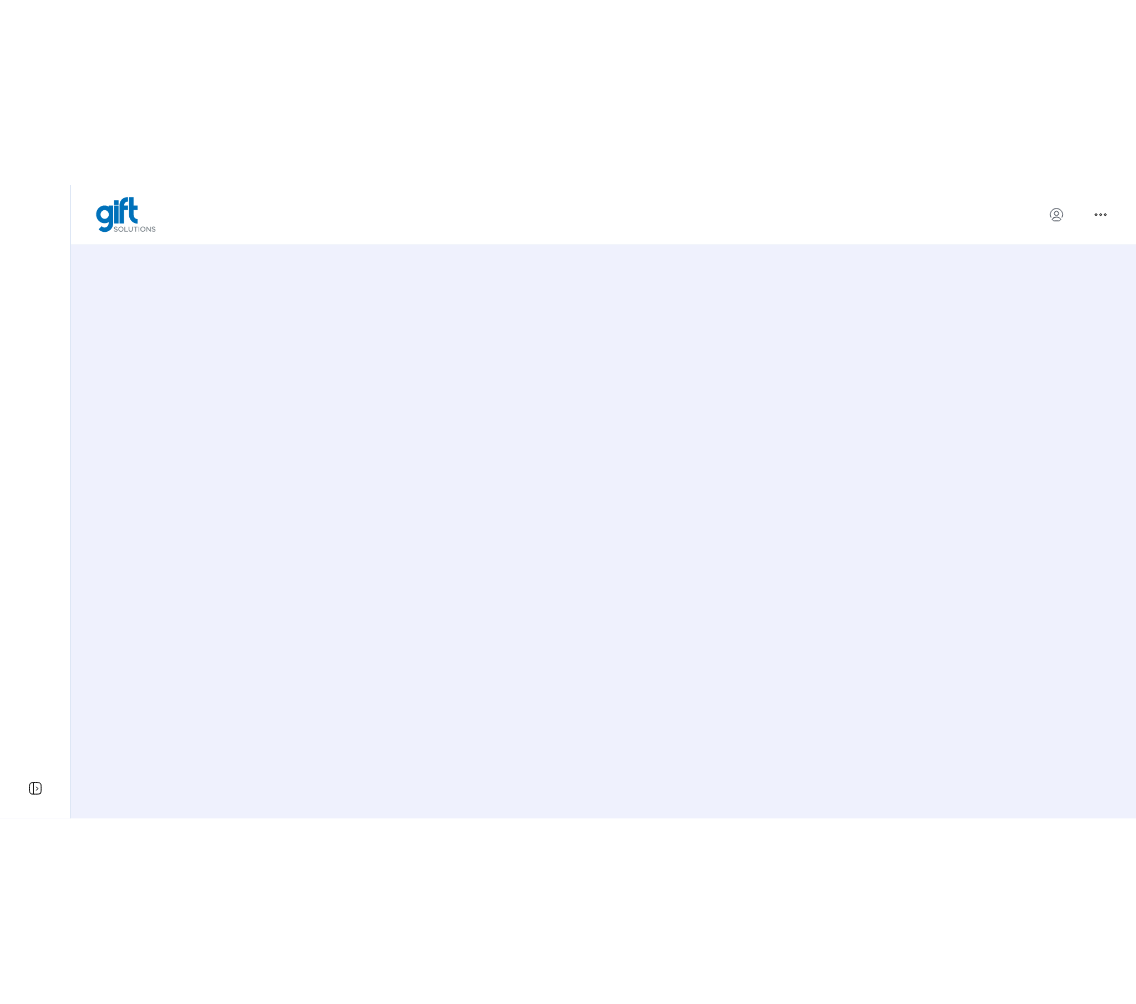 scroll, scrollTop: 0, scrollLeft: 0, axis: both 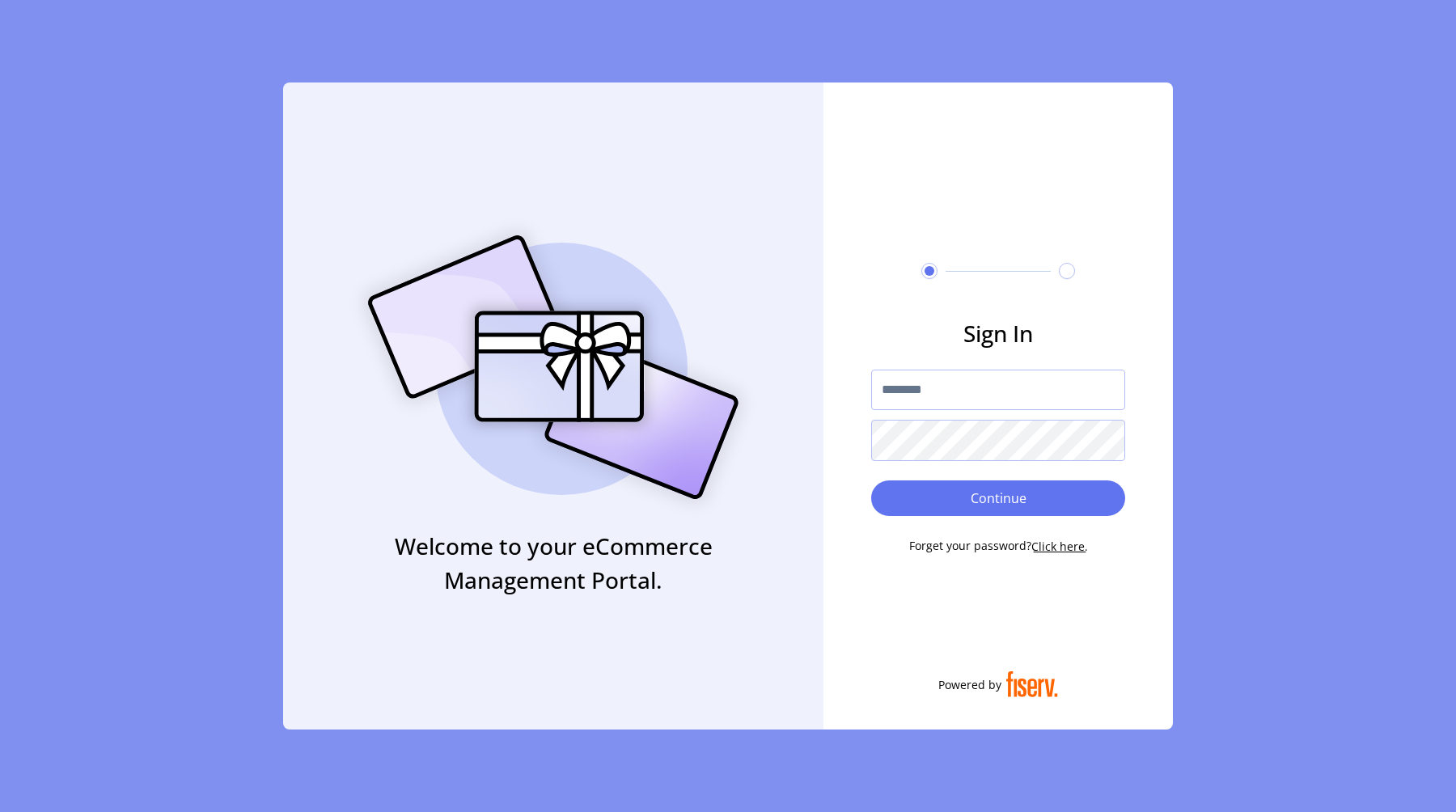 click at bounding box center (998, 390) 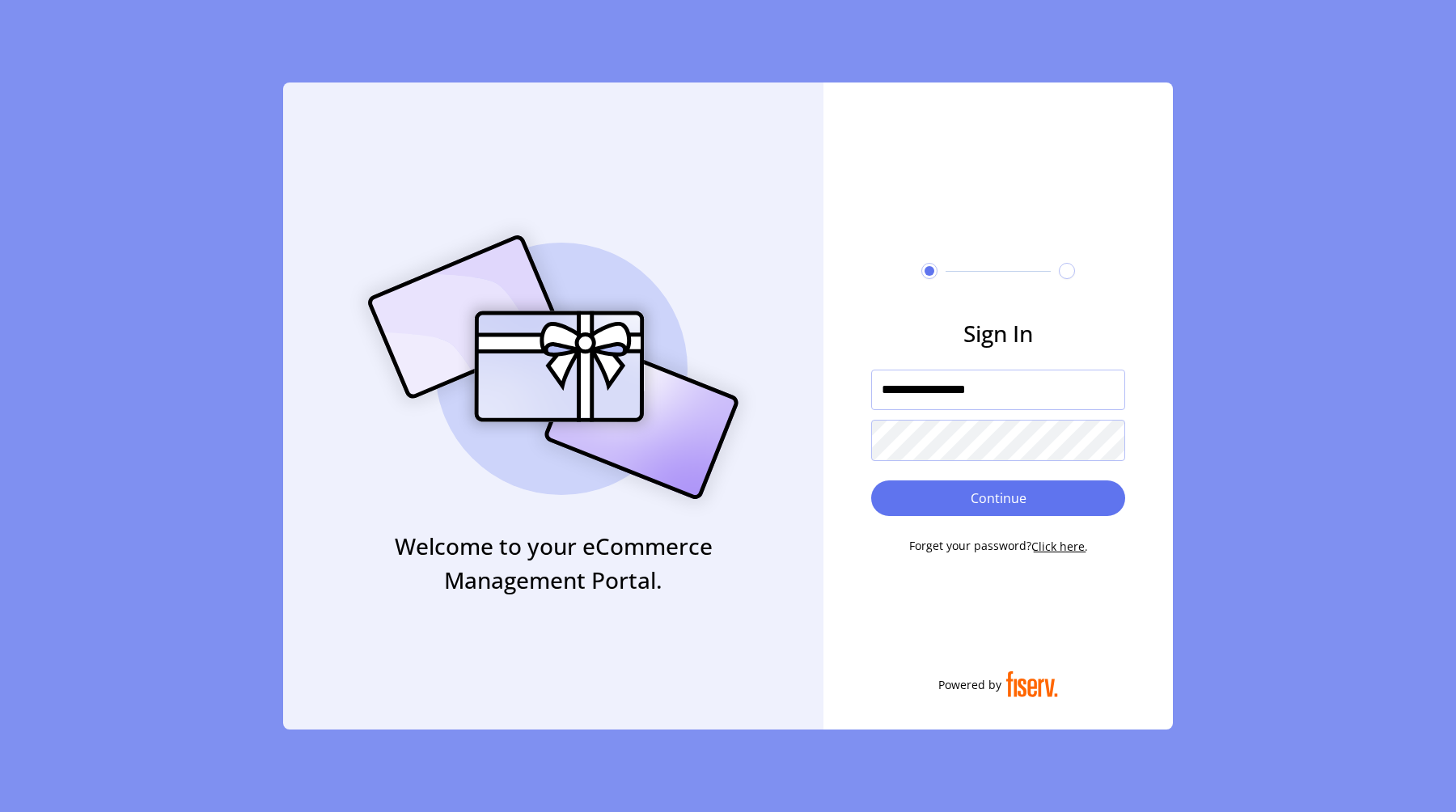 type on "**********" 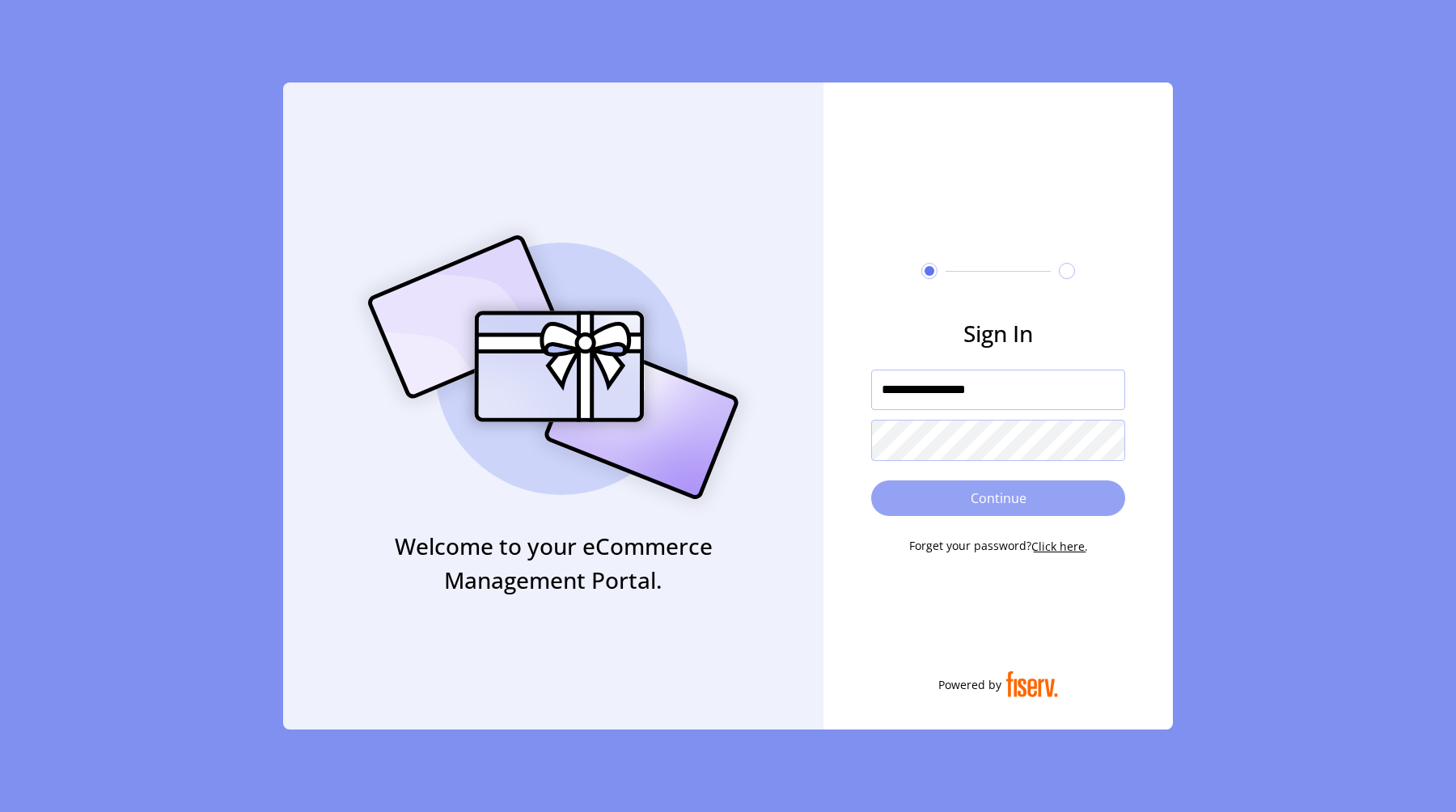 click on "Continue" at bounding box center [998, 498] 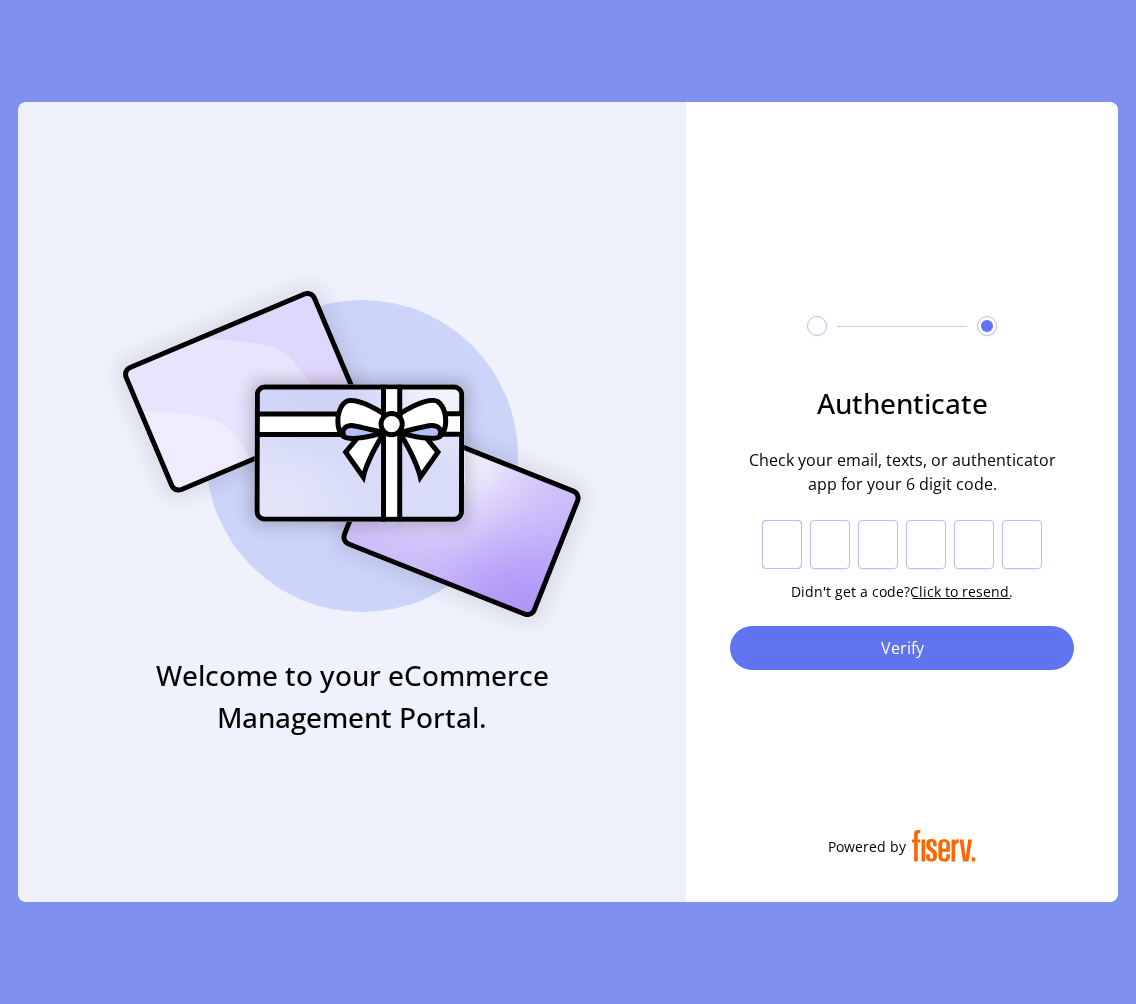 click at bounding box center (782, 545) 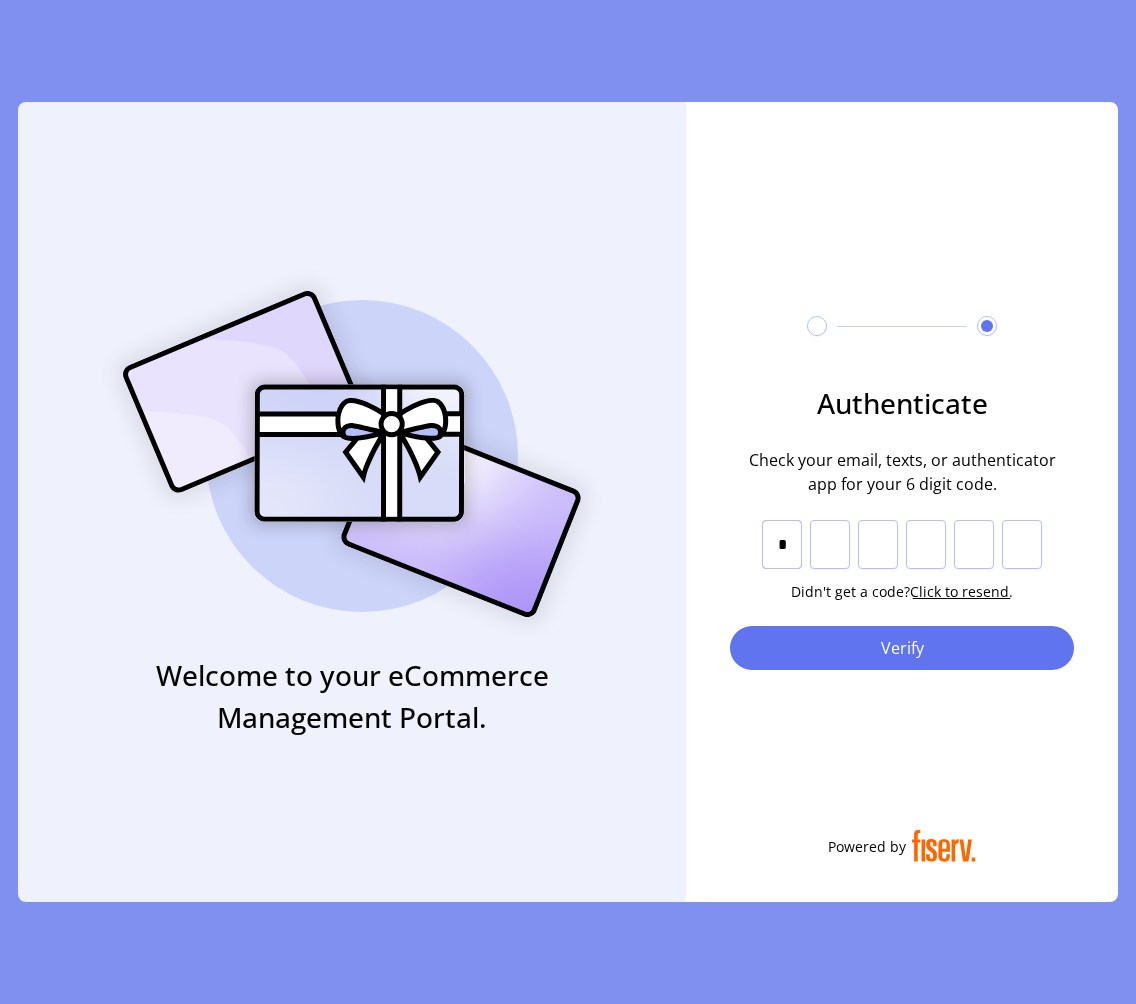 type on "*" 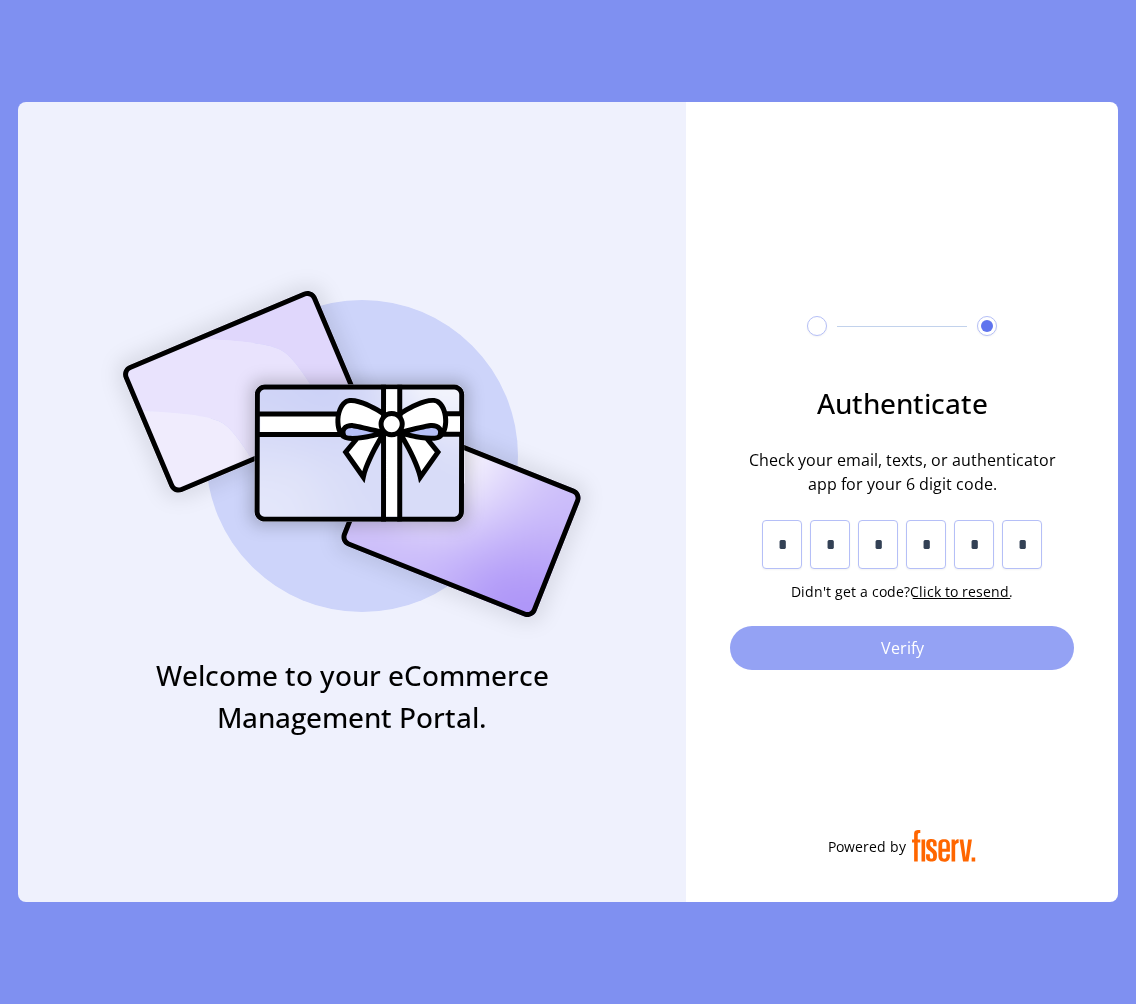 click on "Verify" at bounding box center (902, 648) 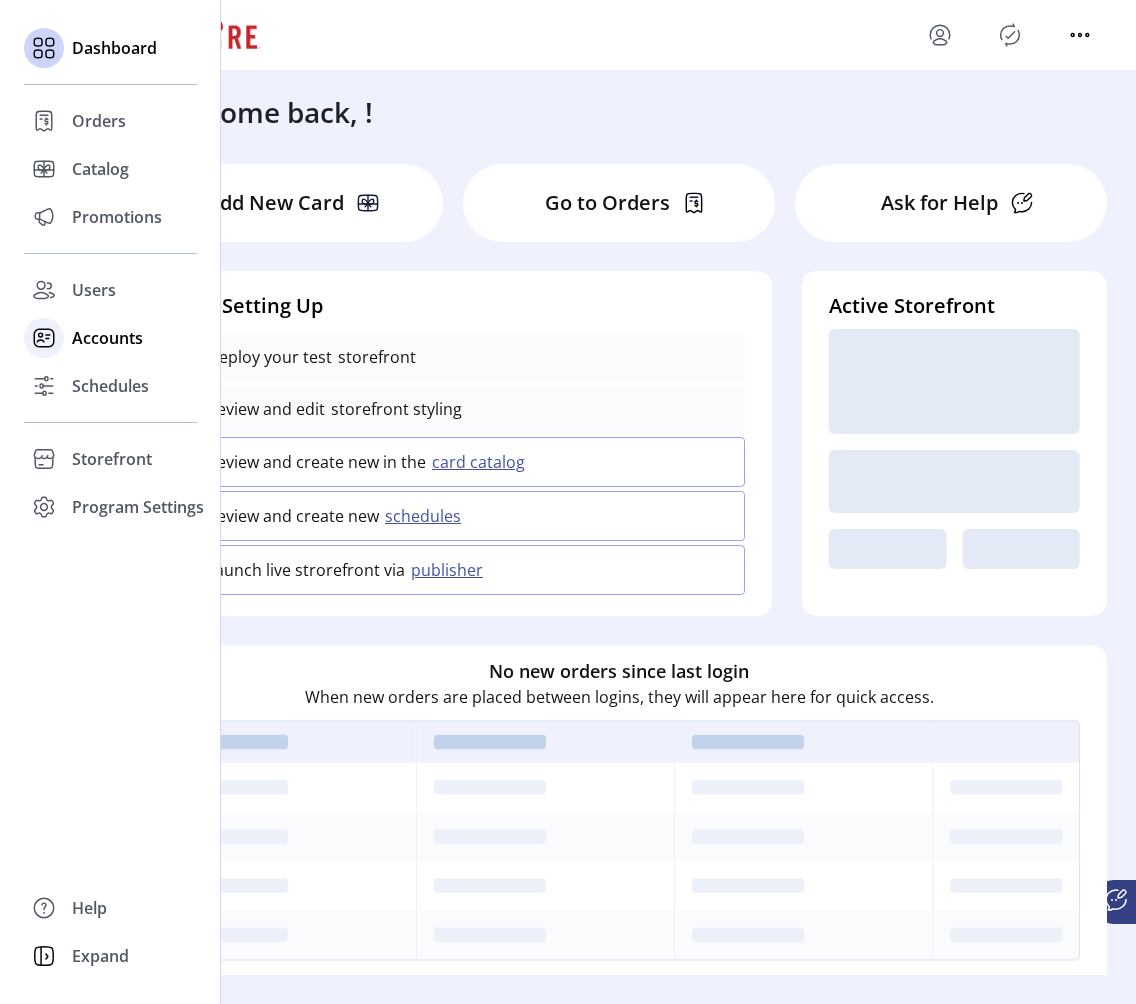 click on "Accounts" 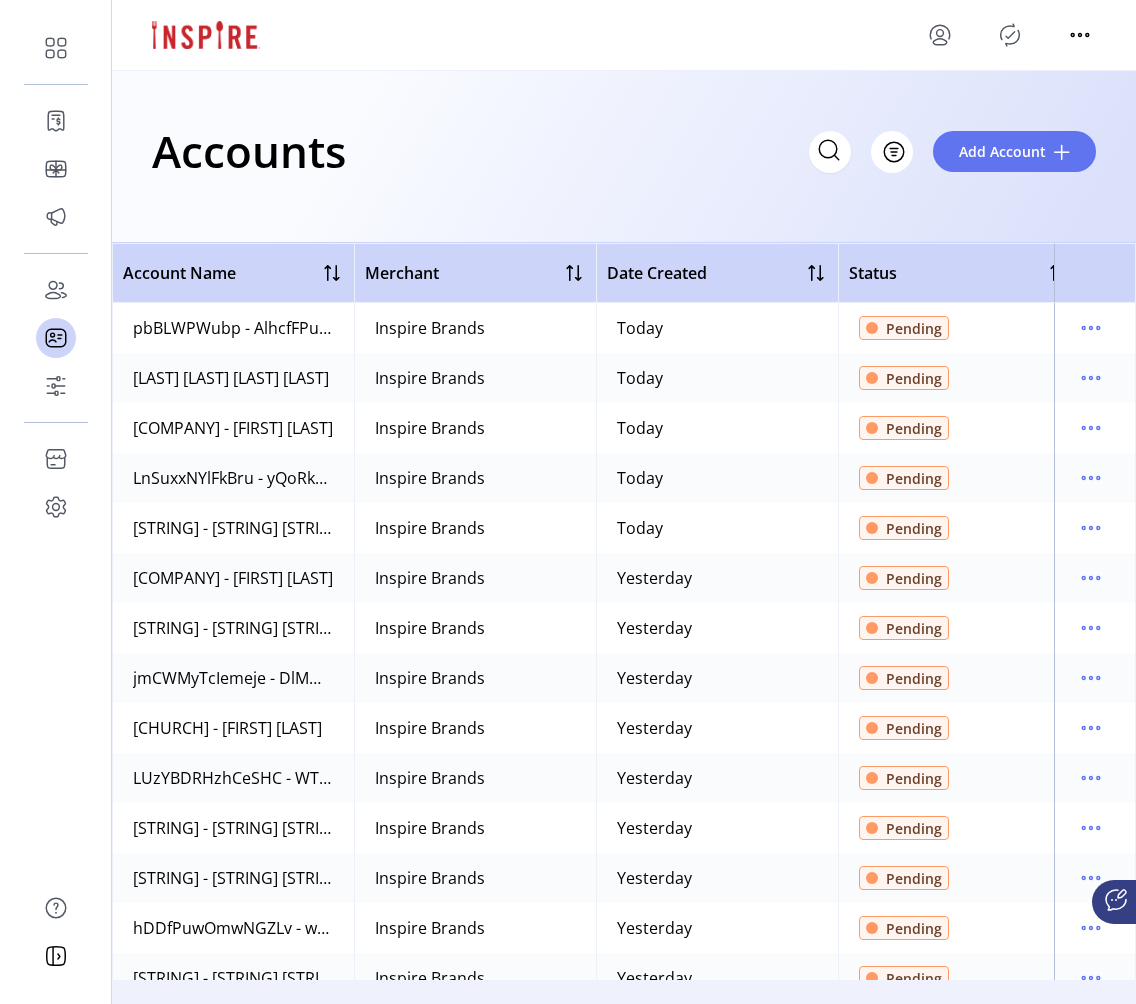 drag, startPoint x: 1087, startPoint y: 333, endPoint x: 1046, endPoint y: 277, distance: 69.40461 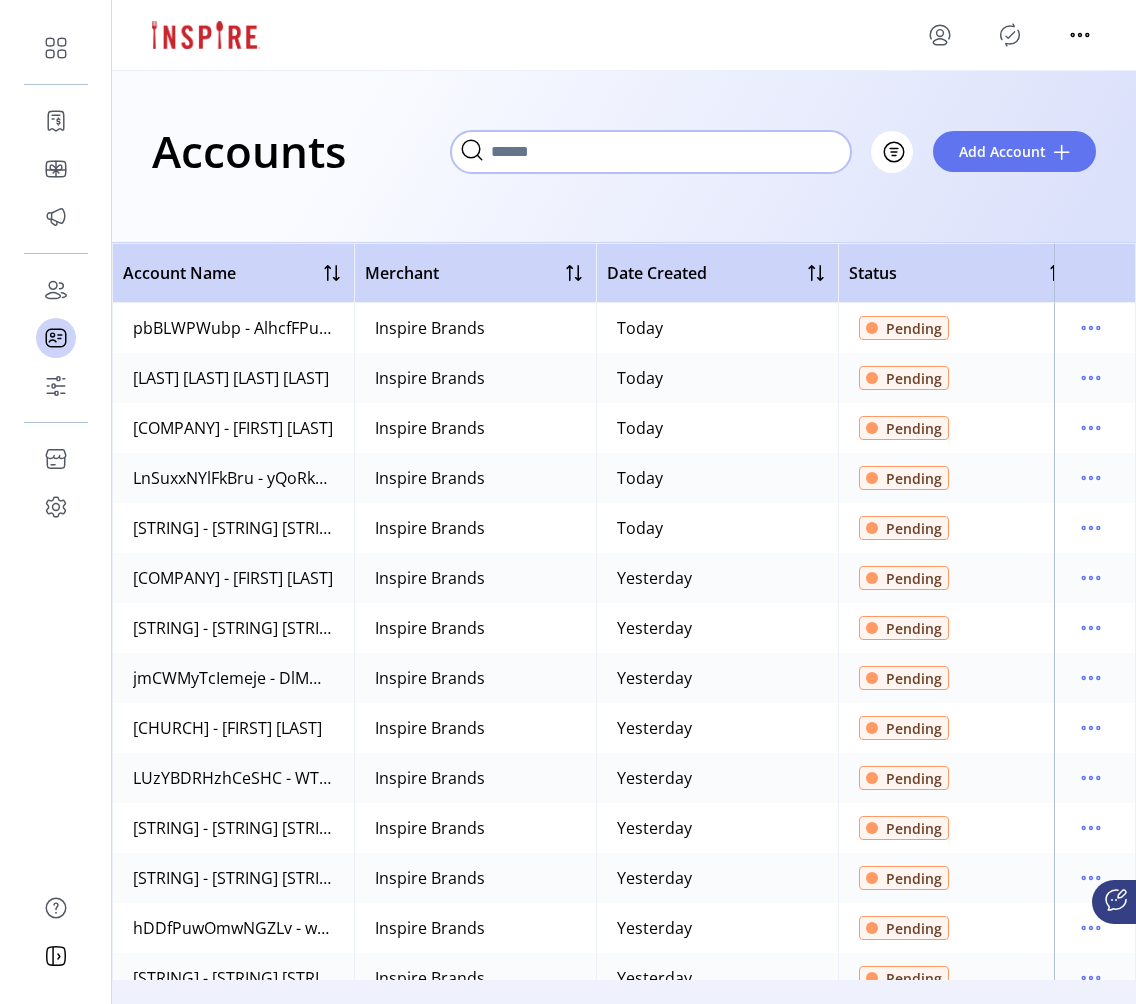 click 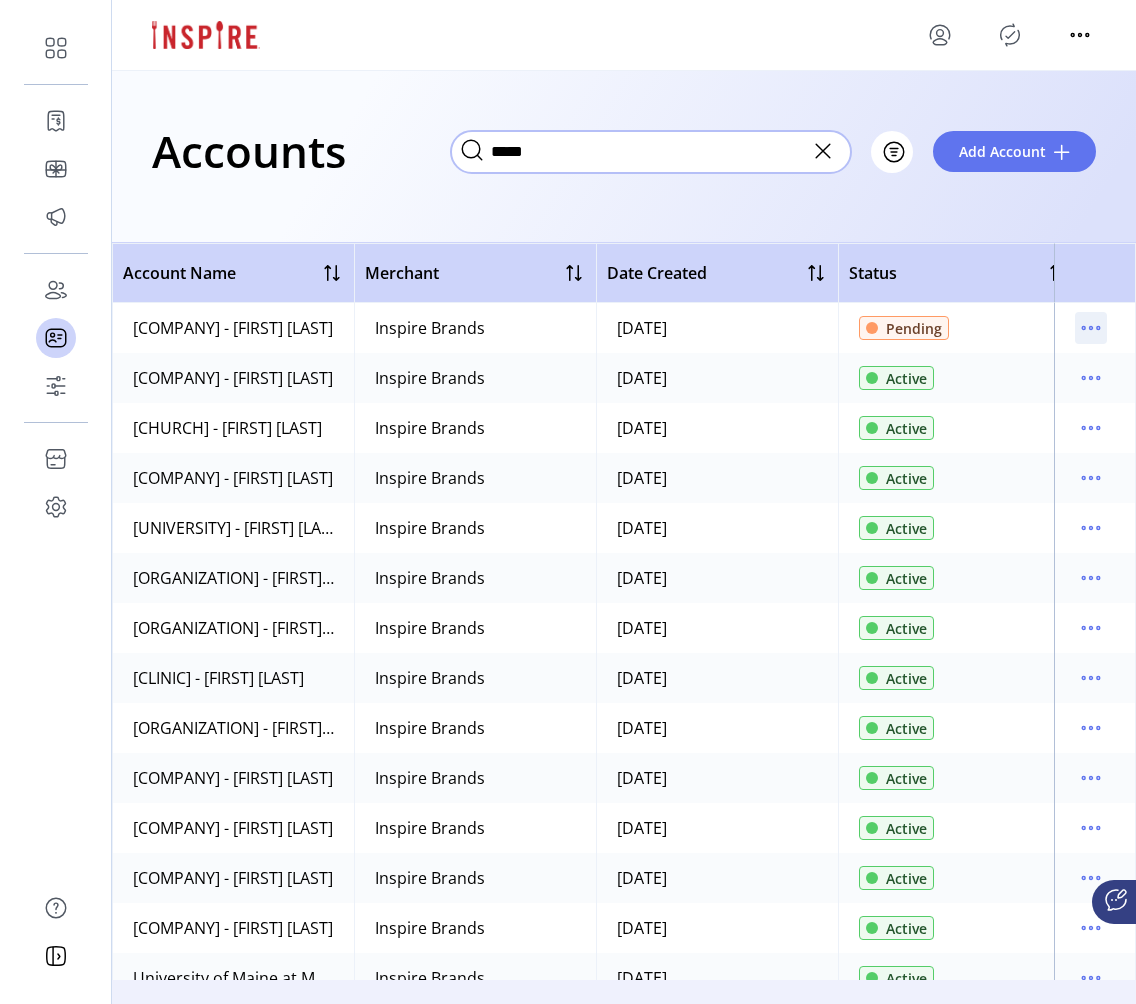 type on "*****" 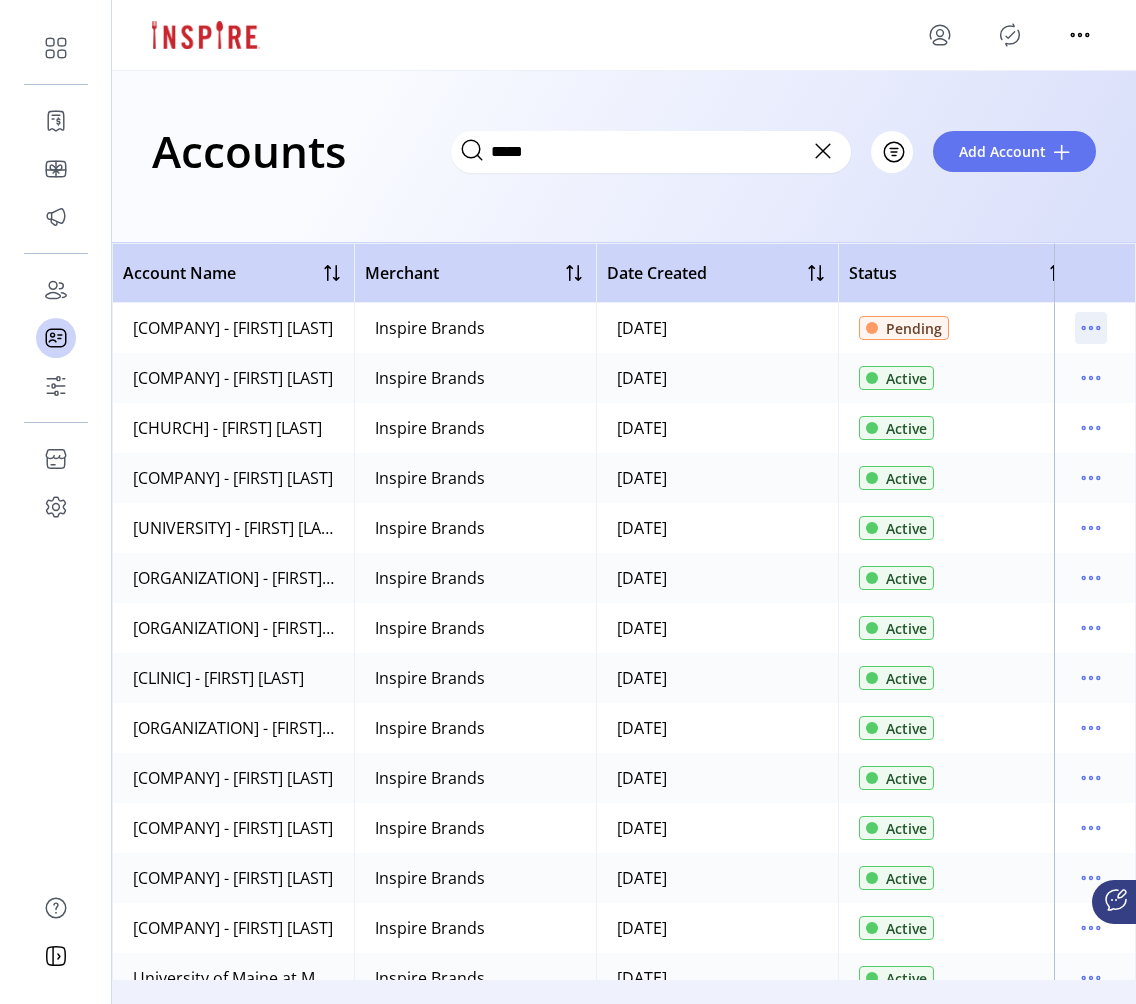 click 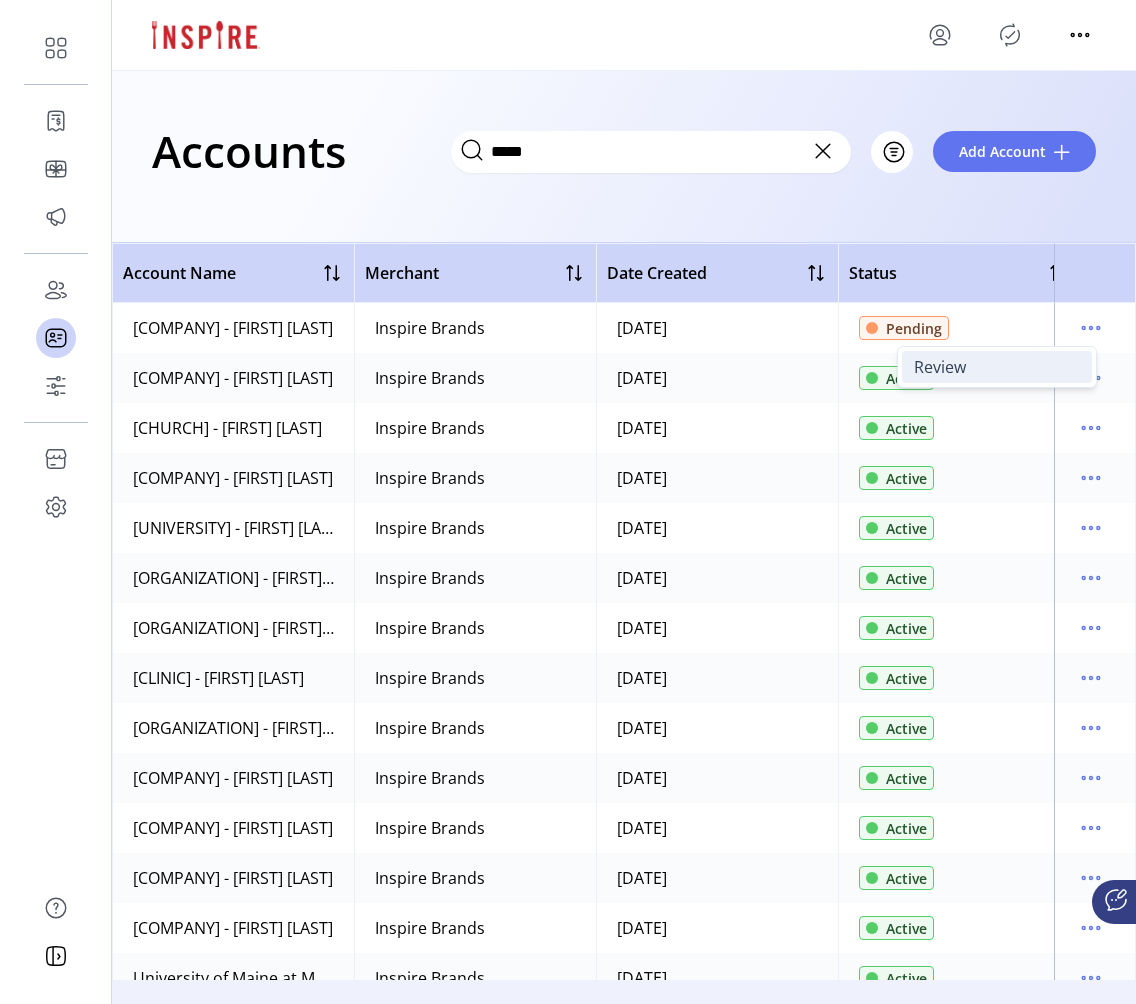 click on "Review" at bounding box center (997, 367) 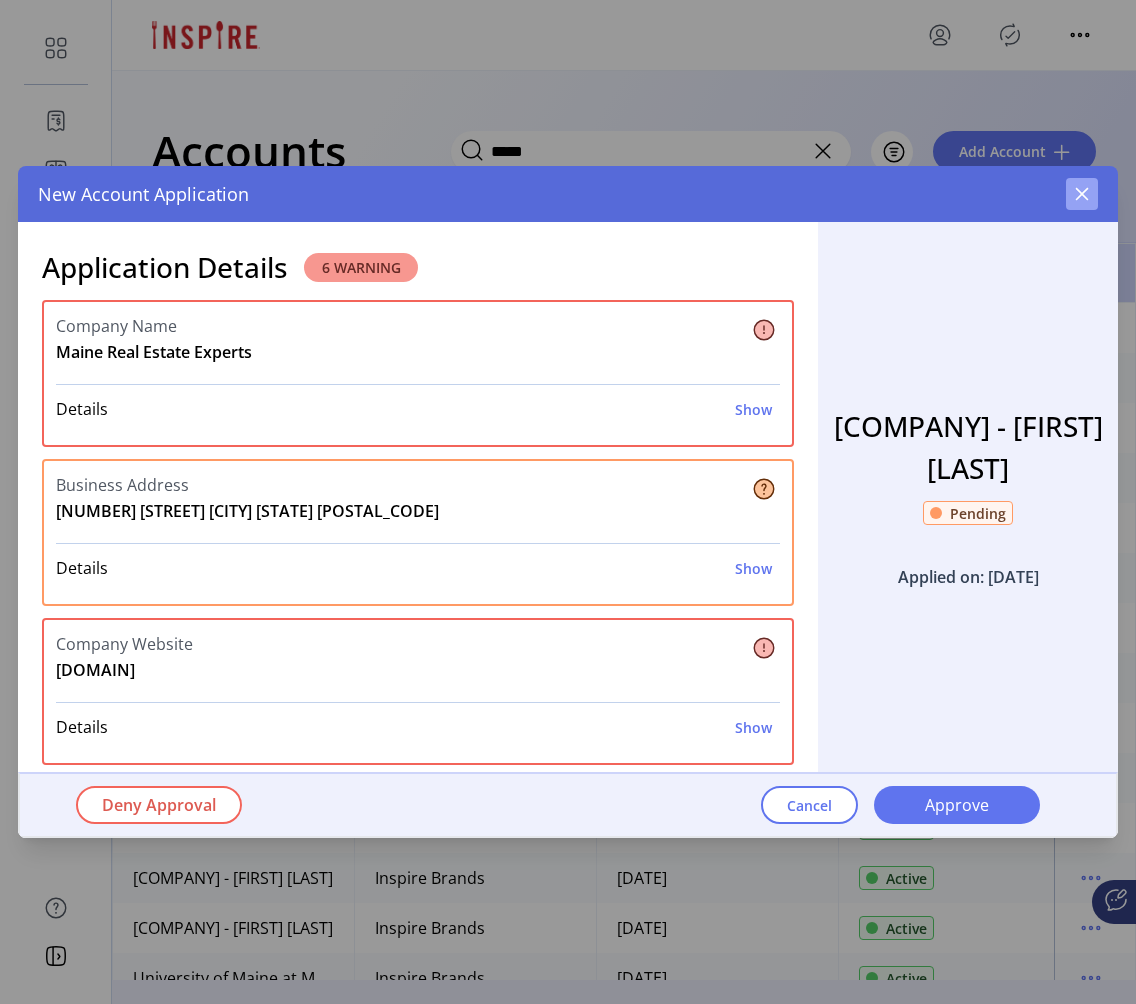 click 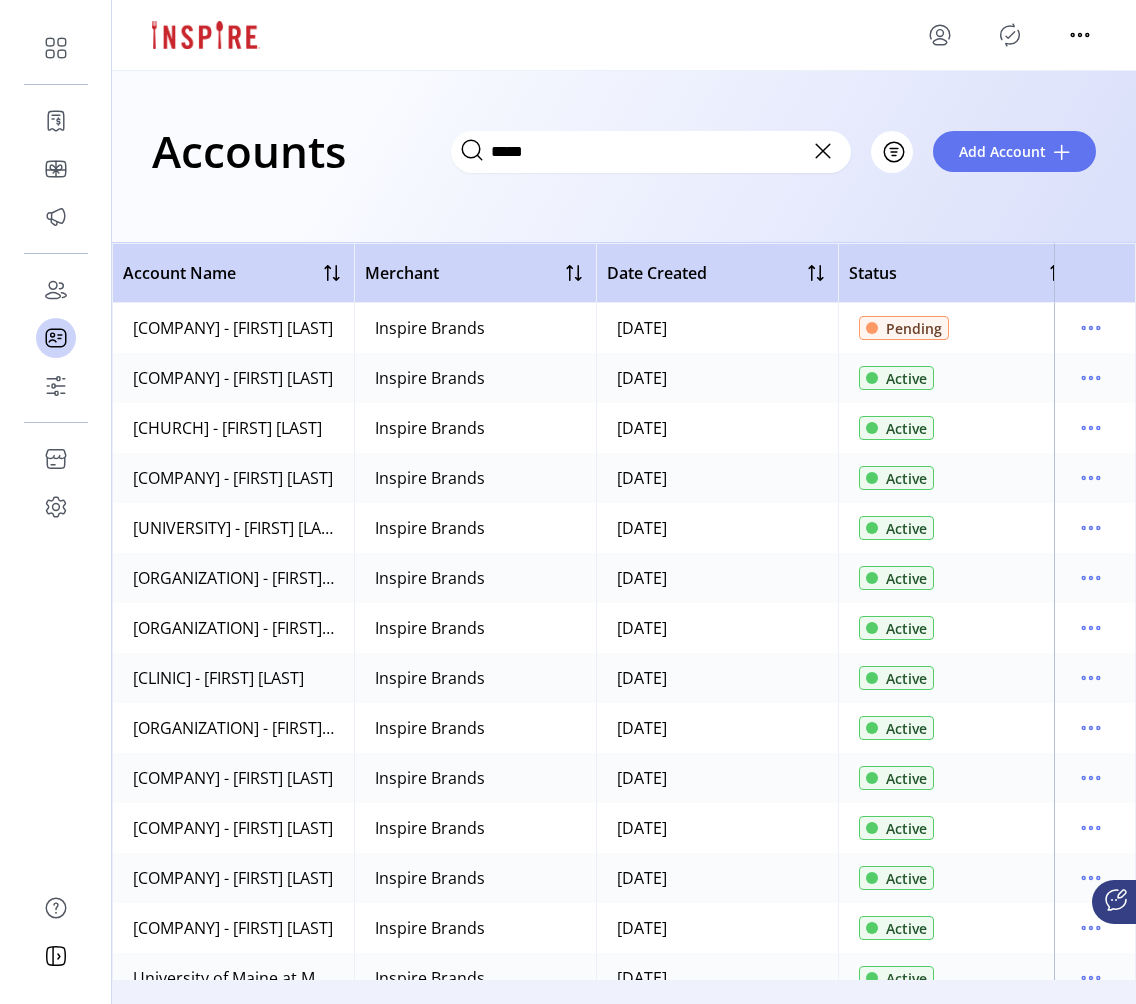 click on "New Account Application Application Details 6 WARNING Company Name [COMPANY] Details Show The company name does not match the information on record. Business Address [NUMBER] [STREET] [CITY] [STATE] [POSTAL_CODE] Details Show The business address could not be verified. The business address matches the company information provided. Company Website [DOMAIN] Details Show The domain does not match the company's records. The domain is not a corporate domain name. Business Email [EMAIL] Details Show The email address was created [NUMBER] days ago. The email address could not be verified. The email address has been verified that it exists. Phone Number [PHONE] Details Show Representative Name" 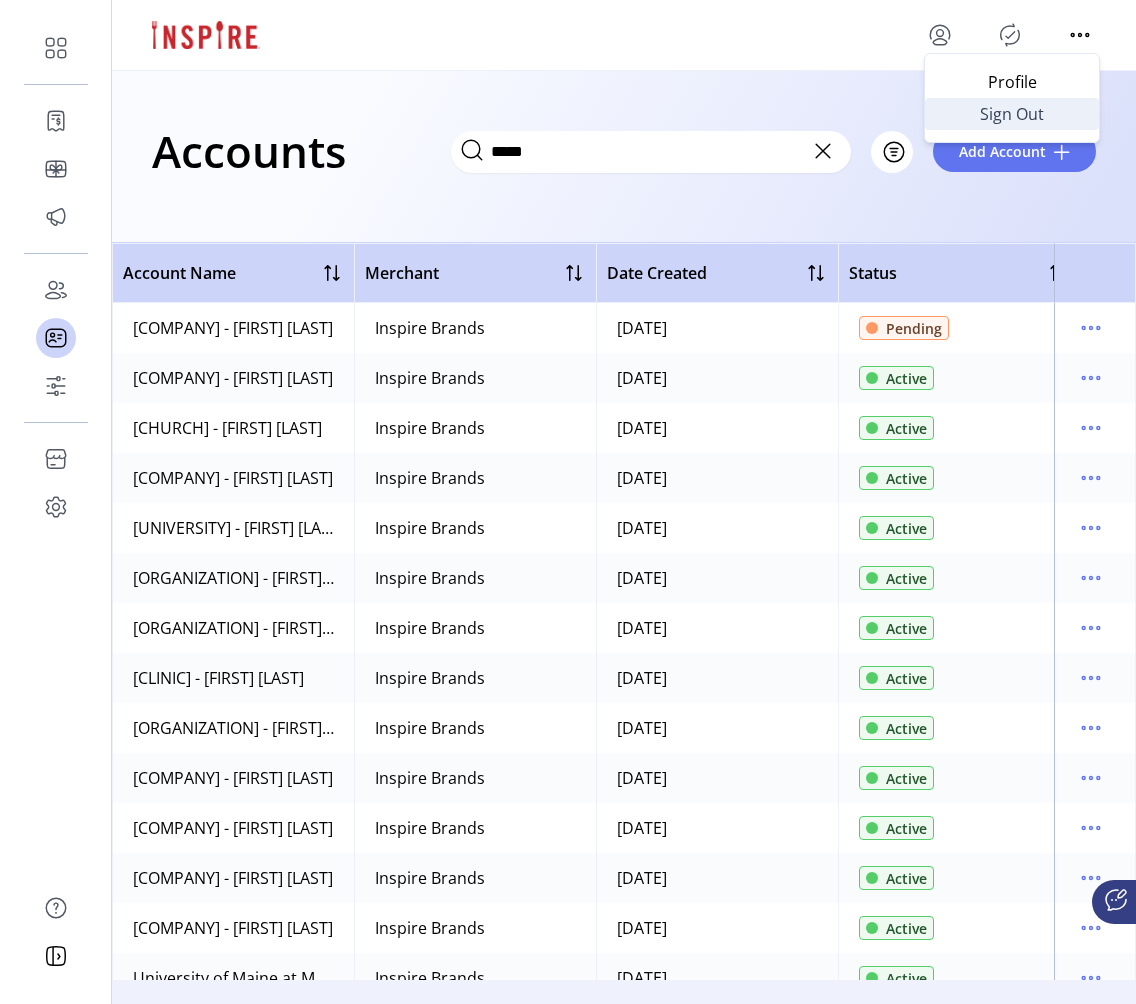 click on "Sign Out" at bounding box center [1012, 114] 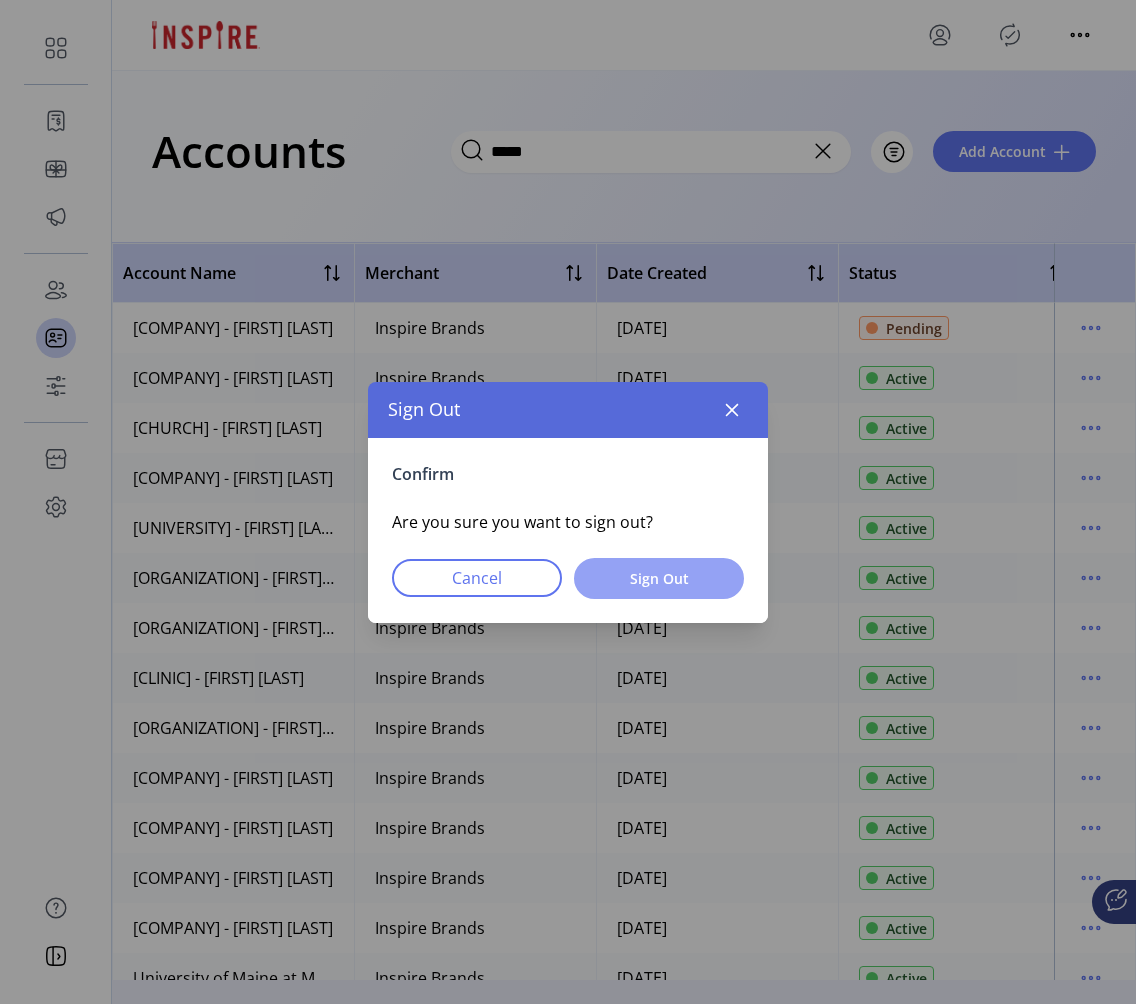 click on "Sign Out" at bounding box center [659, 578] 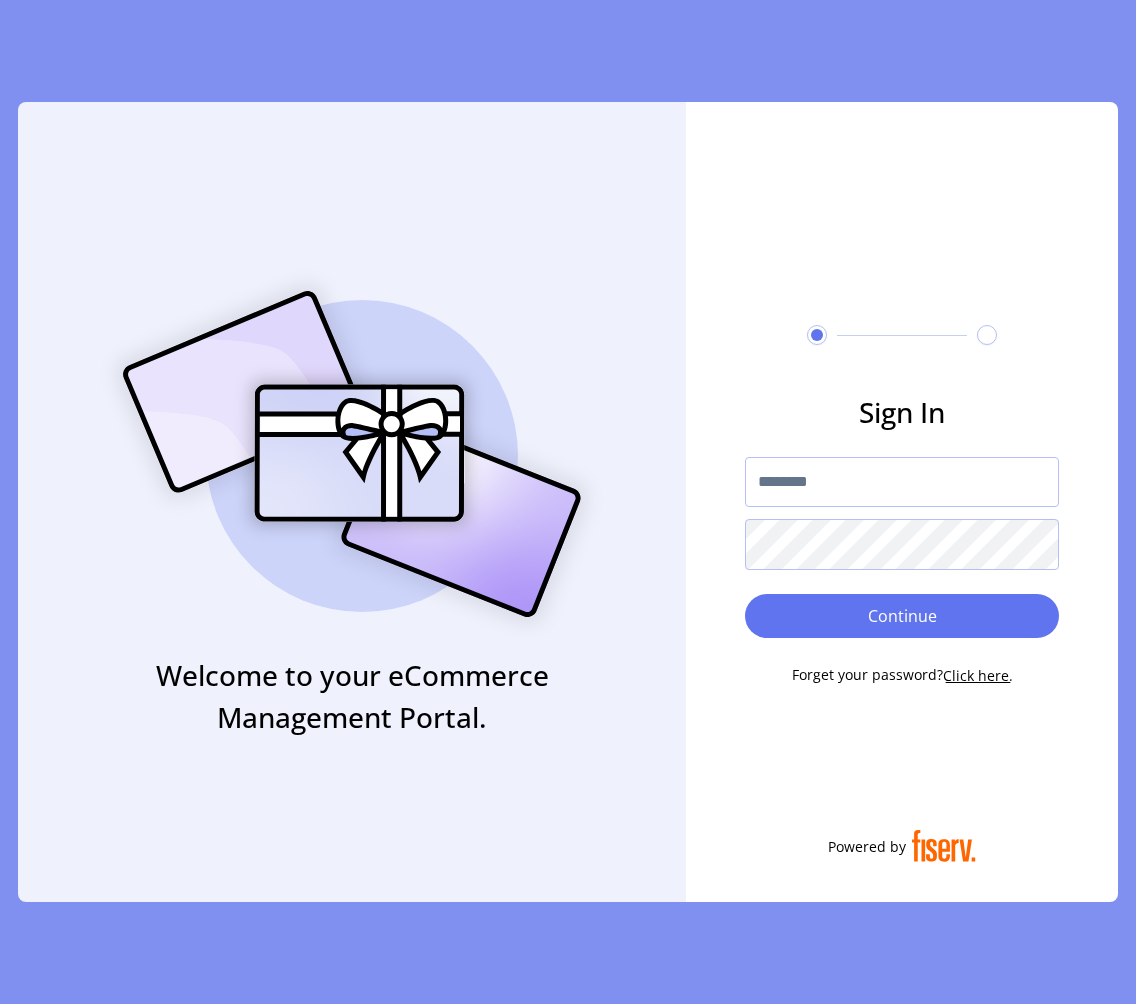 click at bounding box center (902, 482) 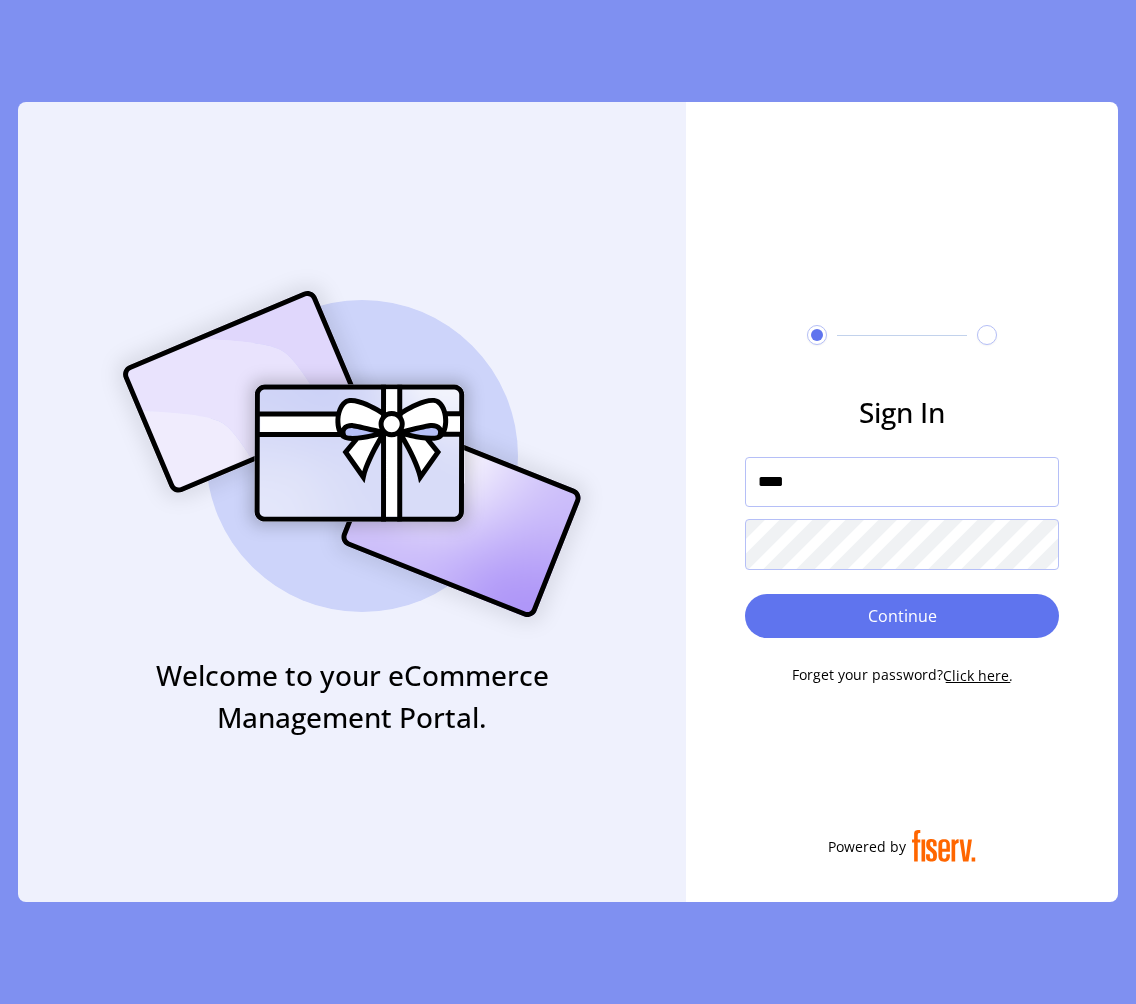 type on "**********" 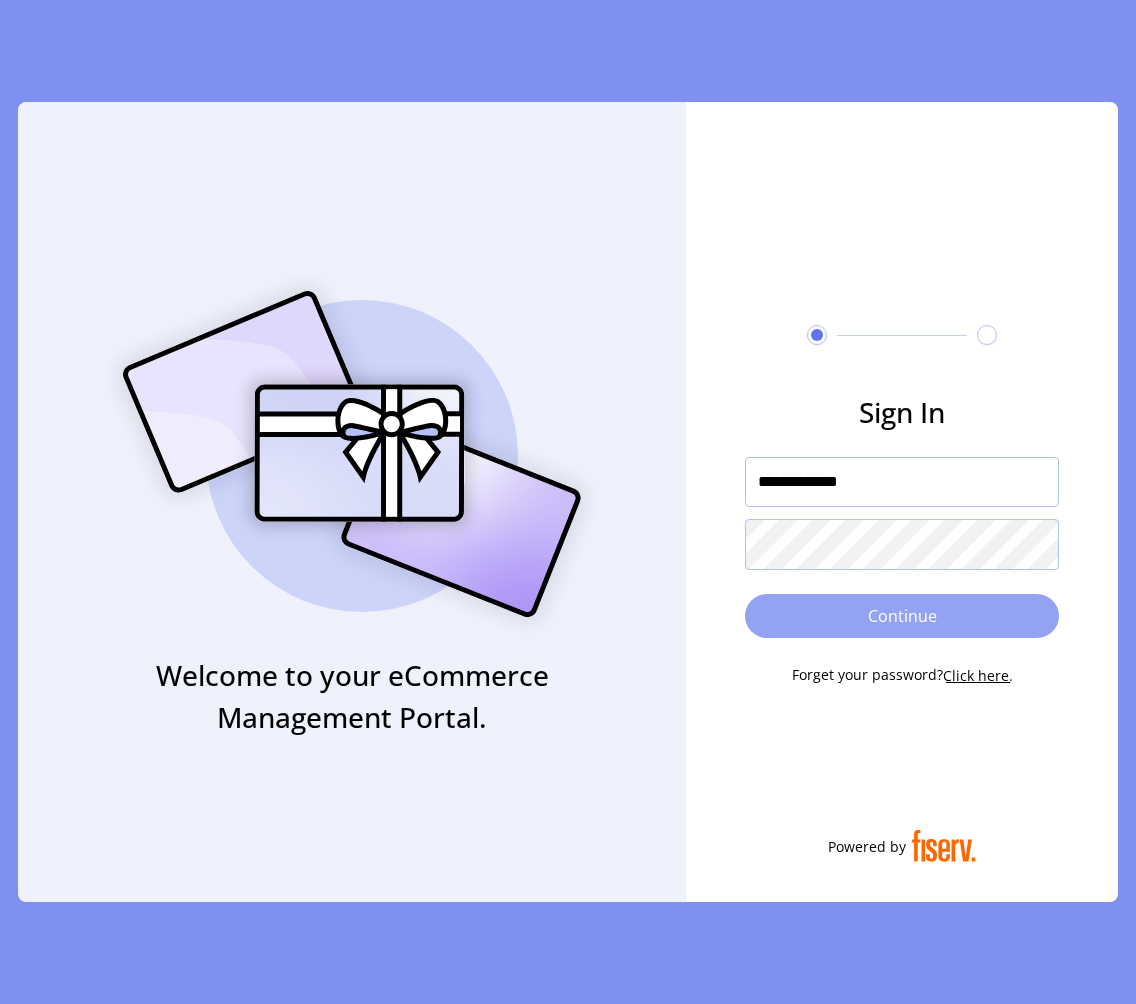 click on "Continue" at bounding box center (902, 616) 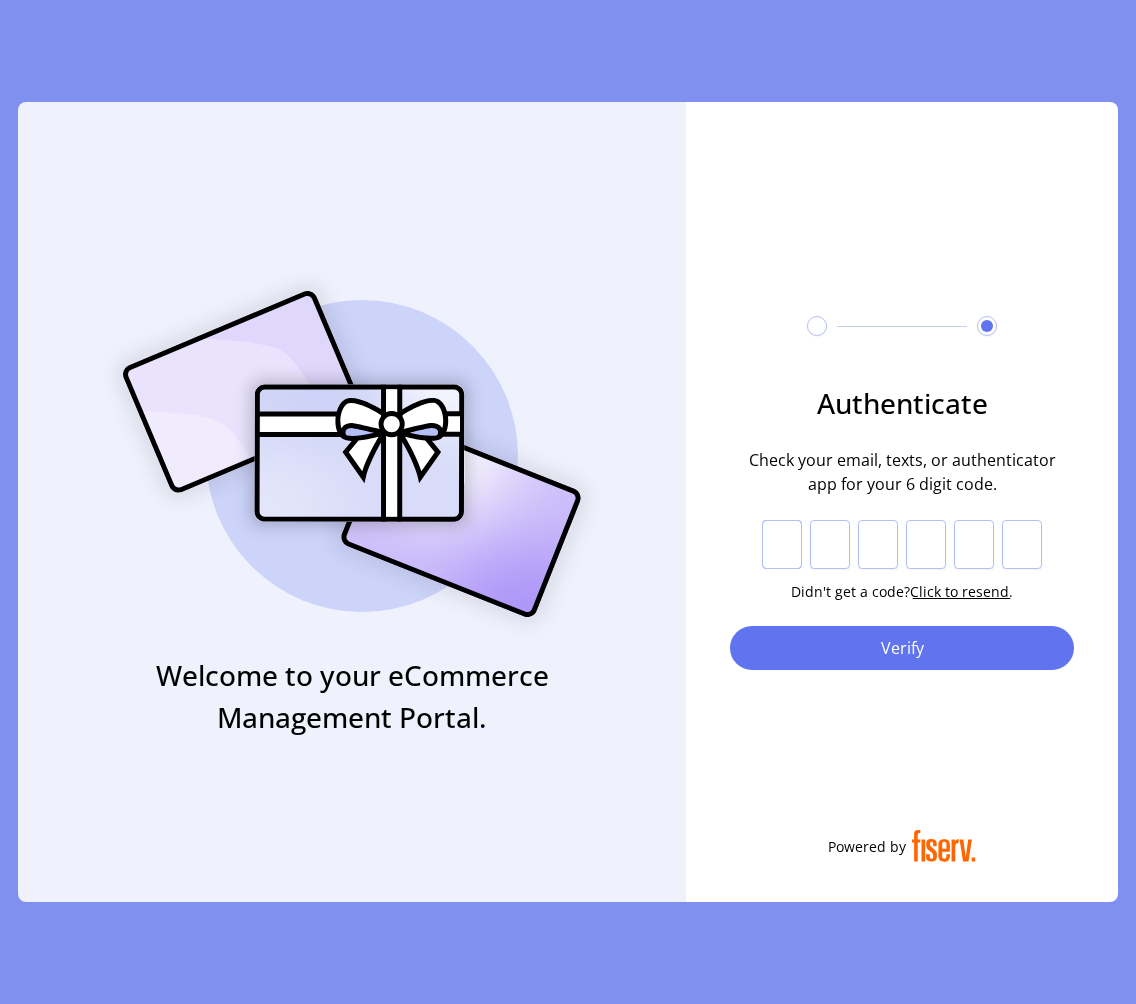 click at bounding box center (782, 545) 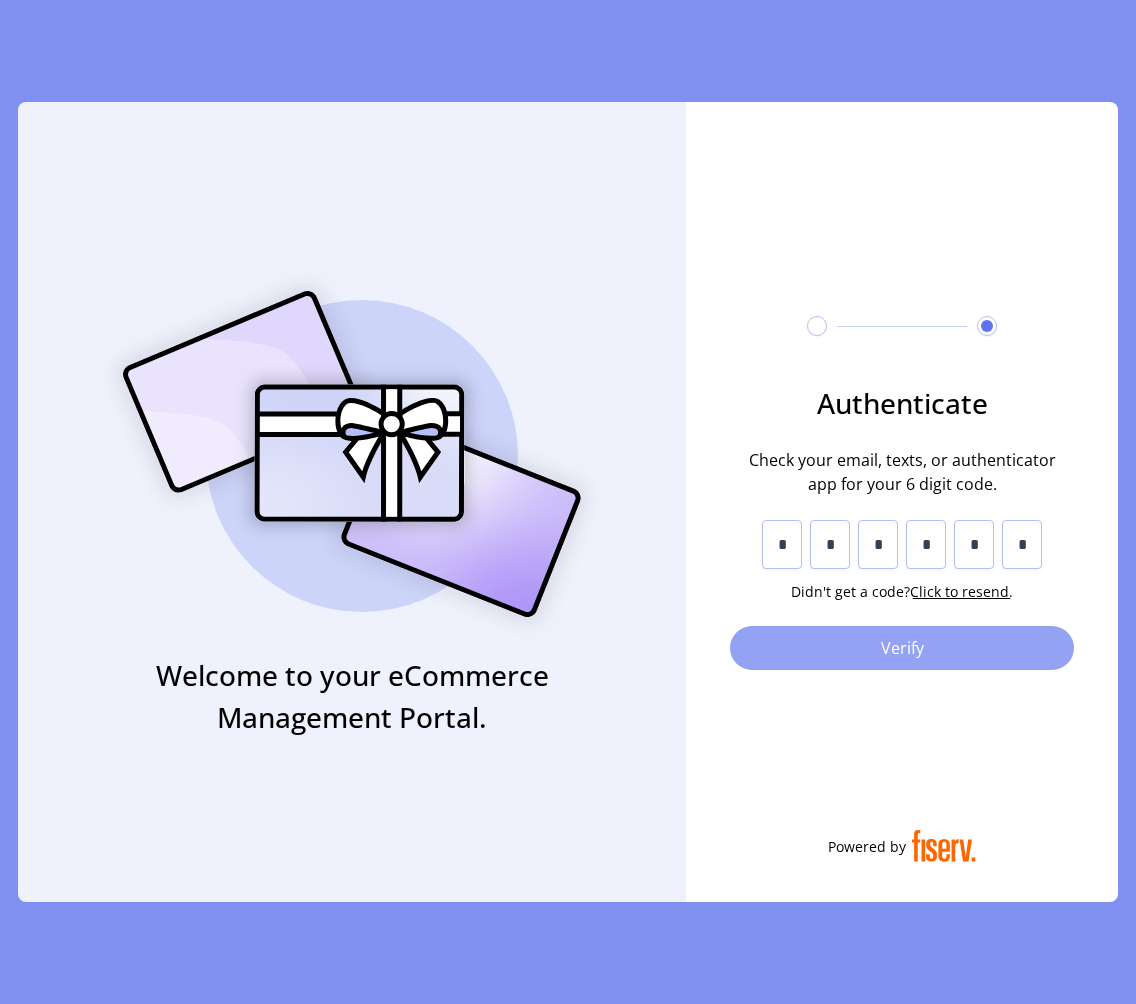 click on "Verify" at bounding box center (902, 648) 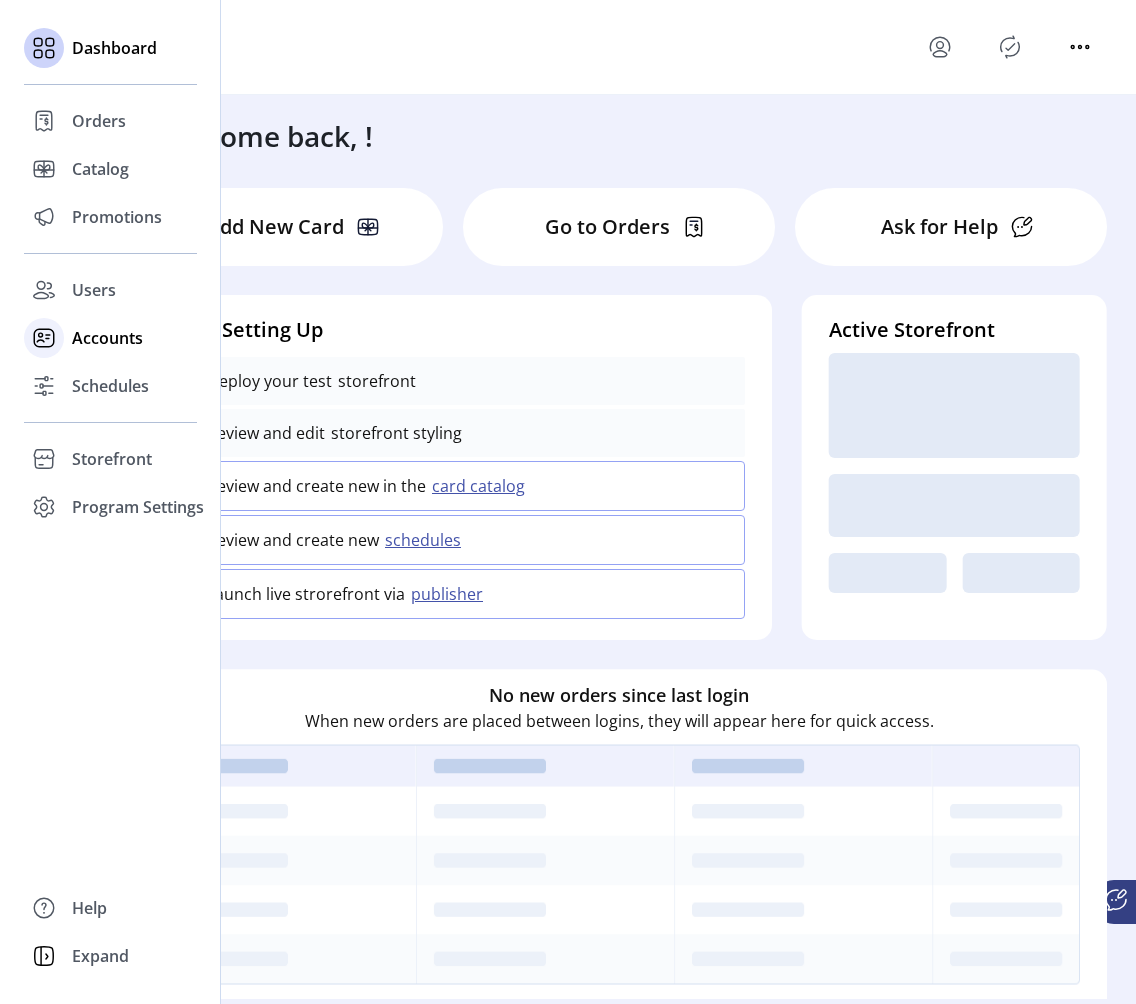 click on "Accounts" 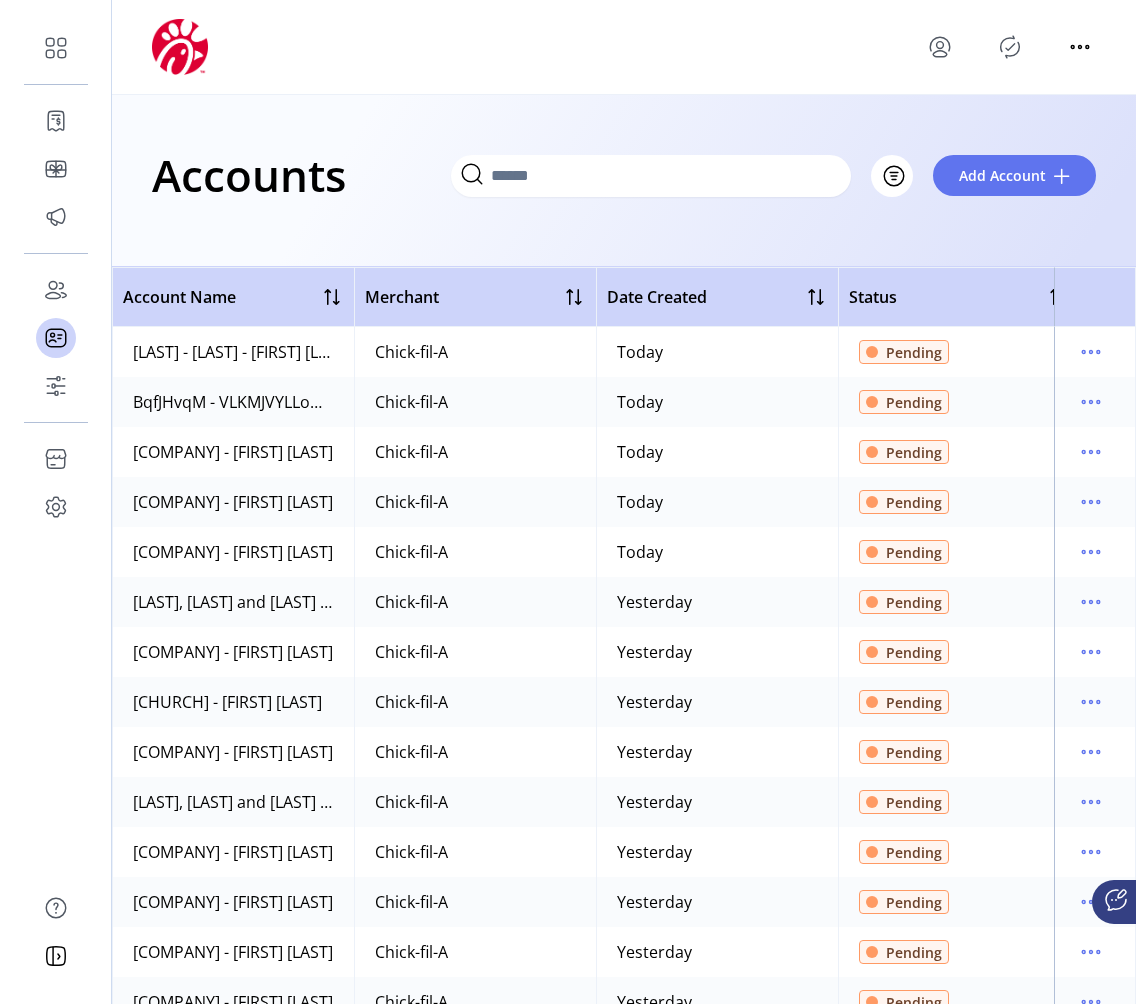 click 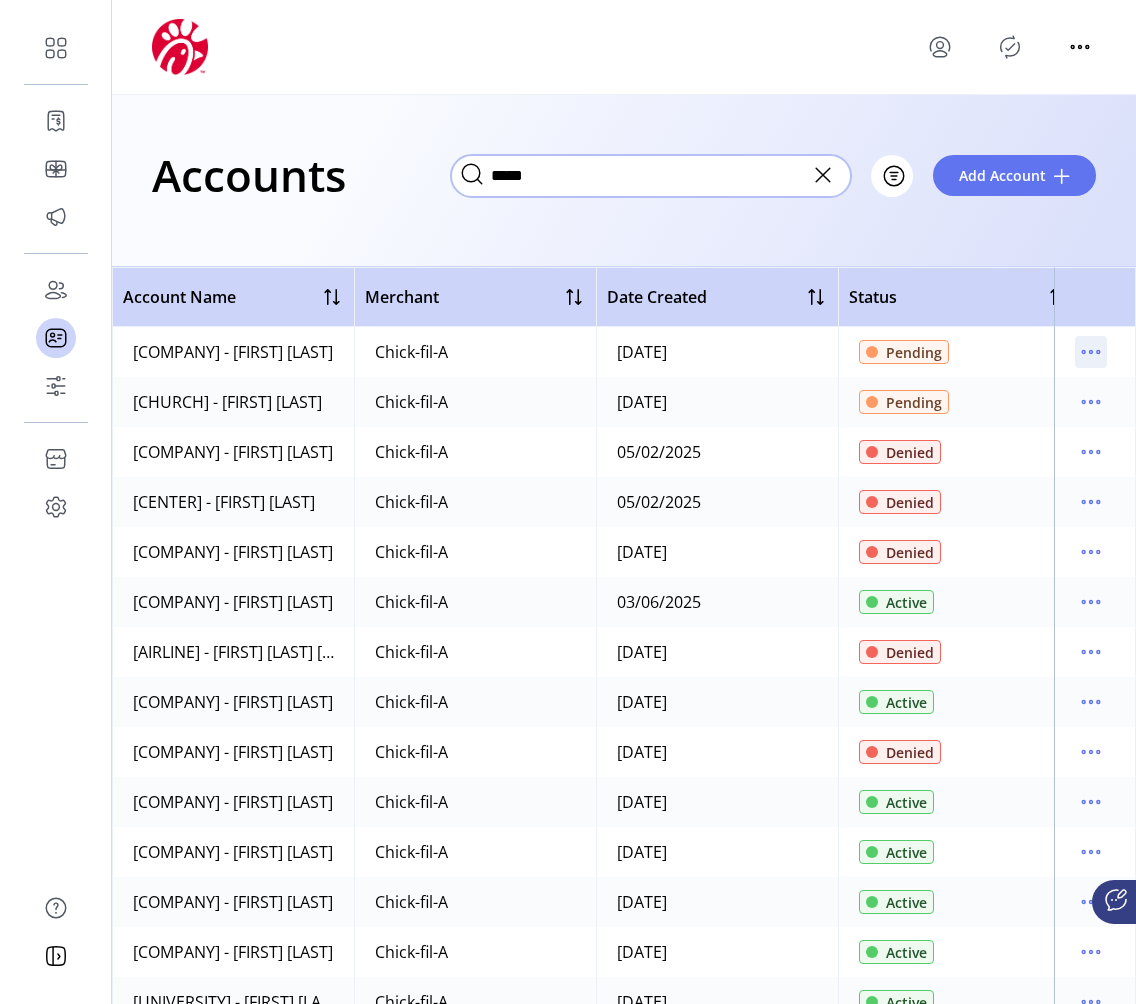 type on "*****" 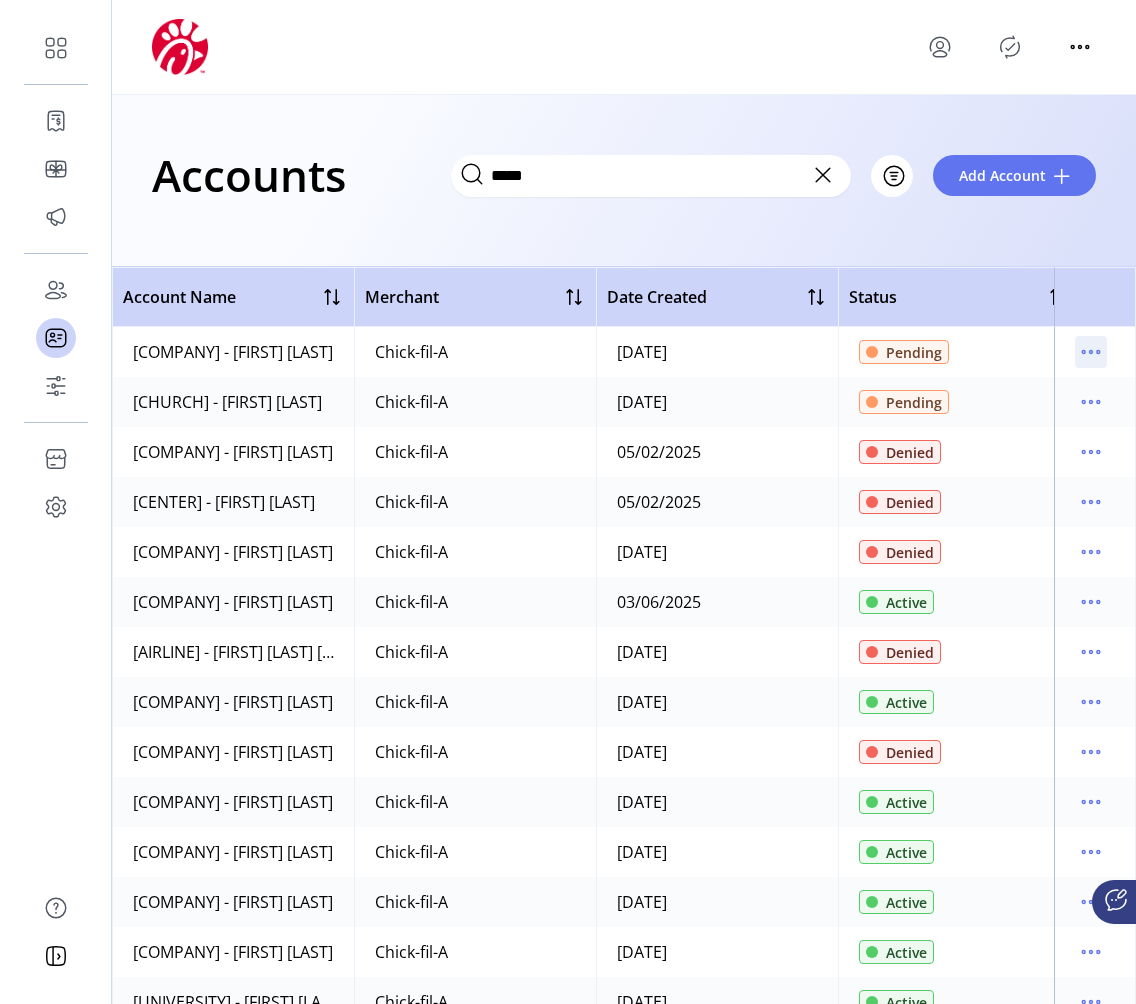 click 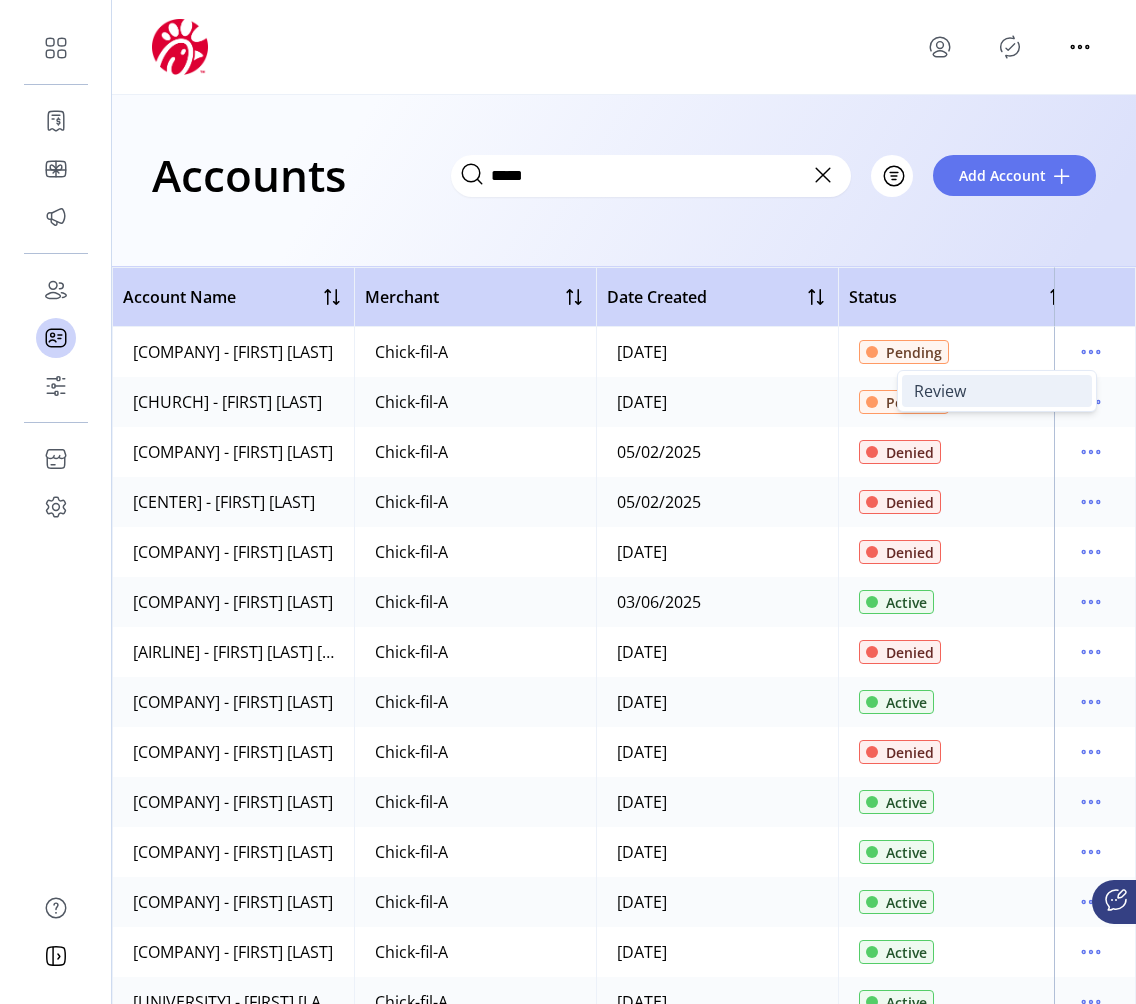 click on "Review" at bounding box center [997, 391] 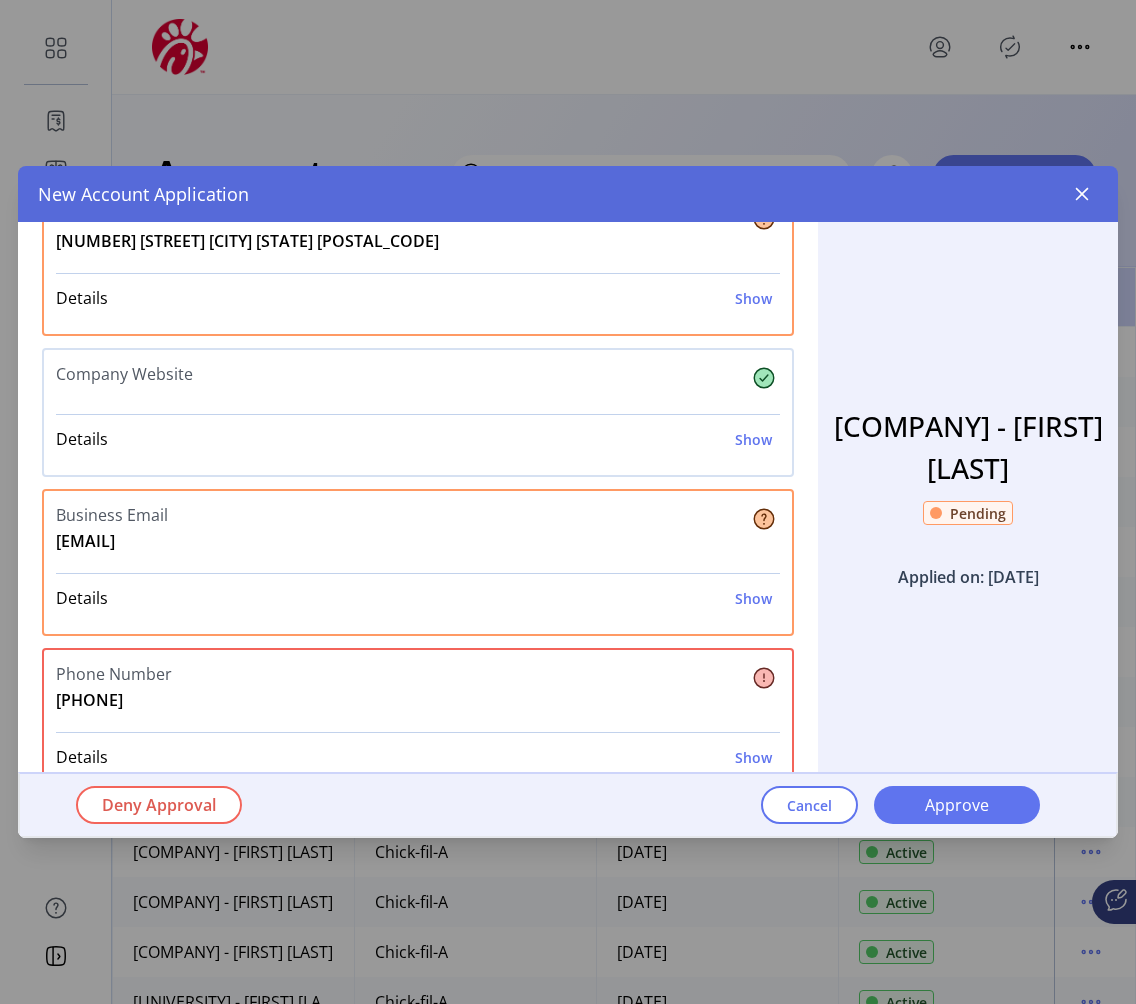 scroll, scrollTop: 285, scrollLeft: 0, axis: vertical 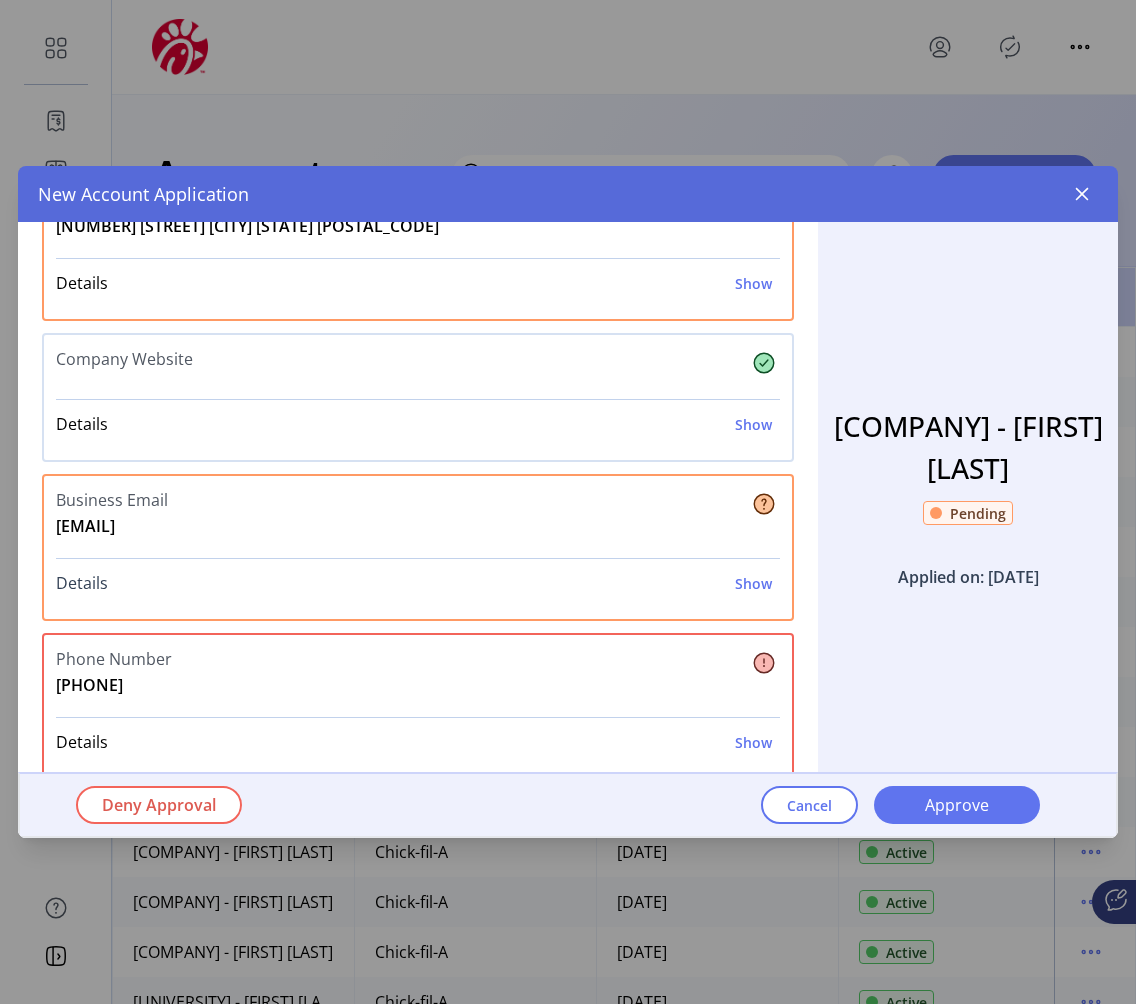 click on "Details   Show" at bounding box center (418, 583) 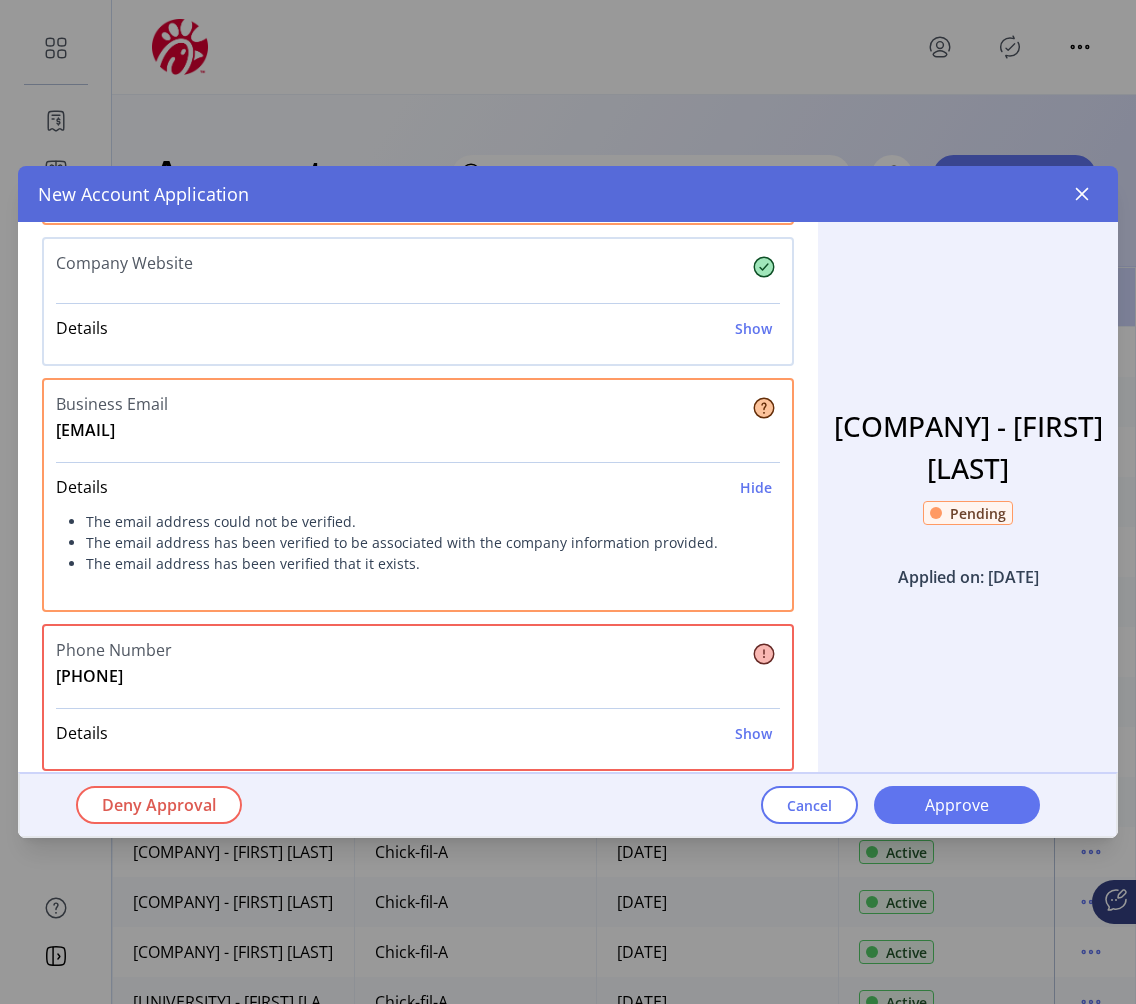 scroll, scrollTop: 382, scrollLeft: 0, axis: vertical 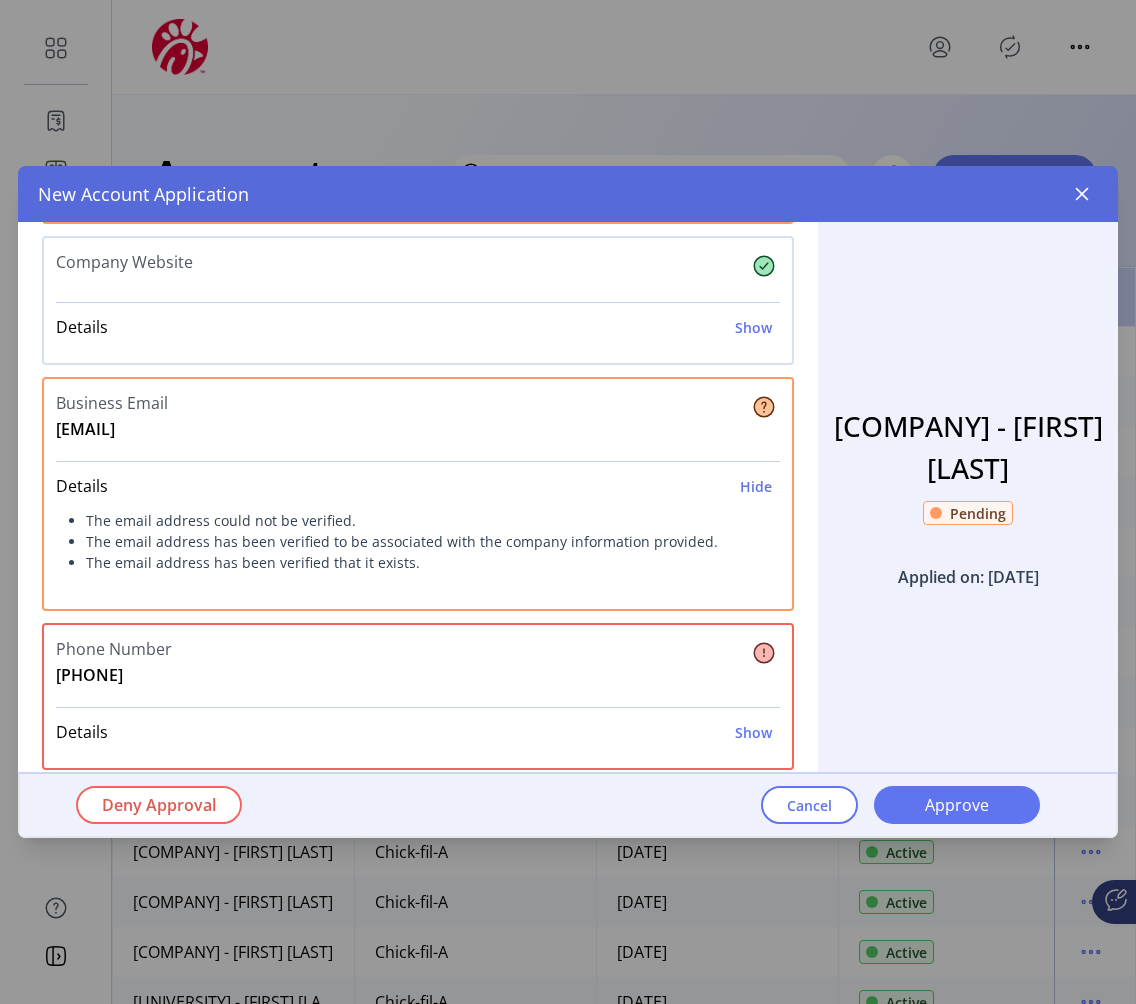 click 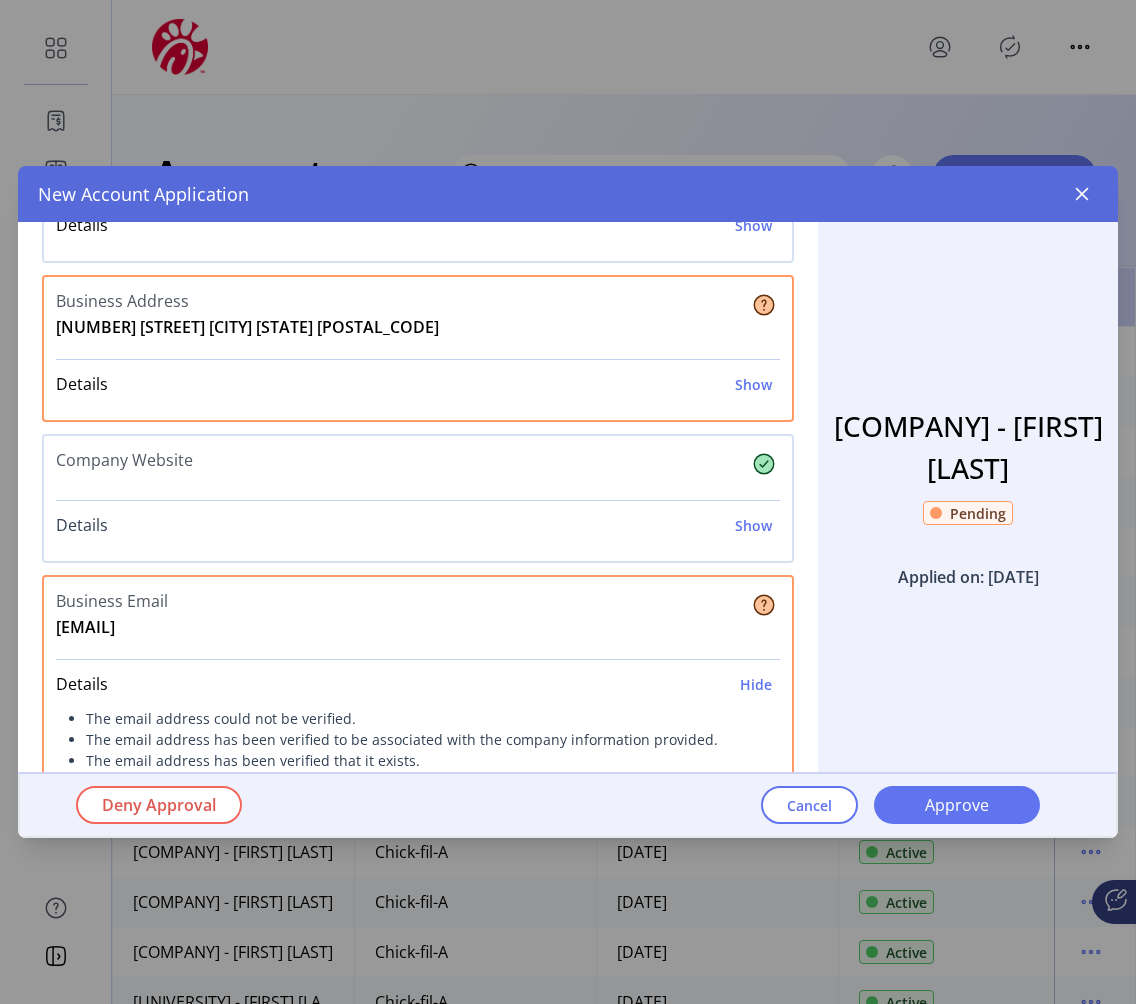 scroll, scrollTop: 183, scrollLeft: 0, axis: vertical 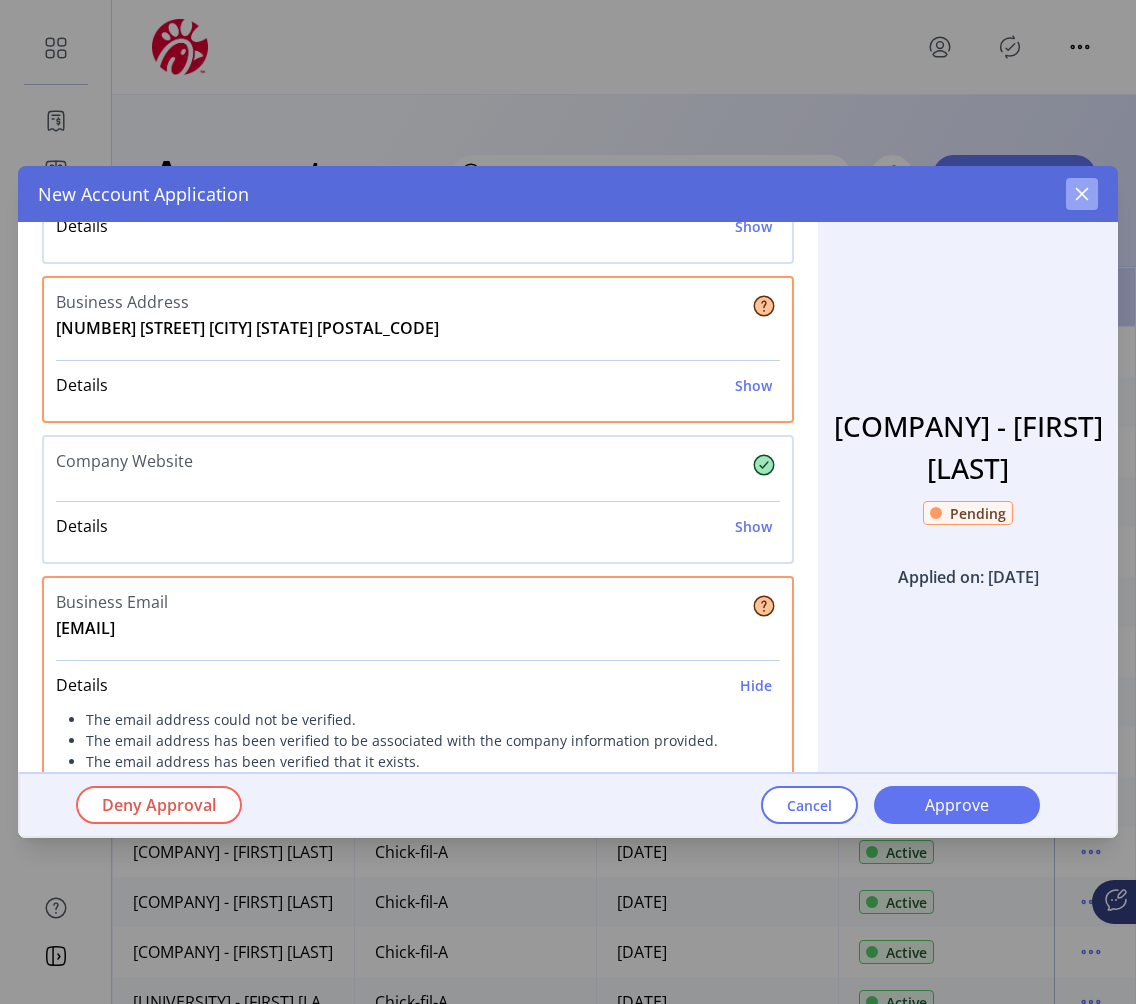 click 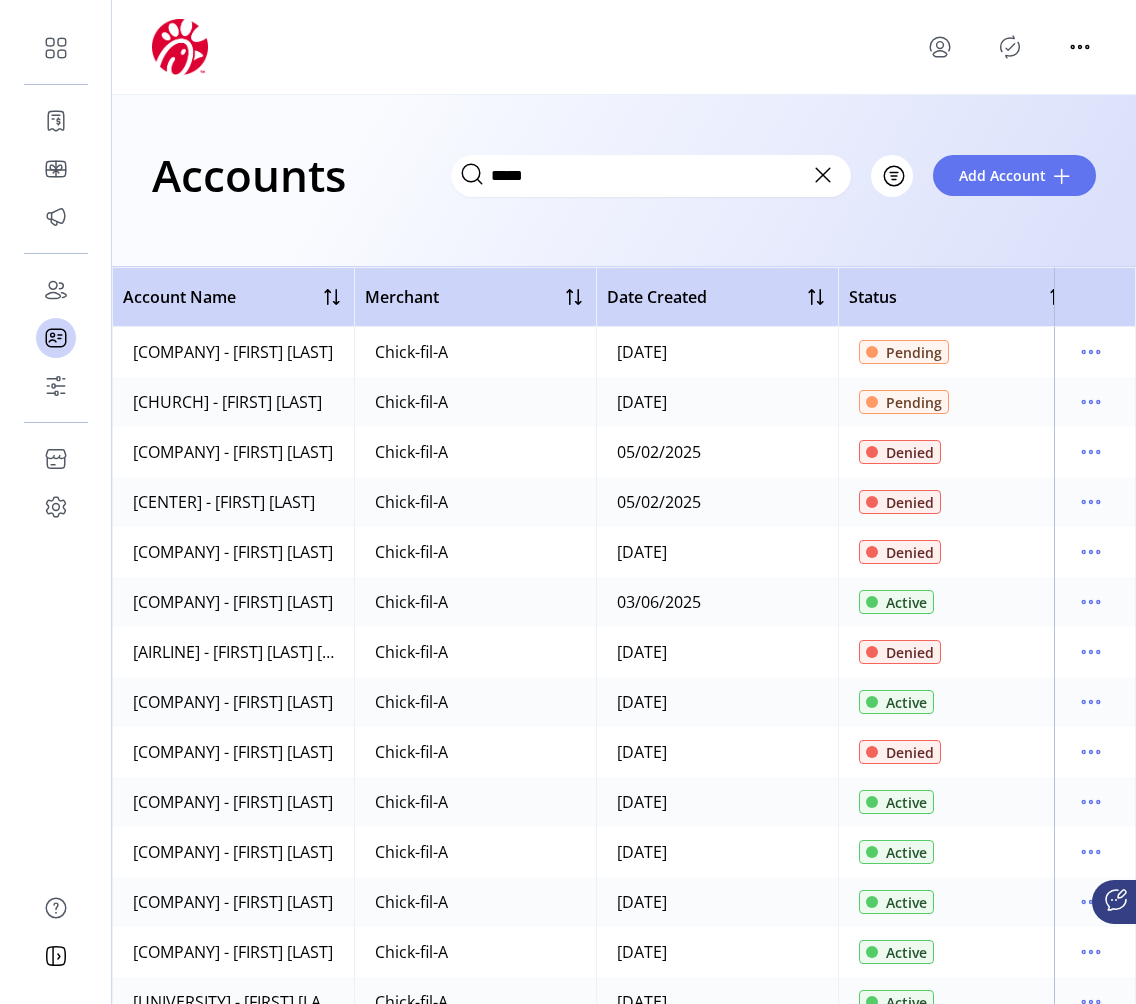 click on "Pending" 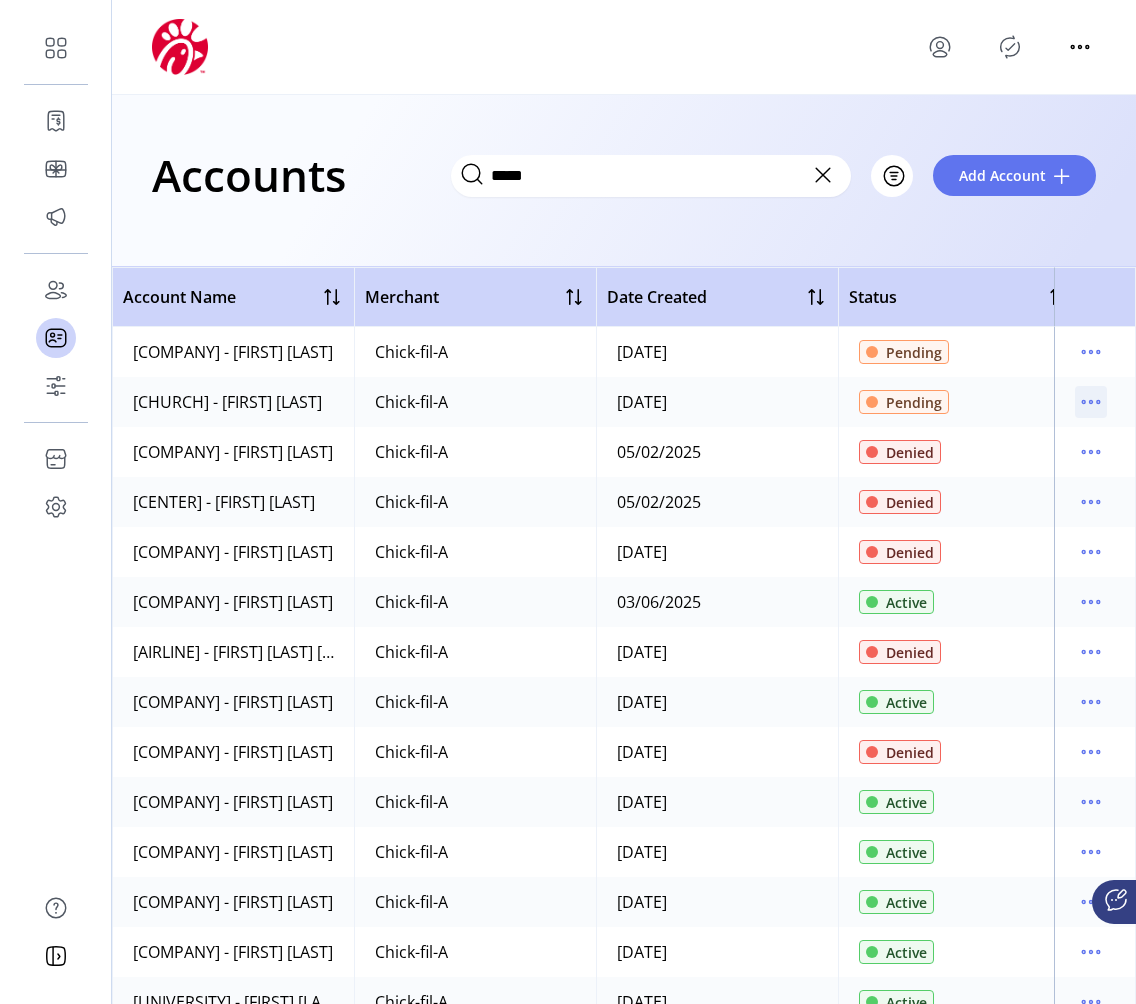 click 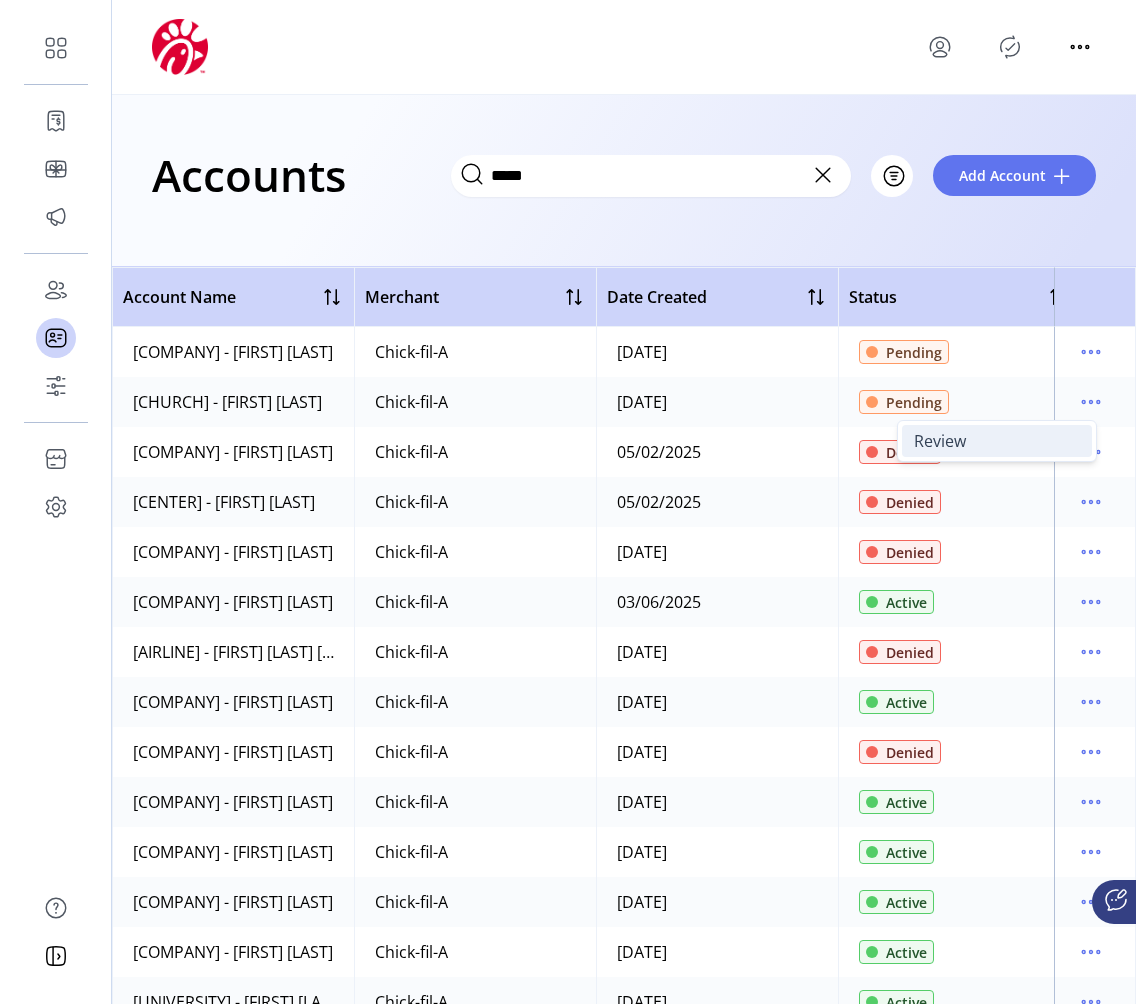 click on "Review" at bounding box center (997, 441) 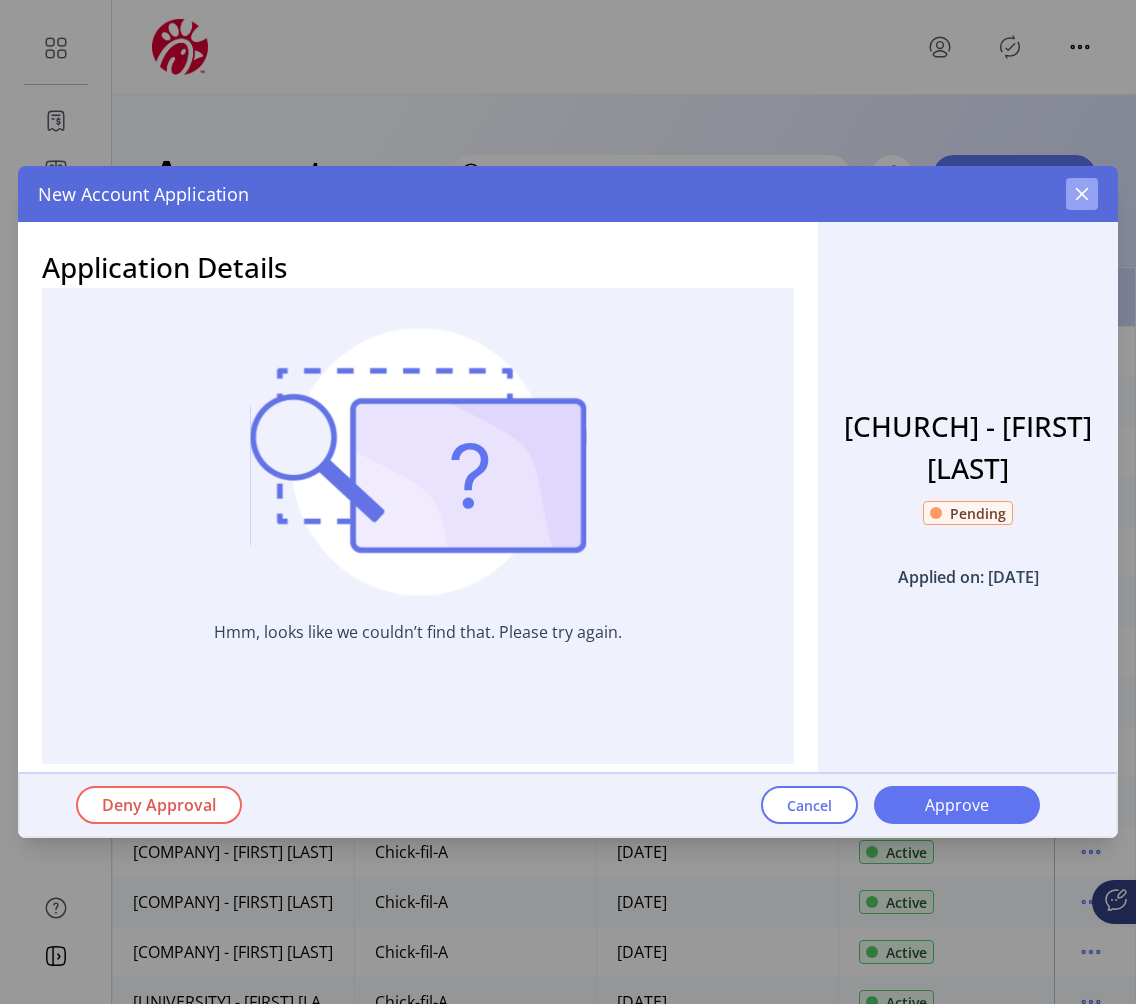 click 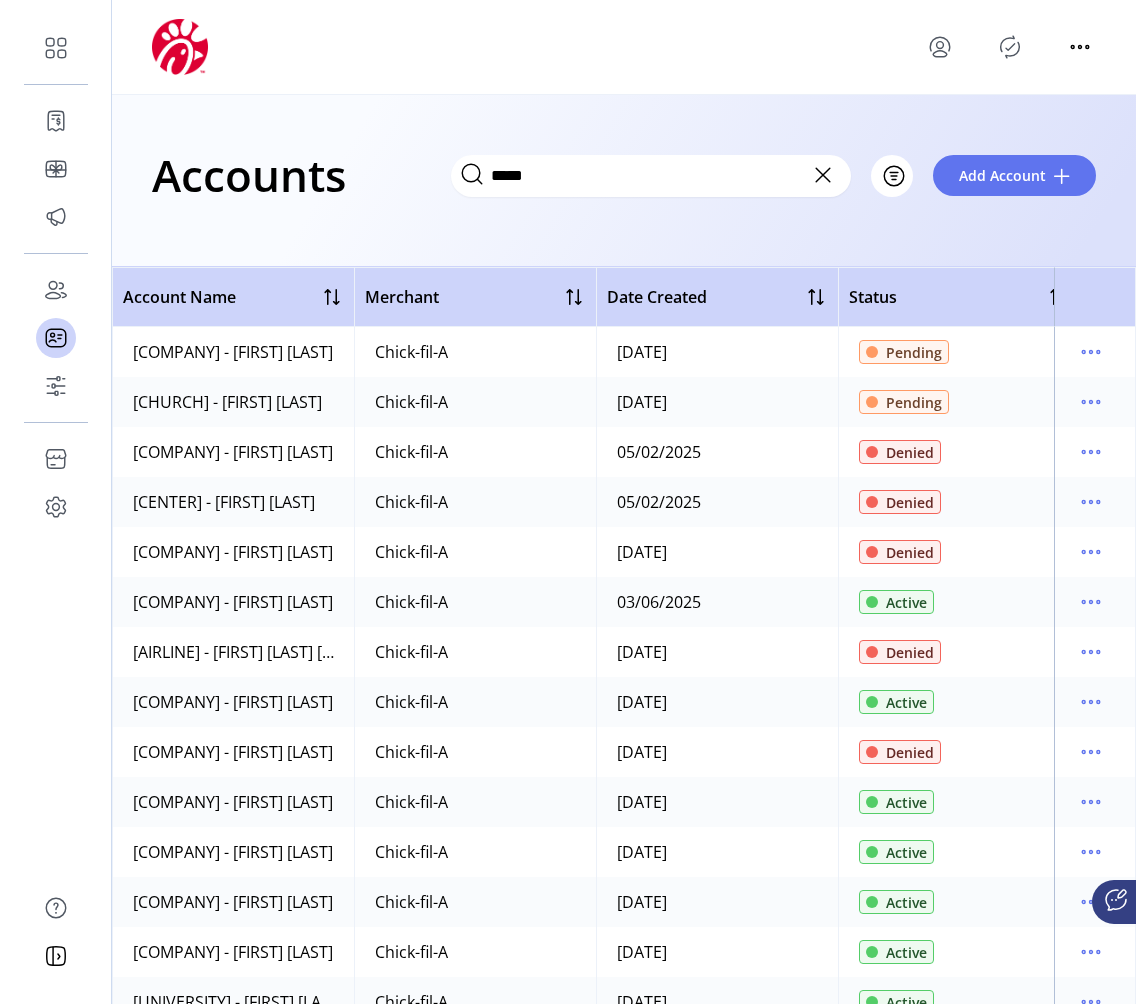 click 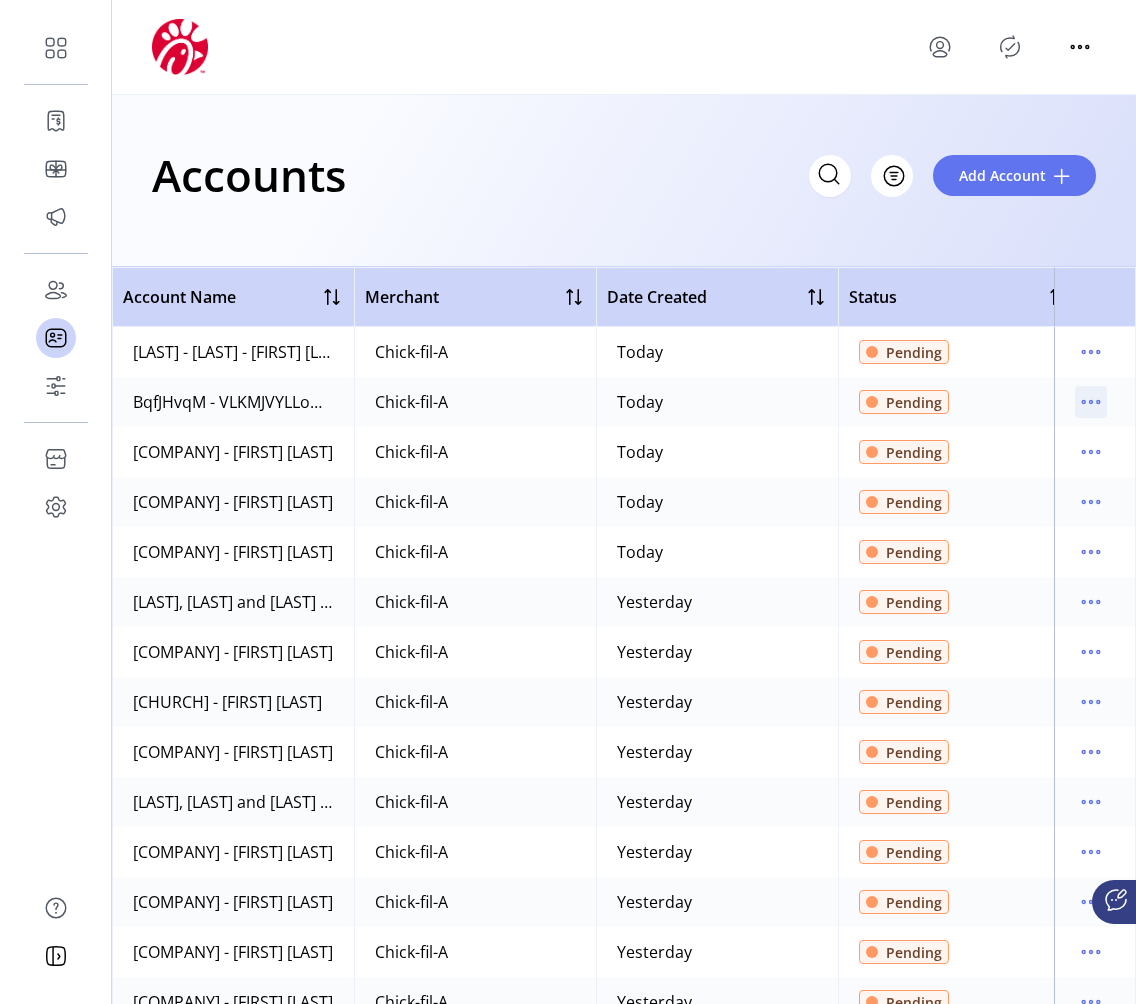 click 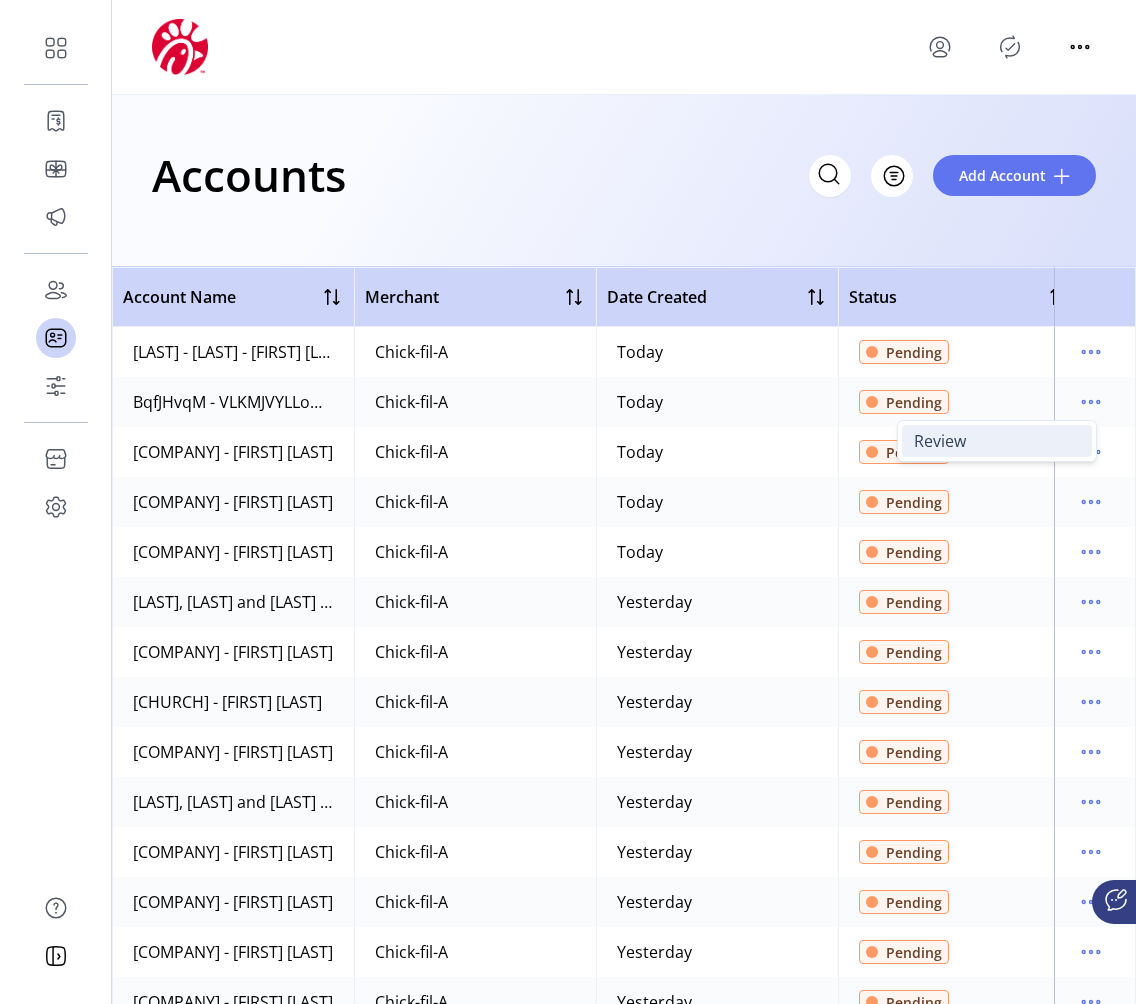 click on "Review" at bounding box center [997, 441] 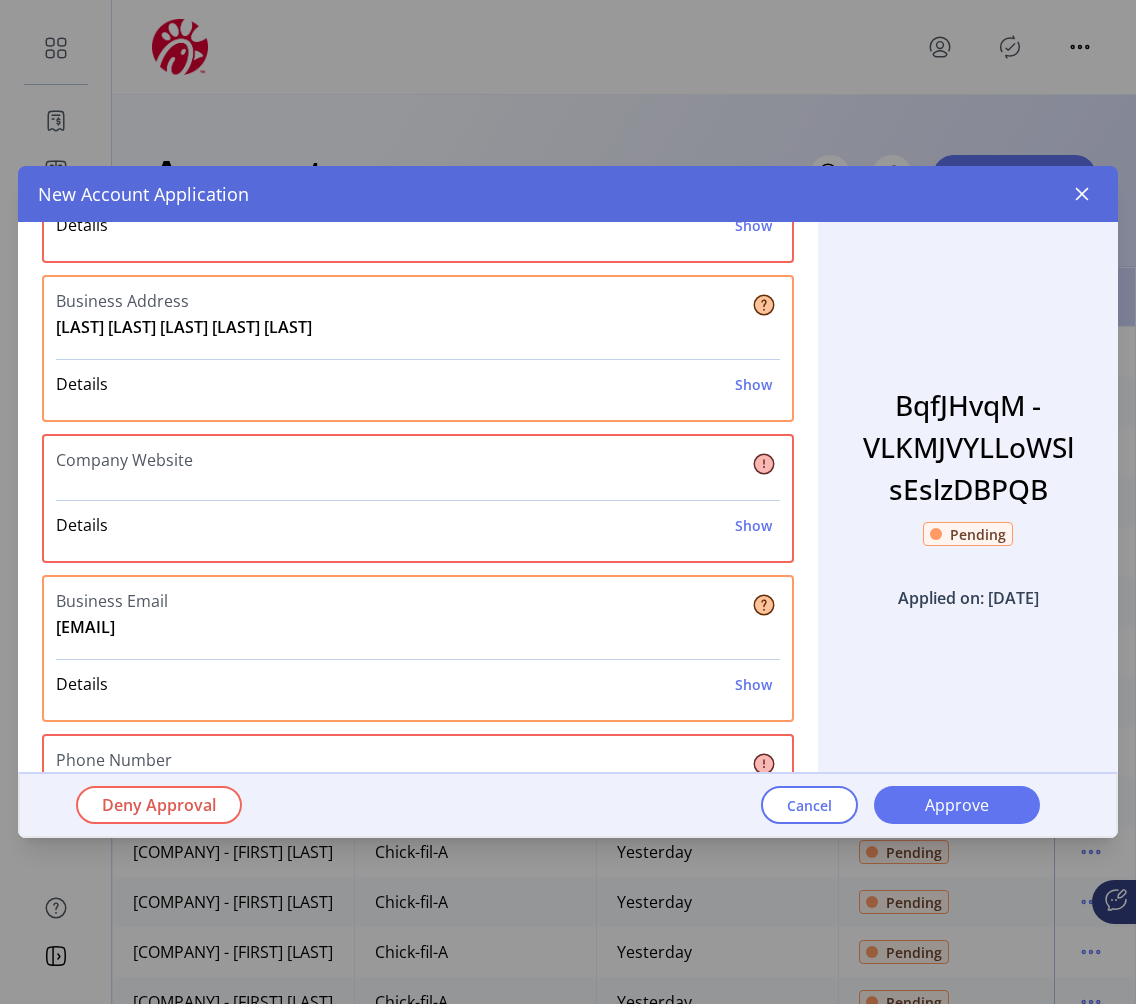 scroll, scrollTop: 0, scrollLeft: 0, axis: both 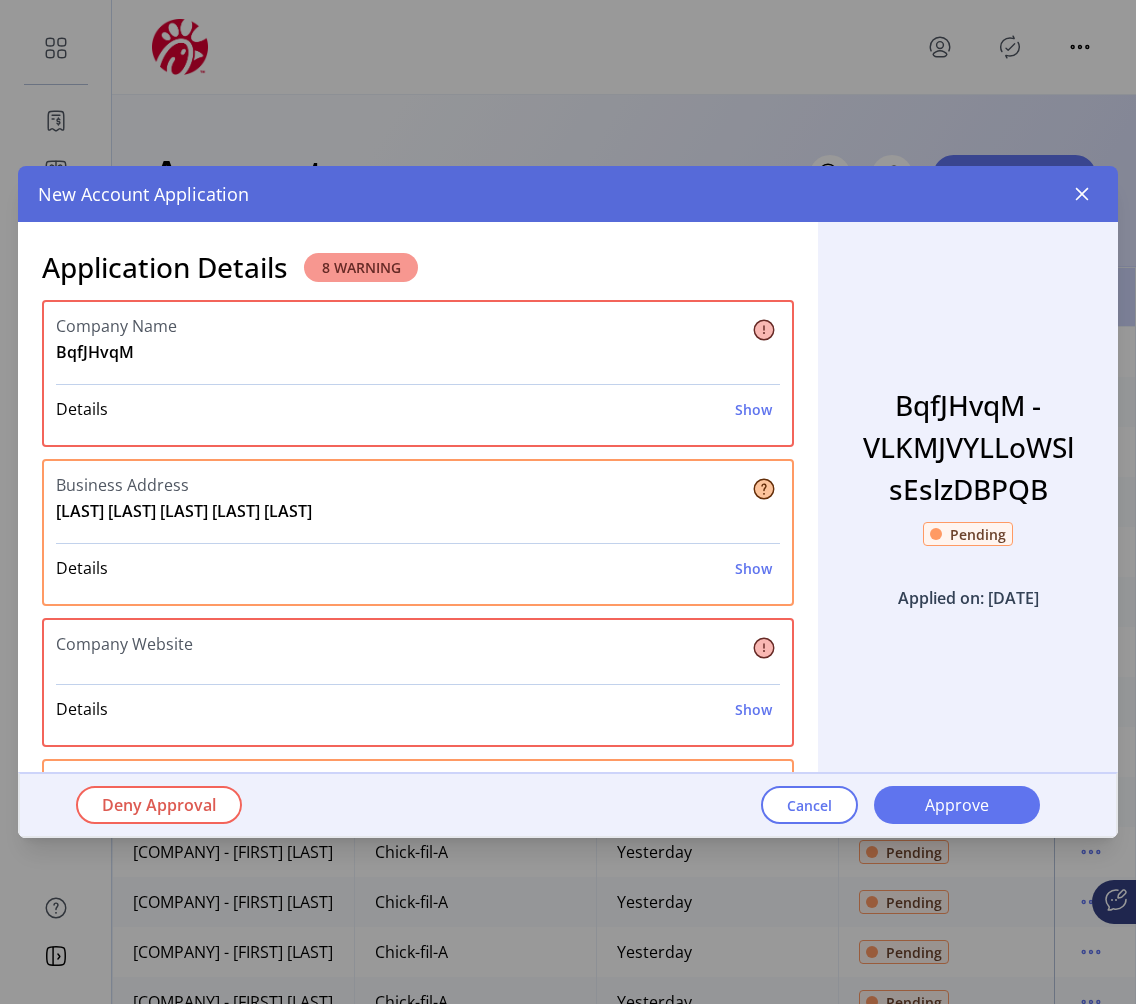click on "New Account Application" 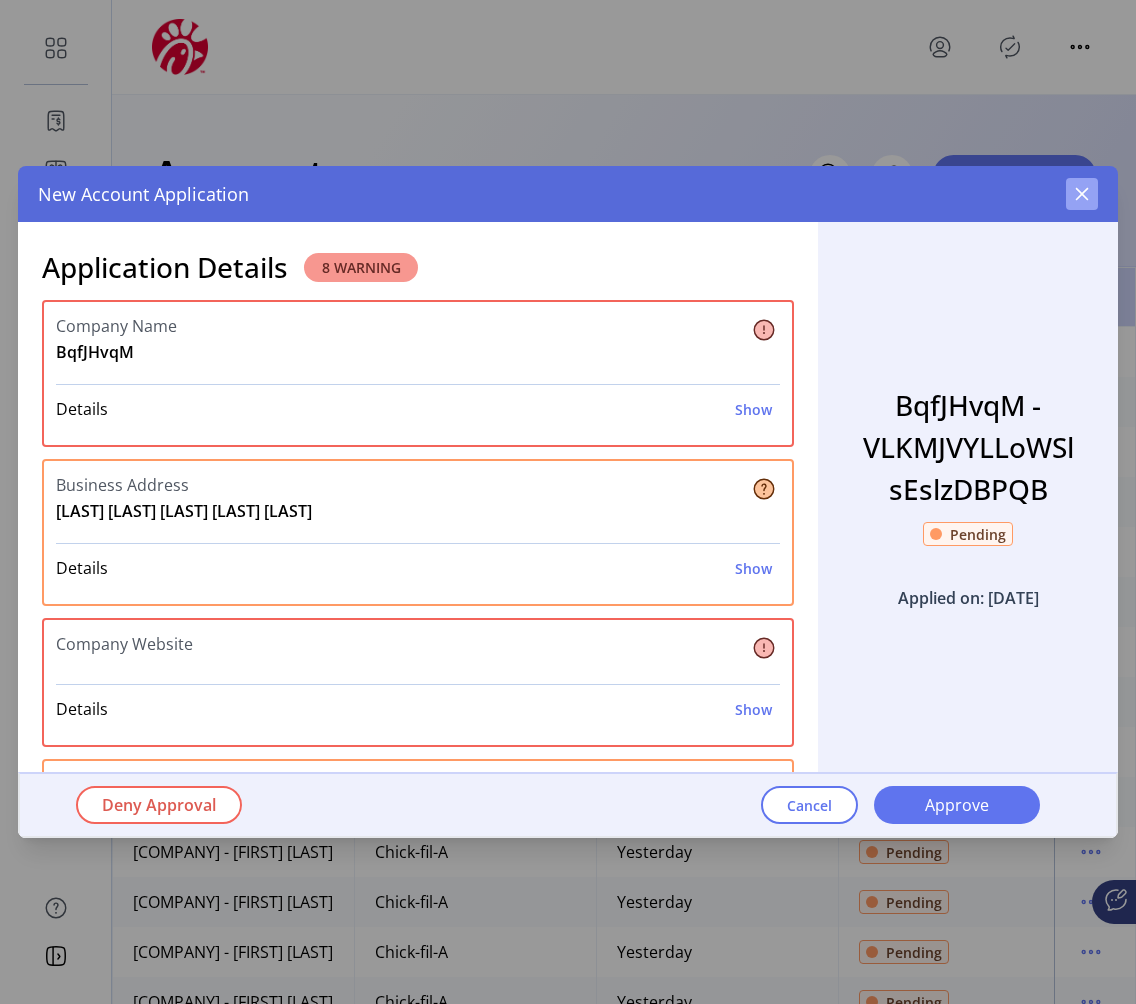 click 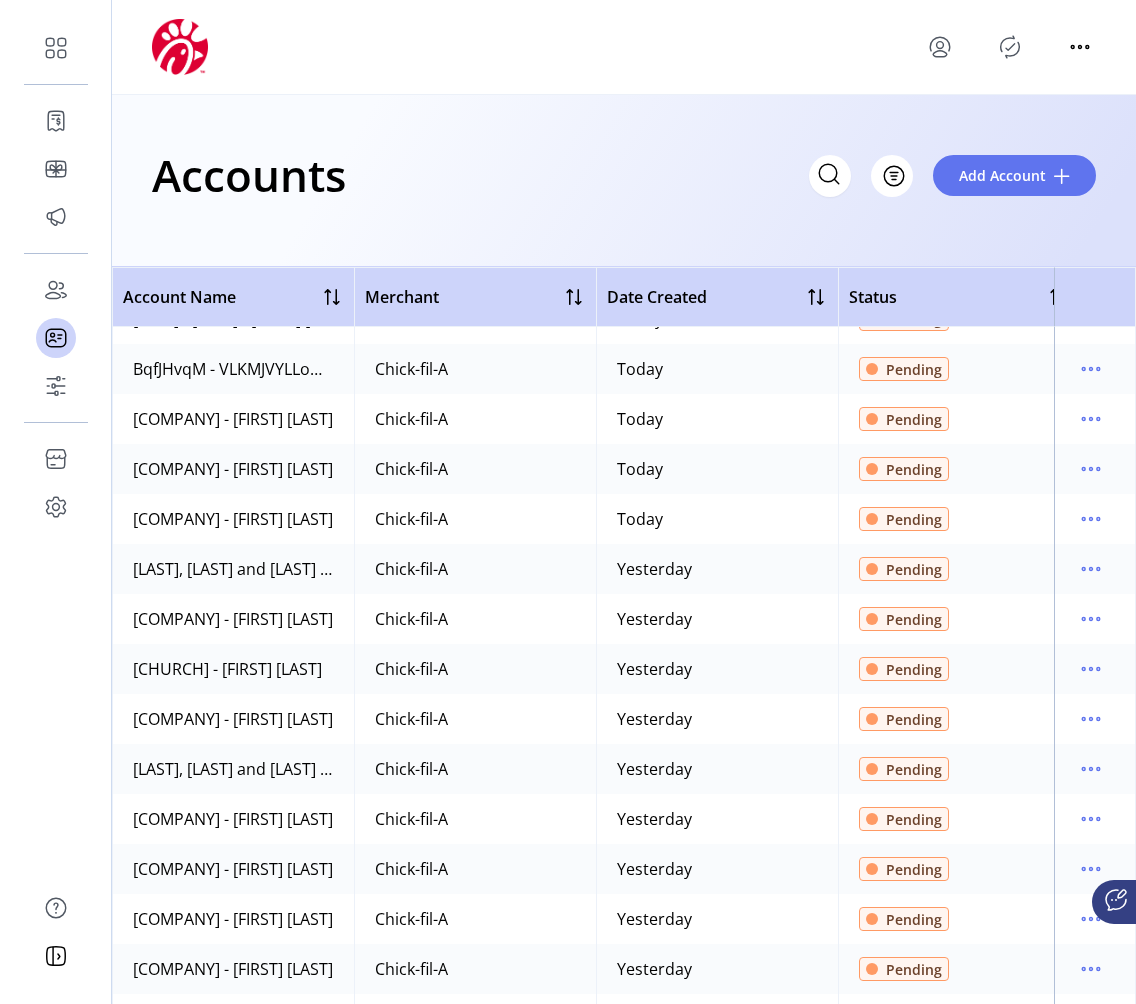 scroll, scrollTop: 55, scrollLeft: 0, axis: vertical 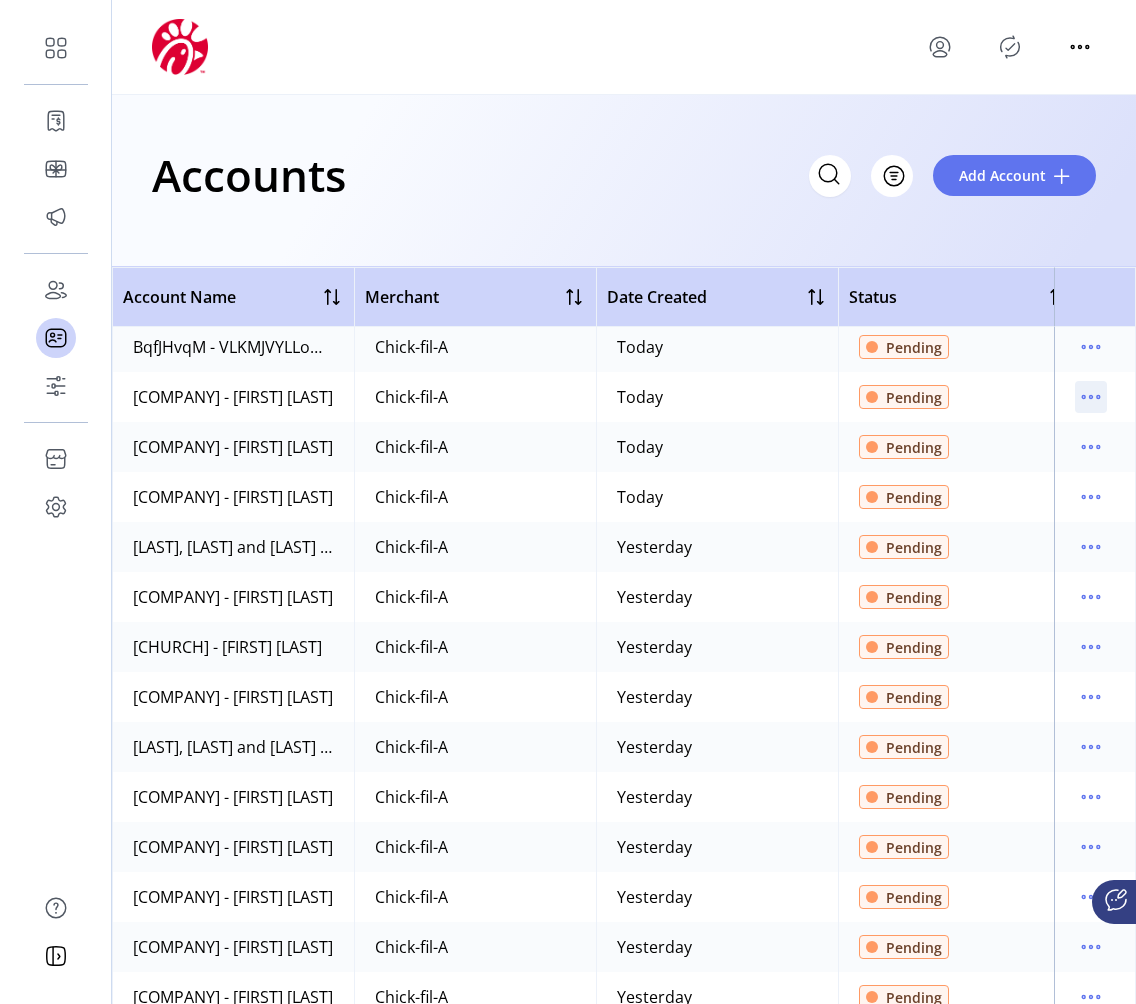 click 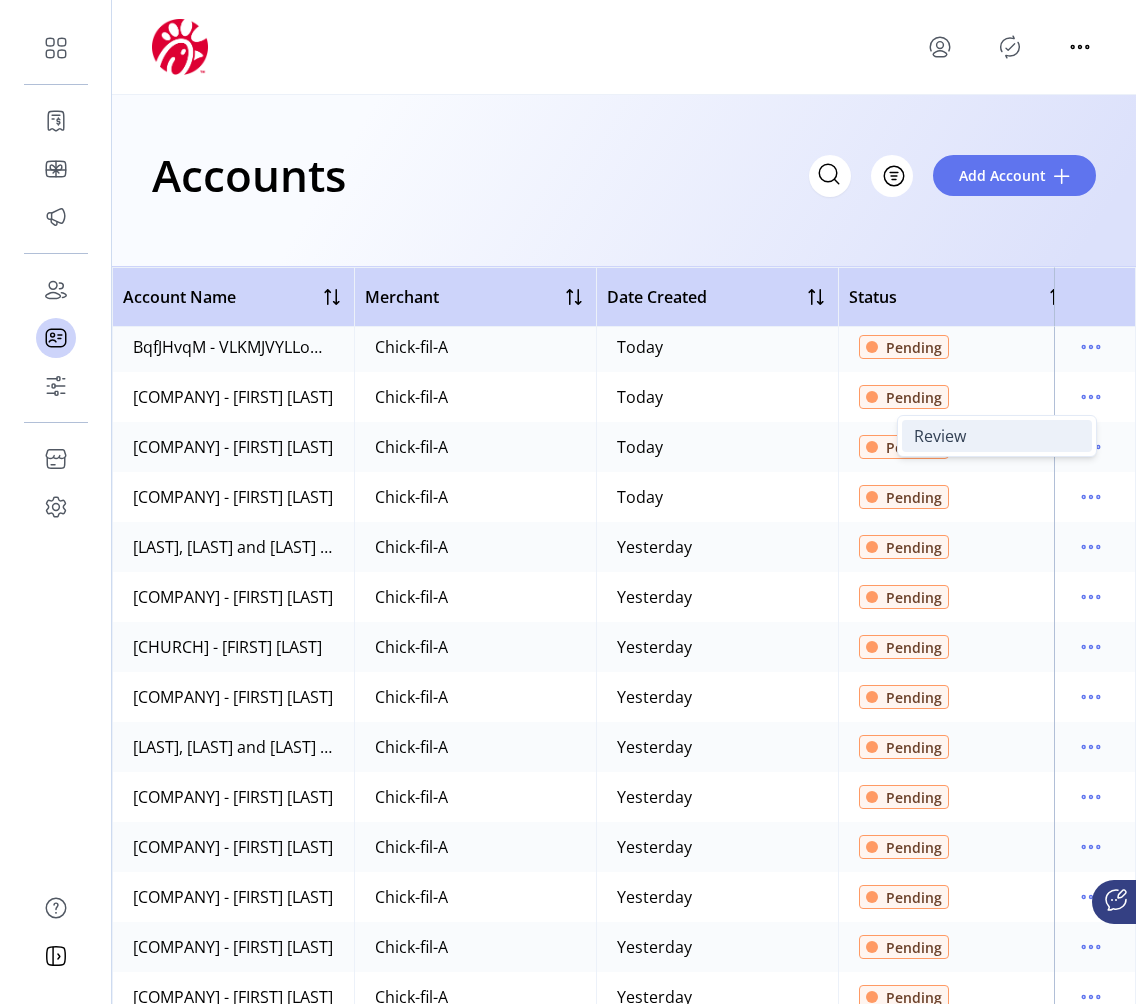 click on "Review" at bounding box center [997, 436] 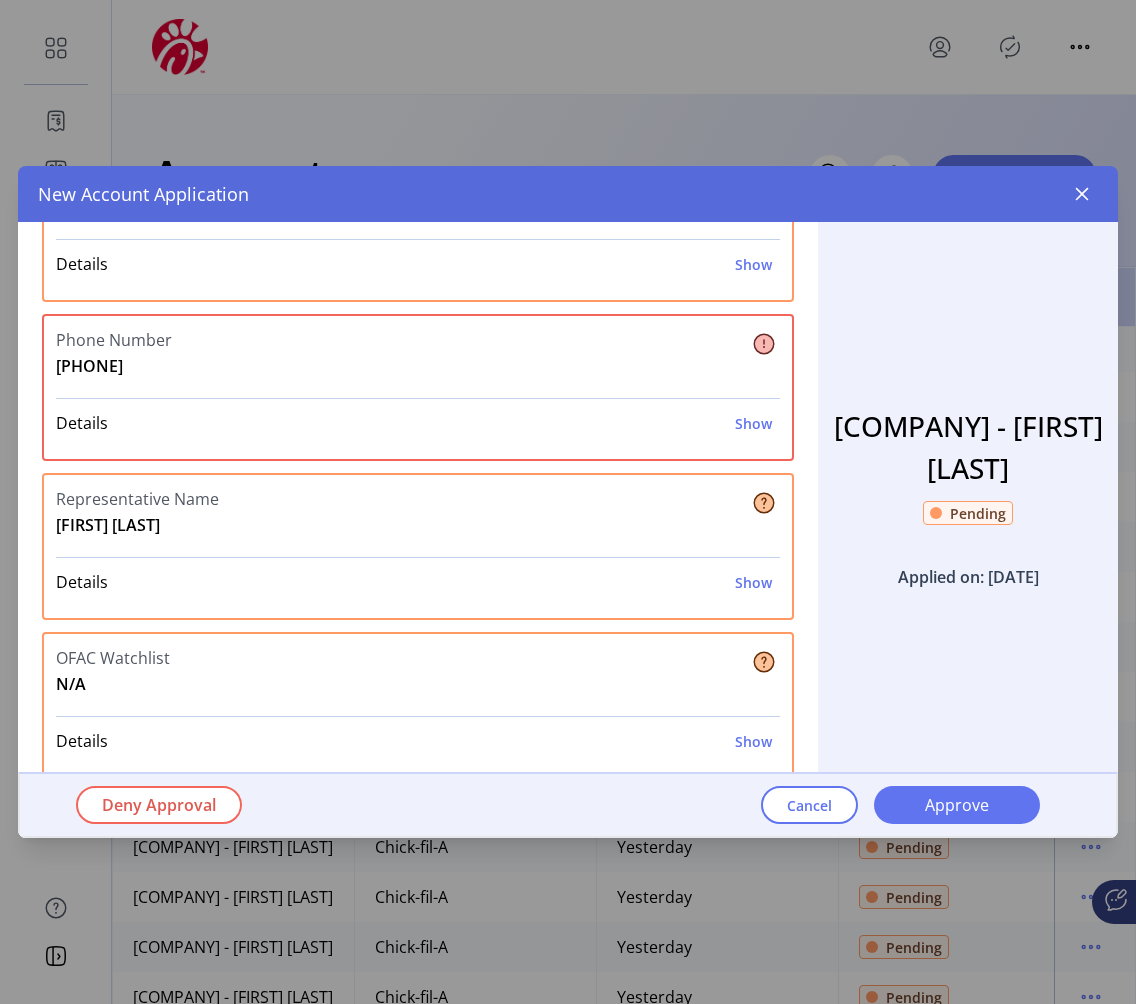 scroll, scrollTop: 0, scrollLeft: 0, axis: both 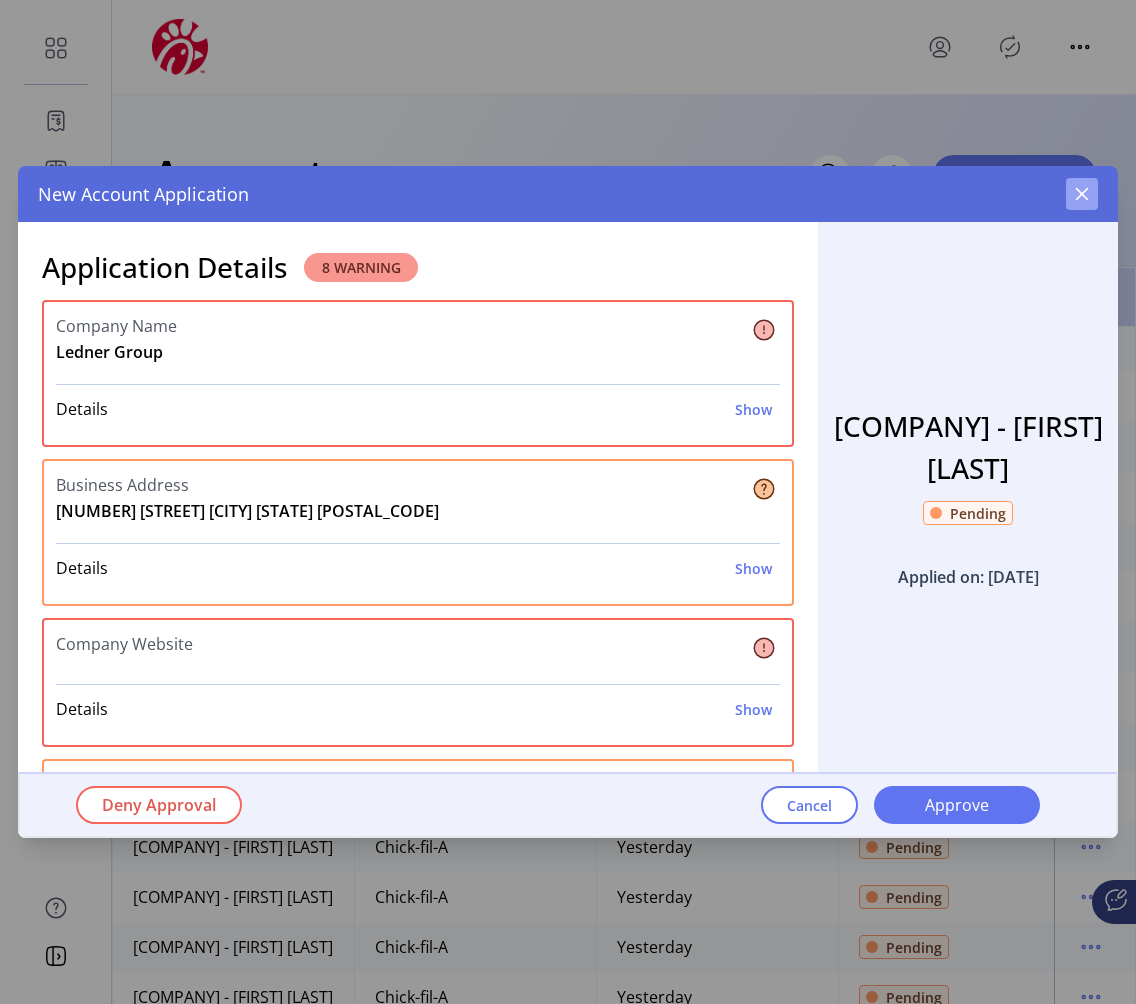 click 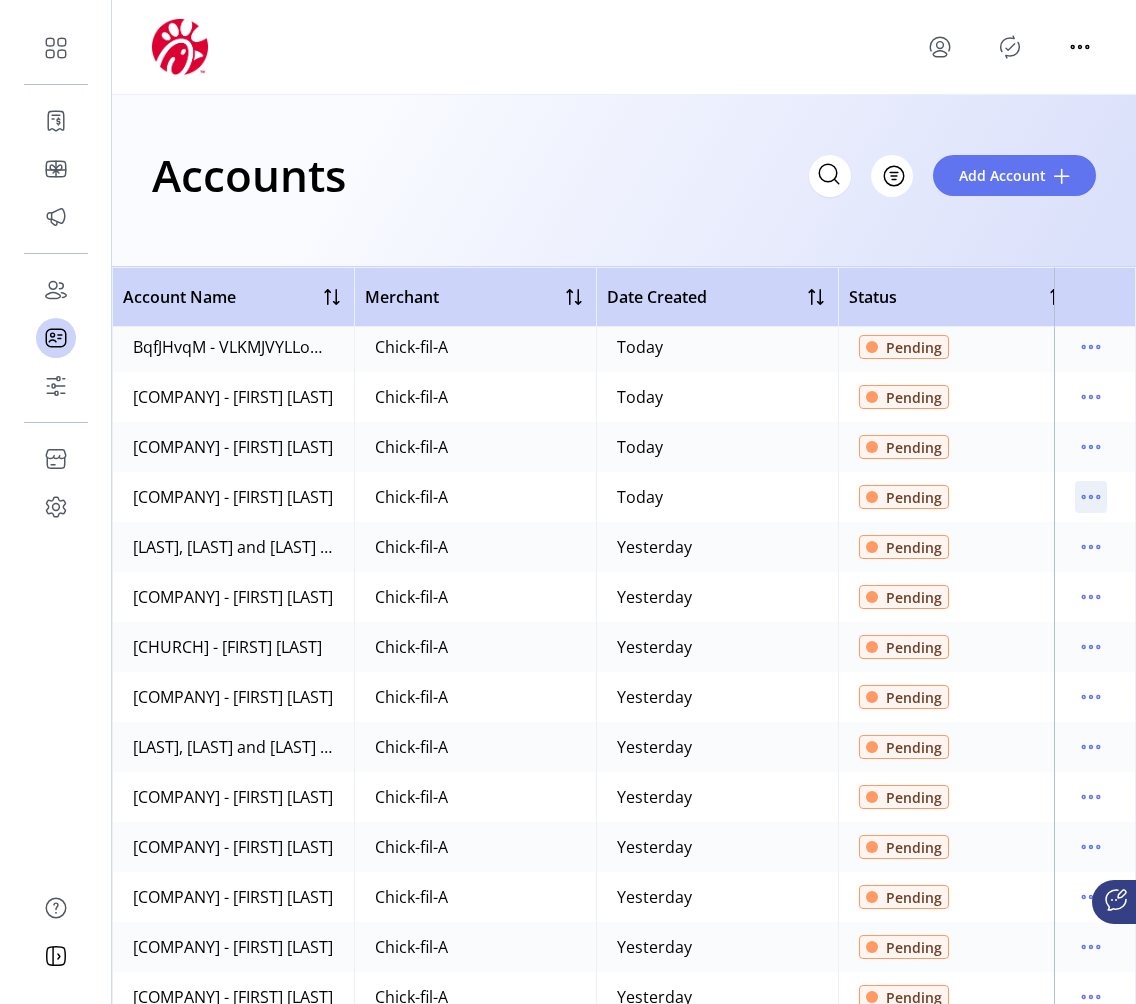 click 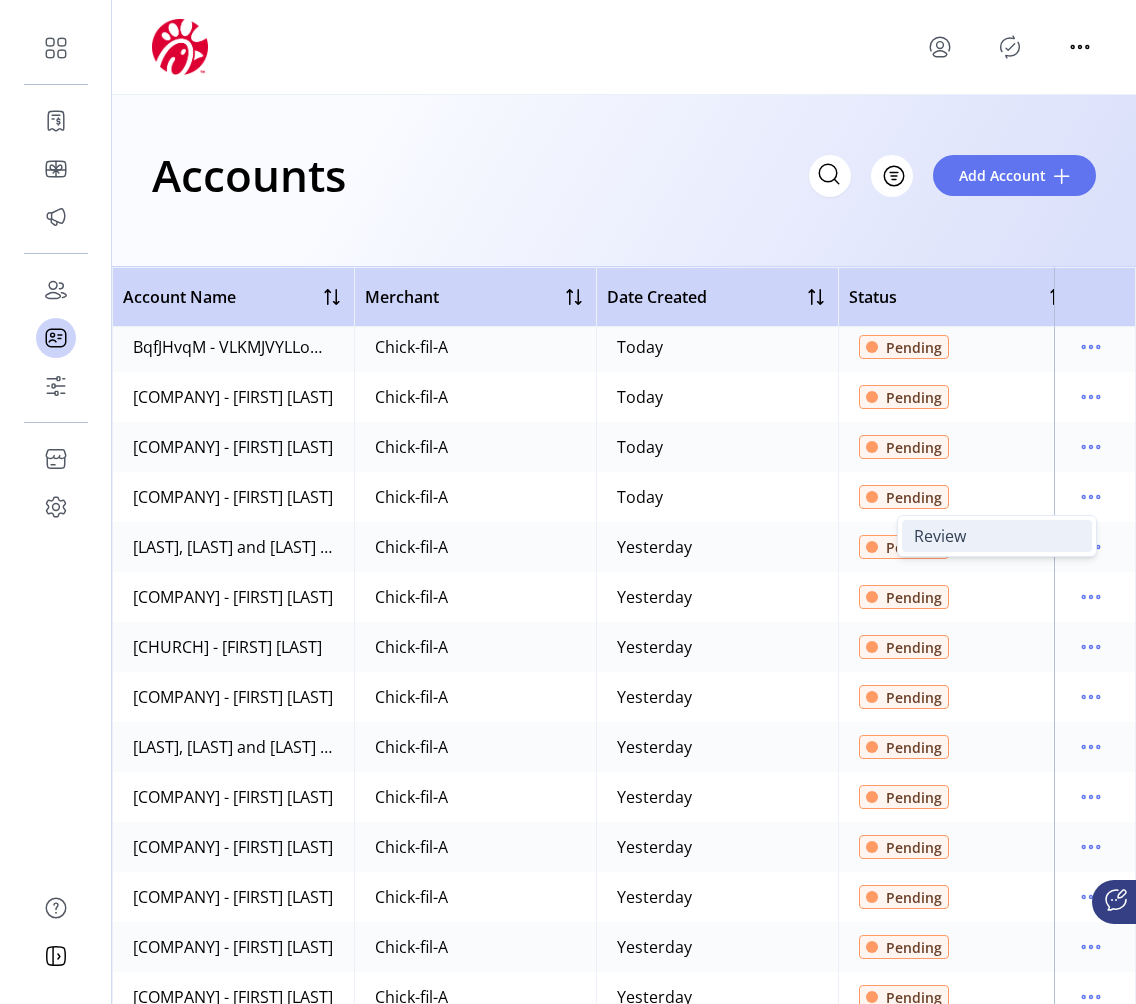 click on "Review" at bounding box center (997, 536) 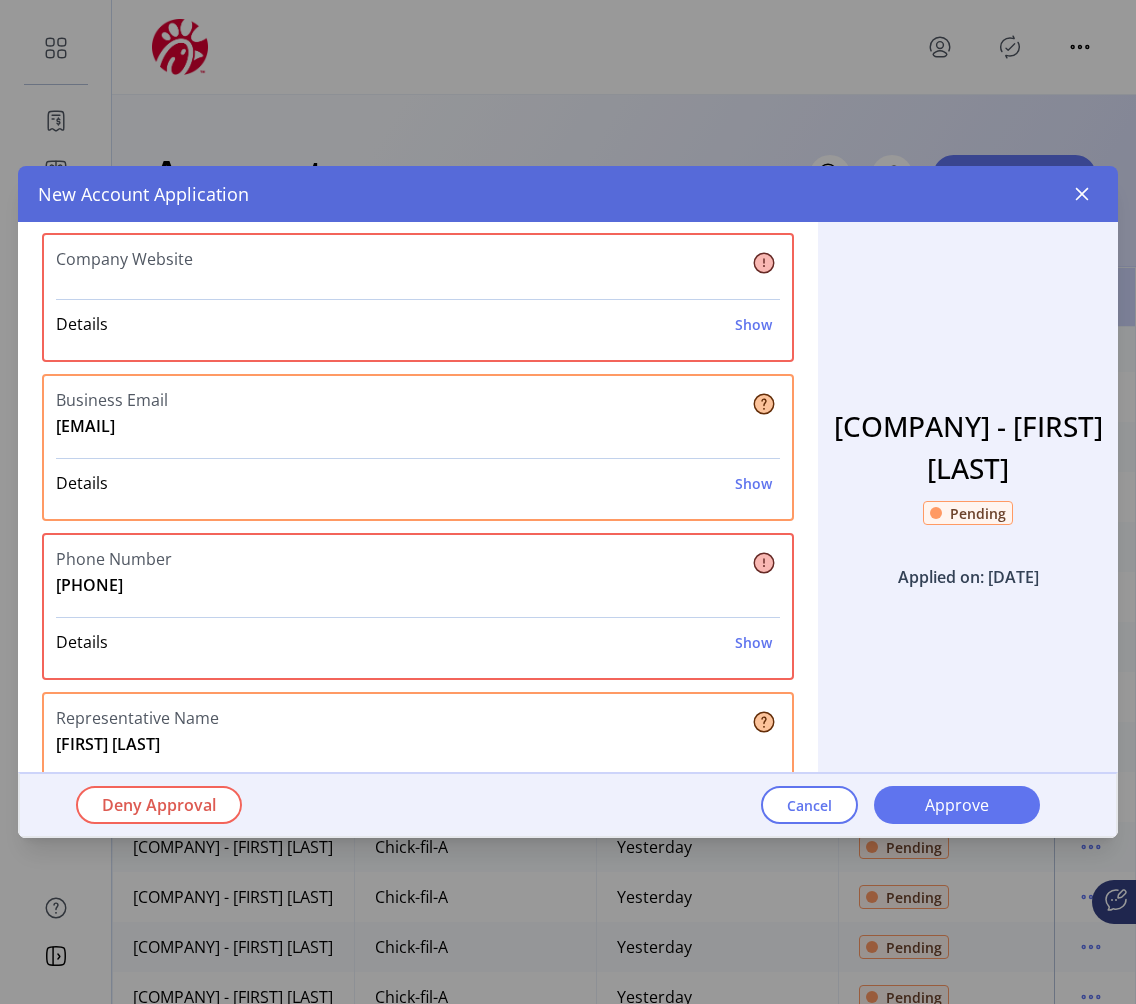 scroll, scrollTop: 0, scrollLeft: 0, axis: both 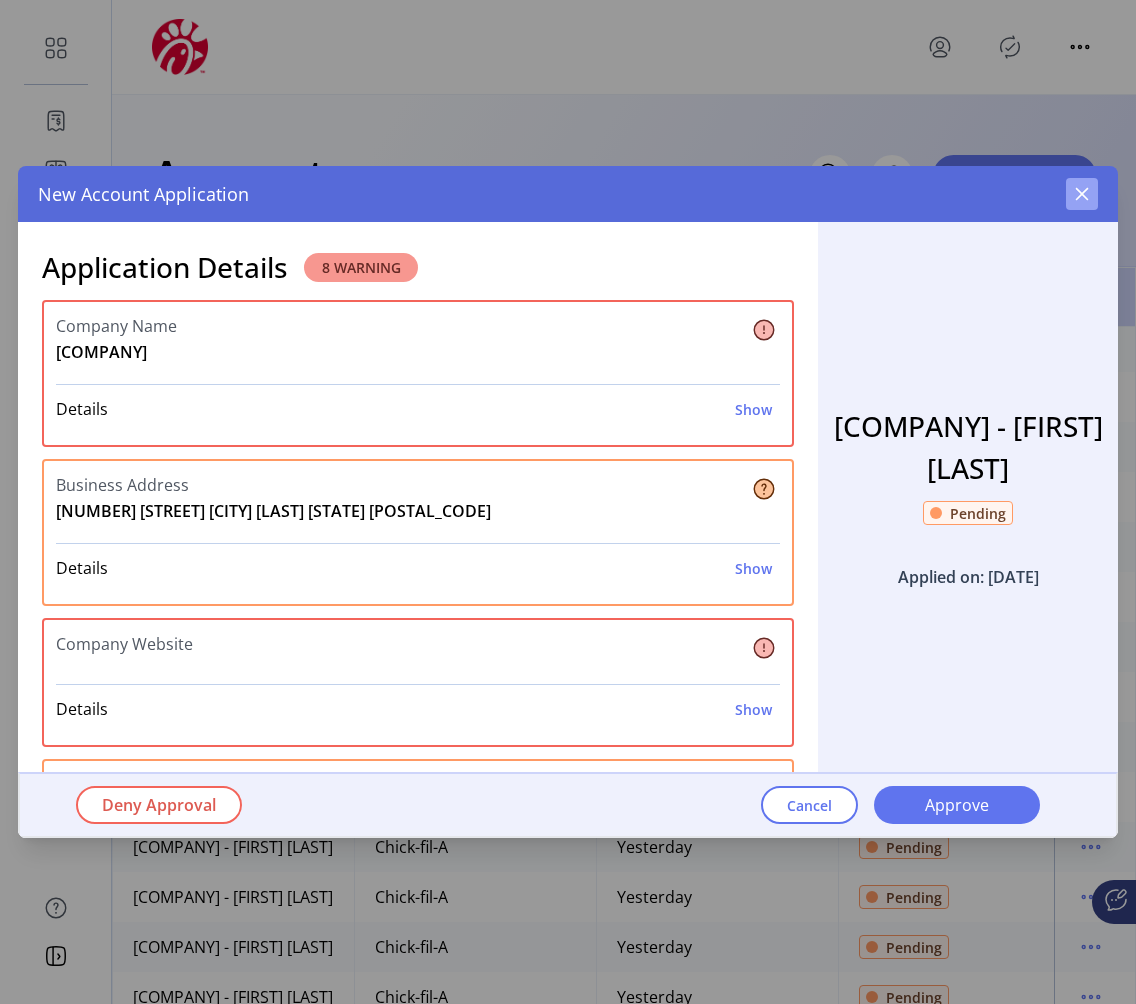 click 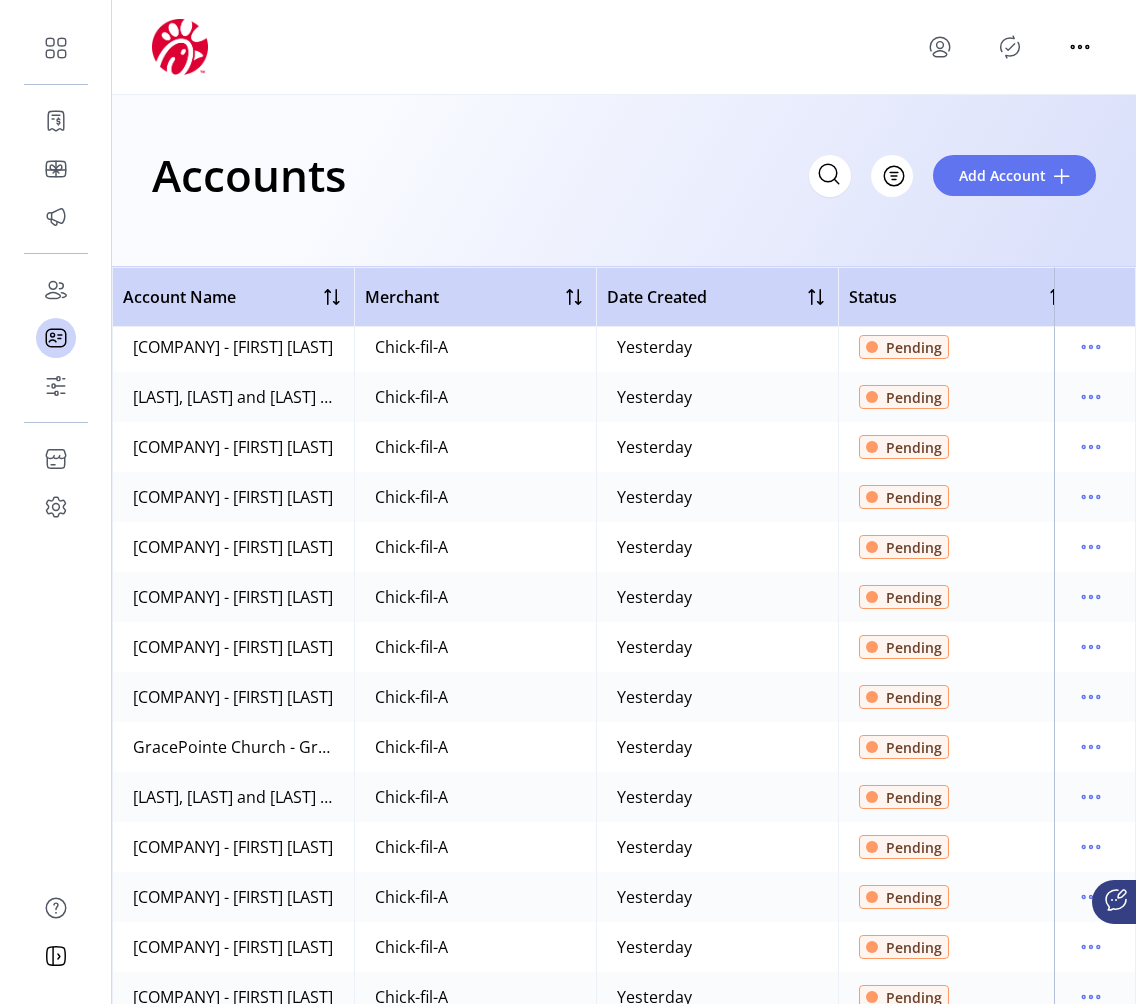 scroll, scrollTop: 416, scrollLeft: 0, axis: vertical 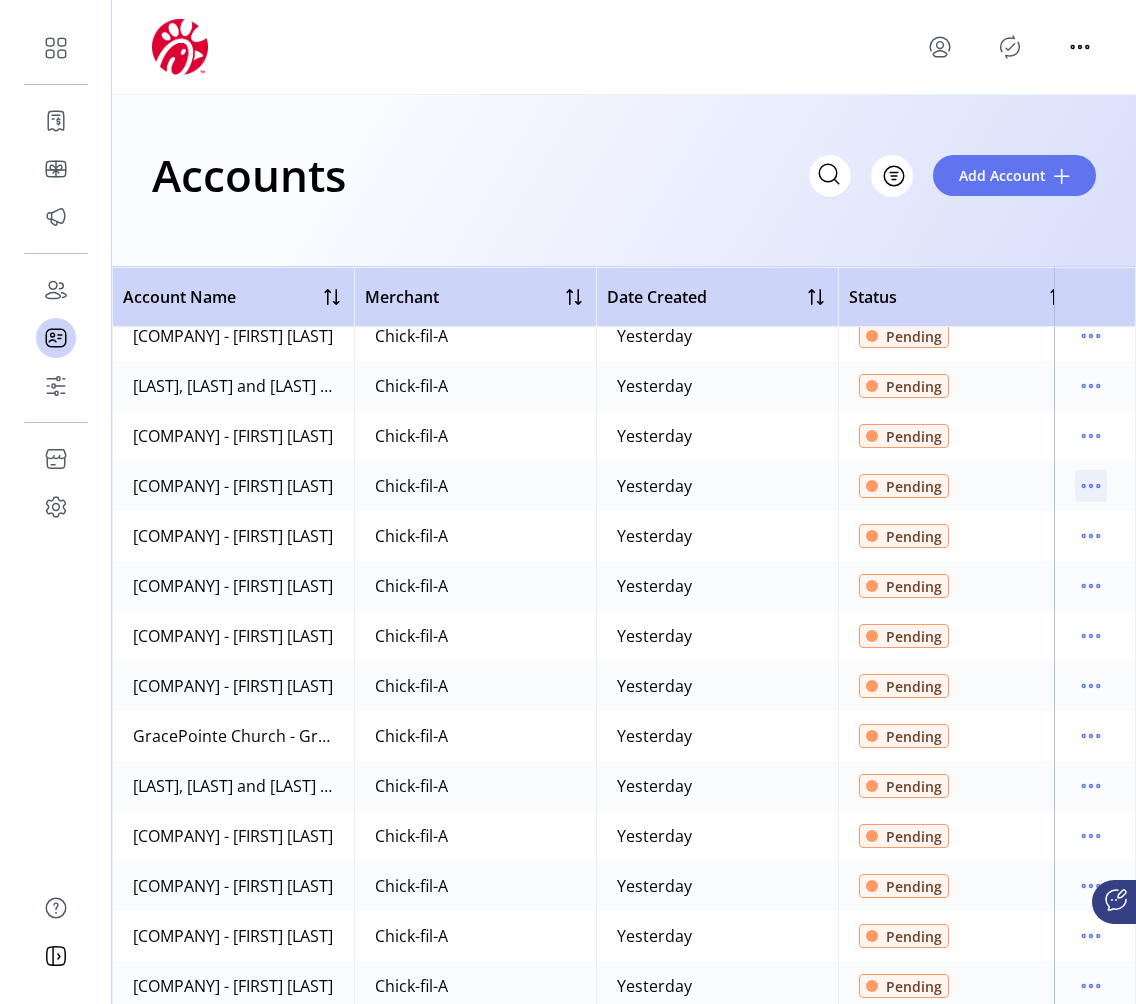 click 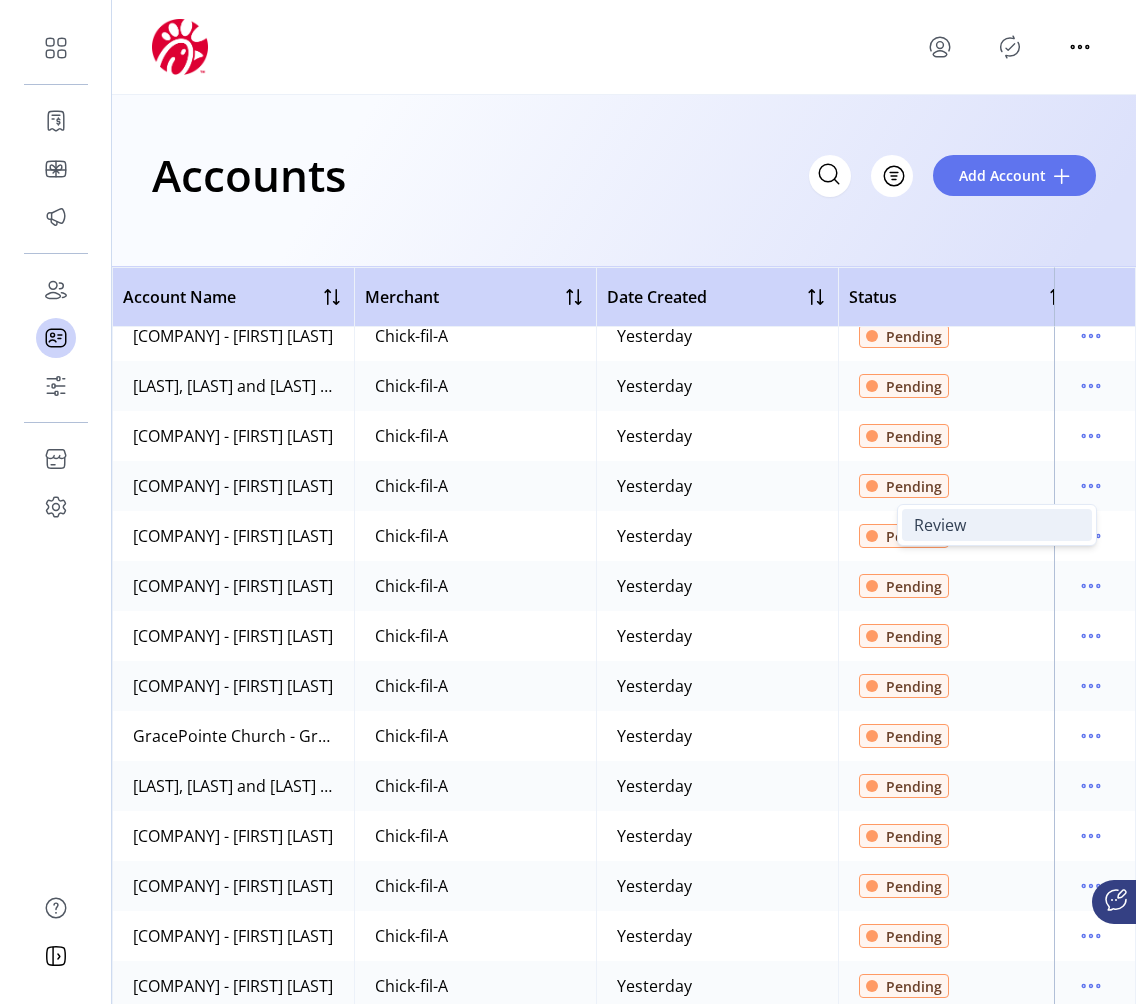 click on "Review" at bounding box center (997, 525) 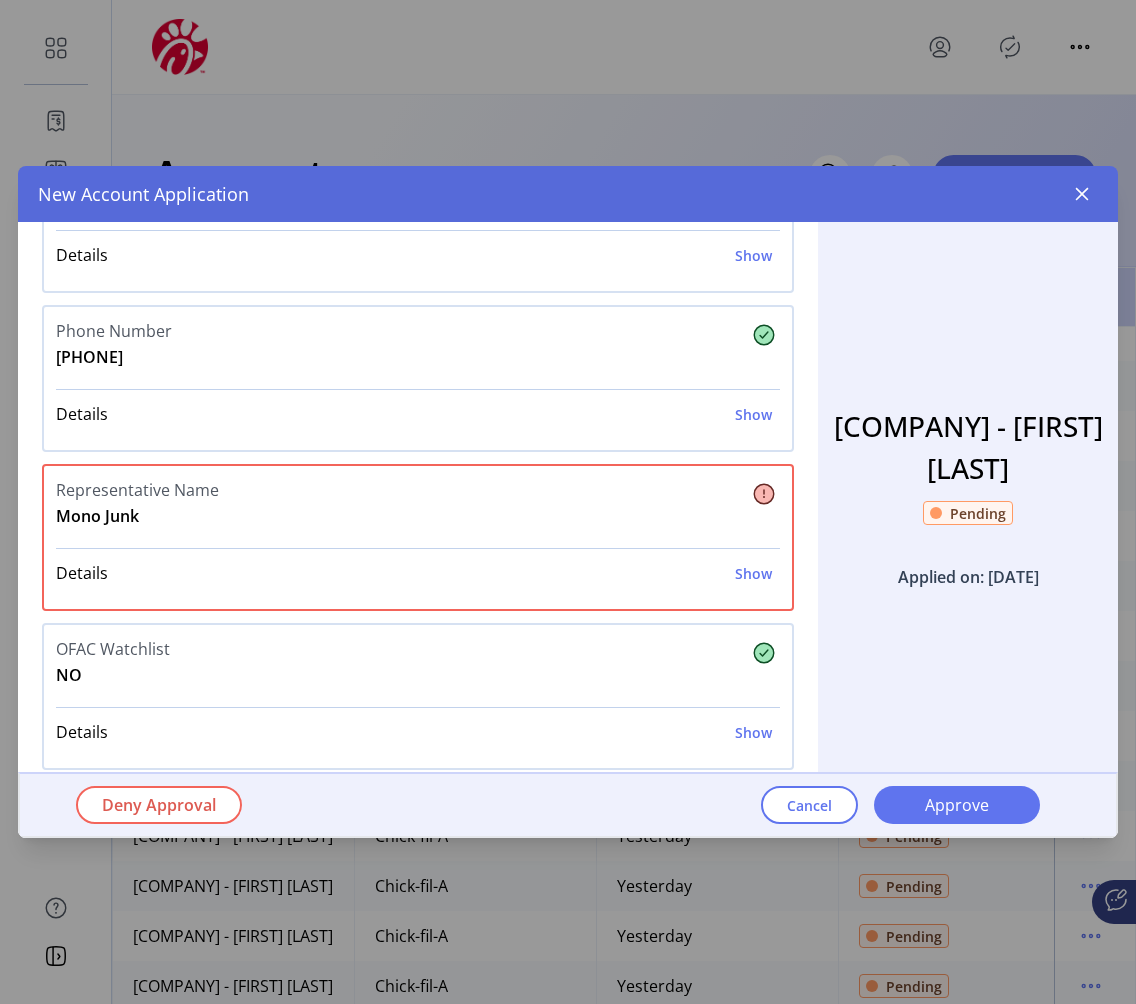 scroll, scrollTop: 628, scrollLeft: 0, axis: vertical 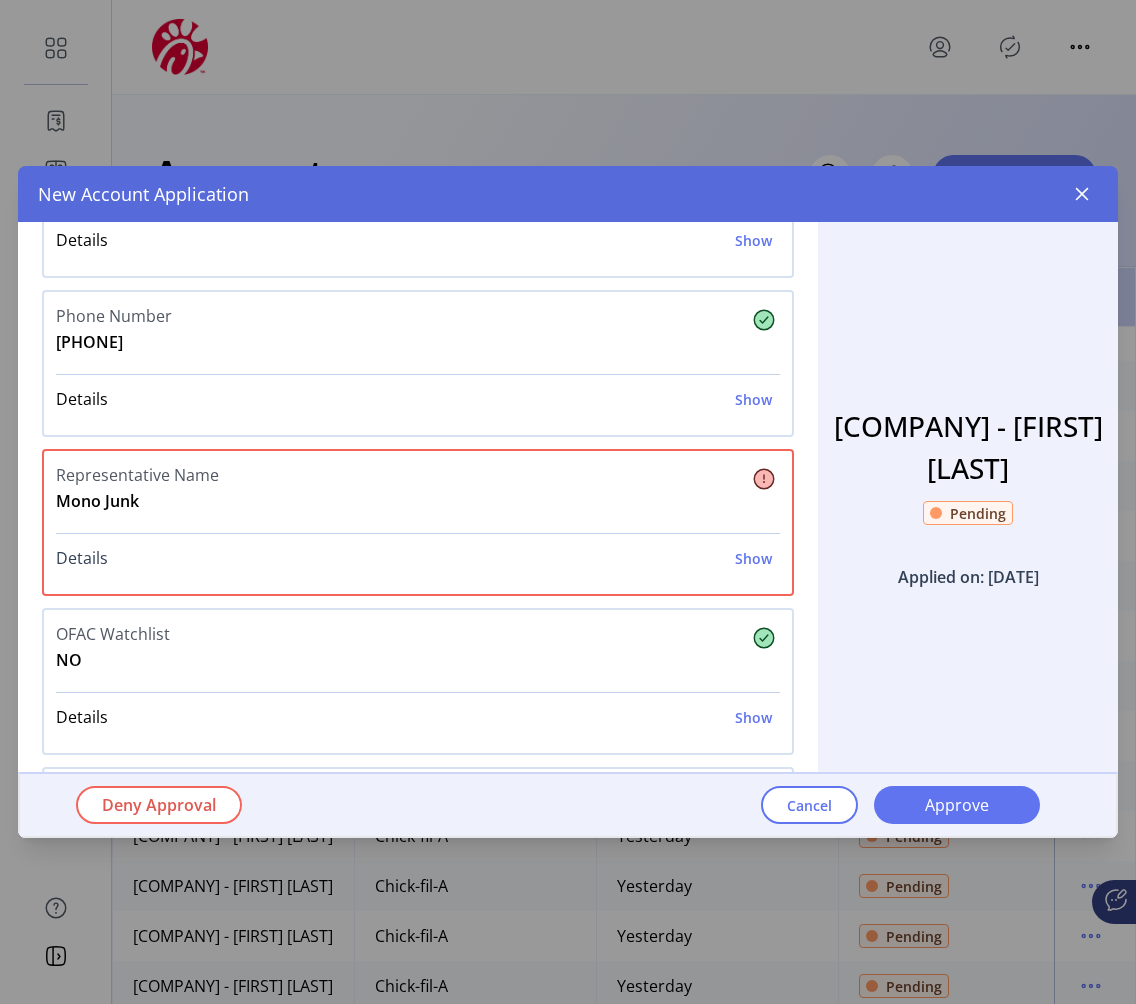 click on "Show" at bounding box center [753, 558] 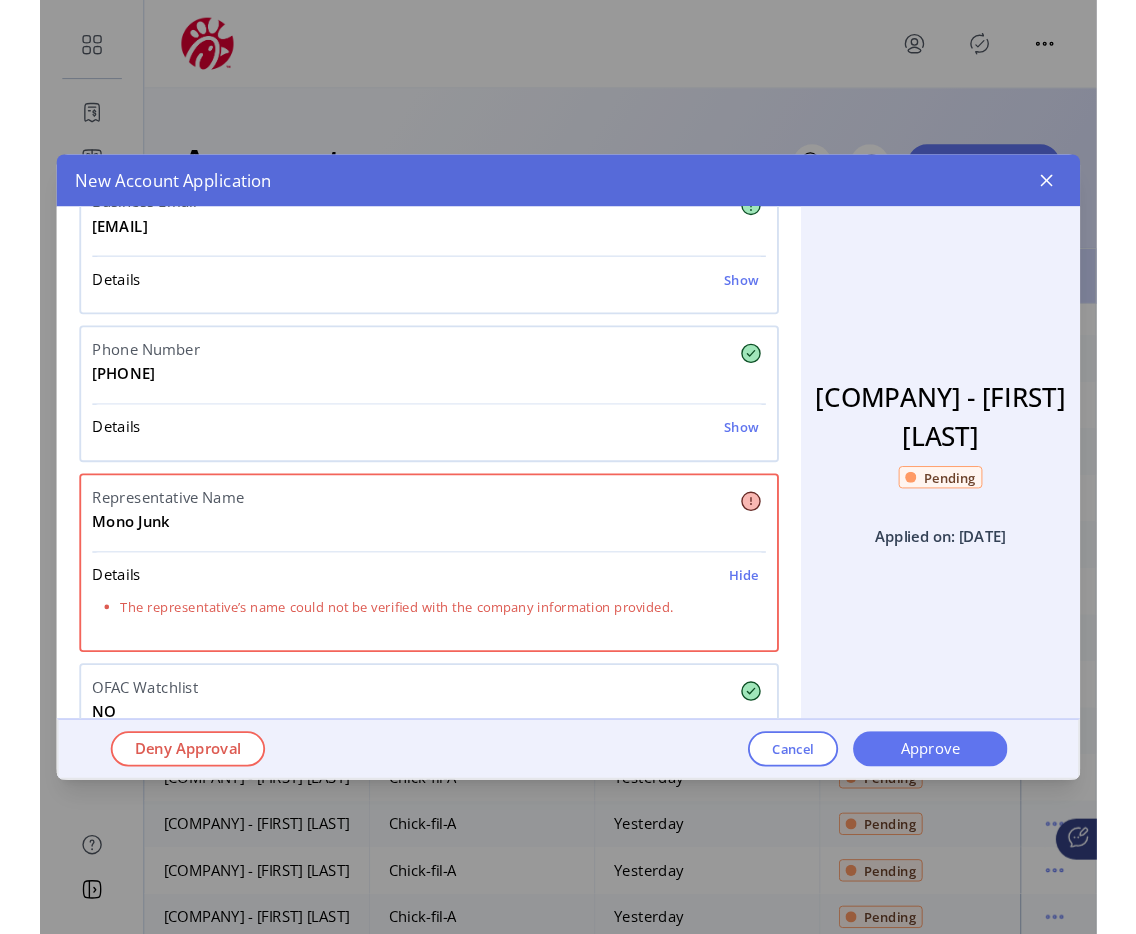 scroll, scrollTop: 572, scrollLeft: 0, axis: vertical 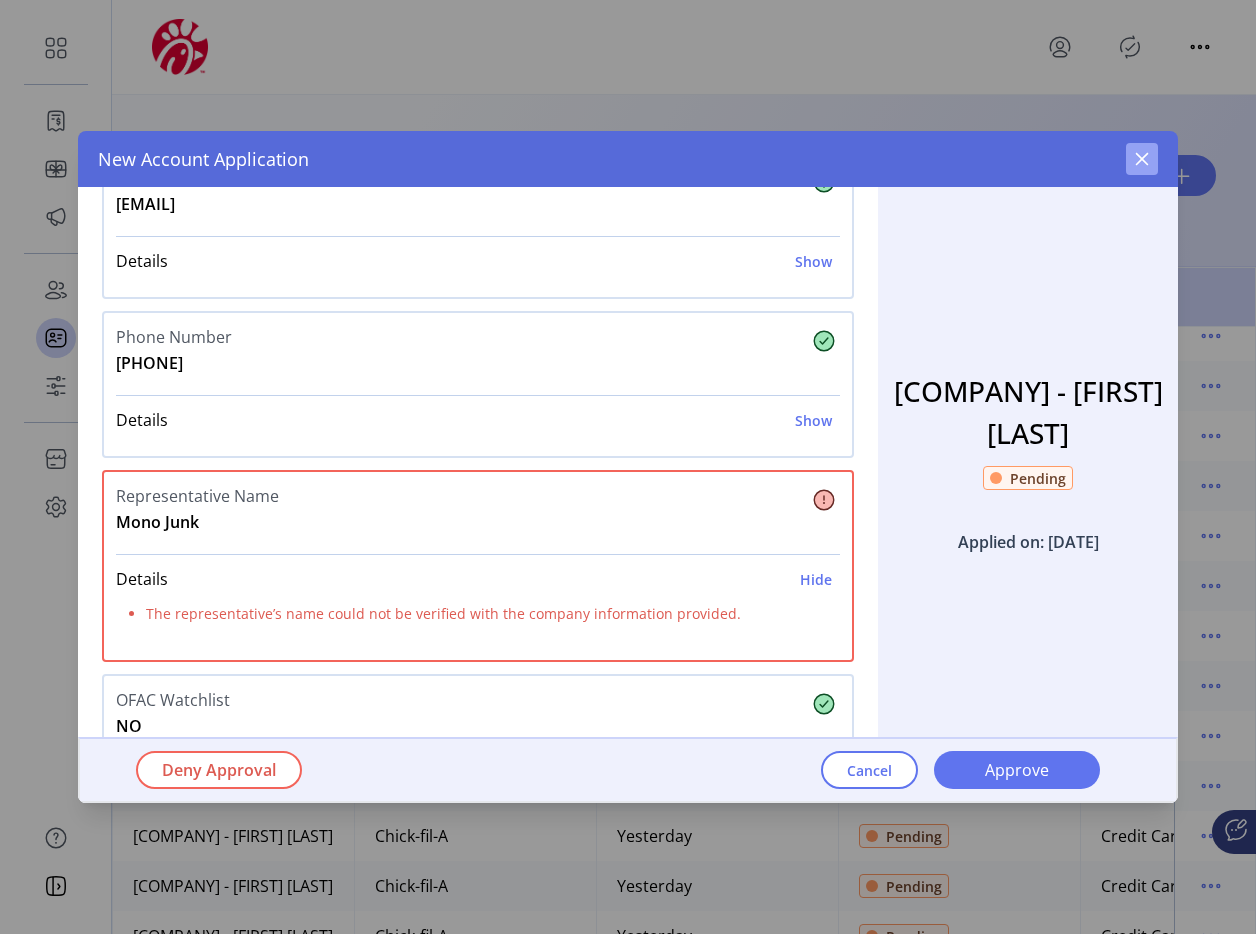 click 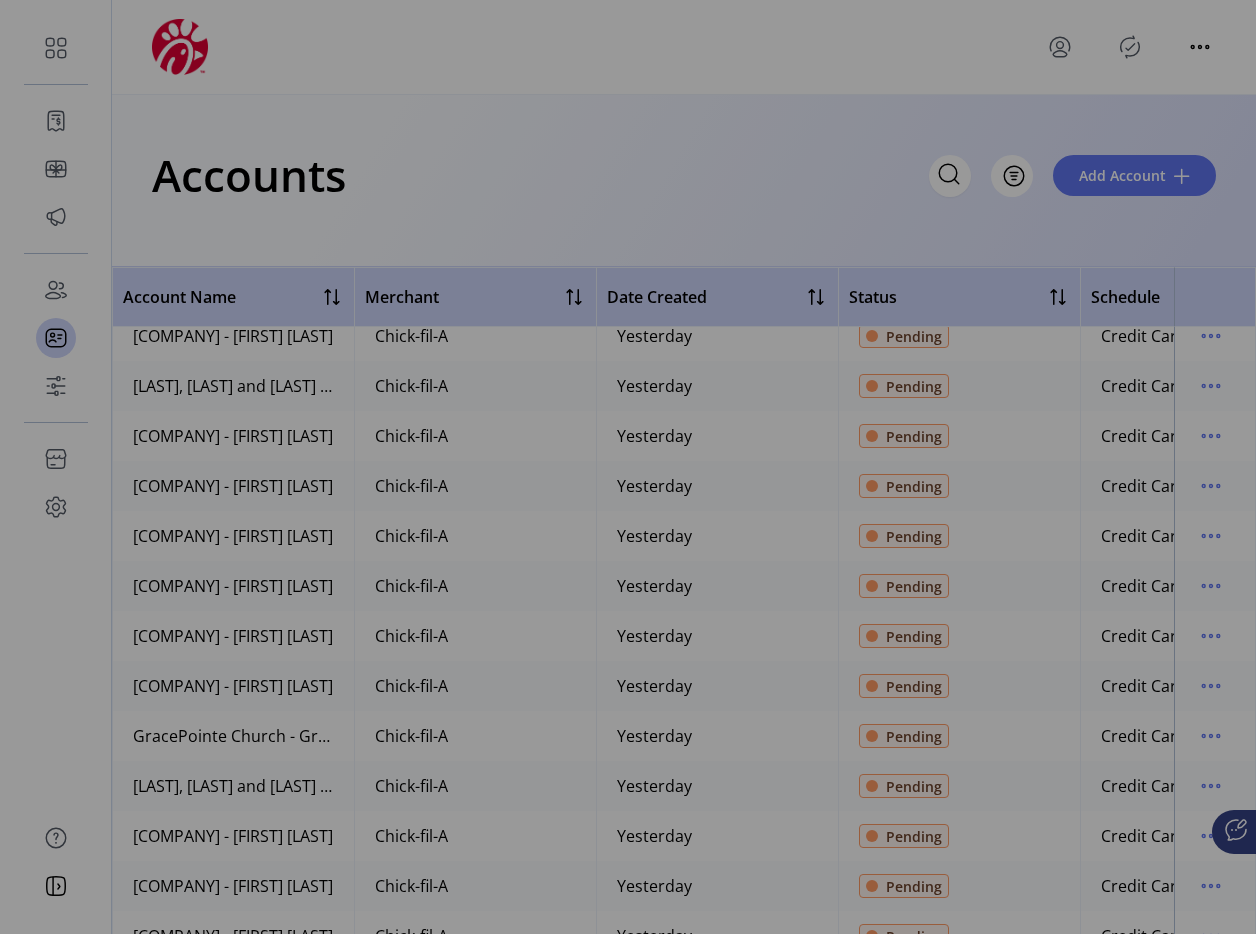 scroll, scrollTop: 759, scrollLeft: 0, axis: vertical 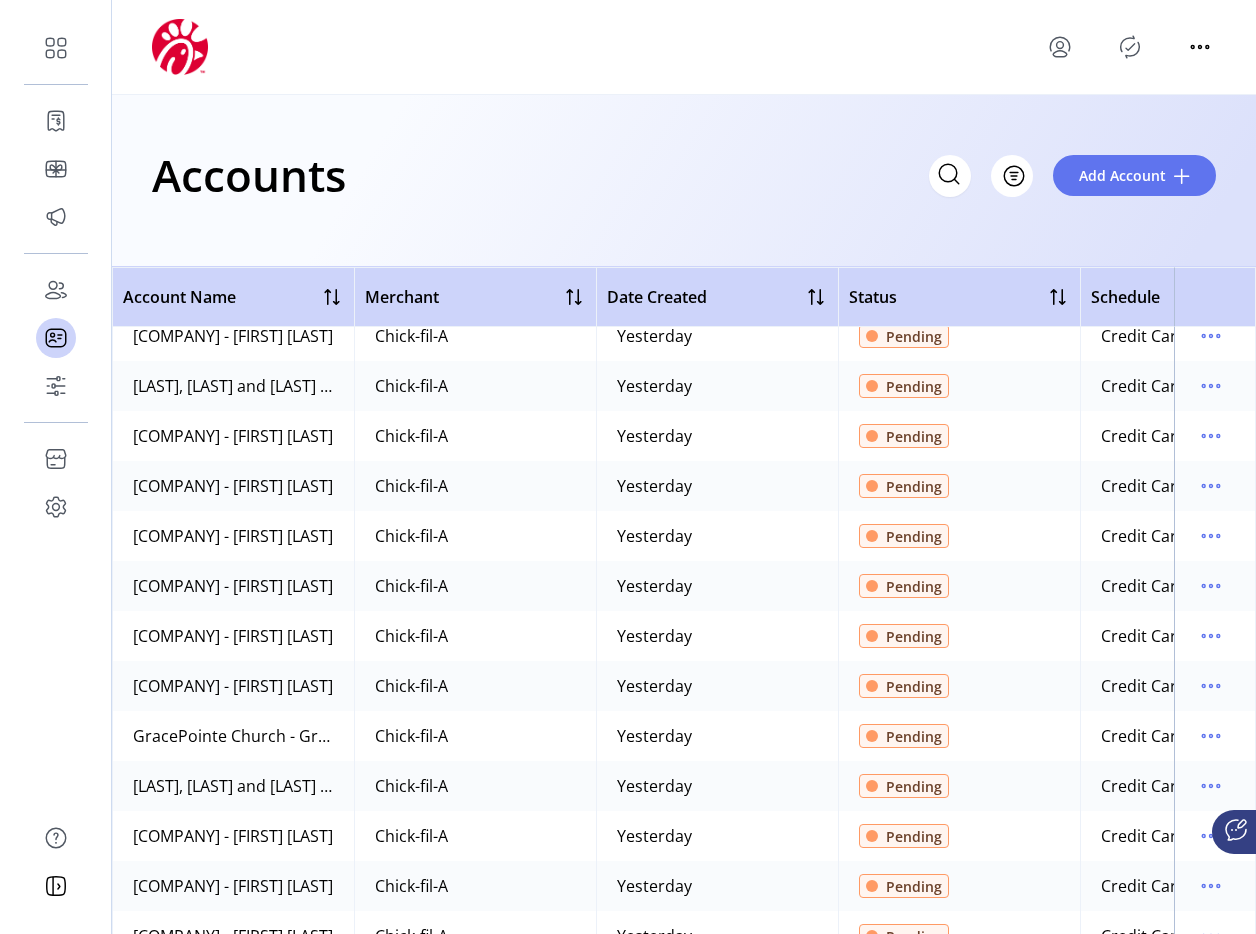 click 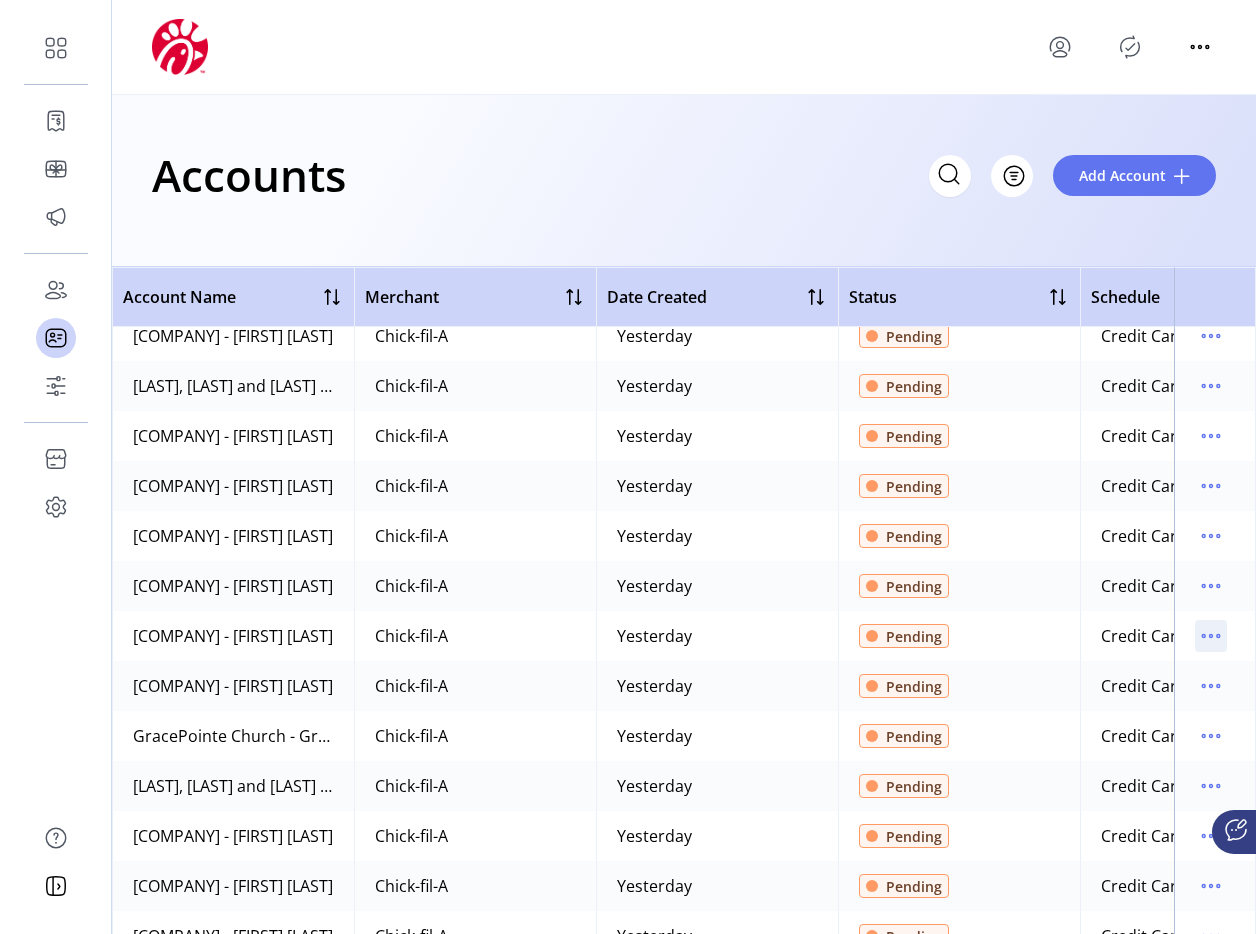 click 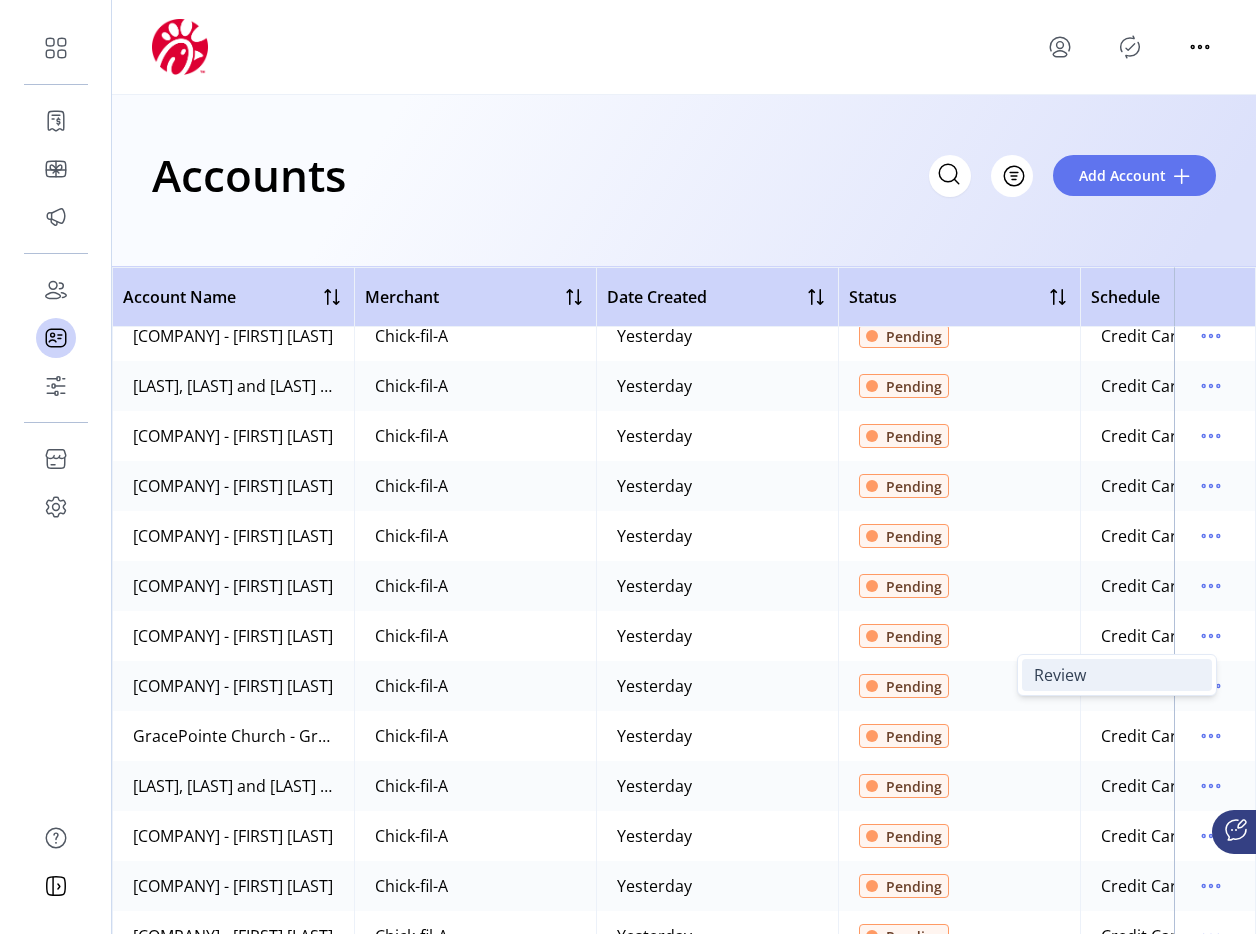 click on "Review" at bounding box center [1117, 675] 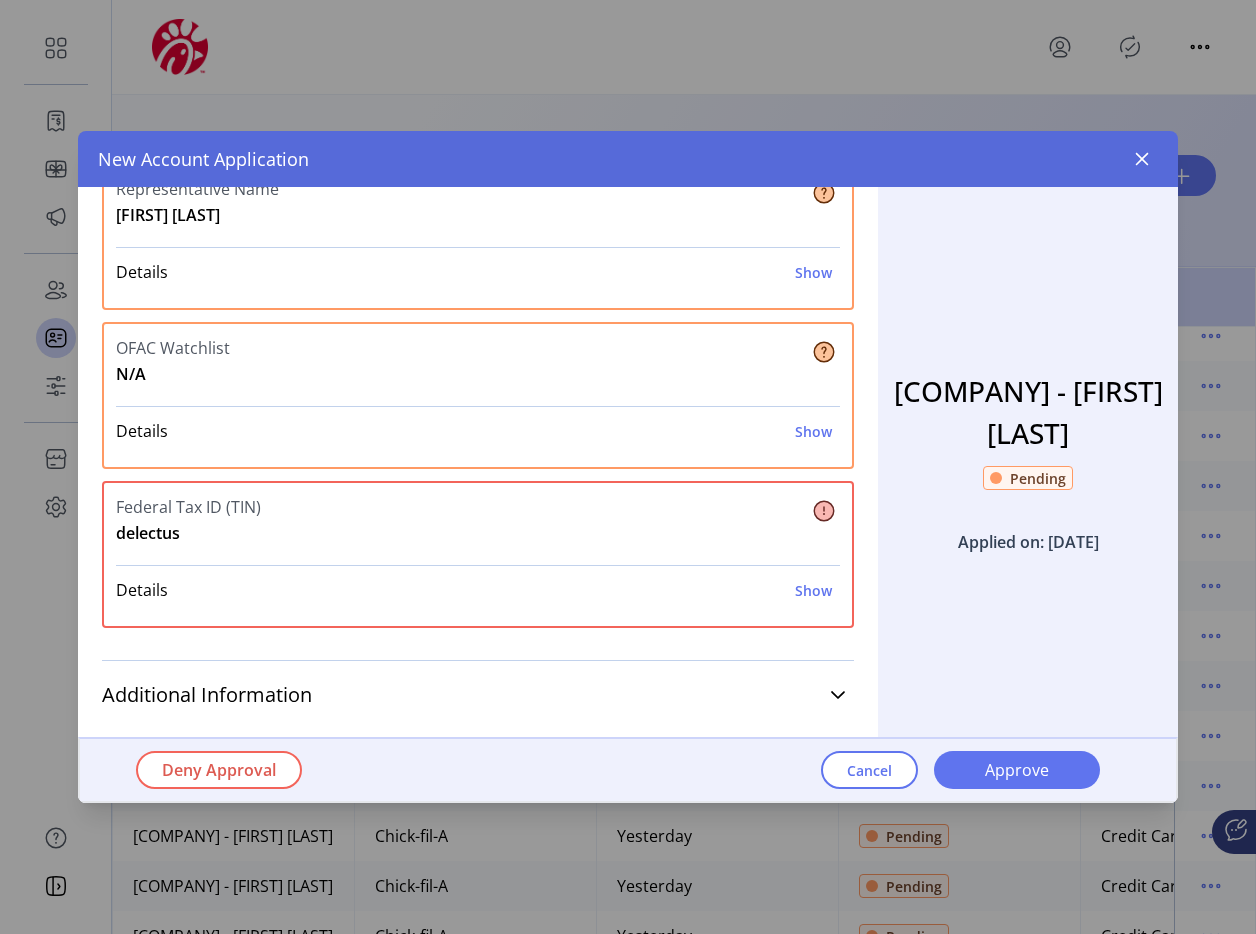 scroll, scrollTop: 895, scrollLeft: 0, axis: vertical 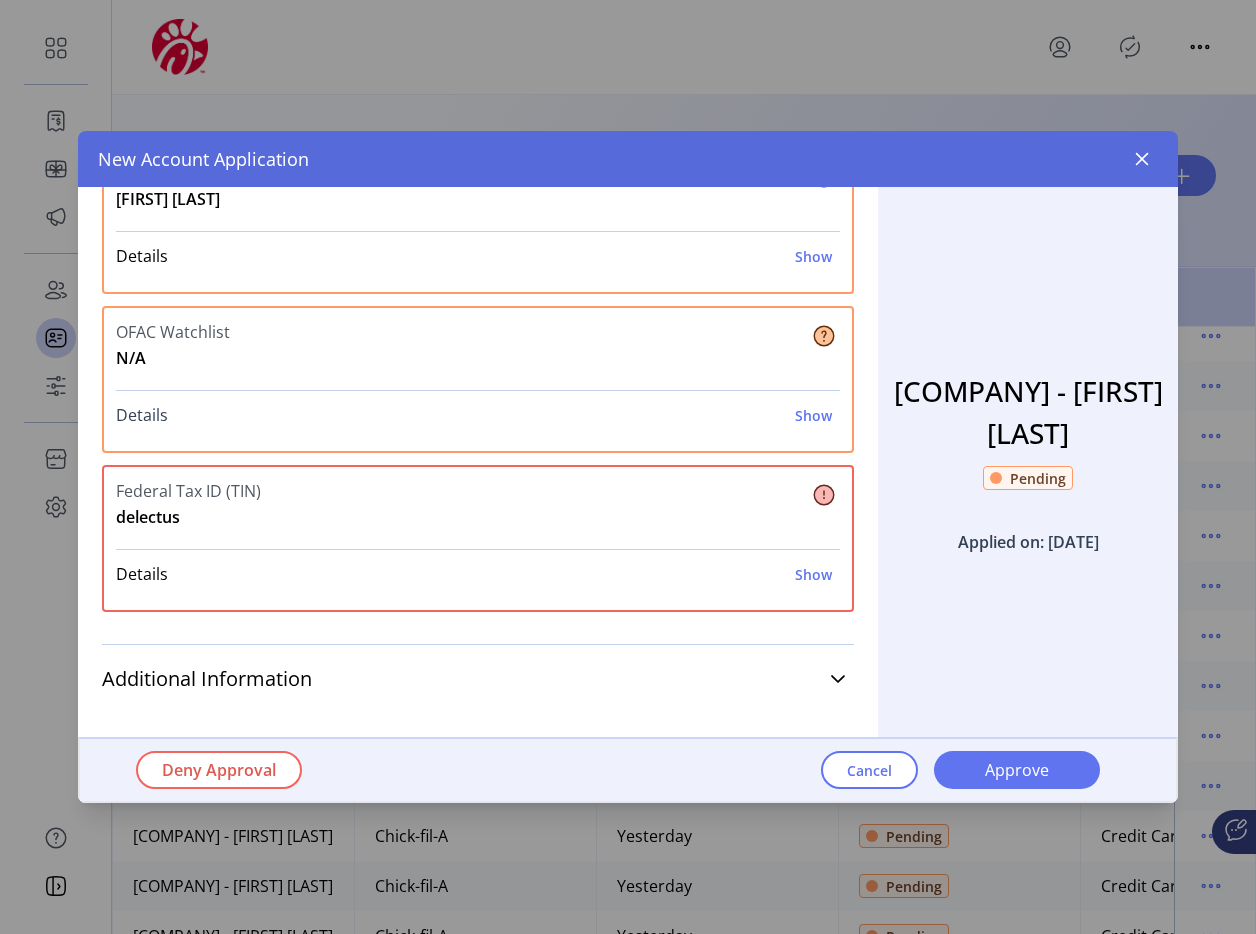 click on "Show" at bounding box center [813, 415] 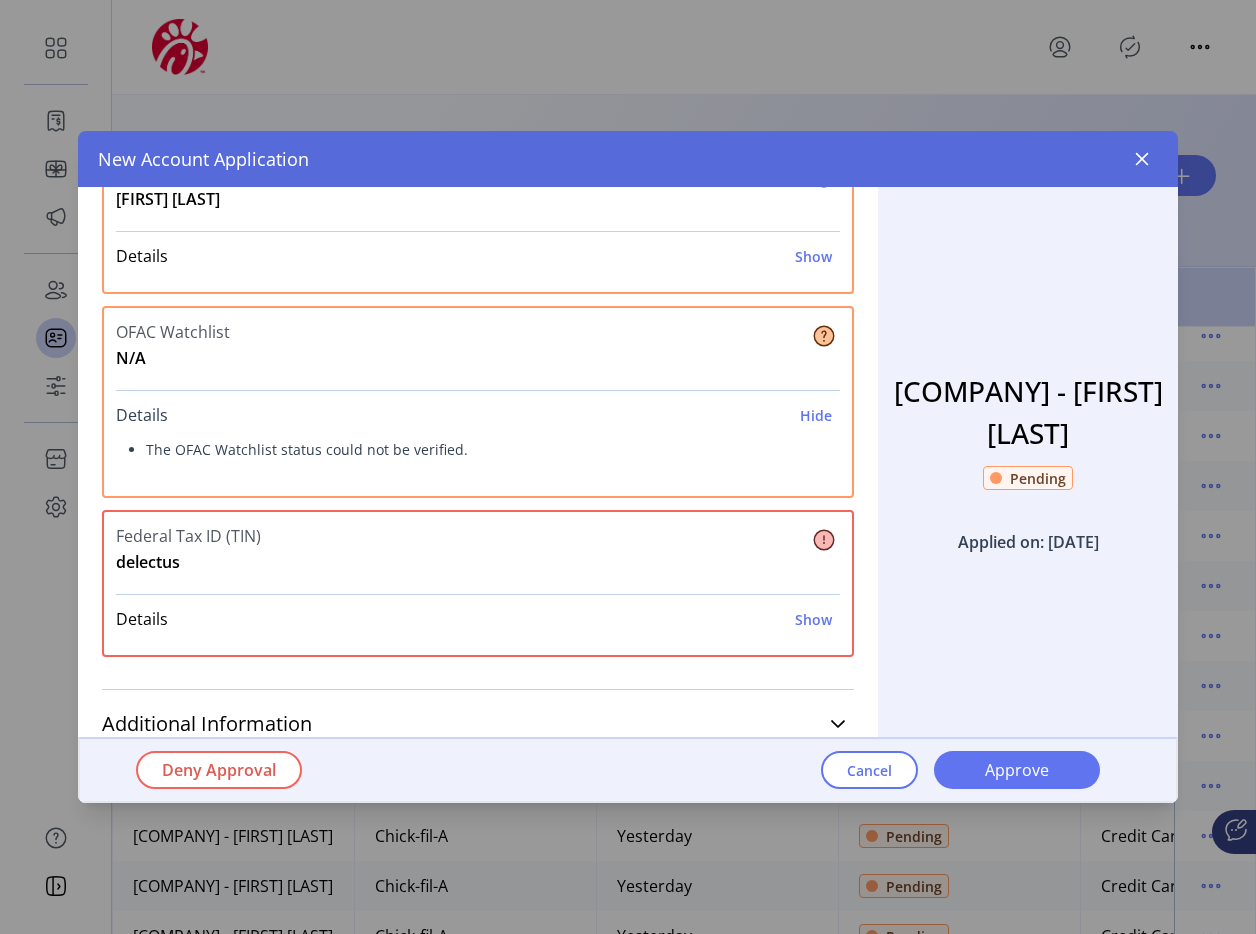 scroll, scrollTop: 940, scrollLeft: 0, axis: vertical 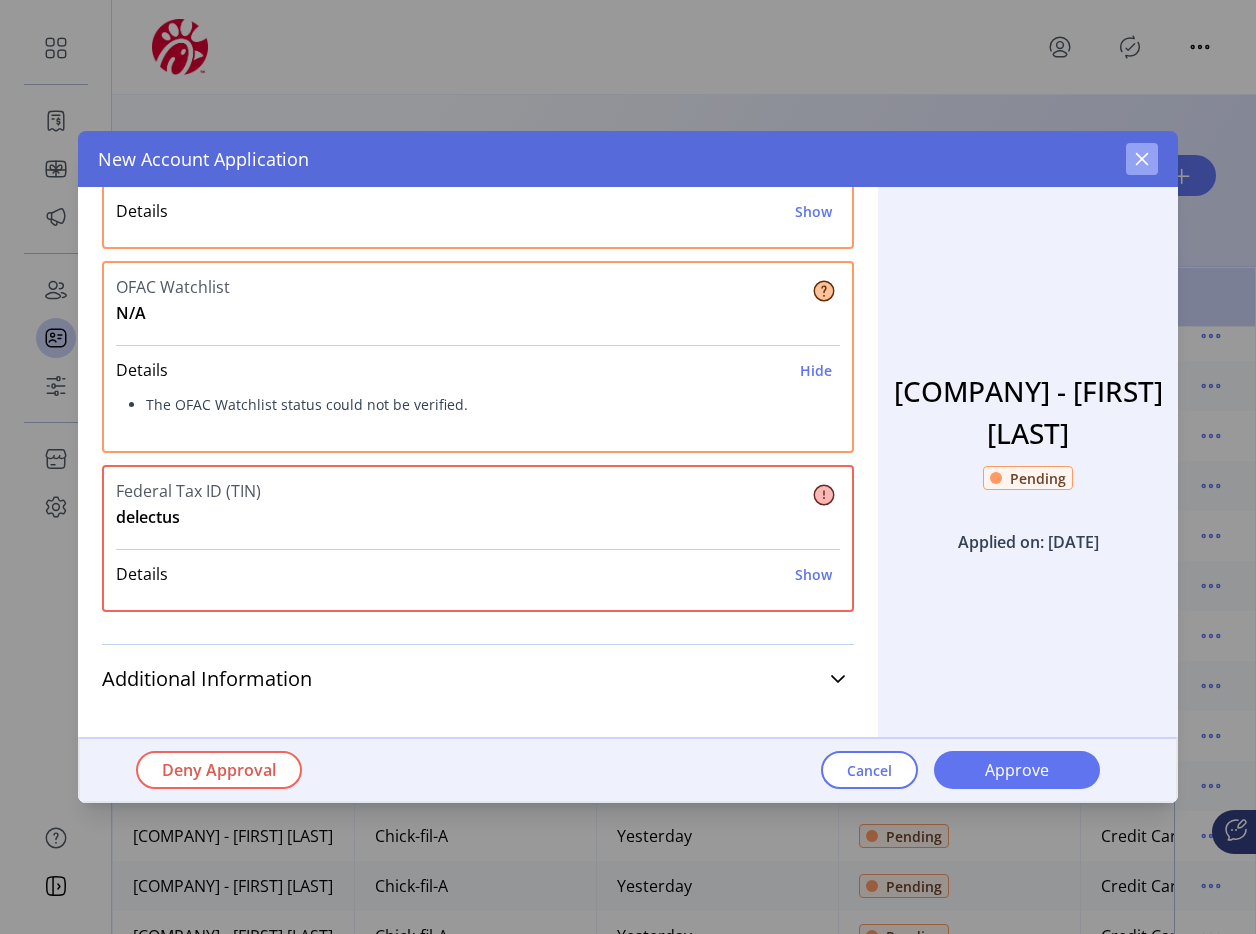 click 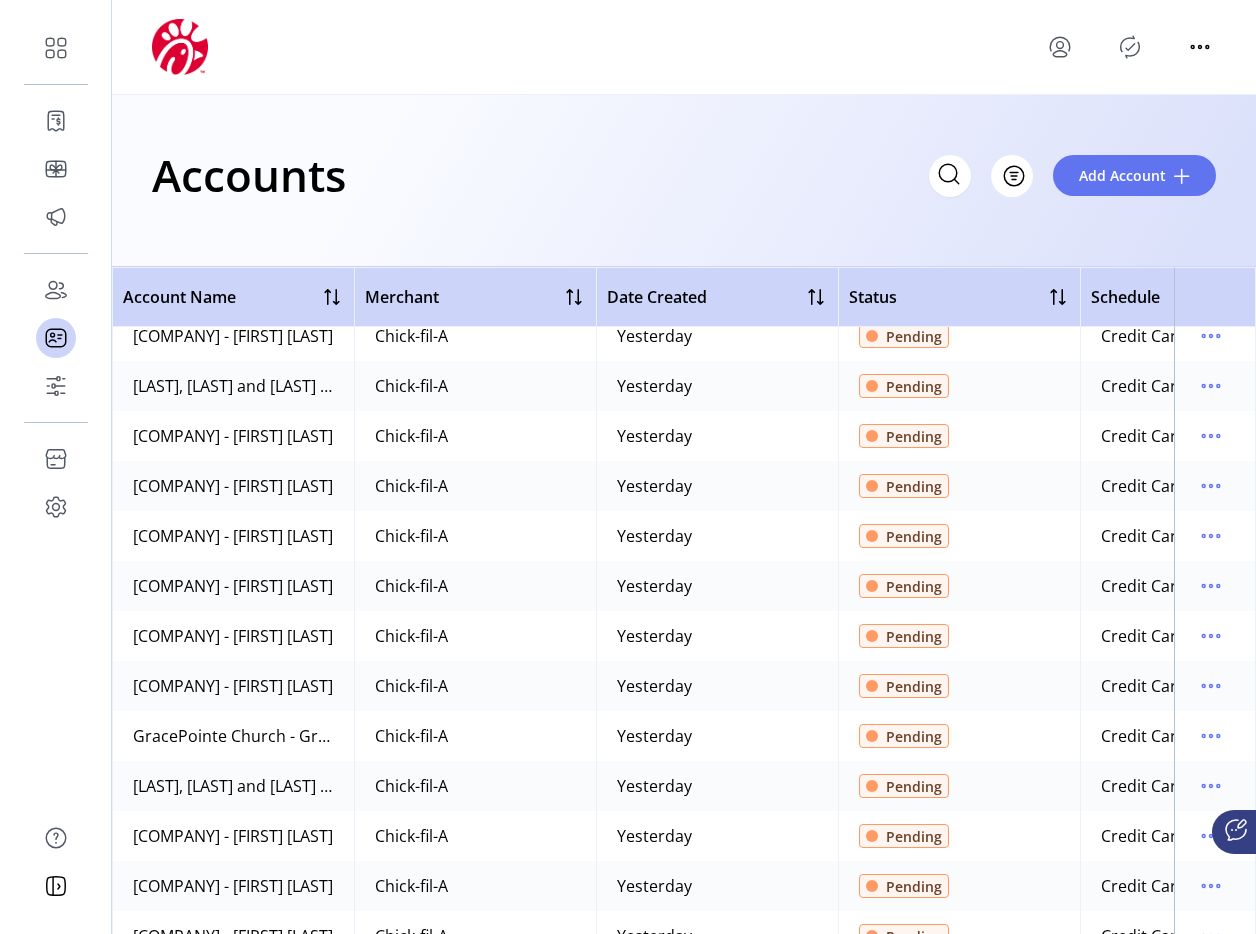 scroll, scrollTop: 1312, scrollLeft: 0, axis: vertical 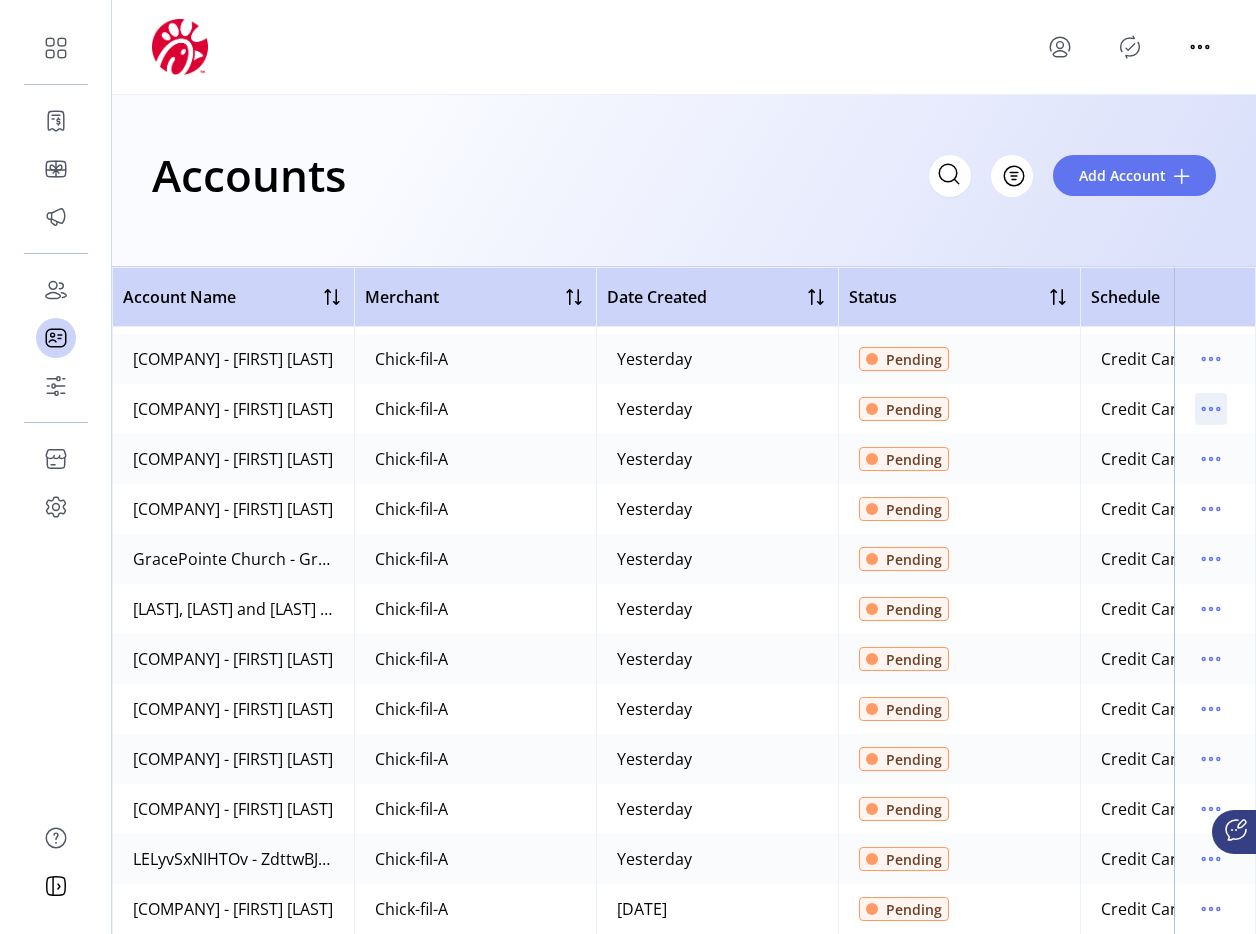 click 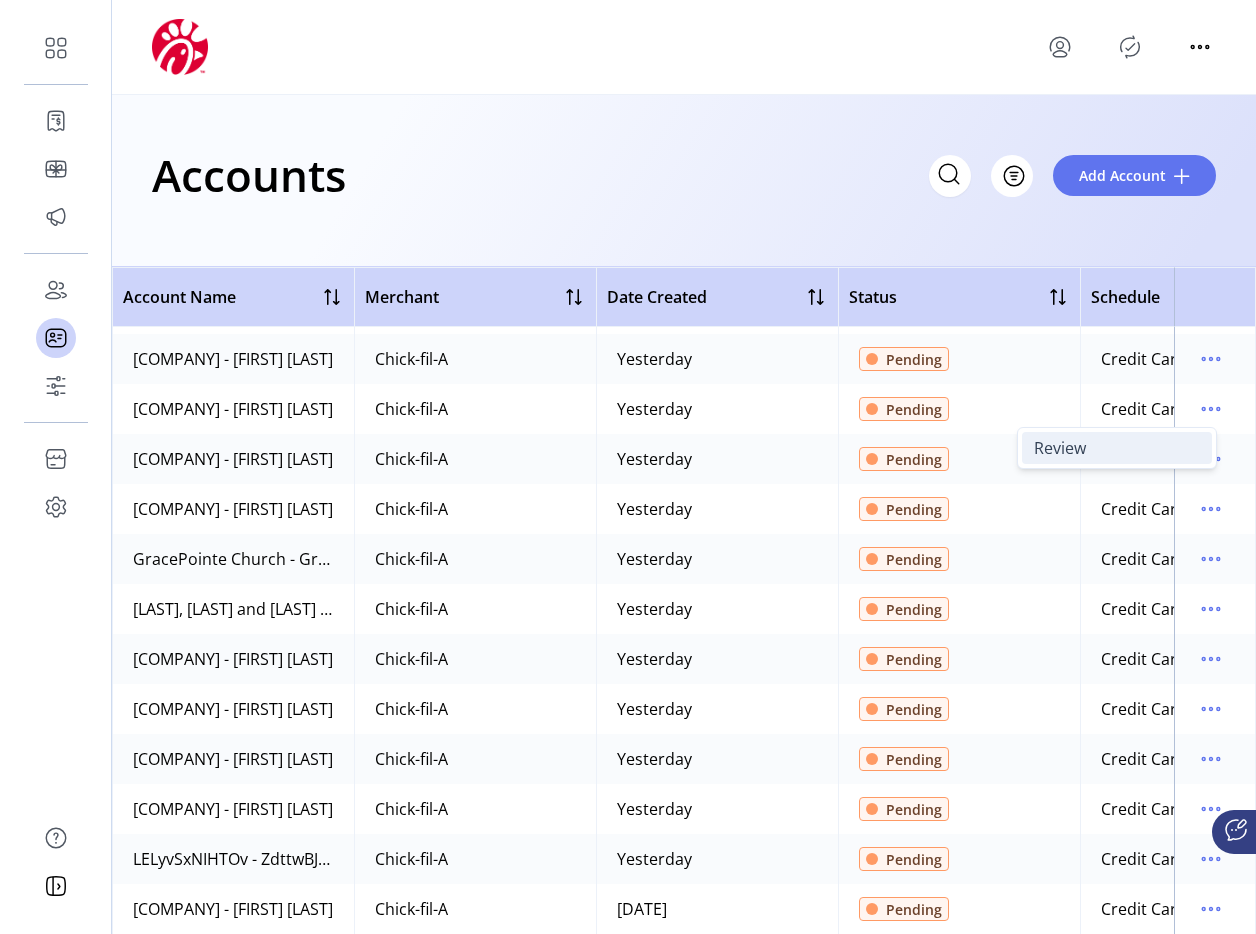 click on "Review" at bounding box center [1117, 448] 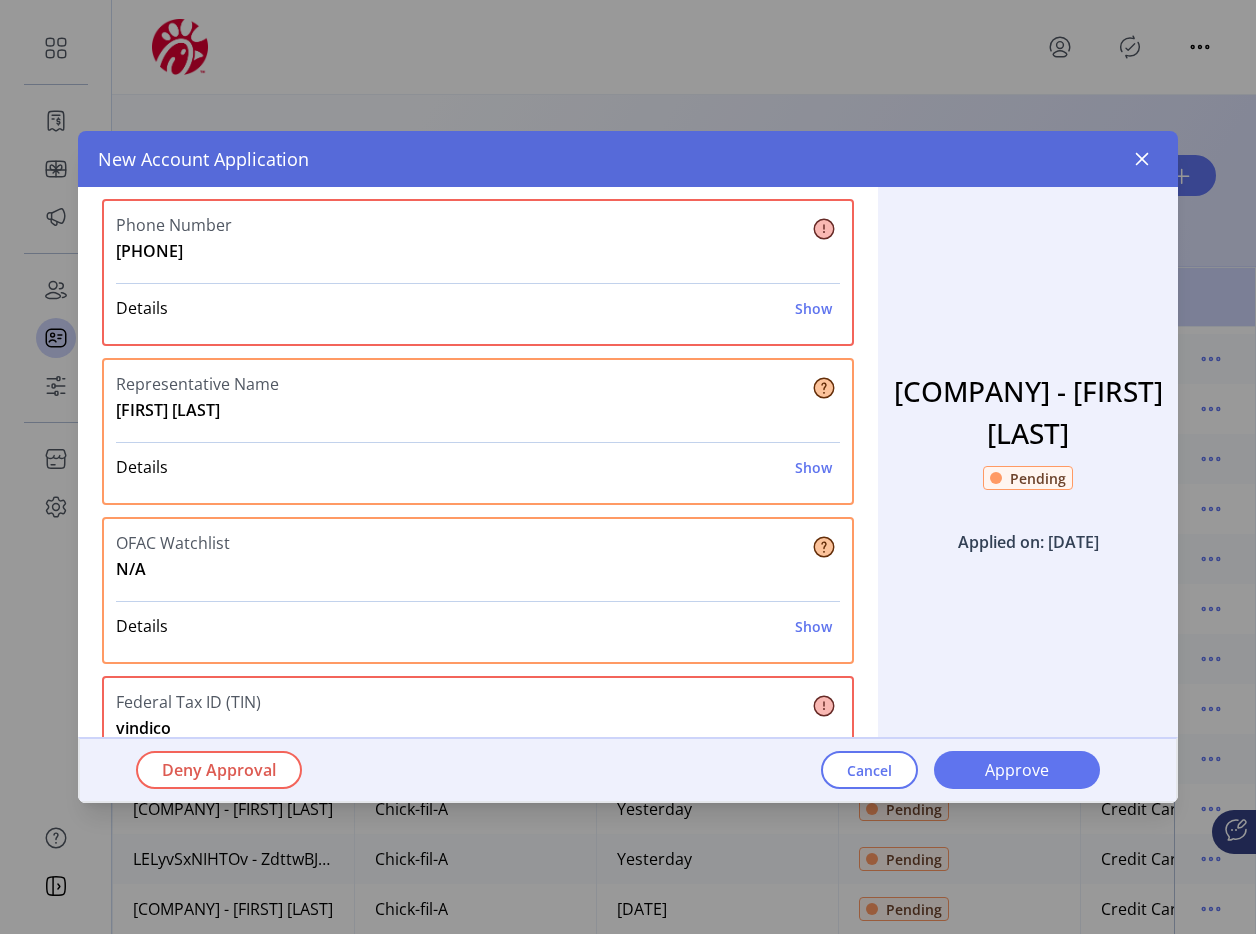scroll, scrollTop: 895, scrollLeft: 0, axis: vertical 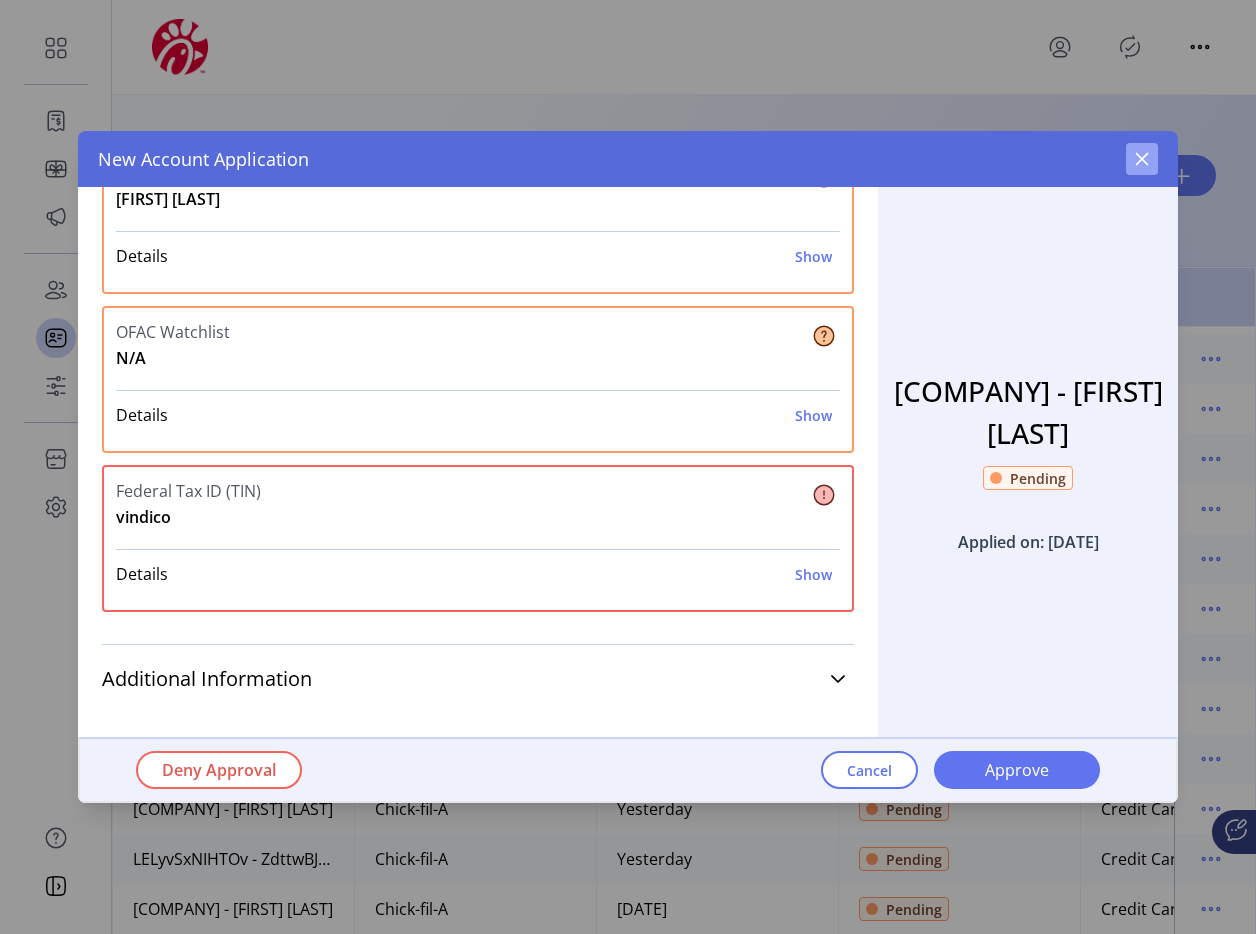 click 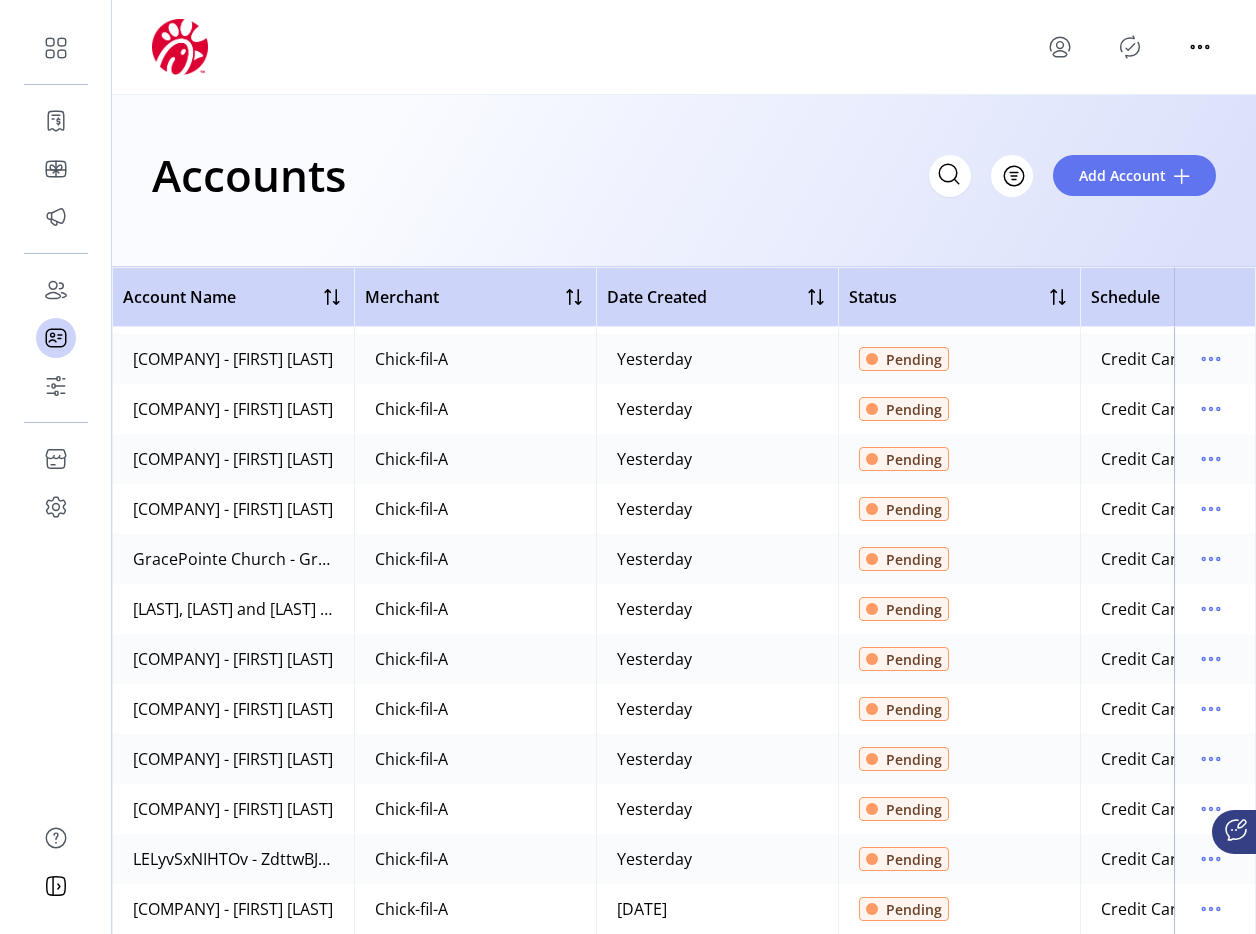 scroll, scrollTop: 1267, scrollLeft: 0, axis: vertical 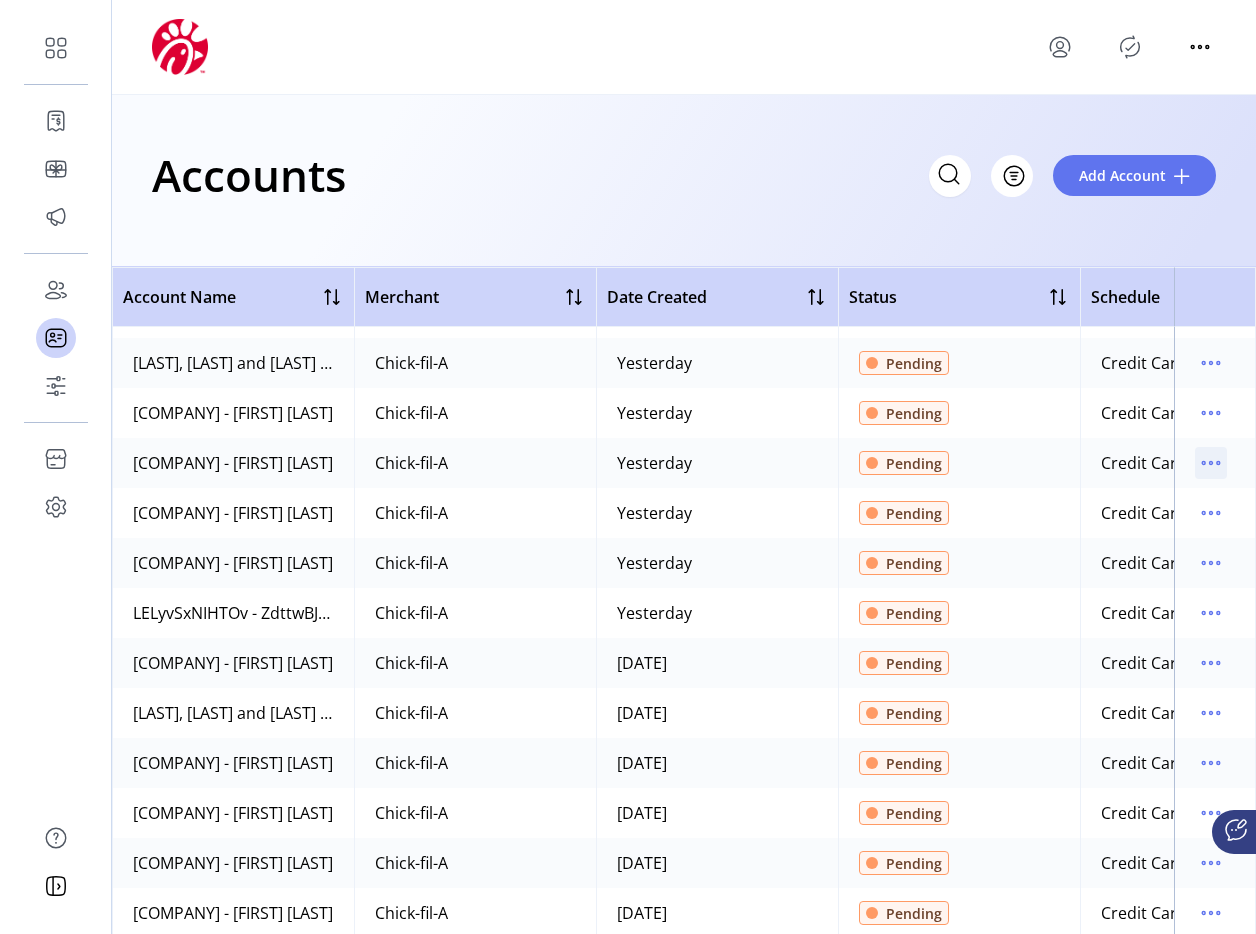 click 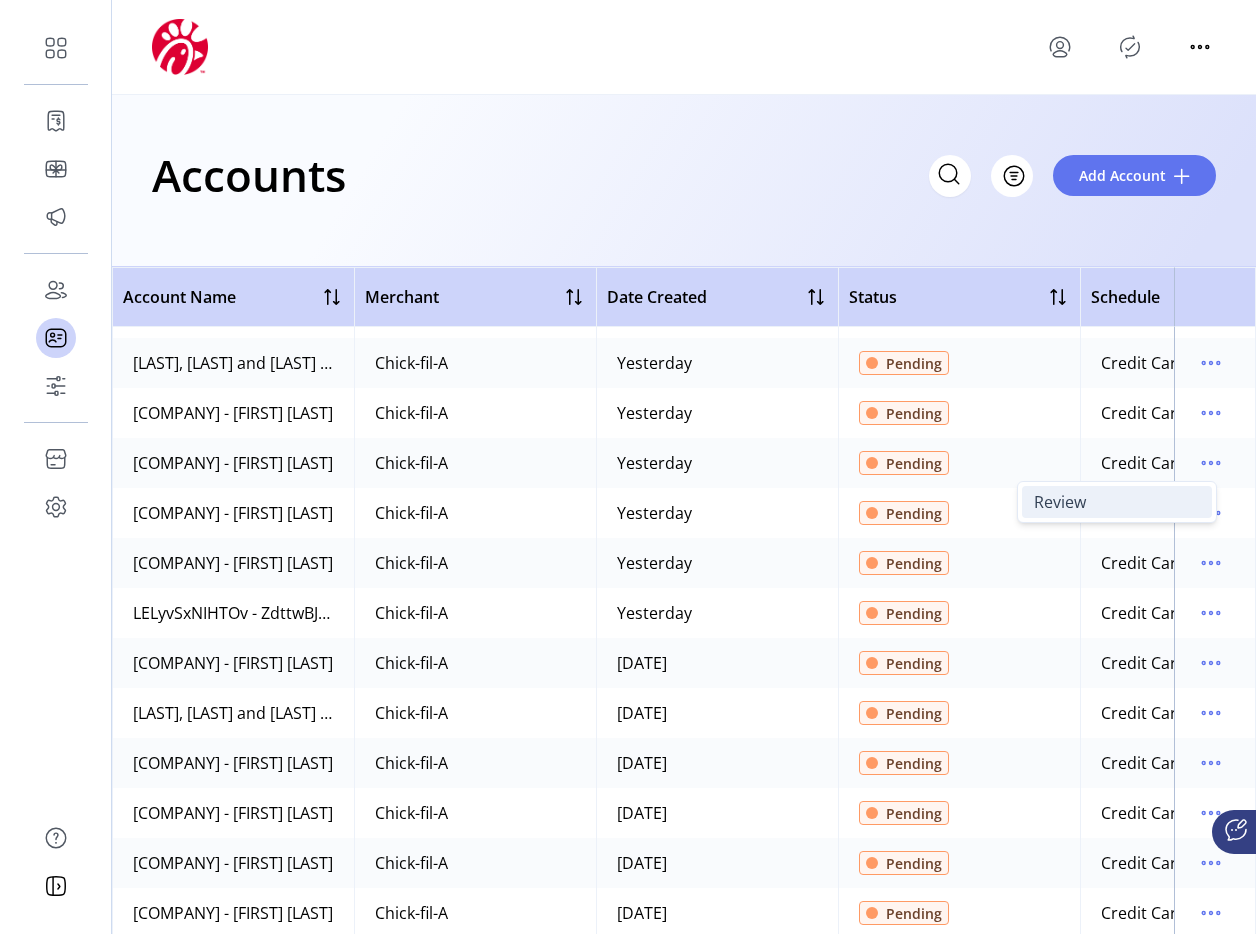 click on "Review" at bounding box center [1117, 502] 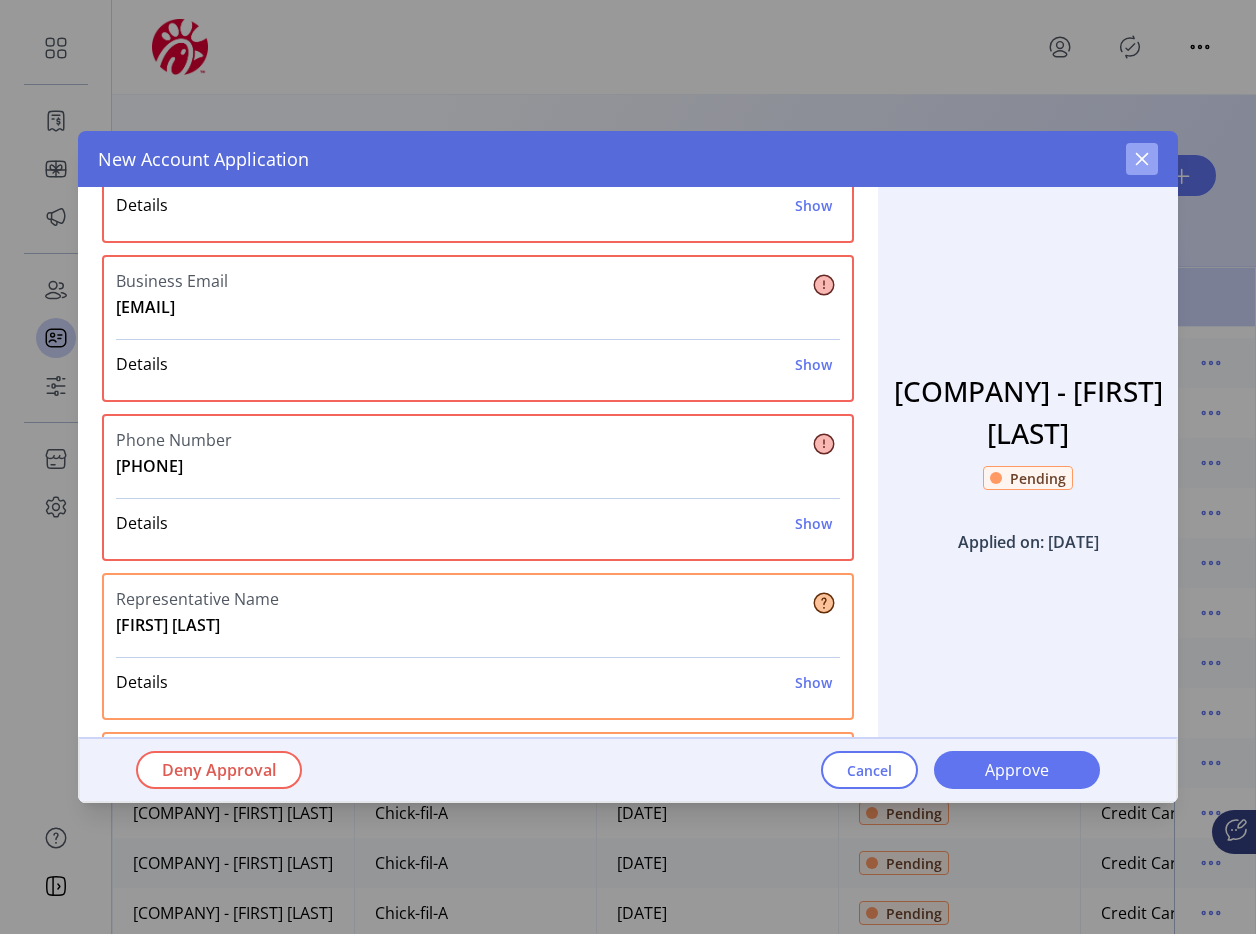 click 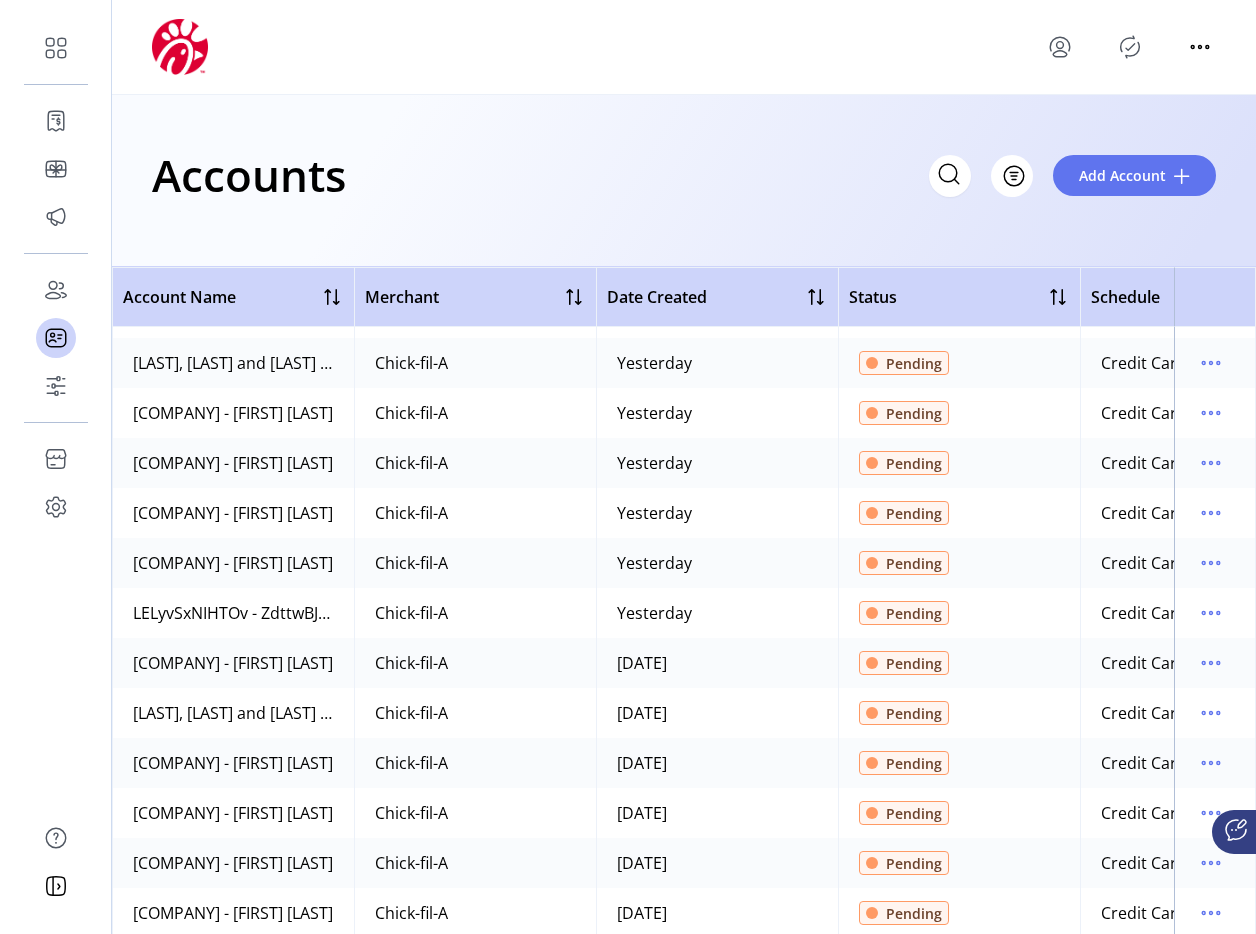 scroll, scrollTop: 643, scrollLeft: 0, axis: vertical 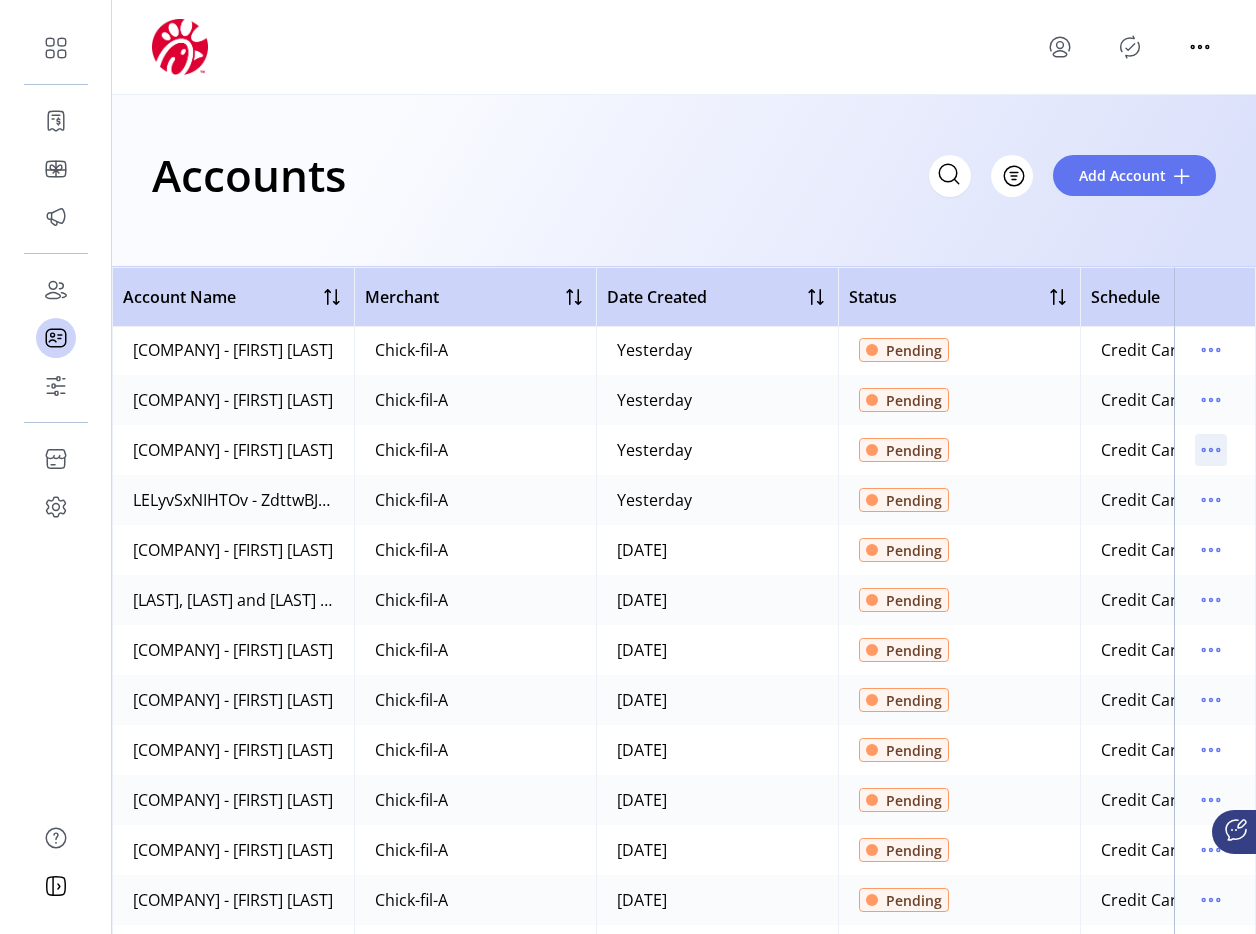 click 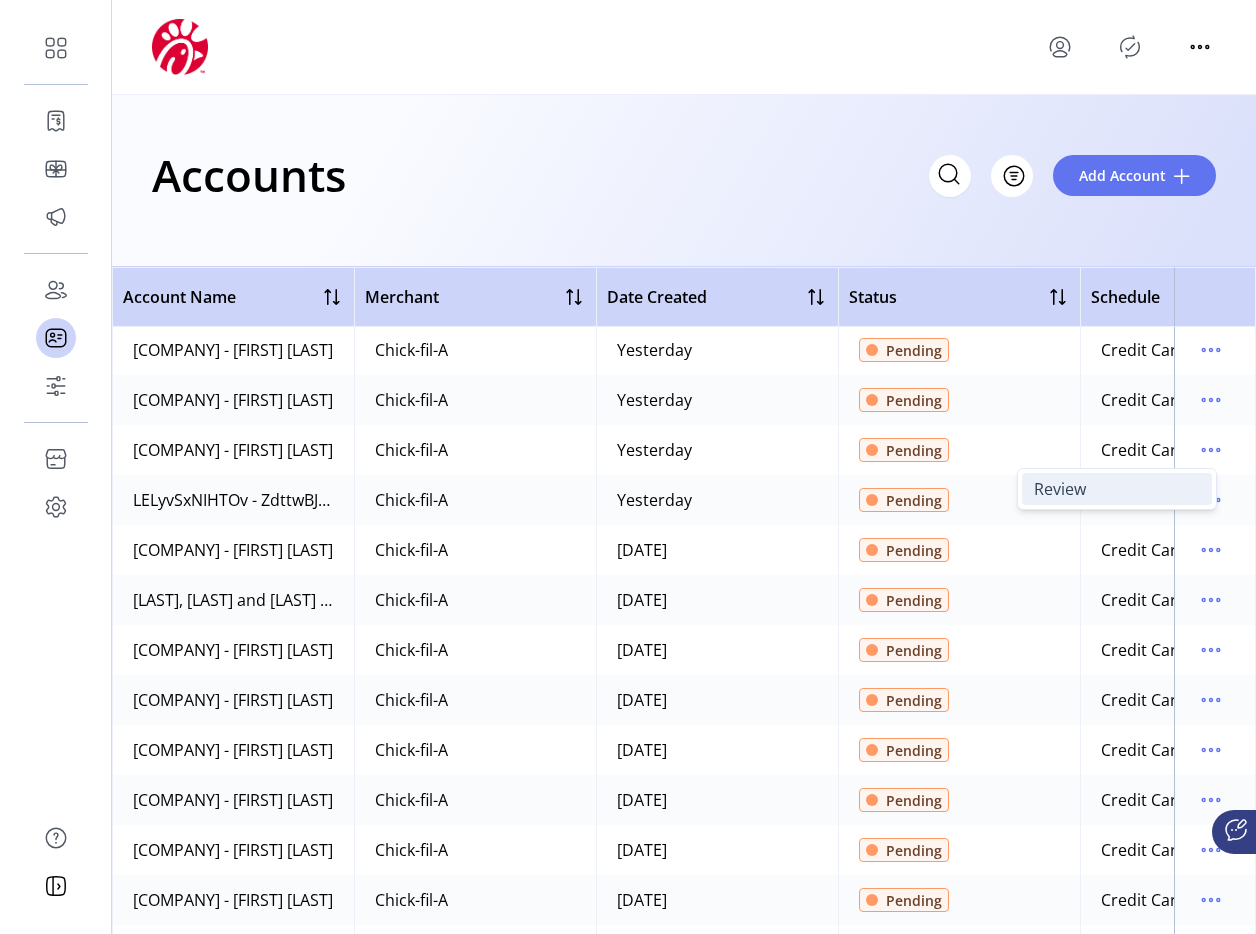 click on "Review" at bounding box center [1117, 489] 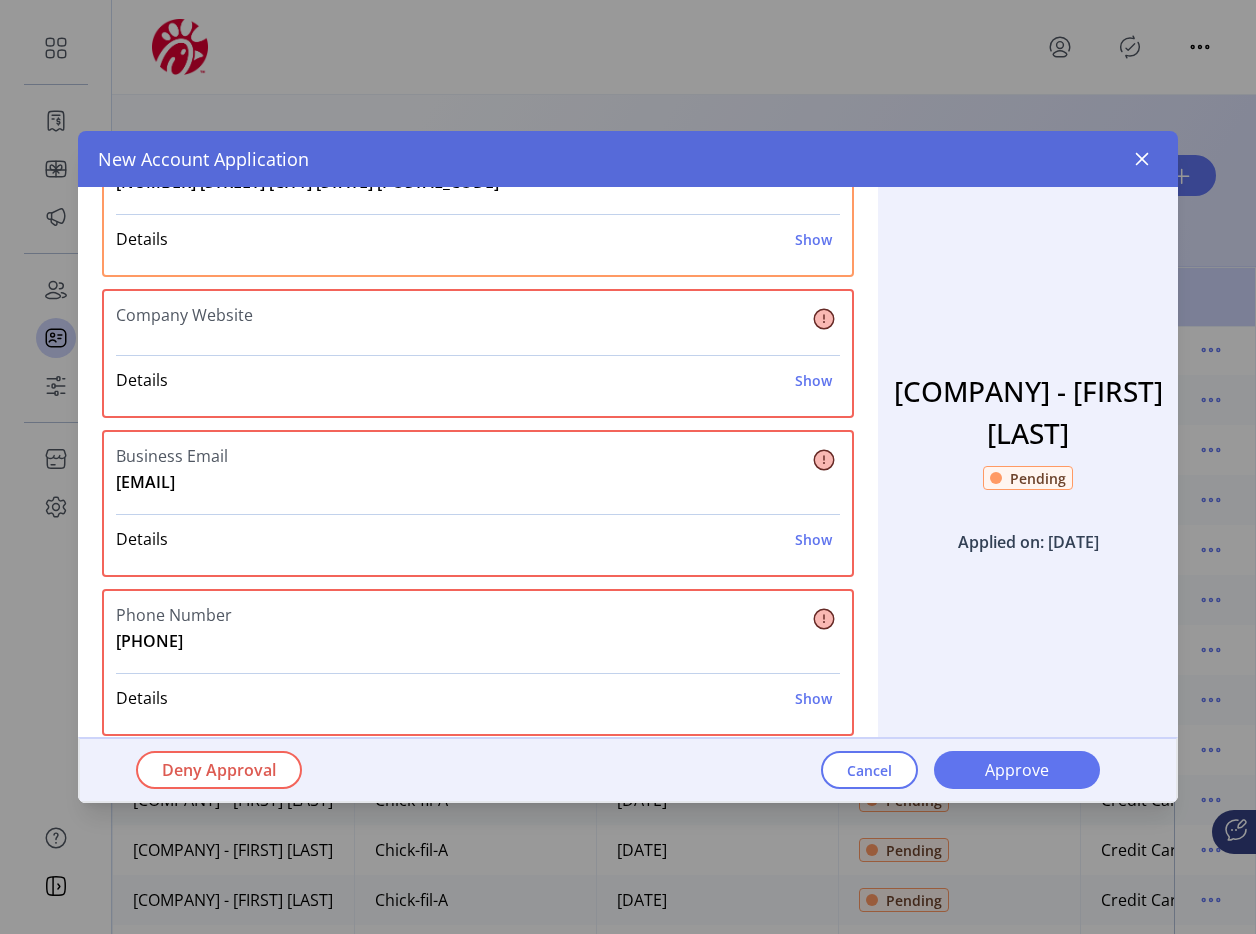 scroll, scrollTop: 298, scrollLeft: 0, axis: vertical 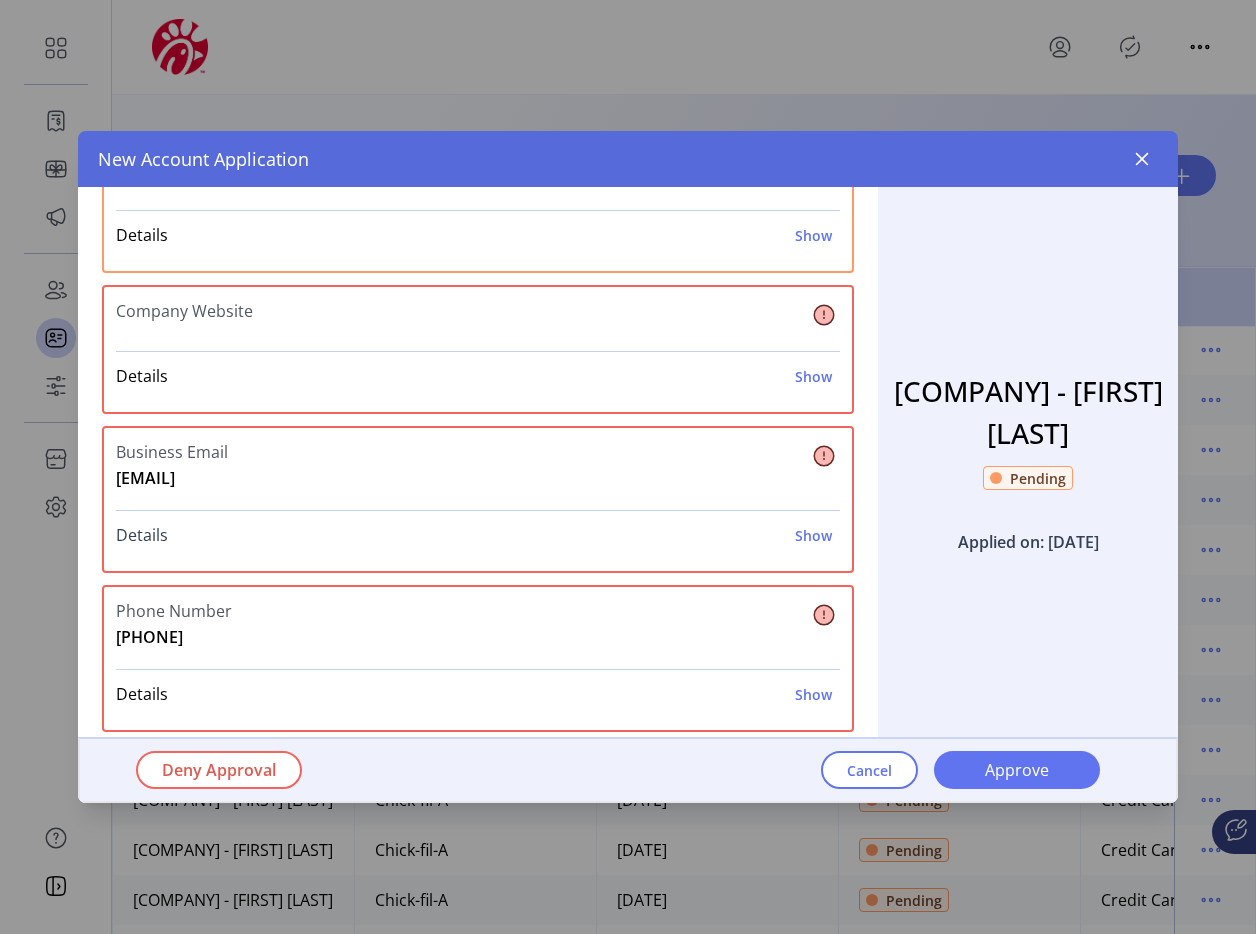 click on "Show" at bounding box center (813, 535) 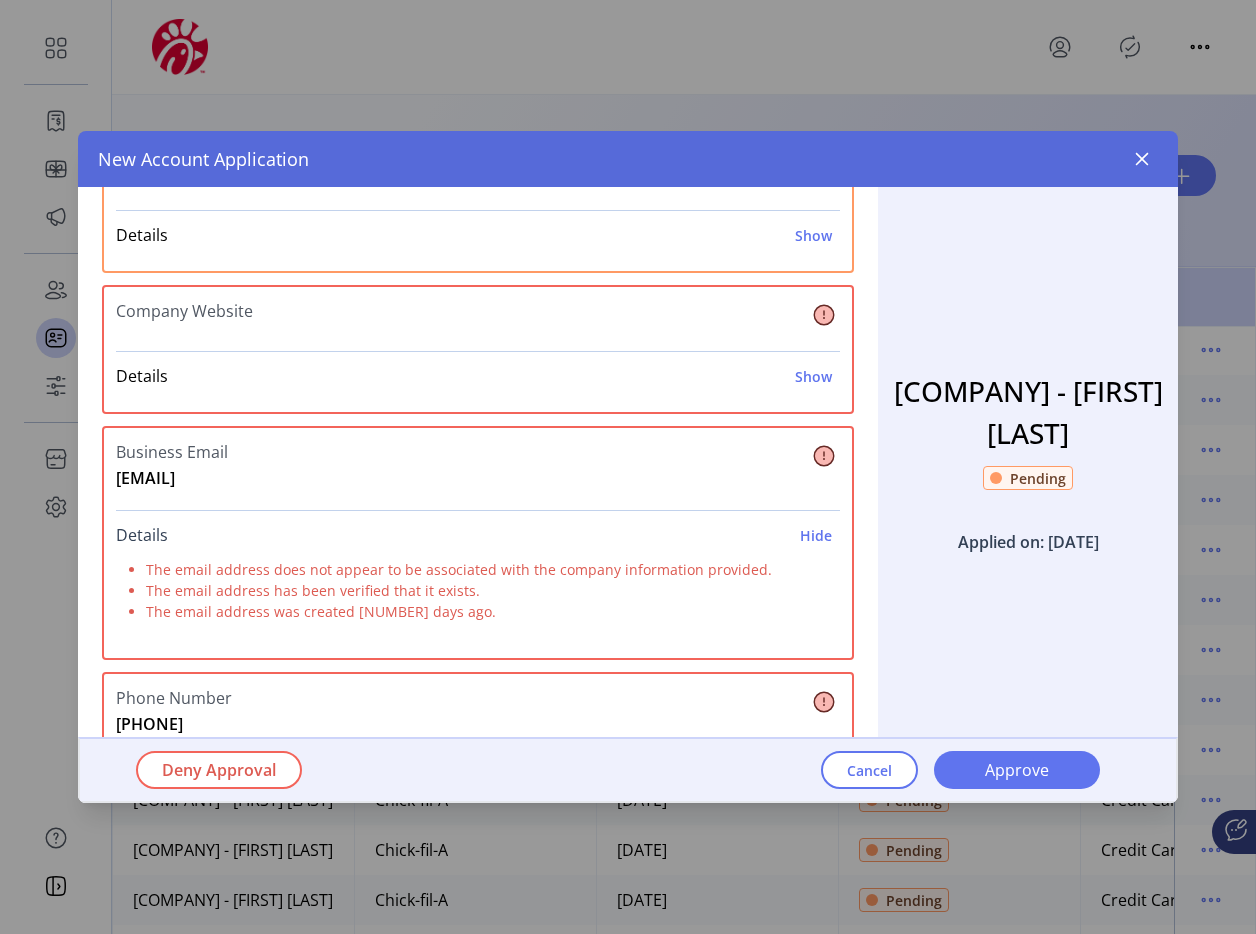 scroll, scrollTop: 358, scrollLeft: 0, axis: vertical 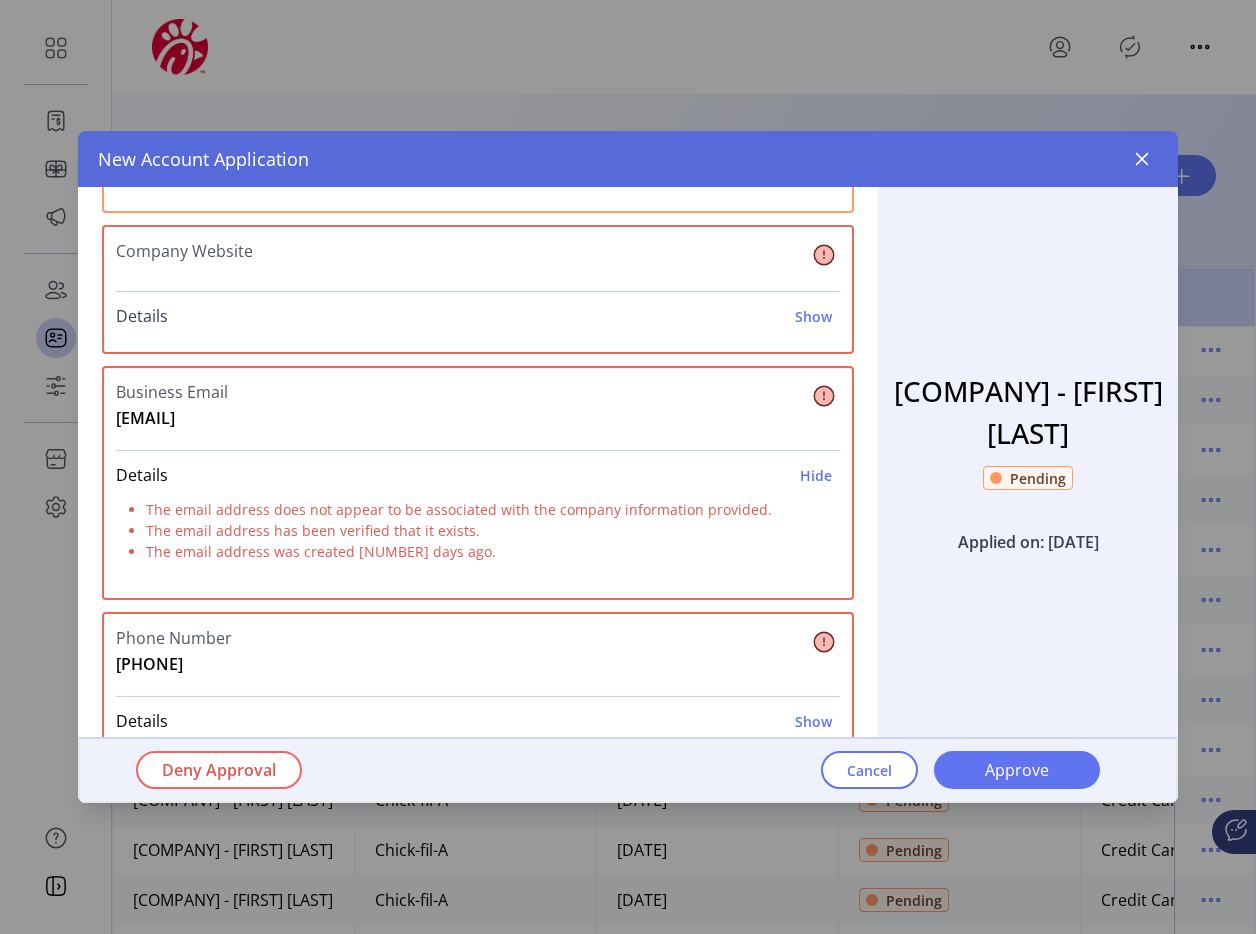 click on "Show" at bounding box center (813, 316) 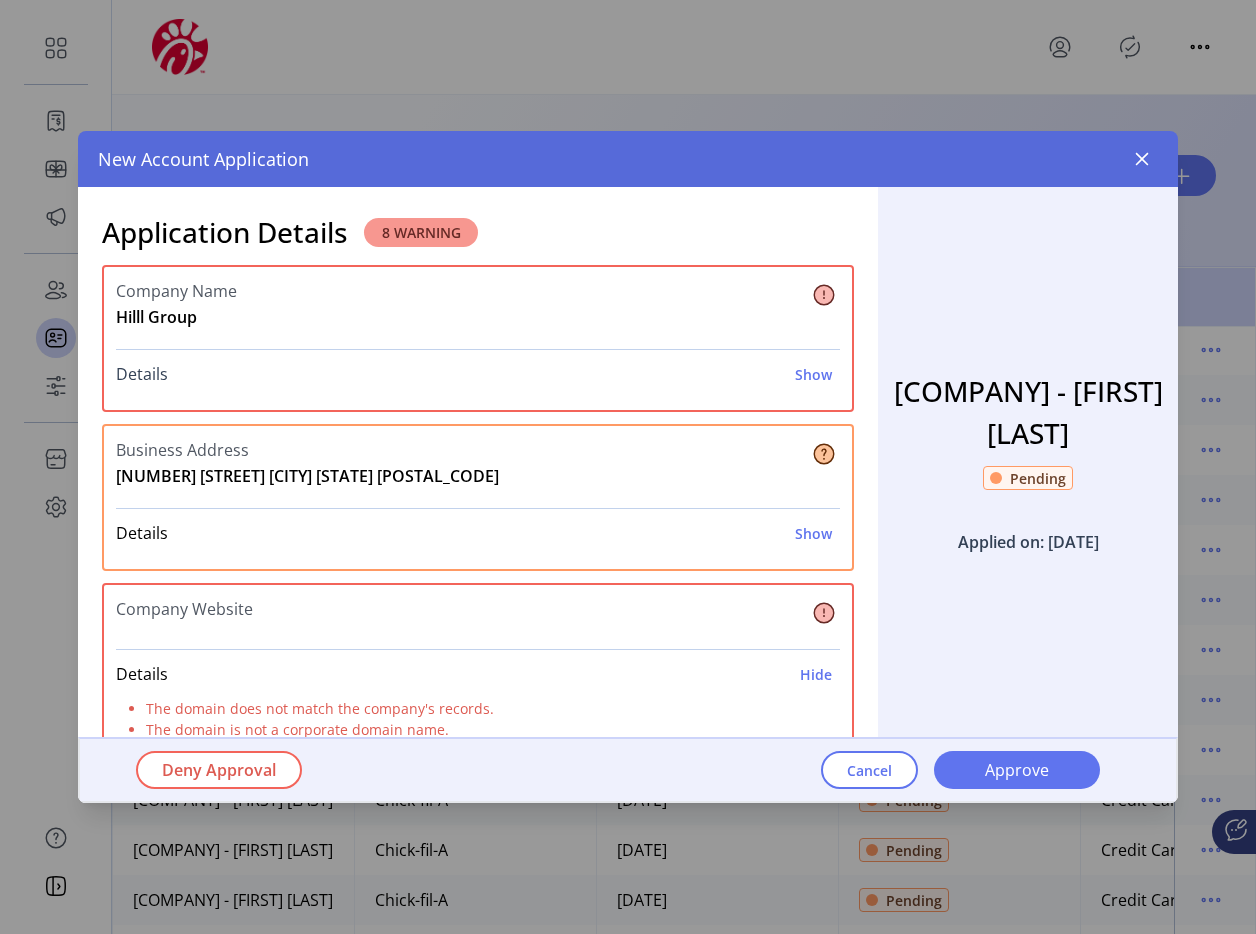 scroll, scrollTop: 11, scrollLeft: 0, axis: vertical 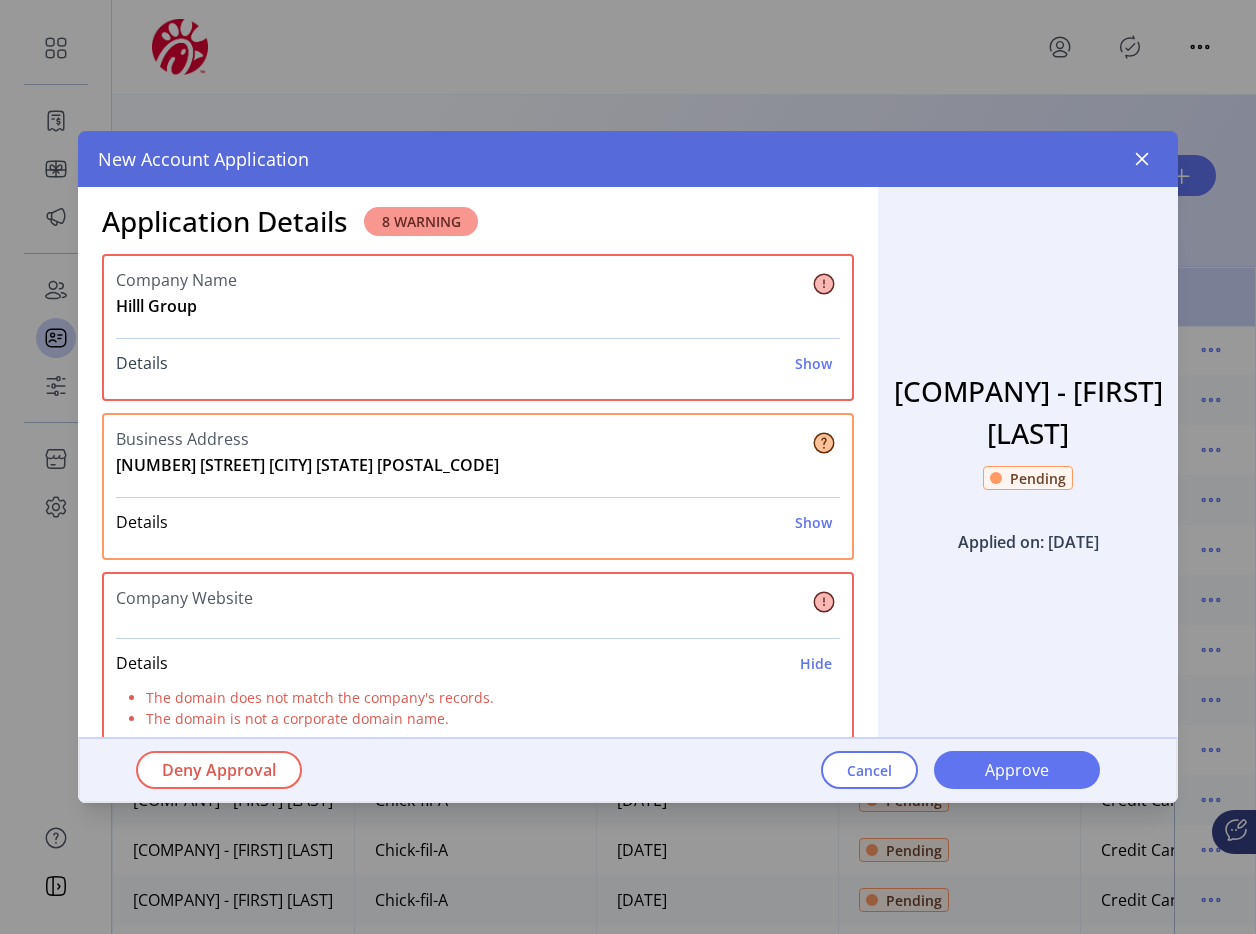 click on "Show" at bounding box center (813, 363) 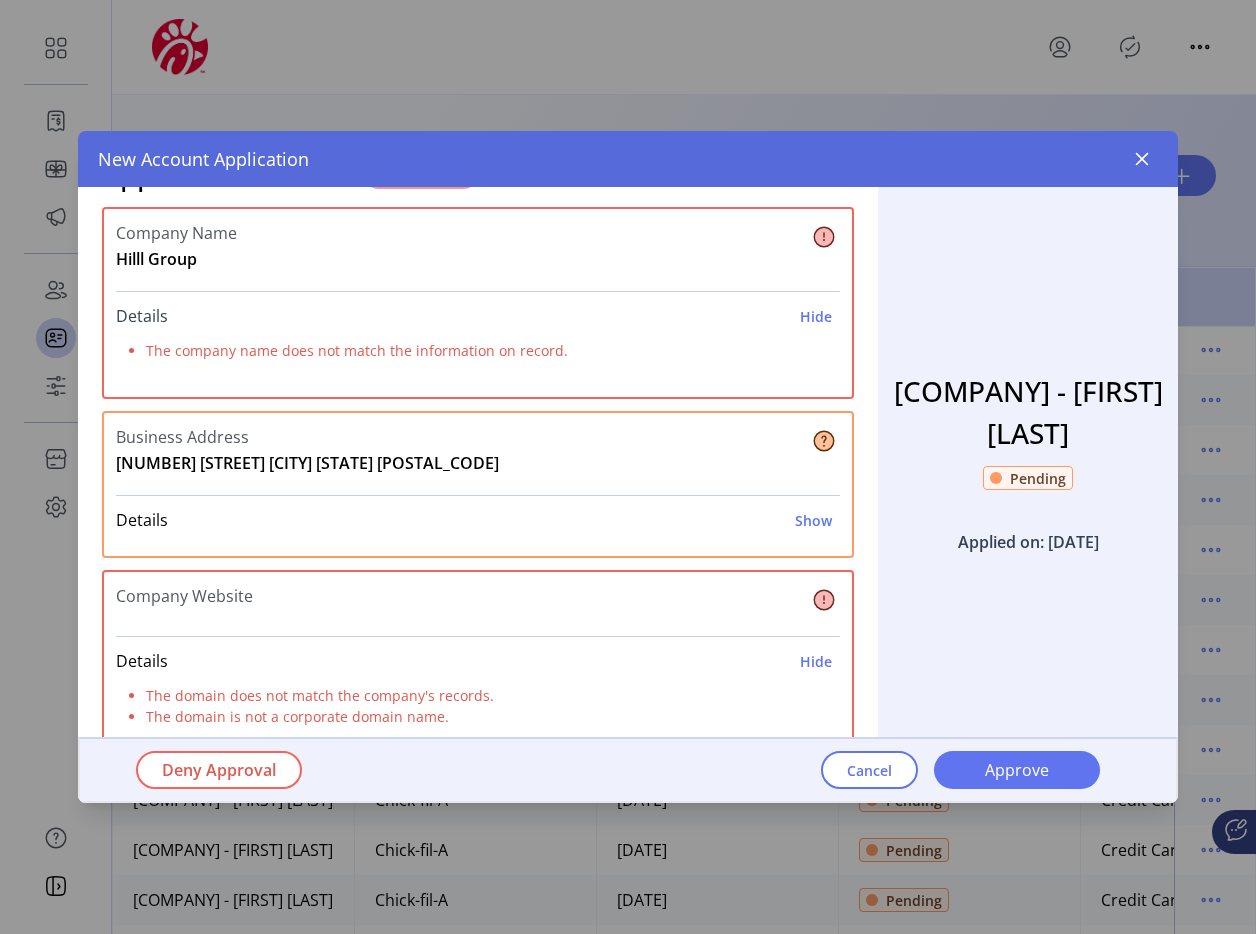 scroll, scrollTop: 76, scrollLeft: 0, axis: vertical 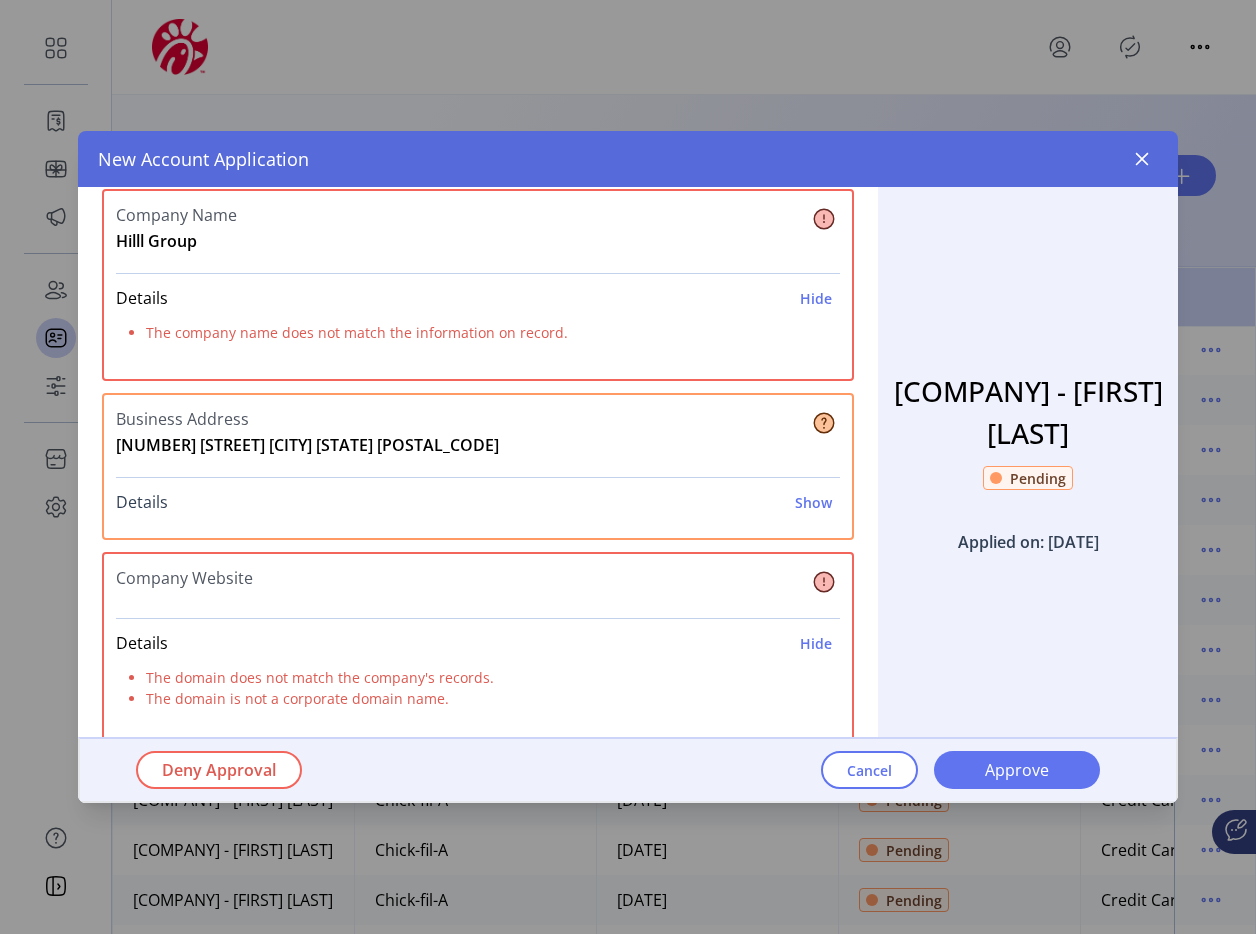 click on "Show" at bounding box center (813, 502) 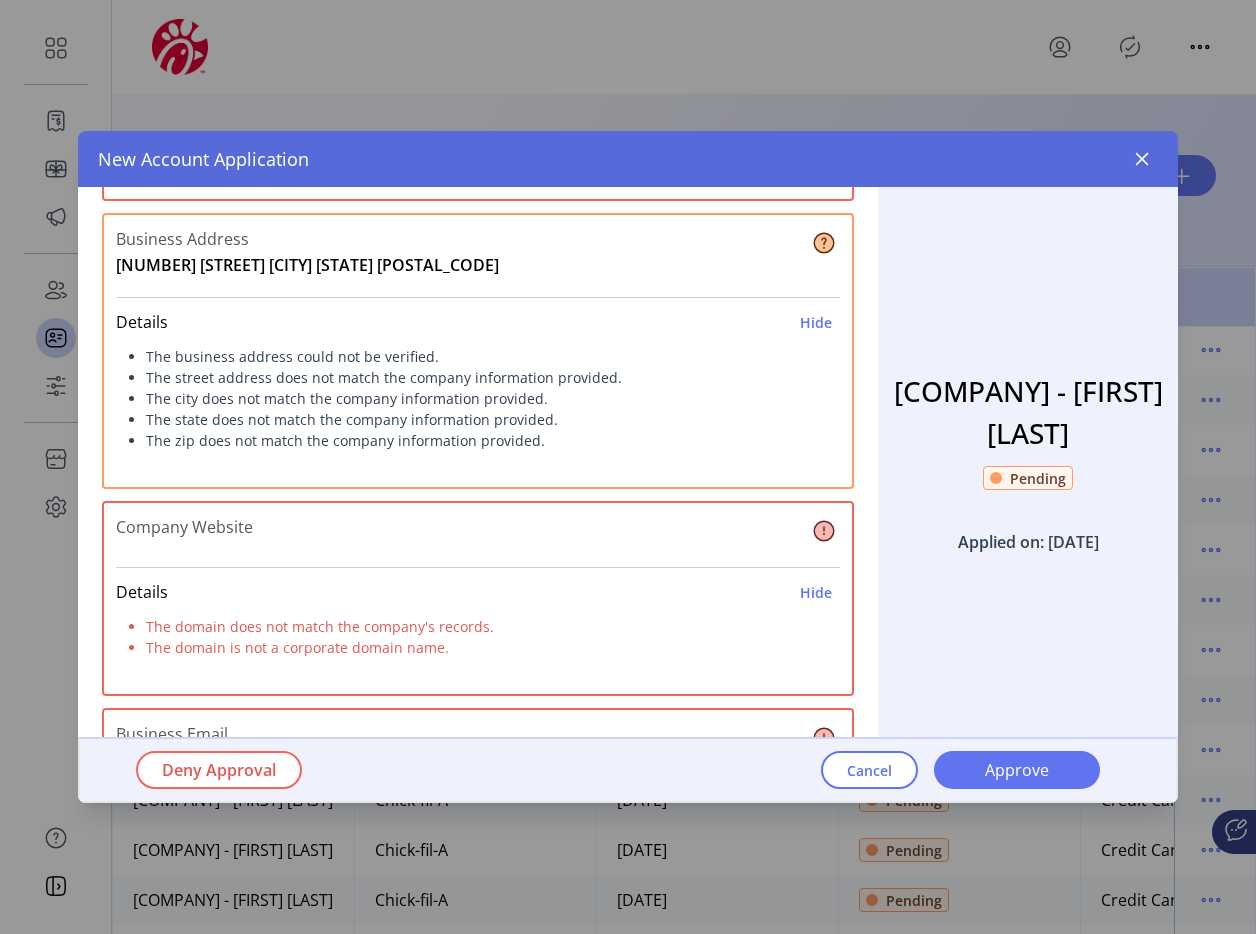 scroll, scrollTop: 218, scrollLeft: 0, axis: vertical 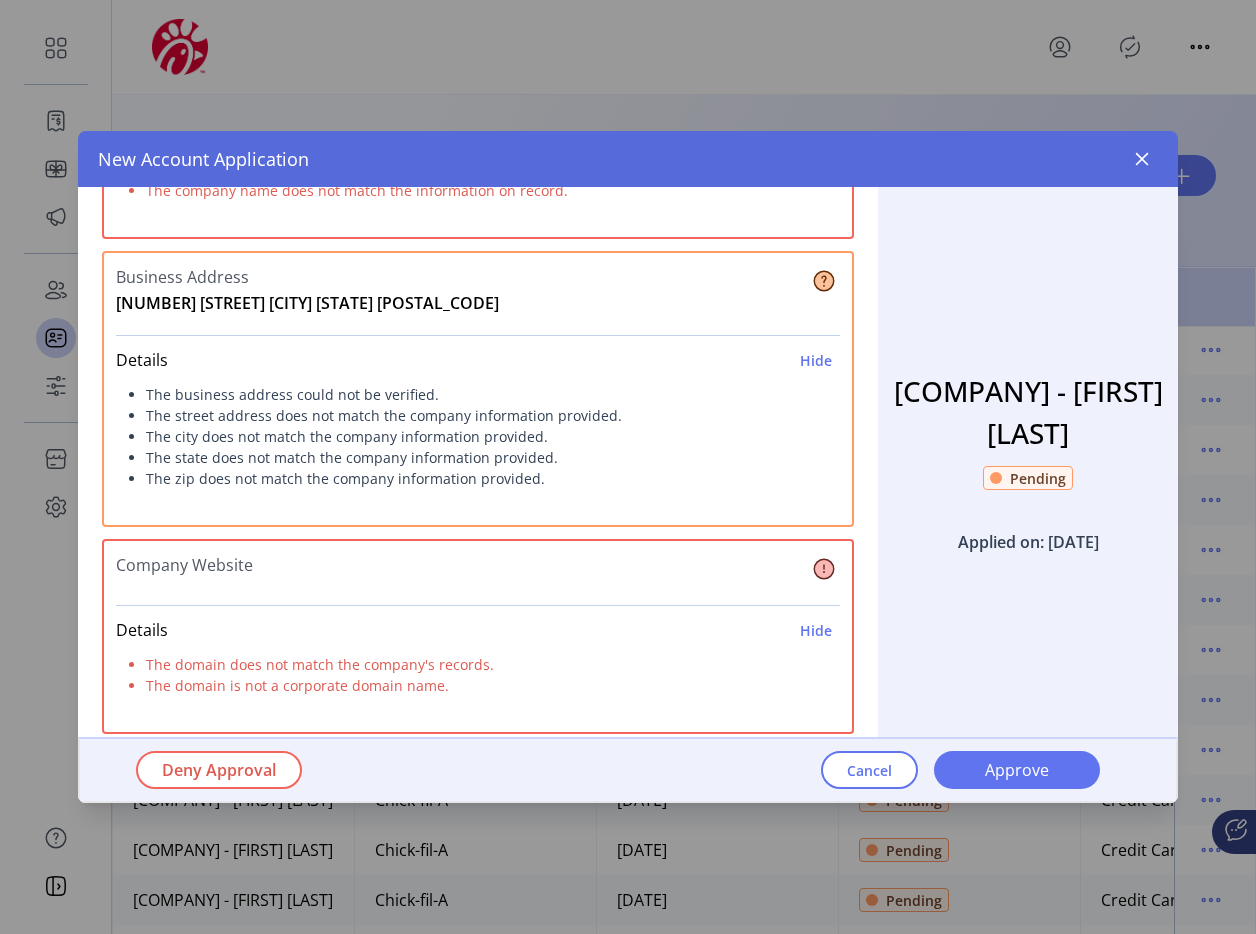 click on "New Account Application" 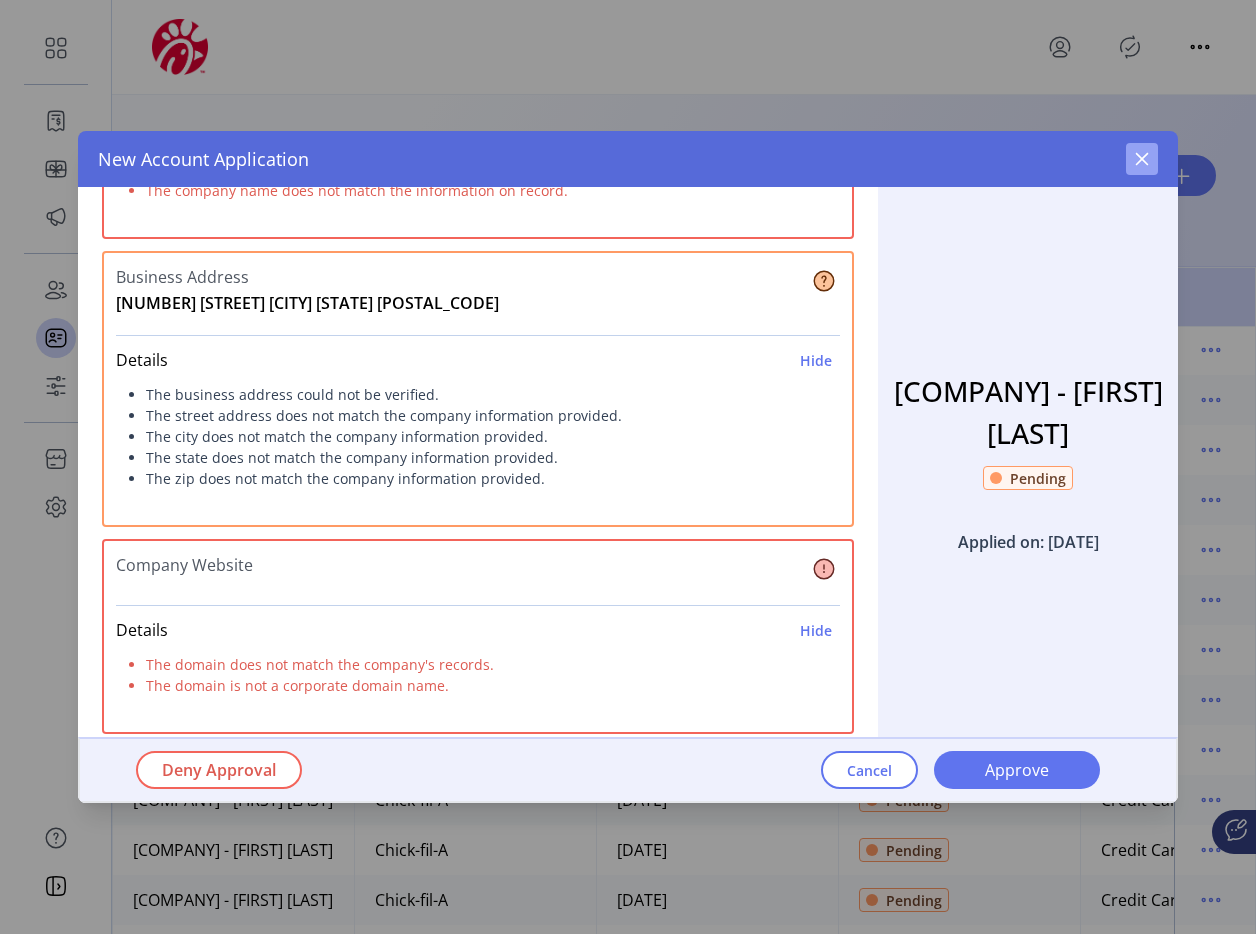 click 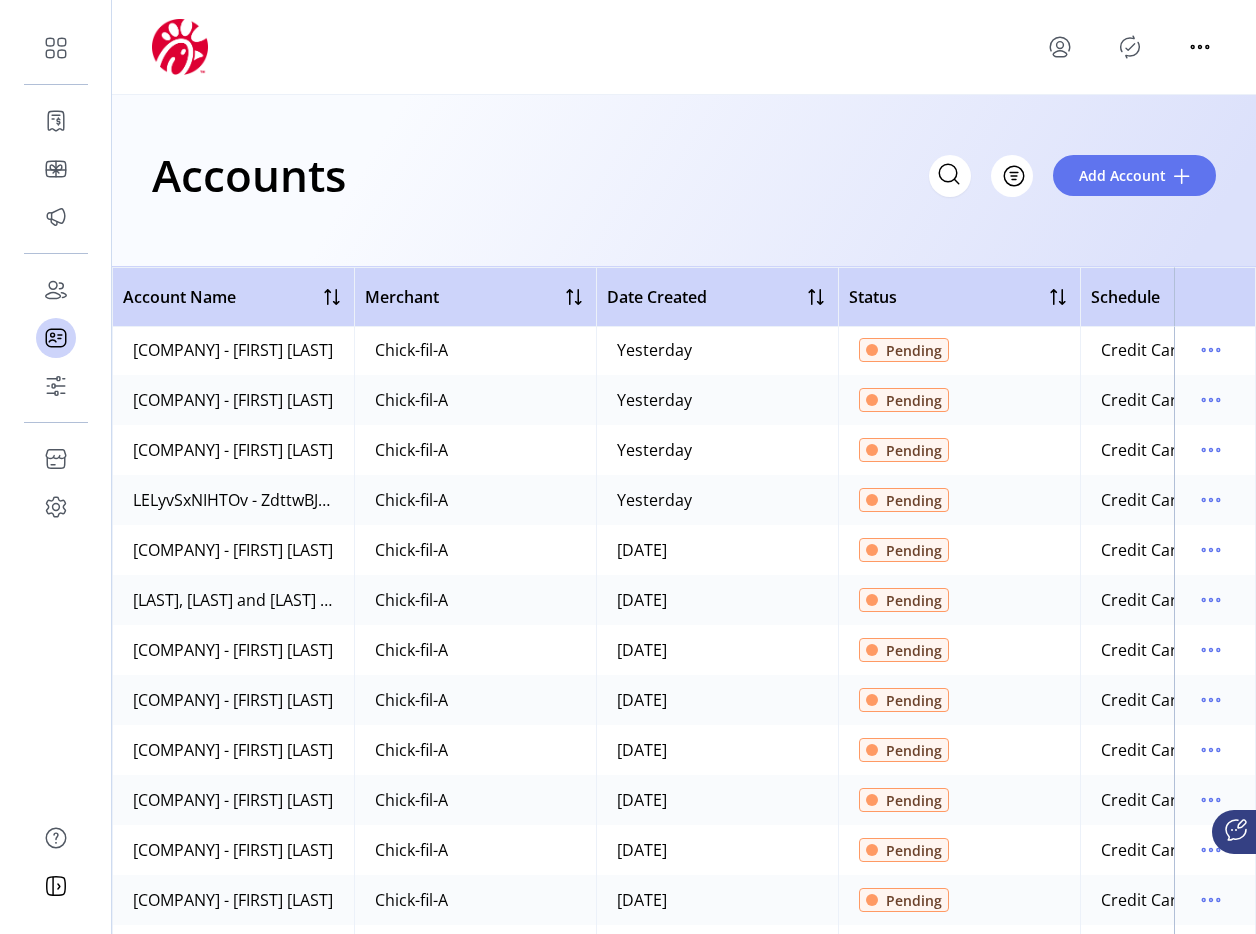 scroll, scrollTop: 1004, scrollLeft: 0, axis: vertical 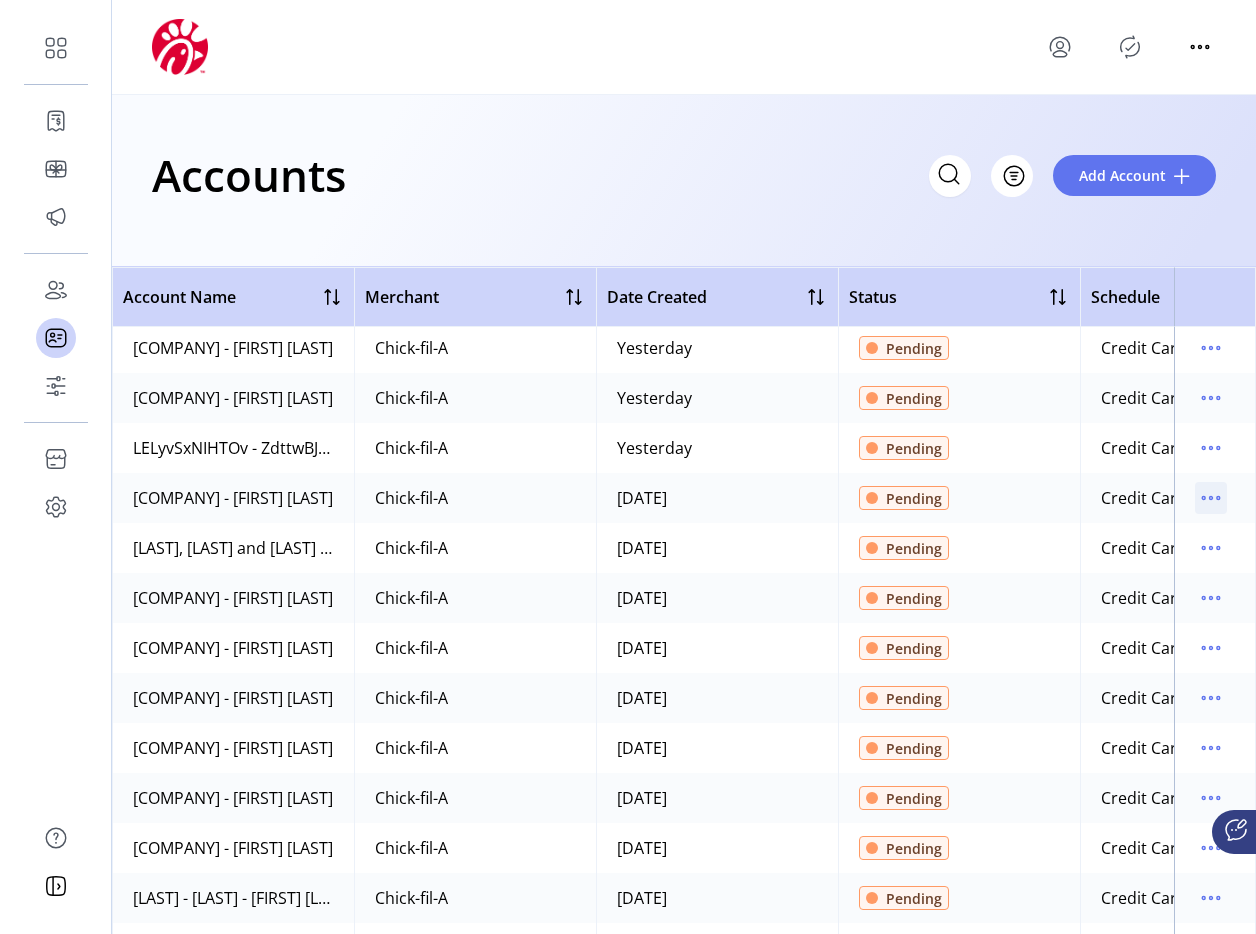 click 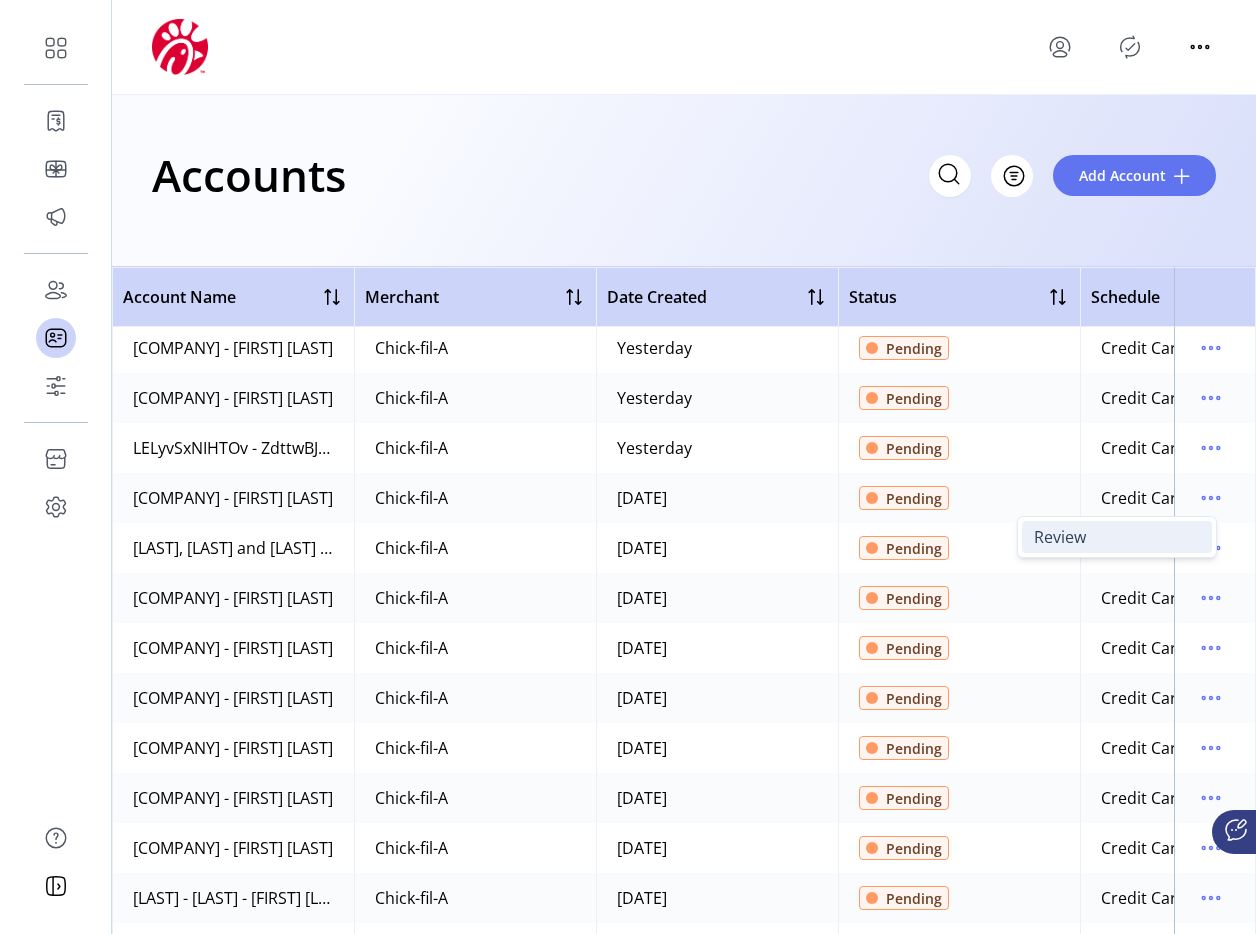 click on "Review" at bounding box center (1117, 537) 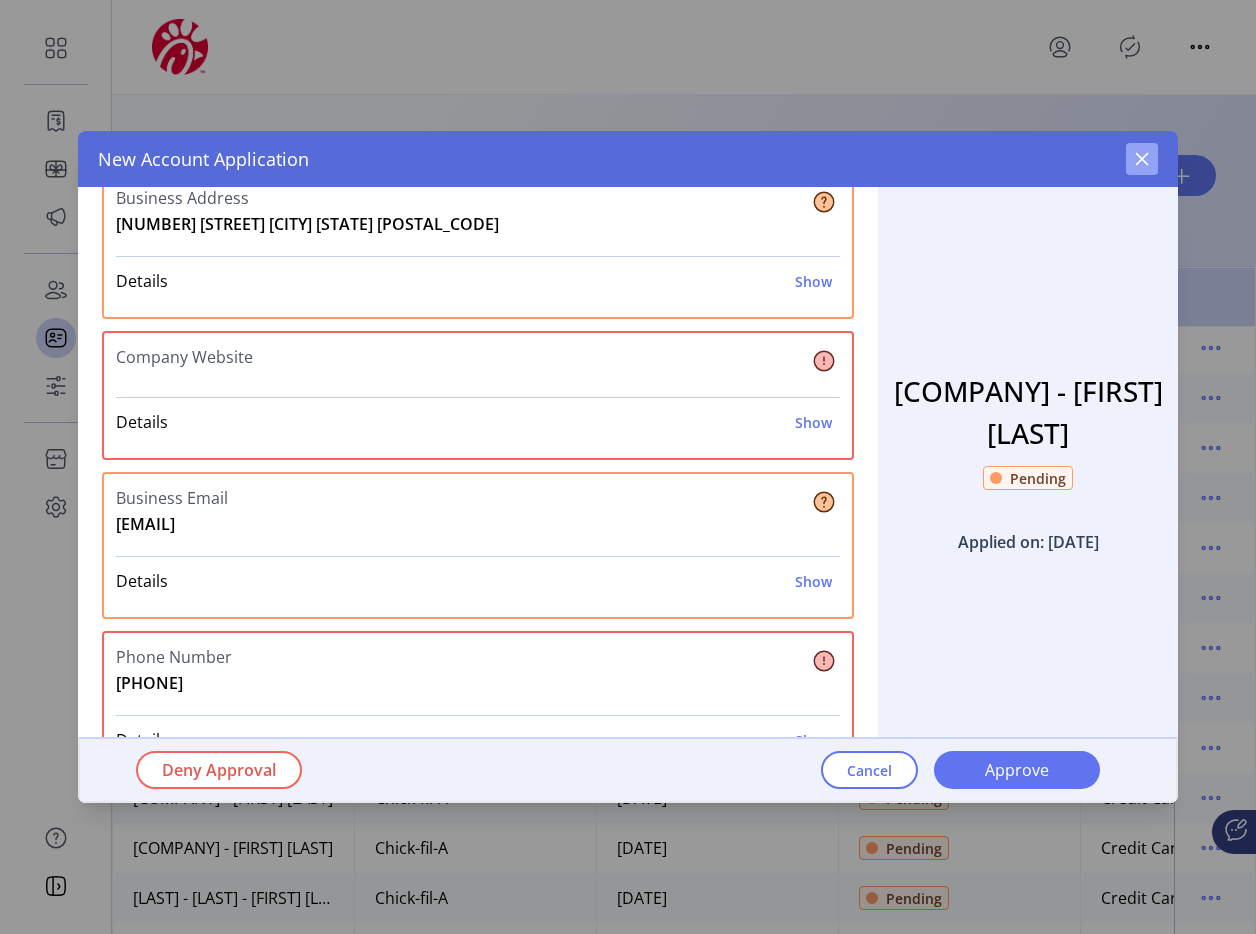 click 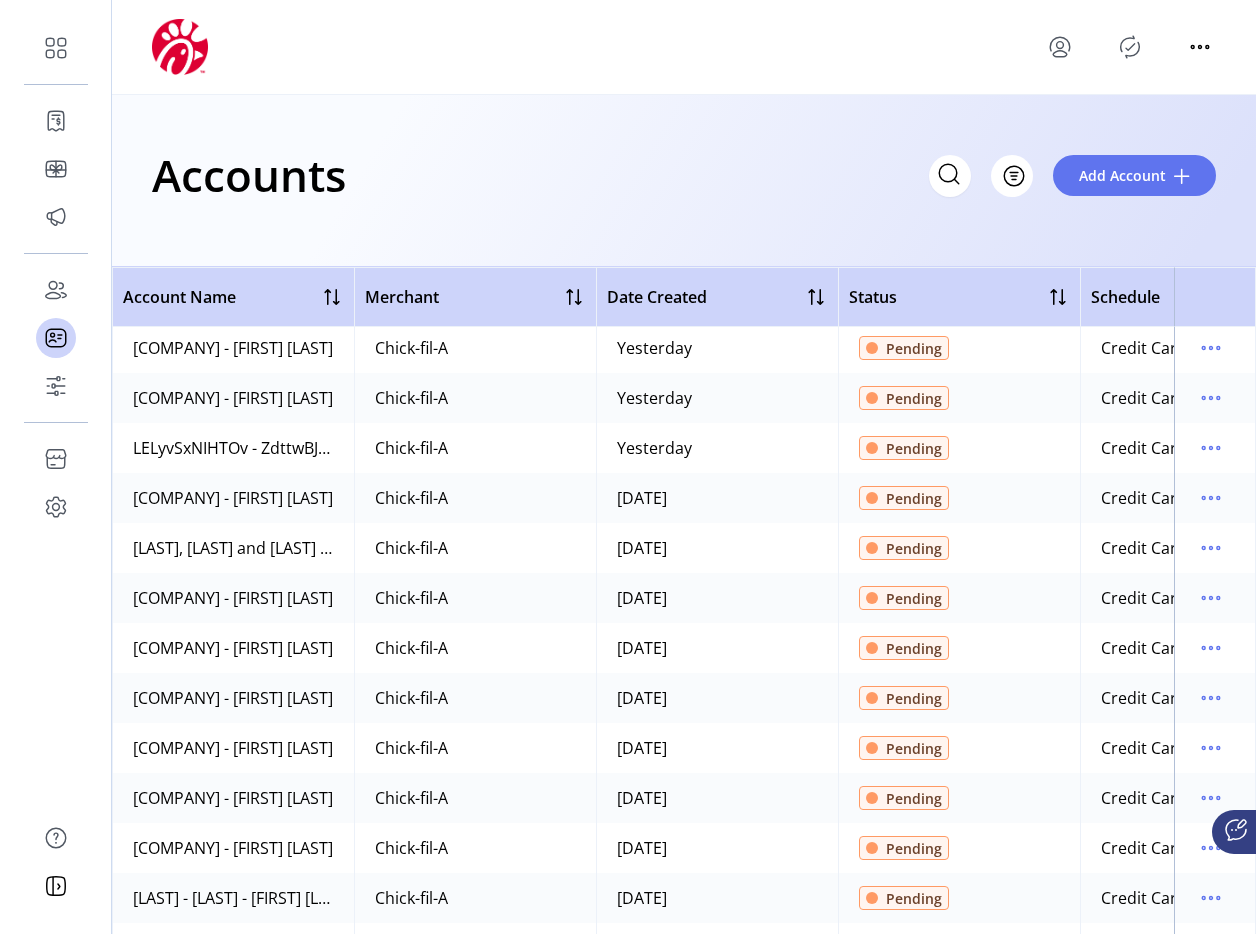 scroll, scrollTop: 297, scrollLeft: 0, axis: vertical 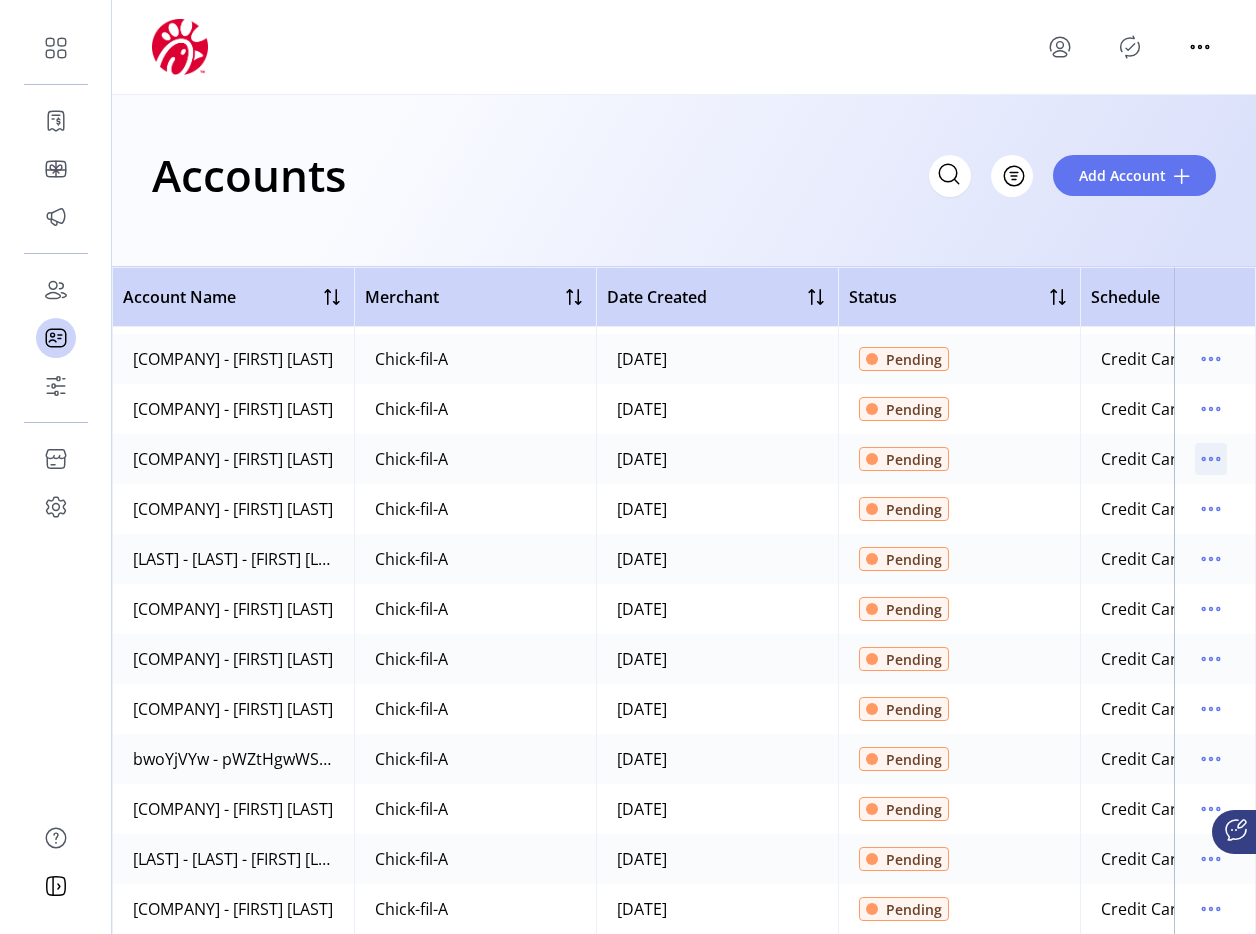 click 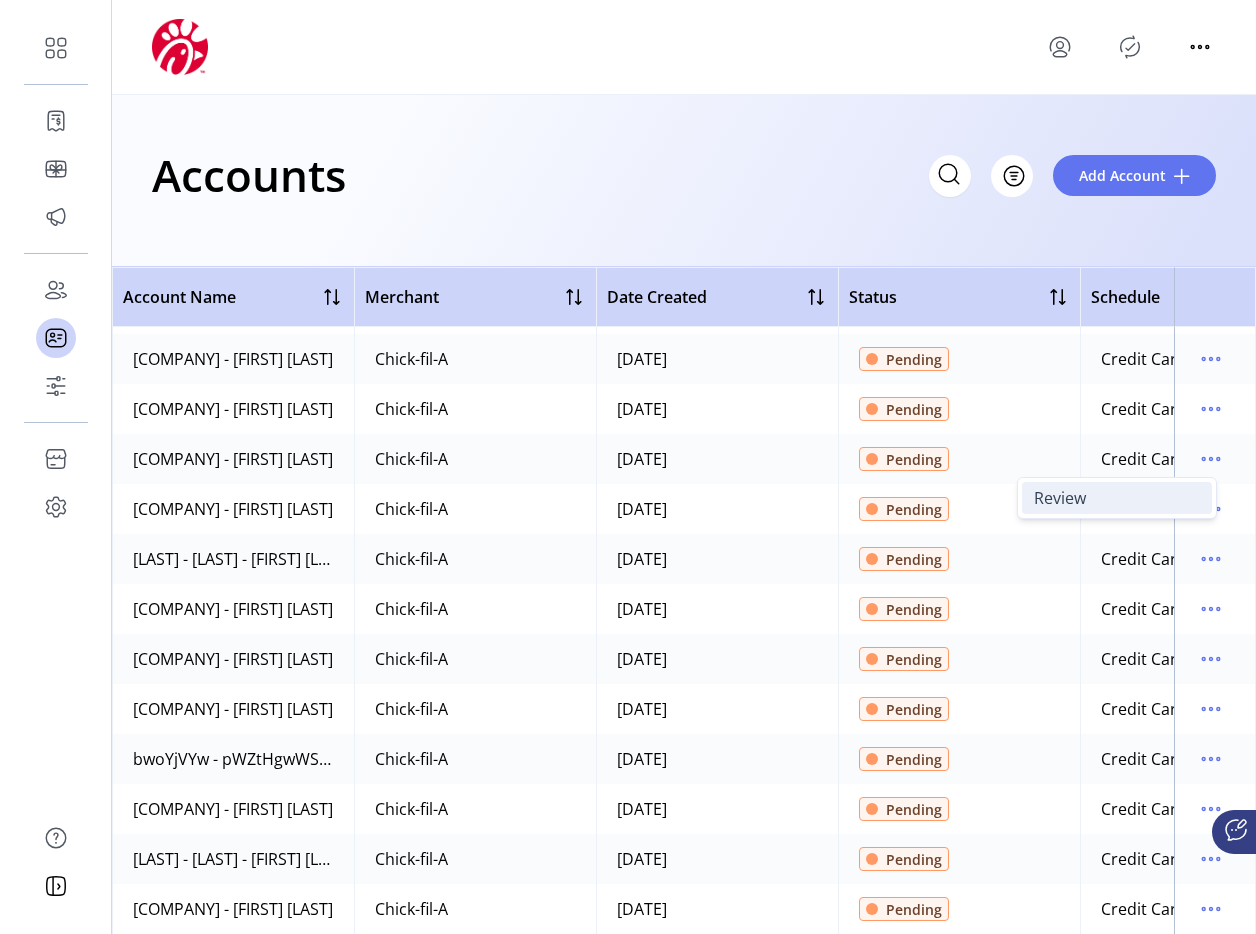 click on "Review" at bounding box center [1117, 498] 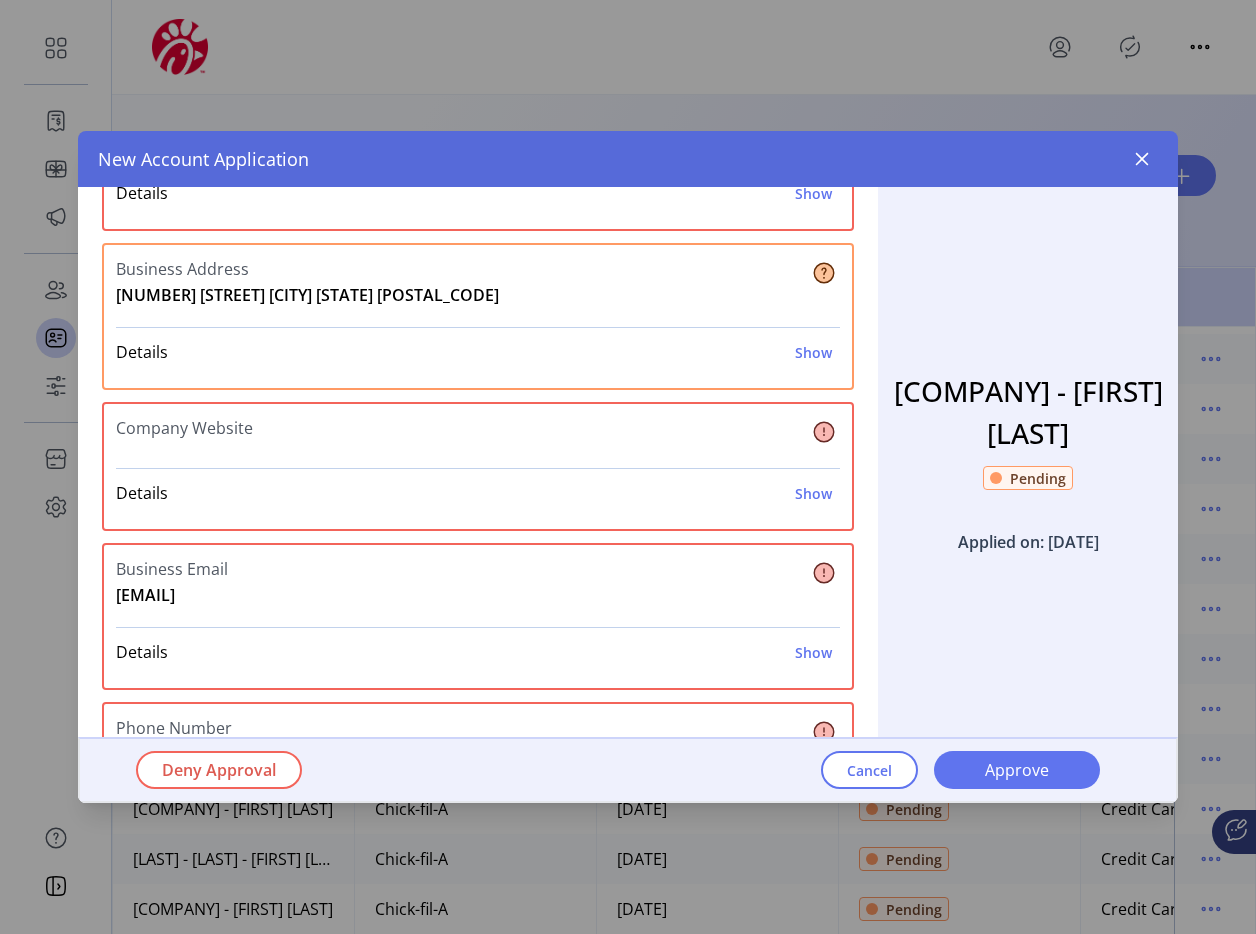 scroll, scrollTop: 109, scrollLeft: 0, axis: vertical 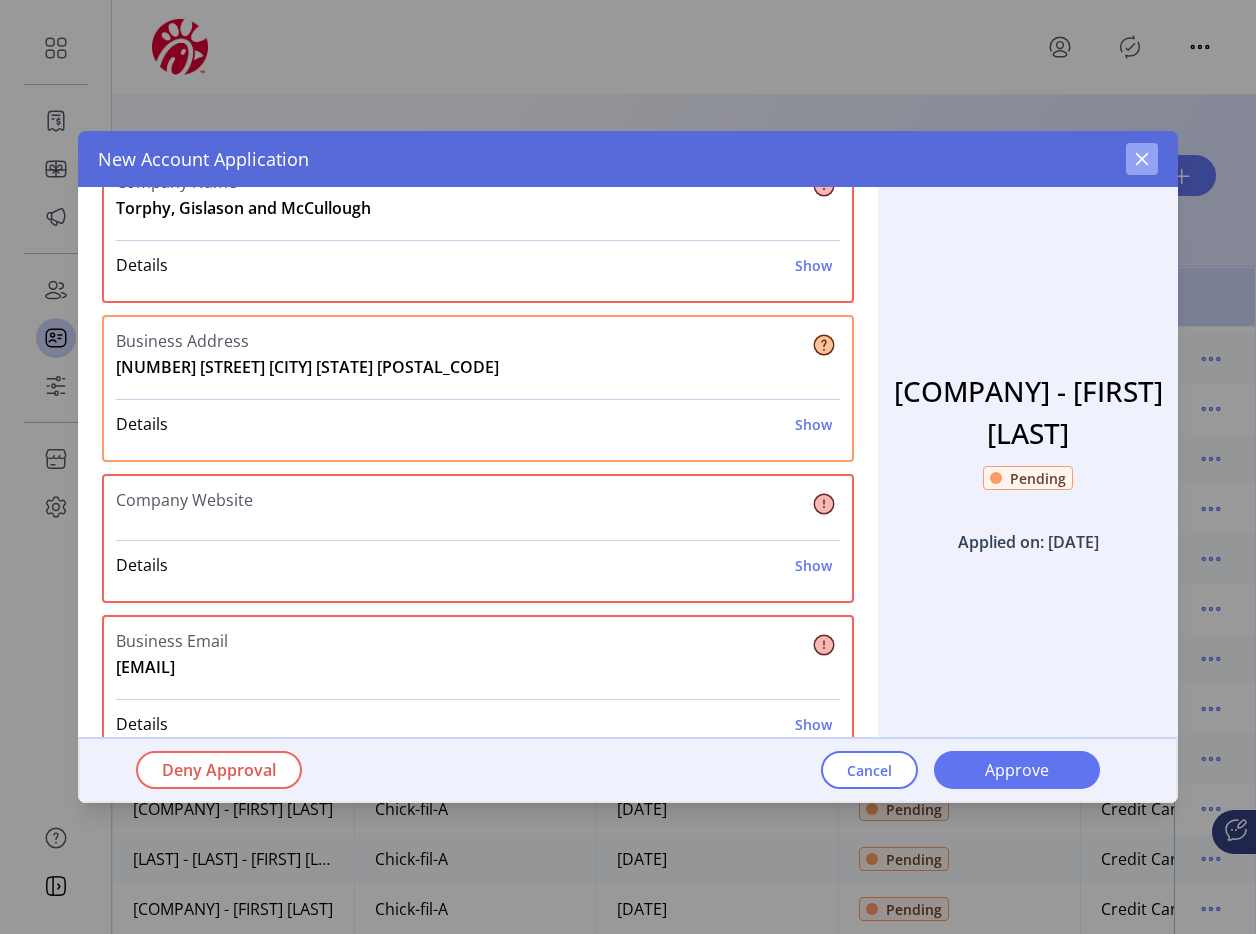 click 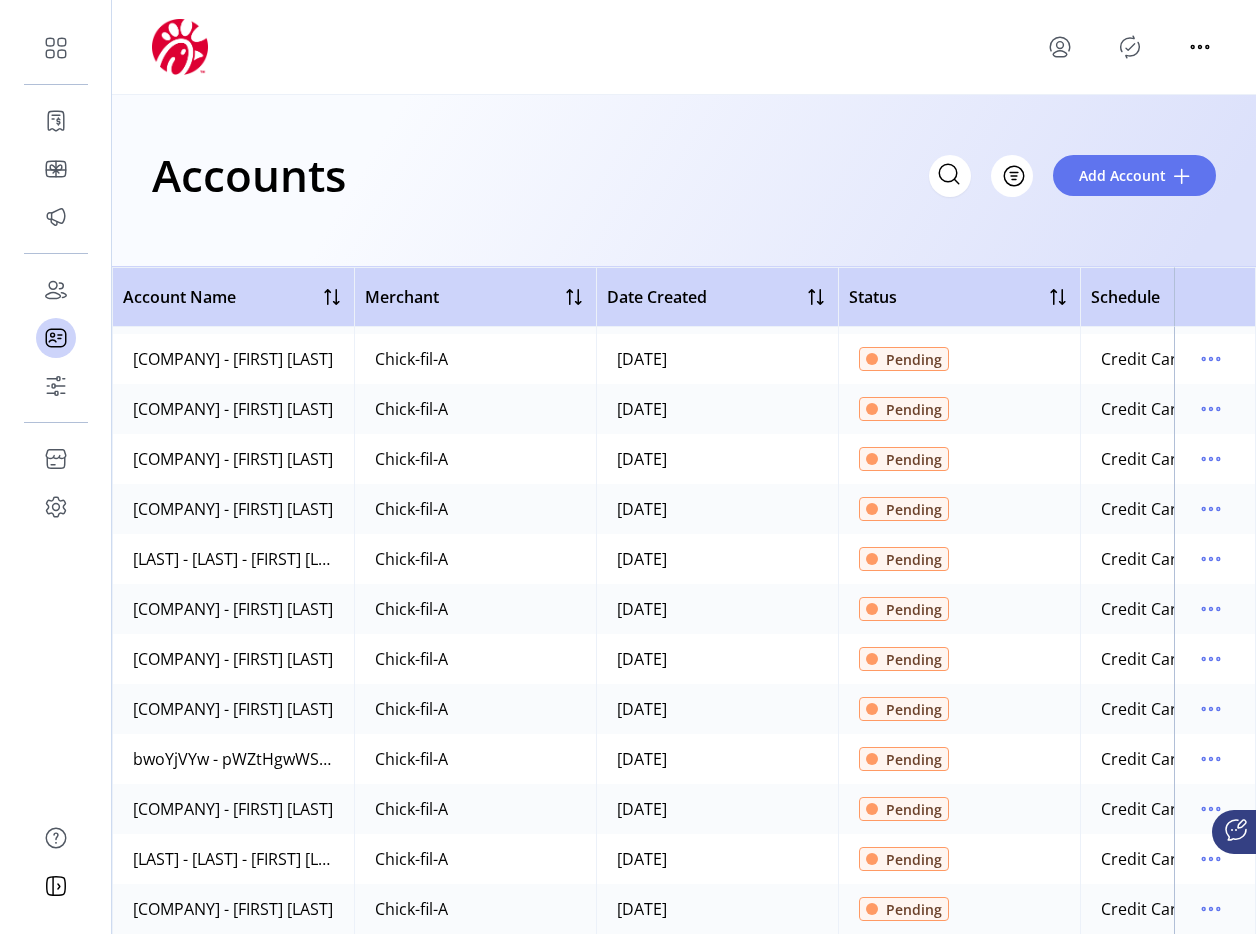scroll, scrollTop: 1403, scrollLeft: 0, axis: vertical 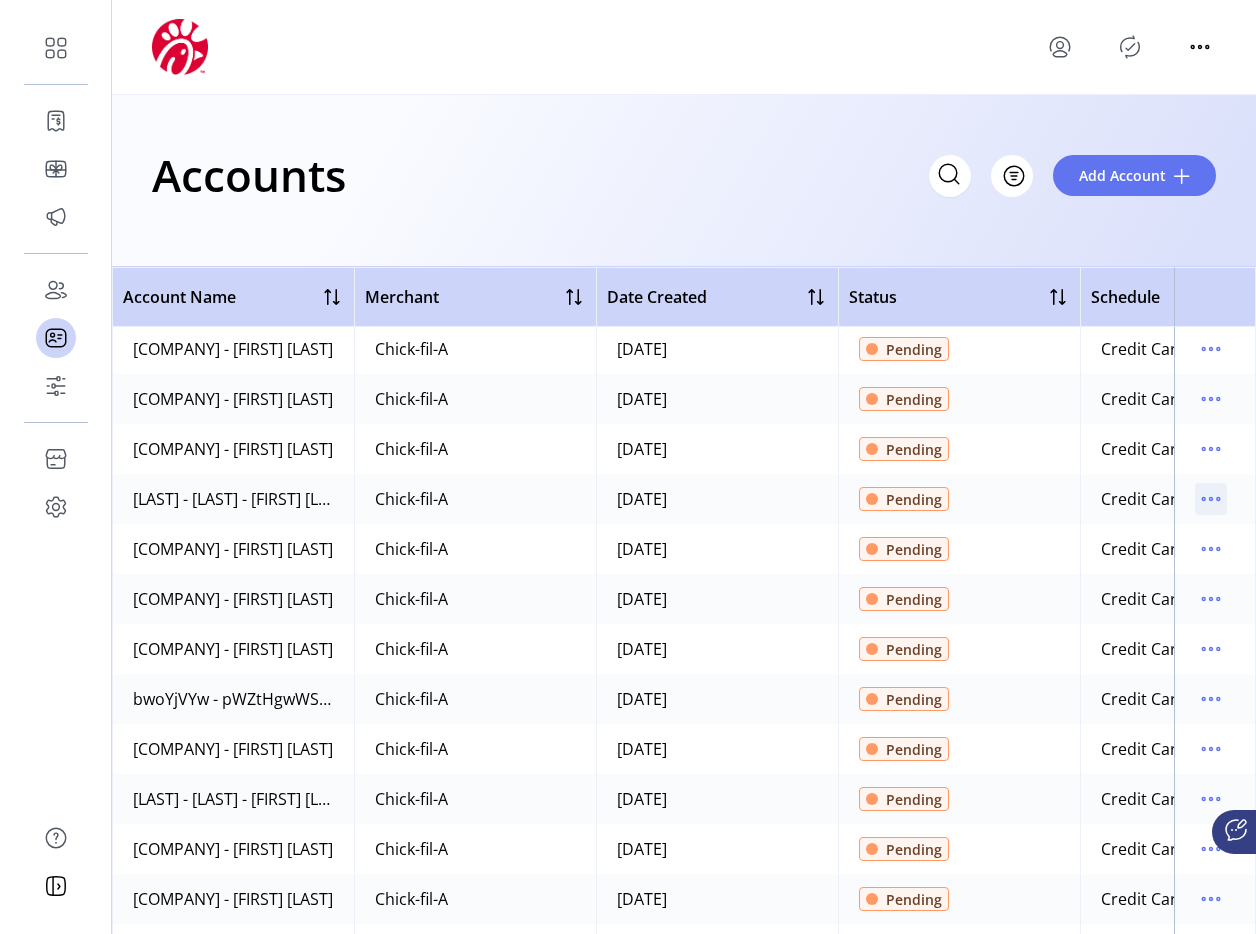 click 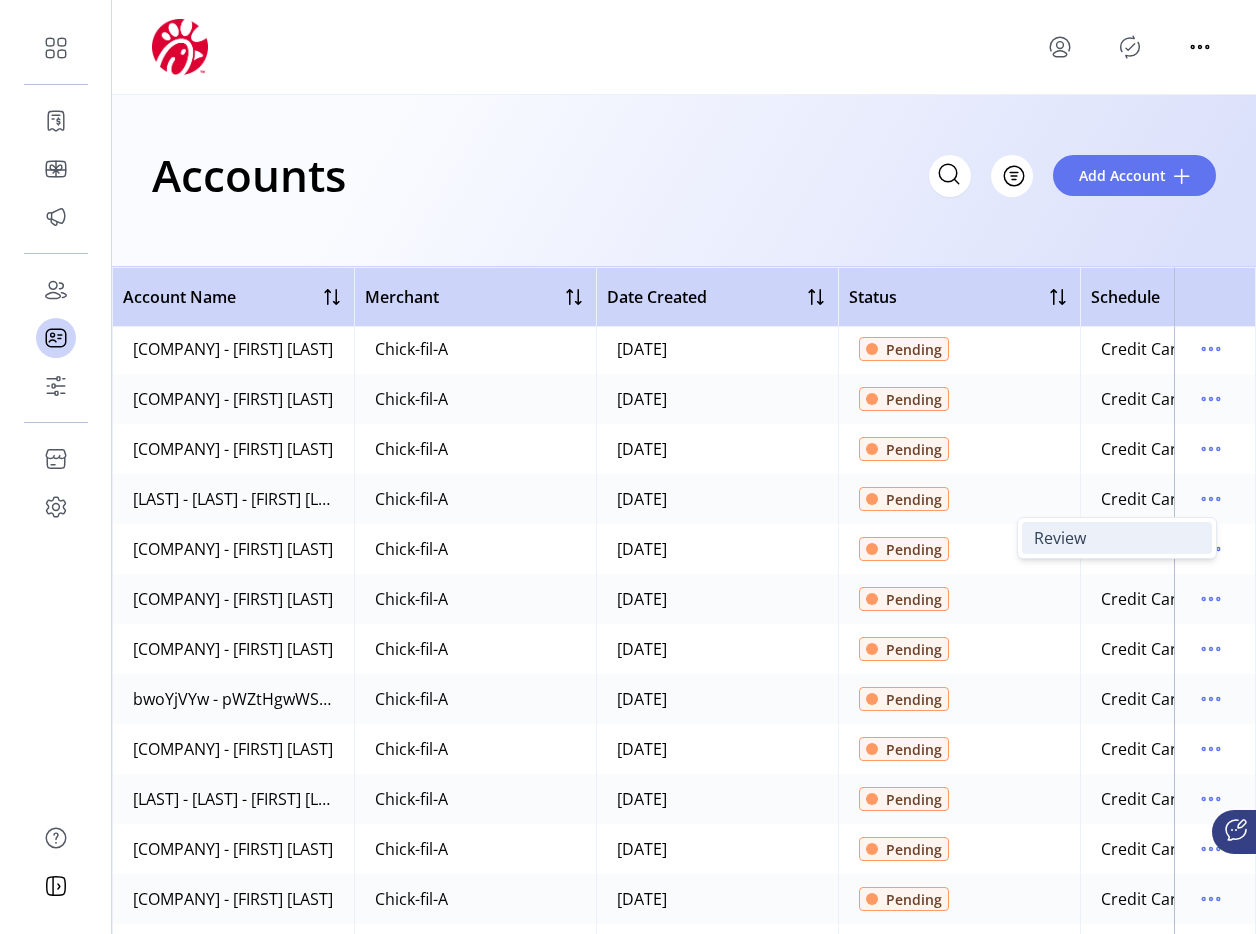 click on "Review" at bounding box center [1117, 538] 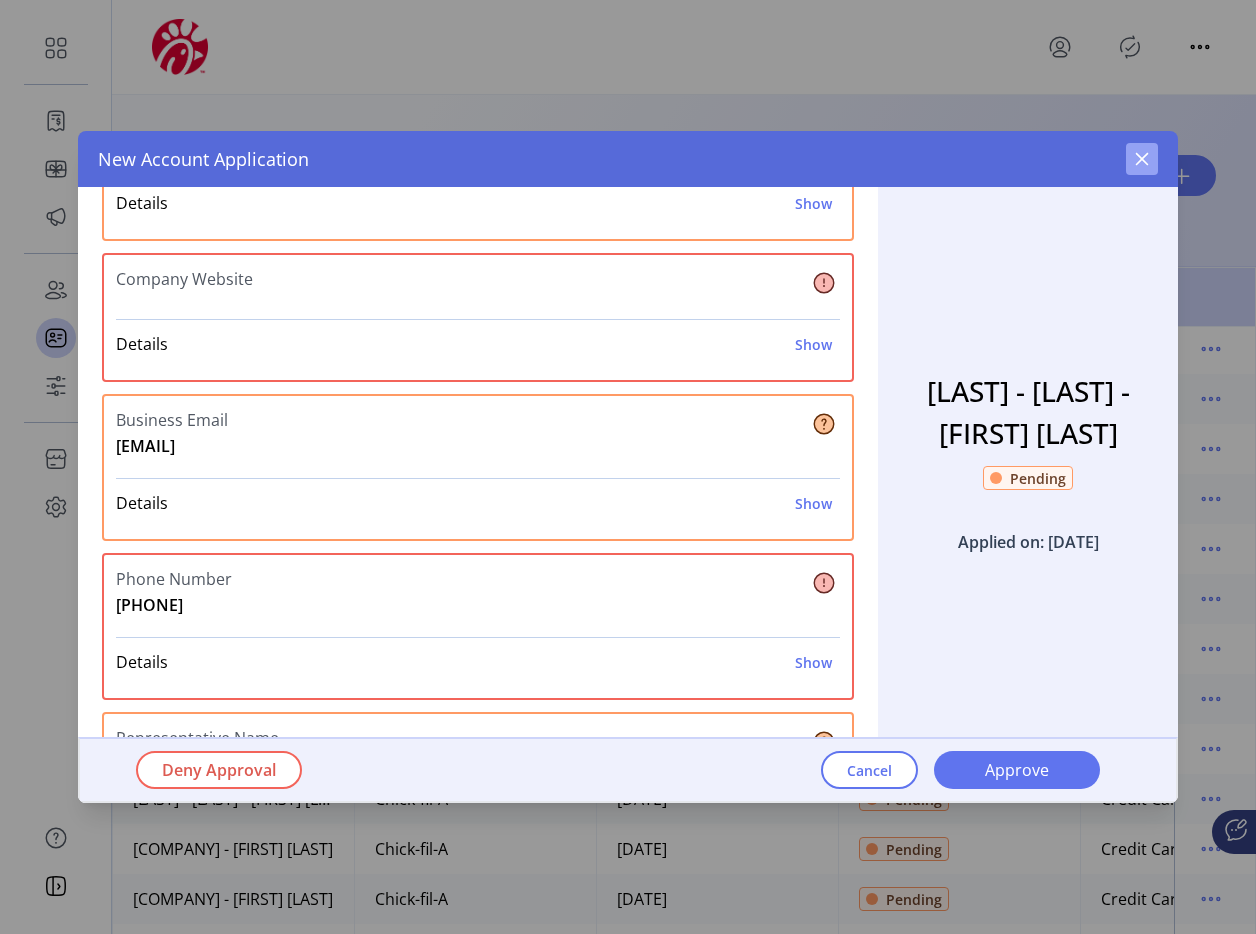 click 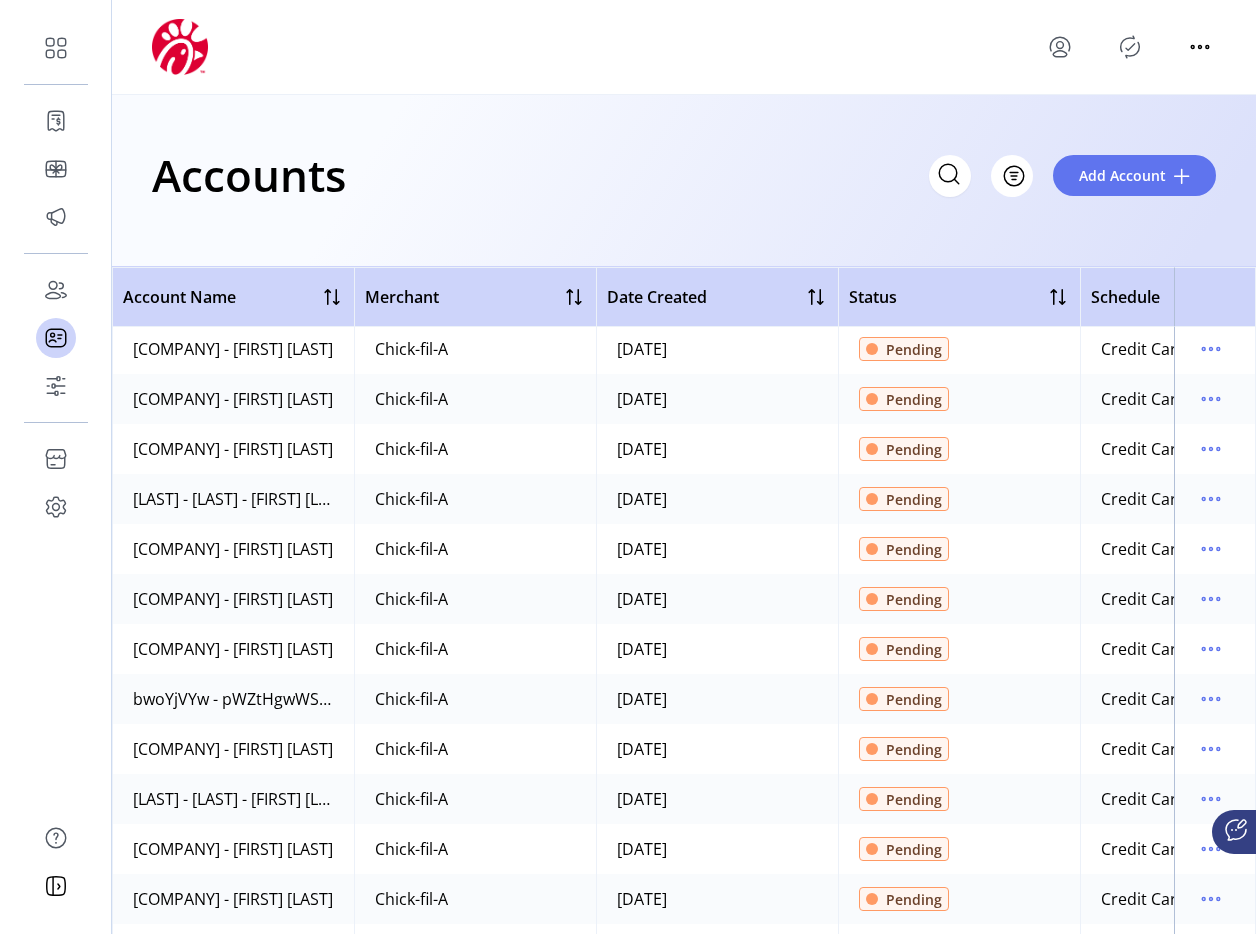 scroll, scrollTop: 375, scrollLeft: 0, axis: vertical 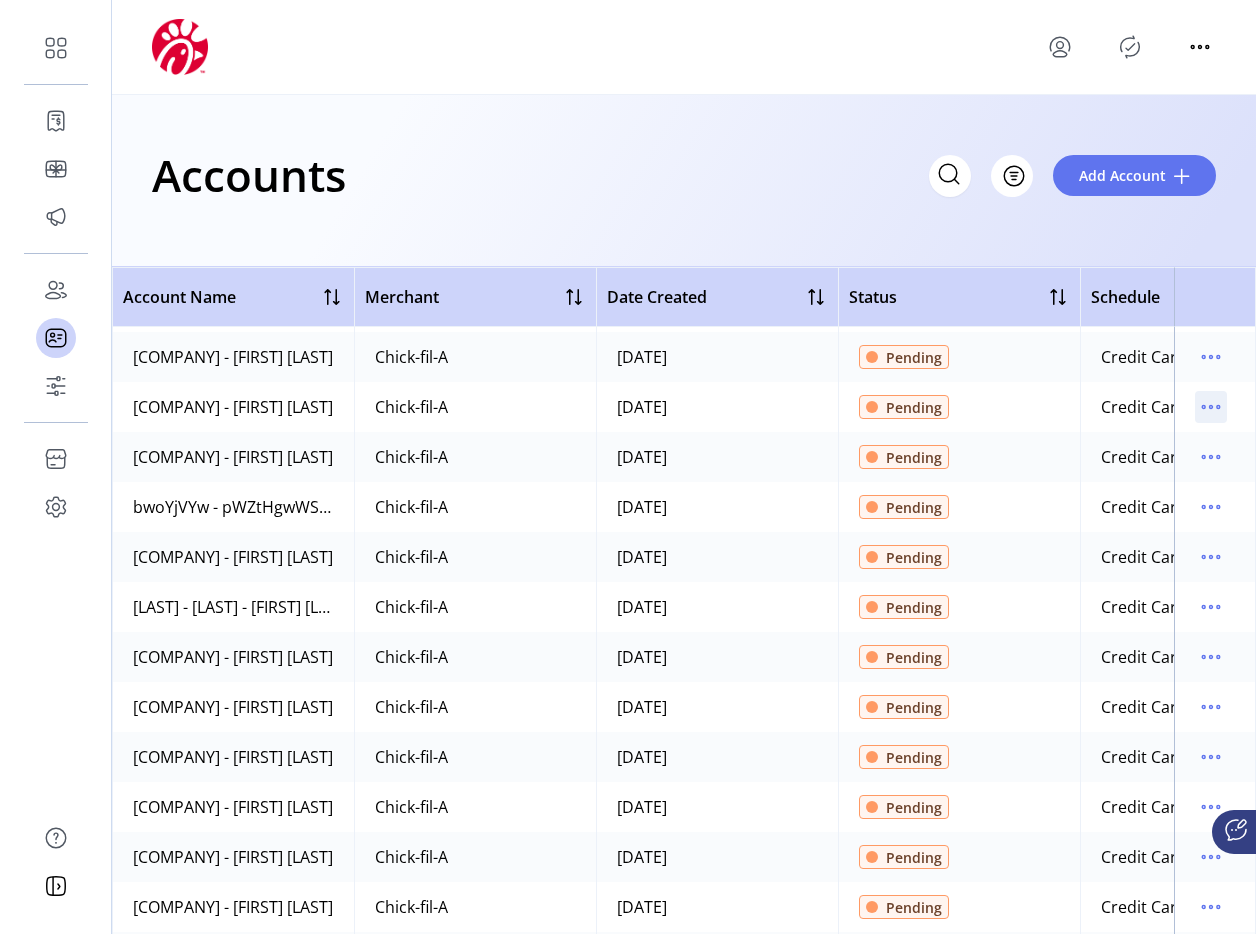 click 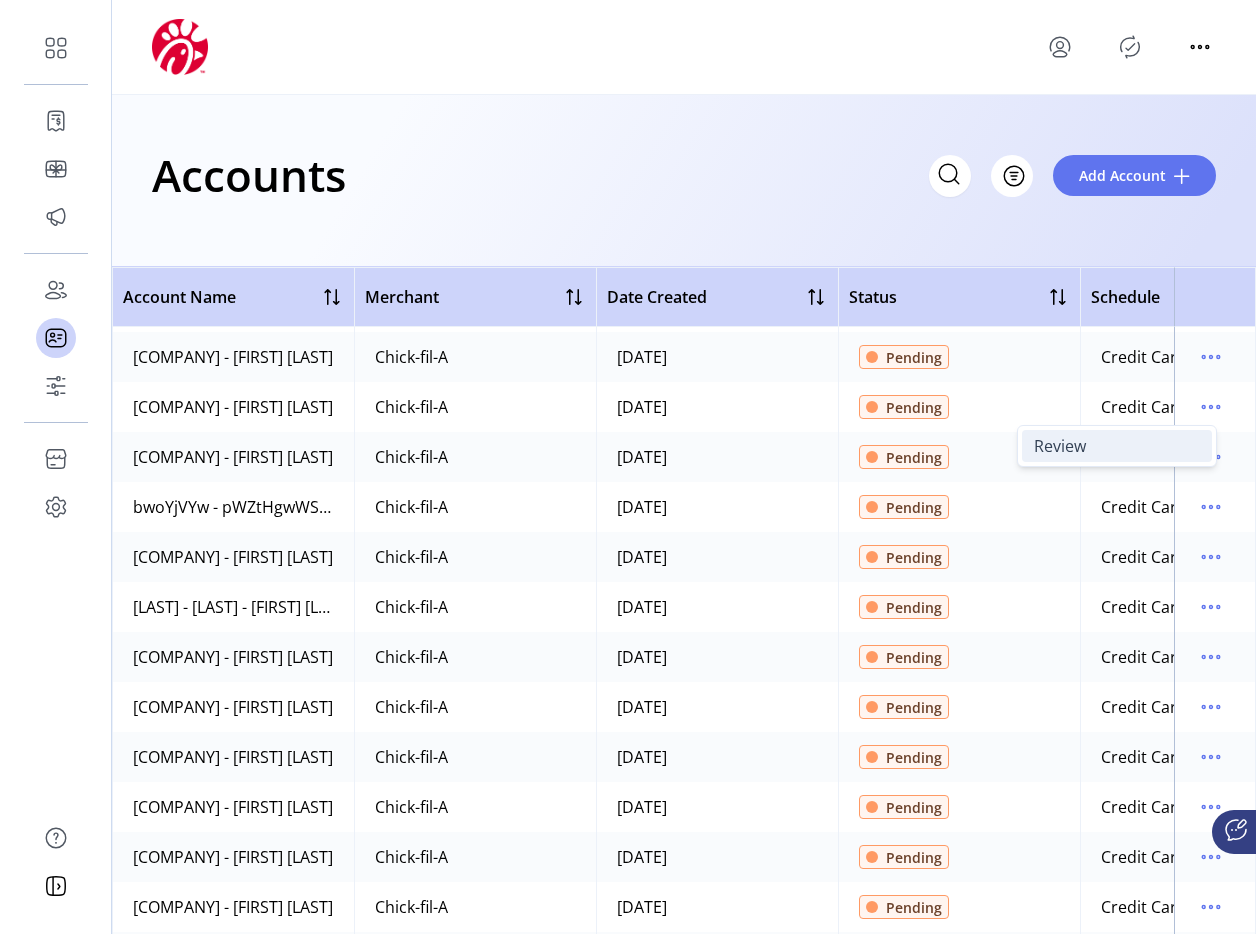 click on "Review" at bounding box center [1117, 446] 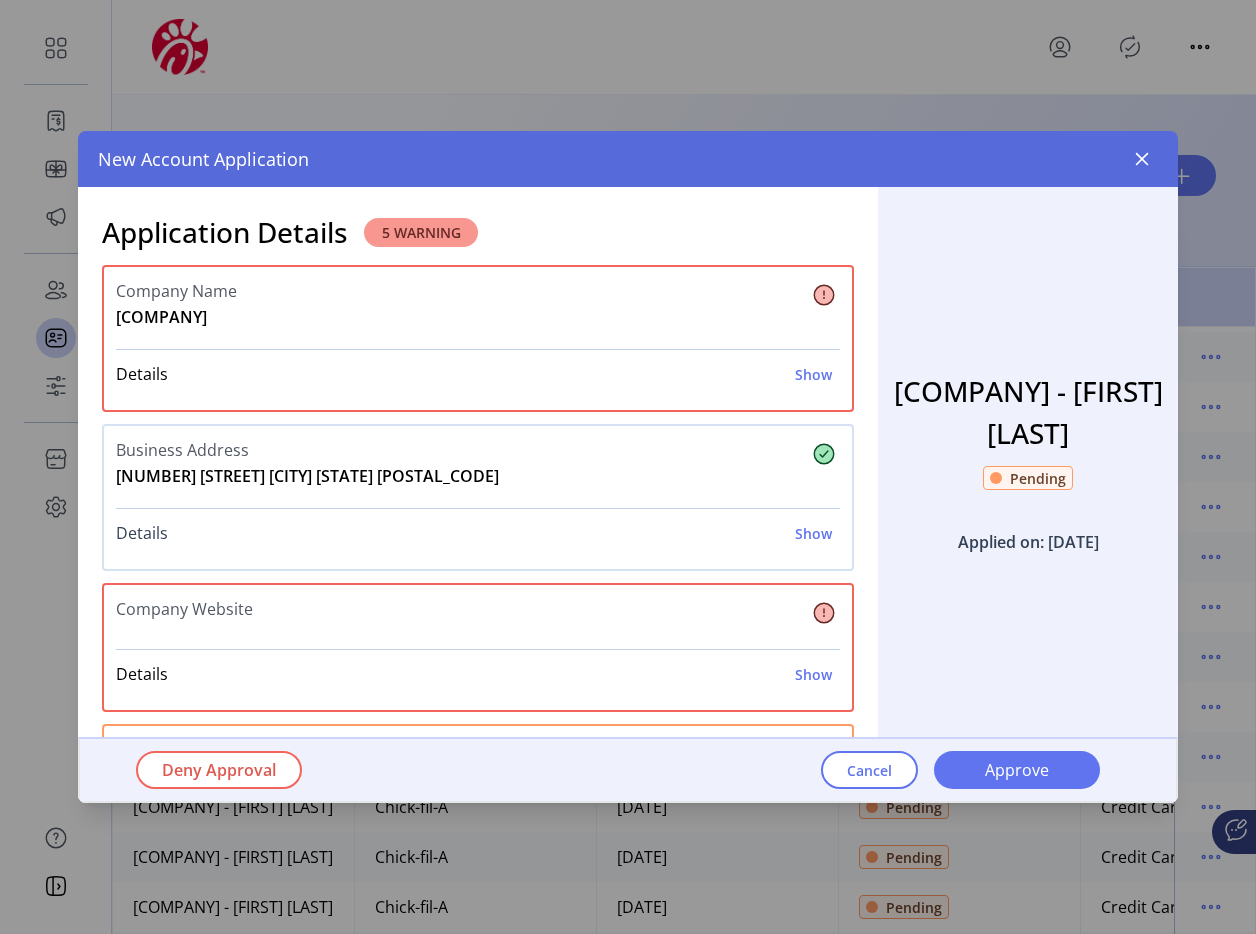 click on "Show" at bounding box center (813, 533) 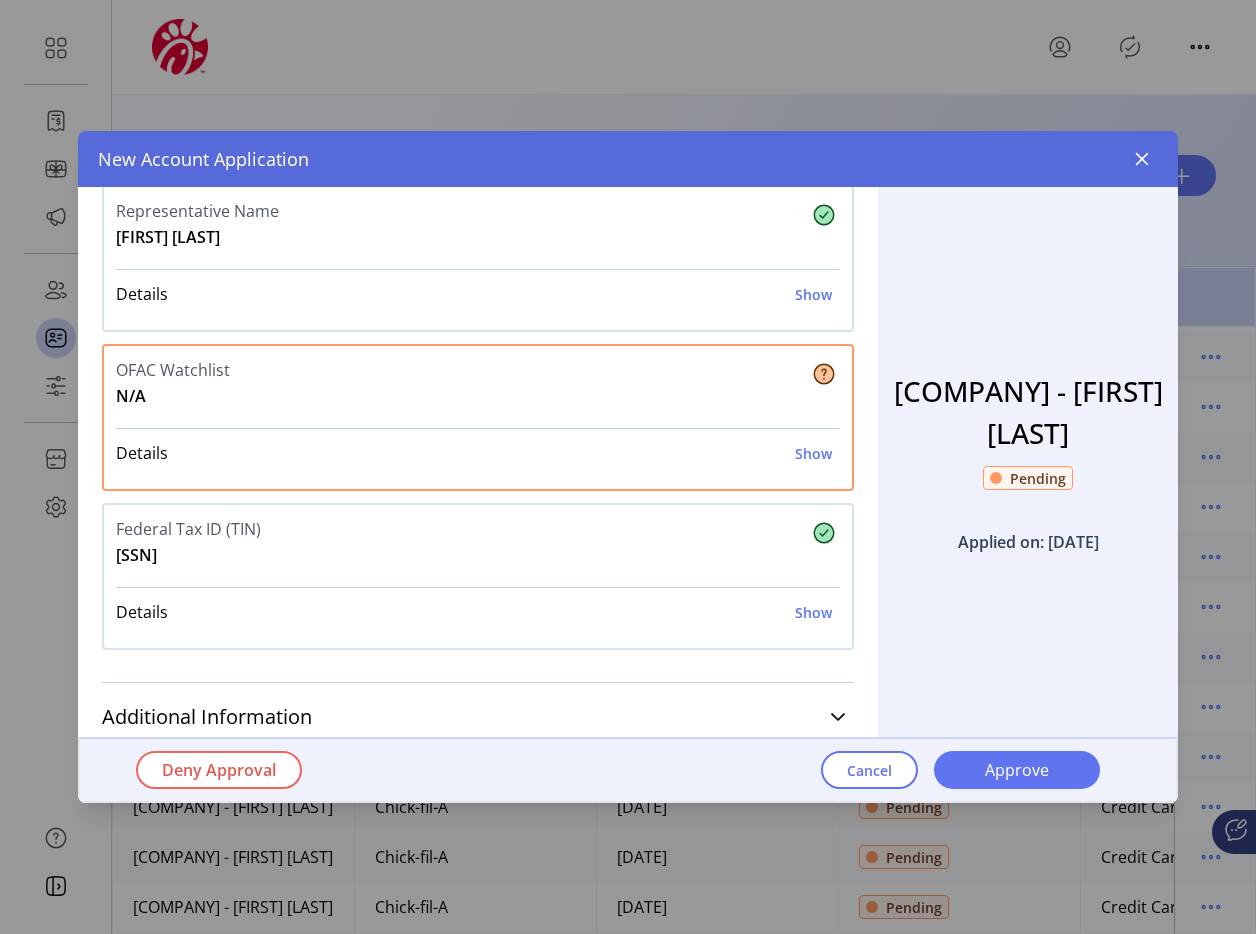 scroll, scrollTop: 894, scrollLeft: 0, axis: vertical 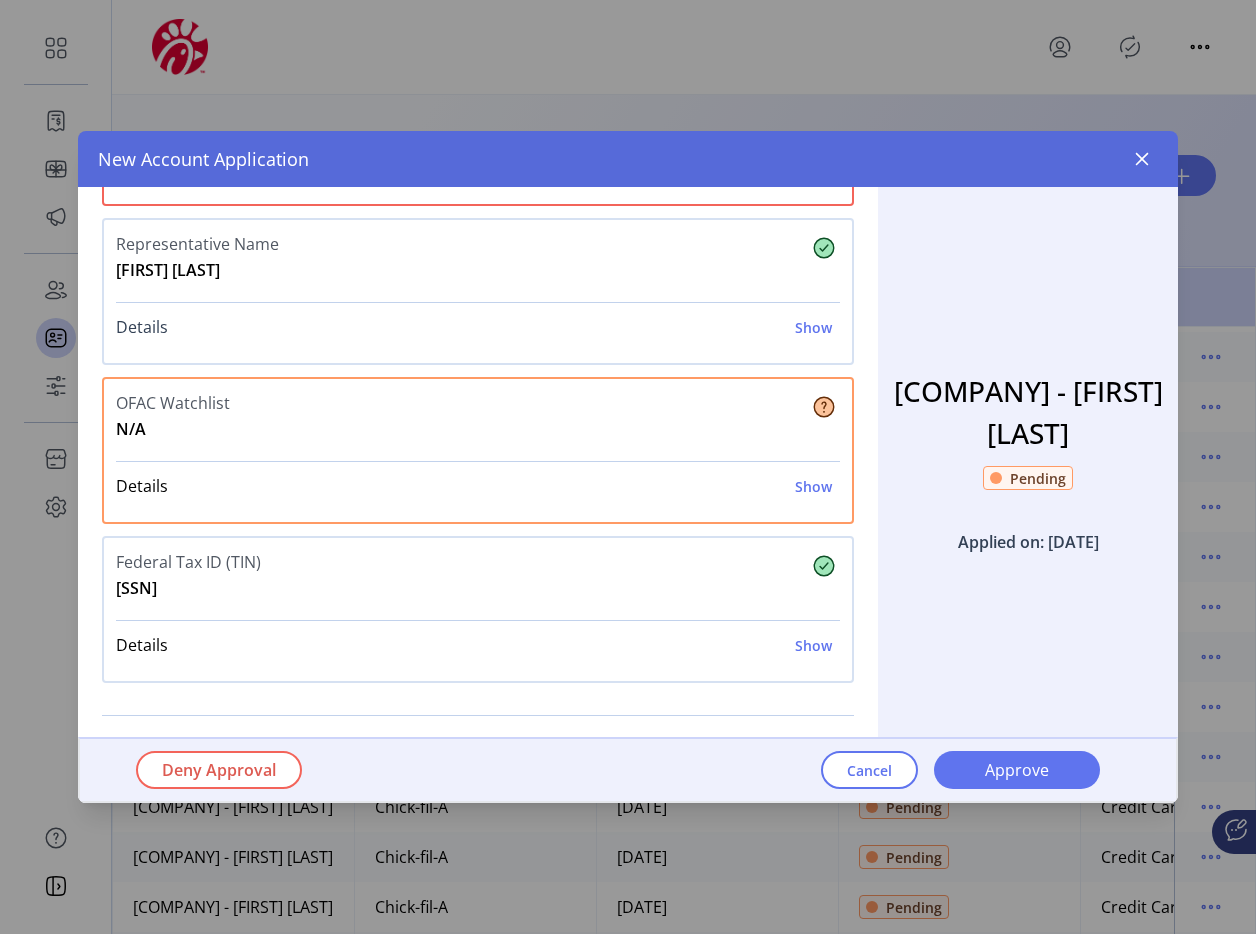 click on "Show" at bounding box center (813, 327) 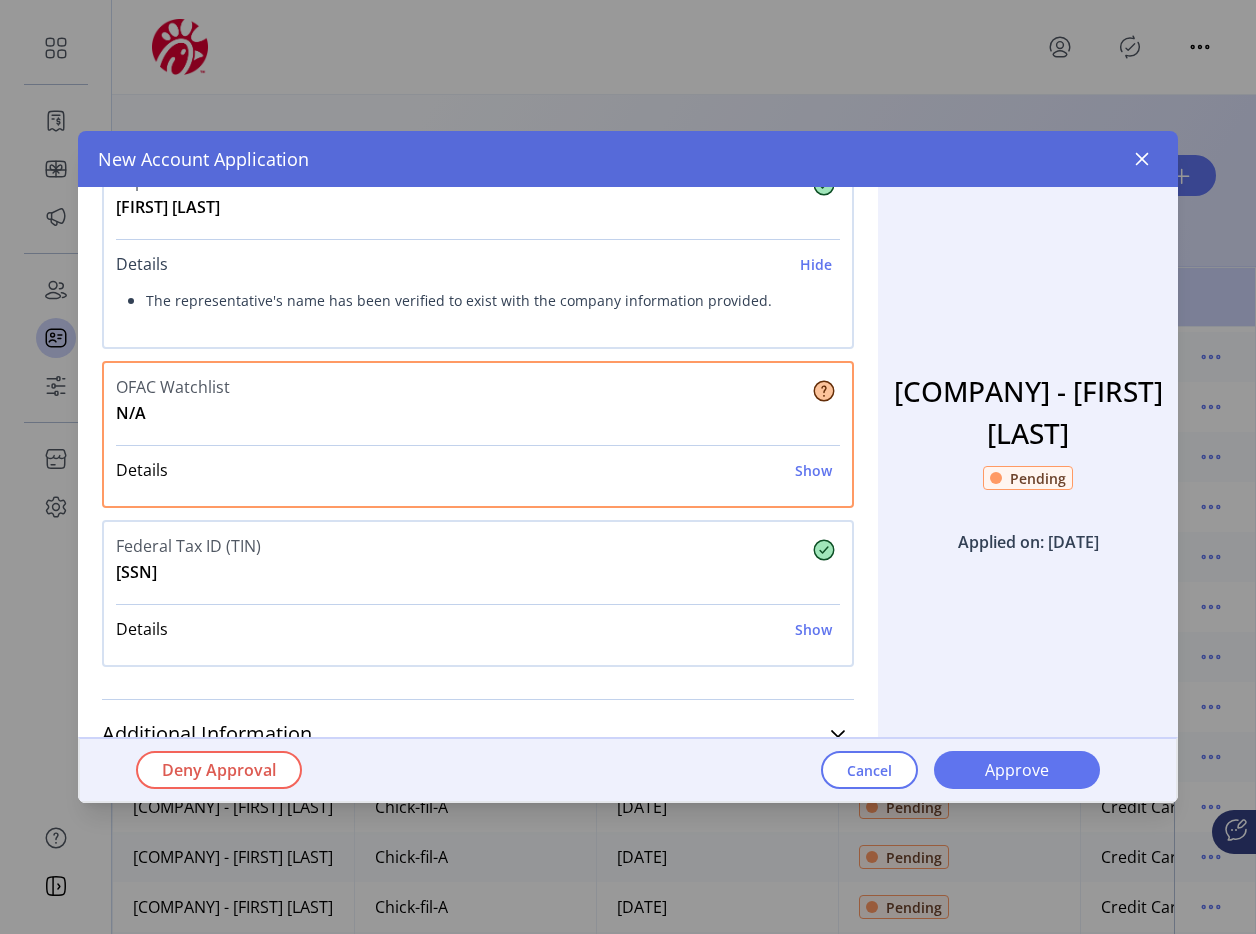 scroll, scrollTop: 1009, scrollLeft: 0, axis: vertical 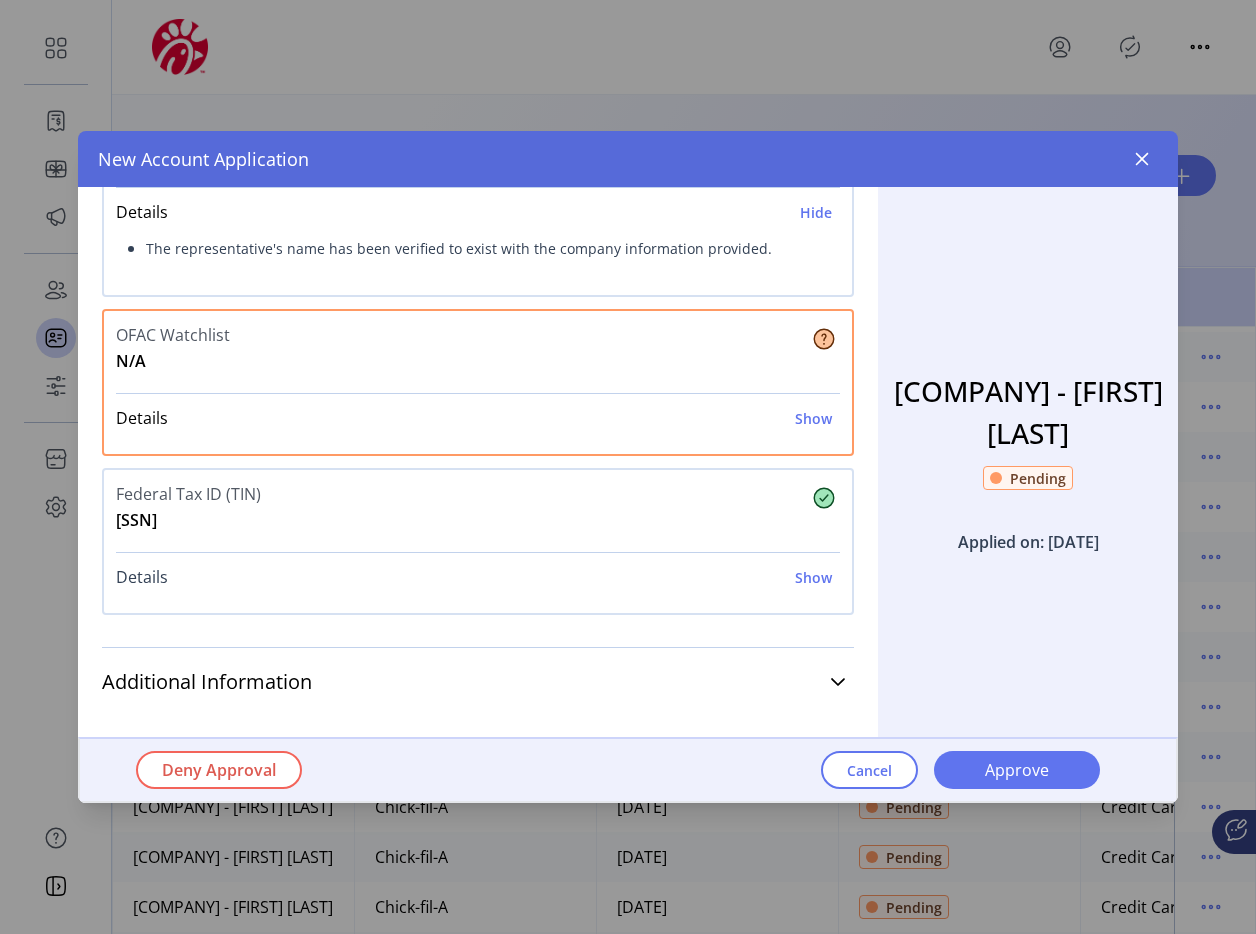 click on "Show" at bounding box center (813, 577) 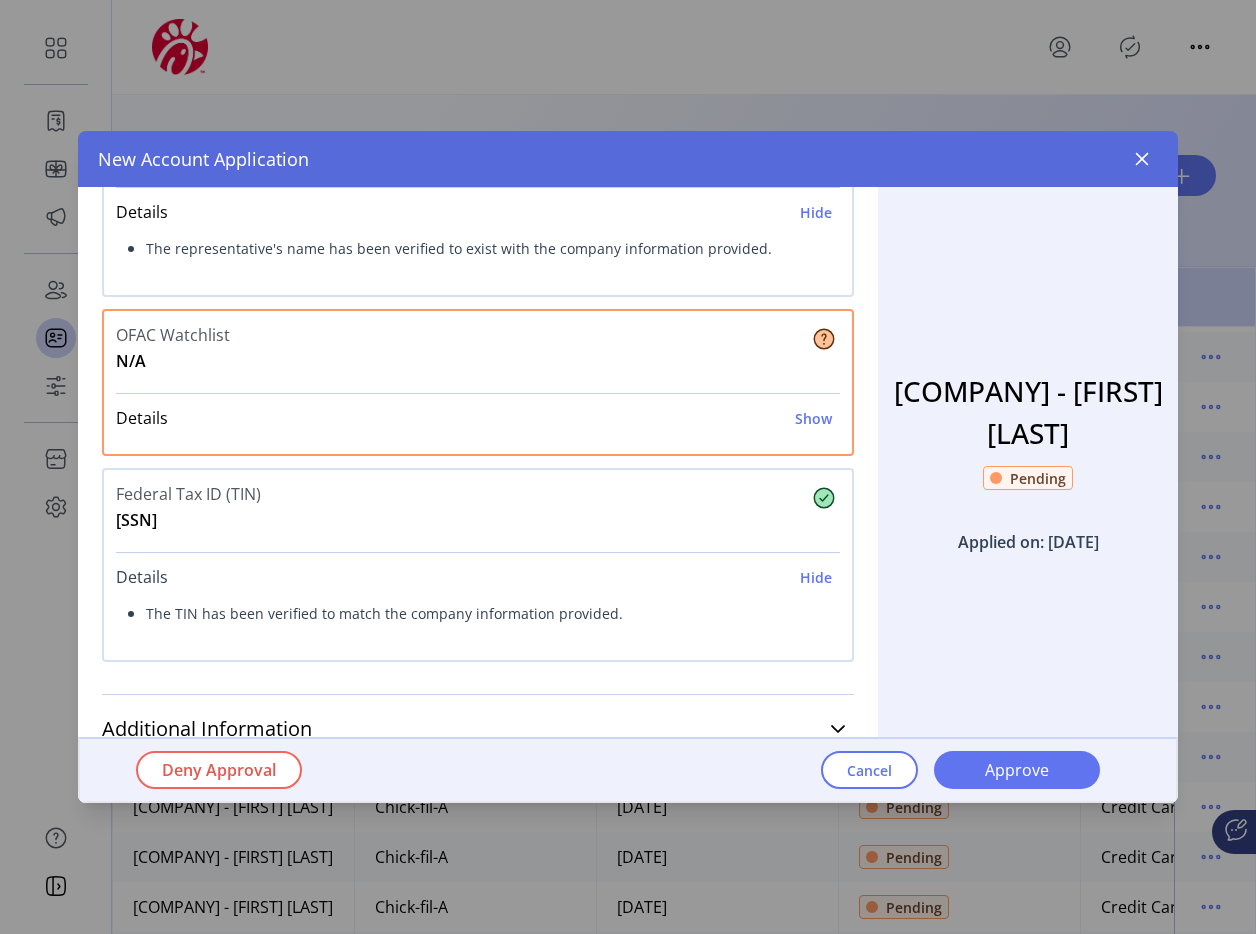 scroll, scrollTop: 1059, scrollLeft: 0, axis: vertical 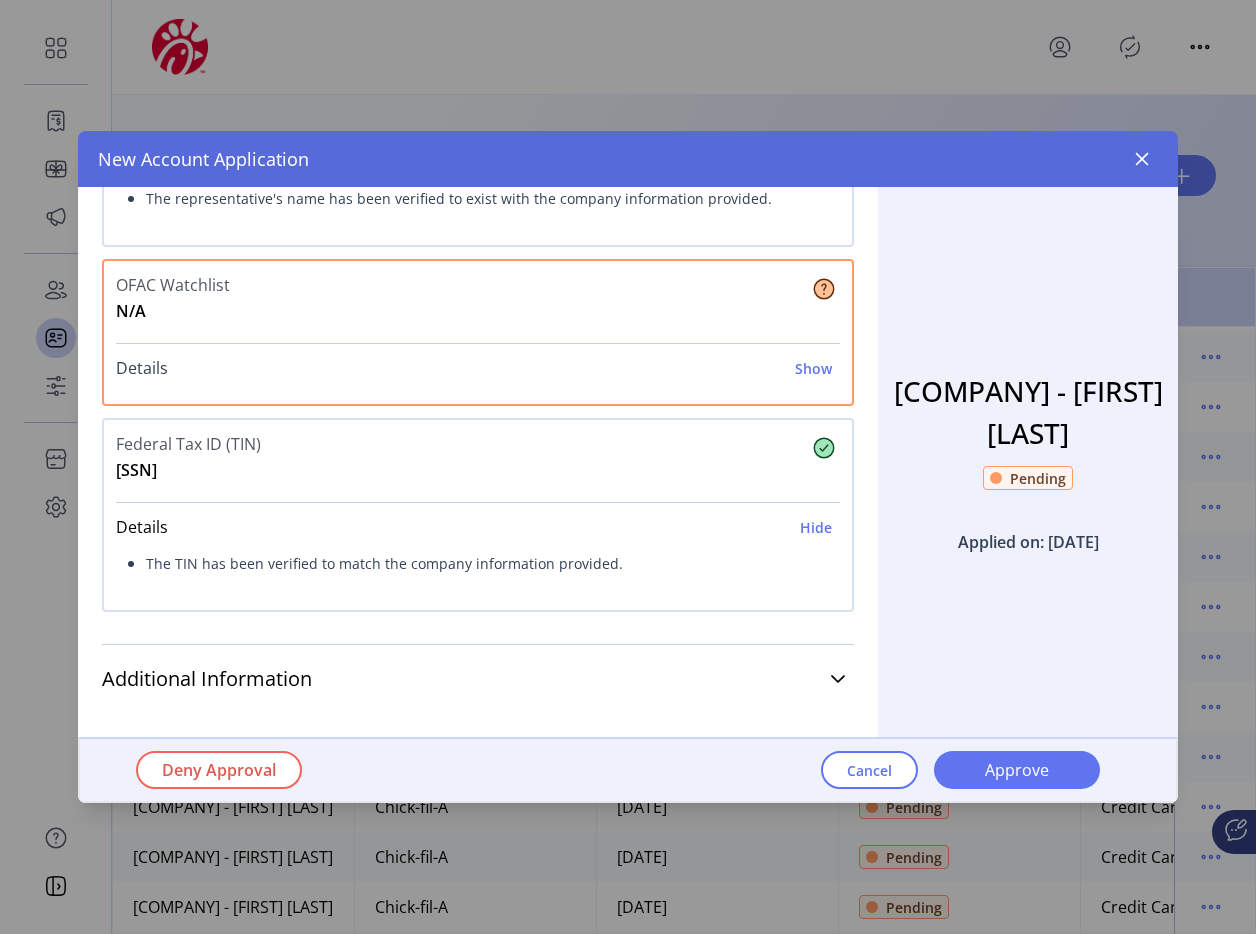 click on "Show" at bounding box center (813, 368) 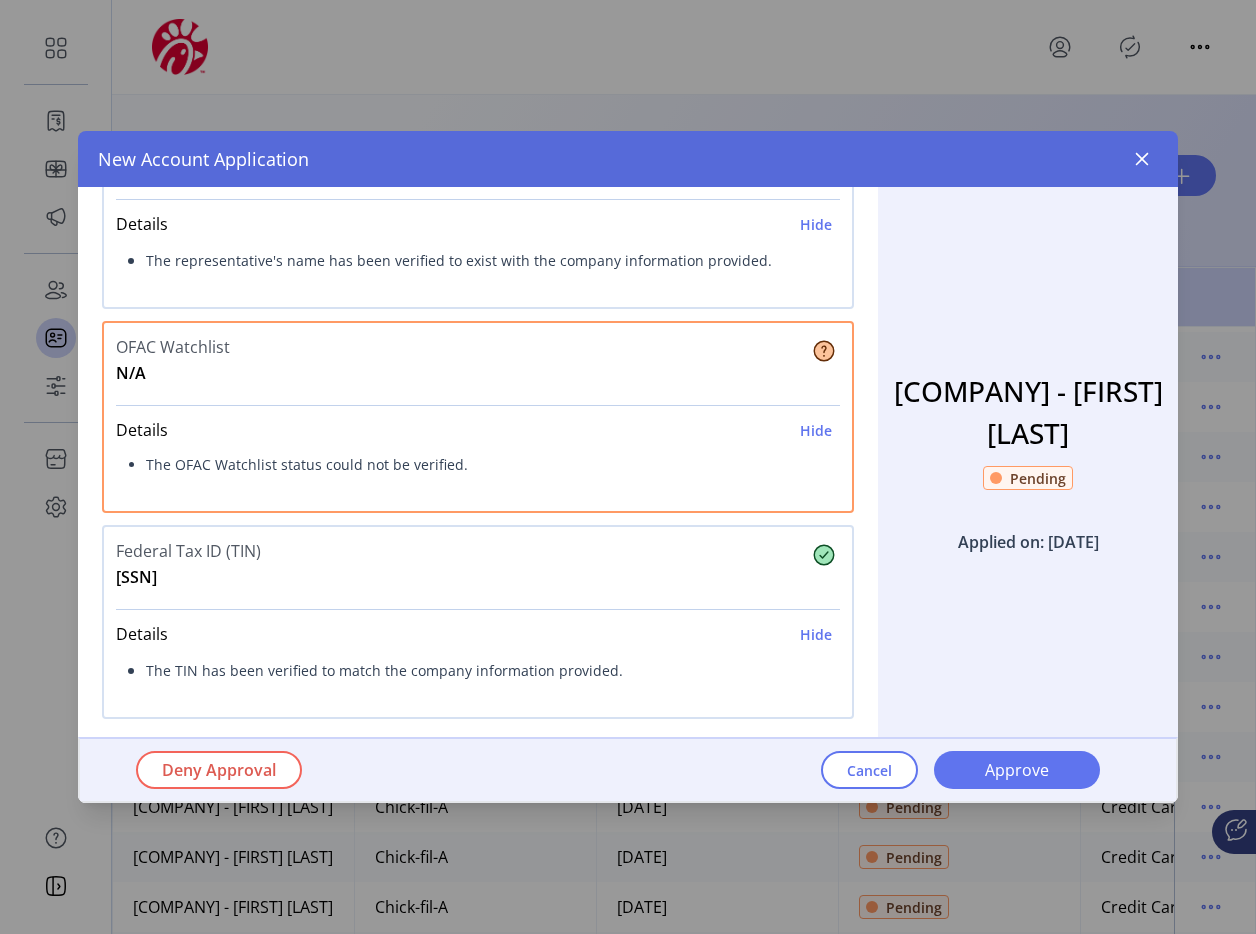 scroll, scrollTop: 1104, scrollLeft: 0, axis: vertical 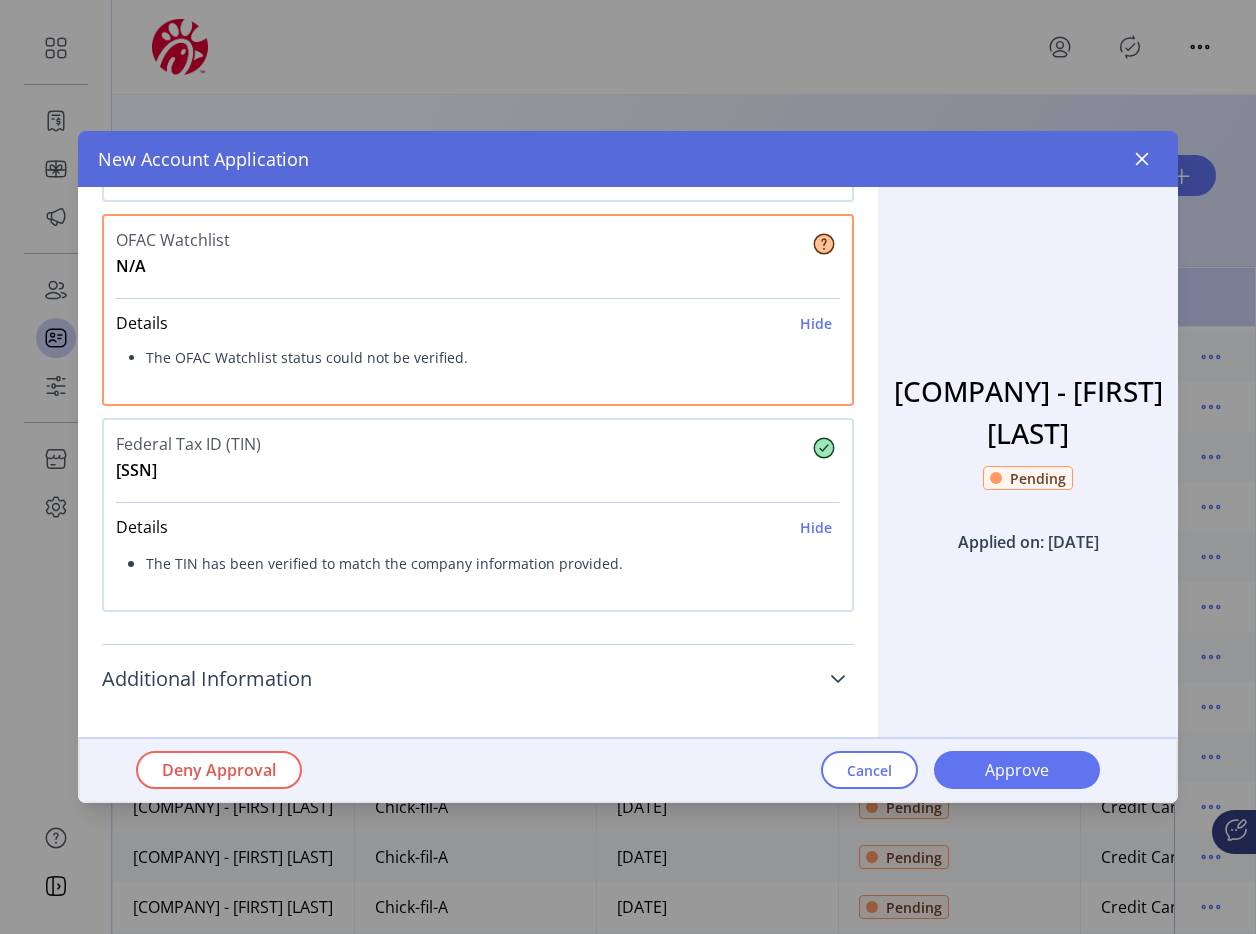 click 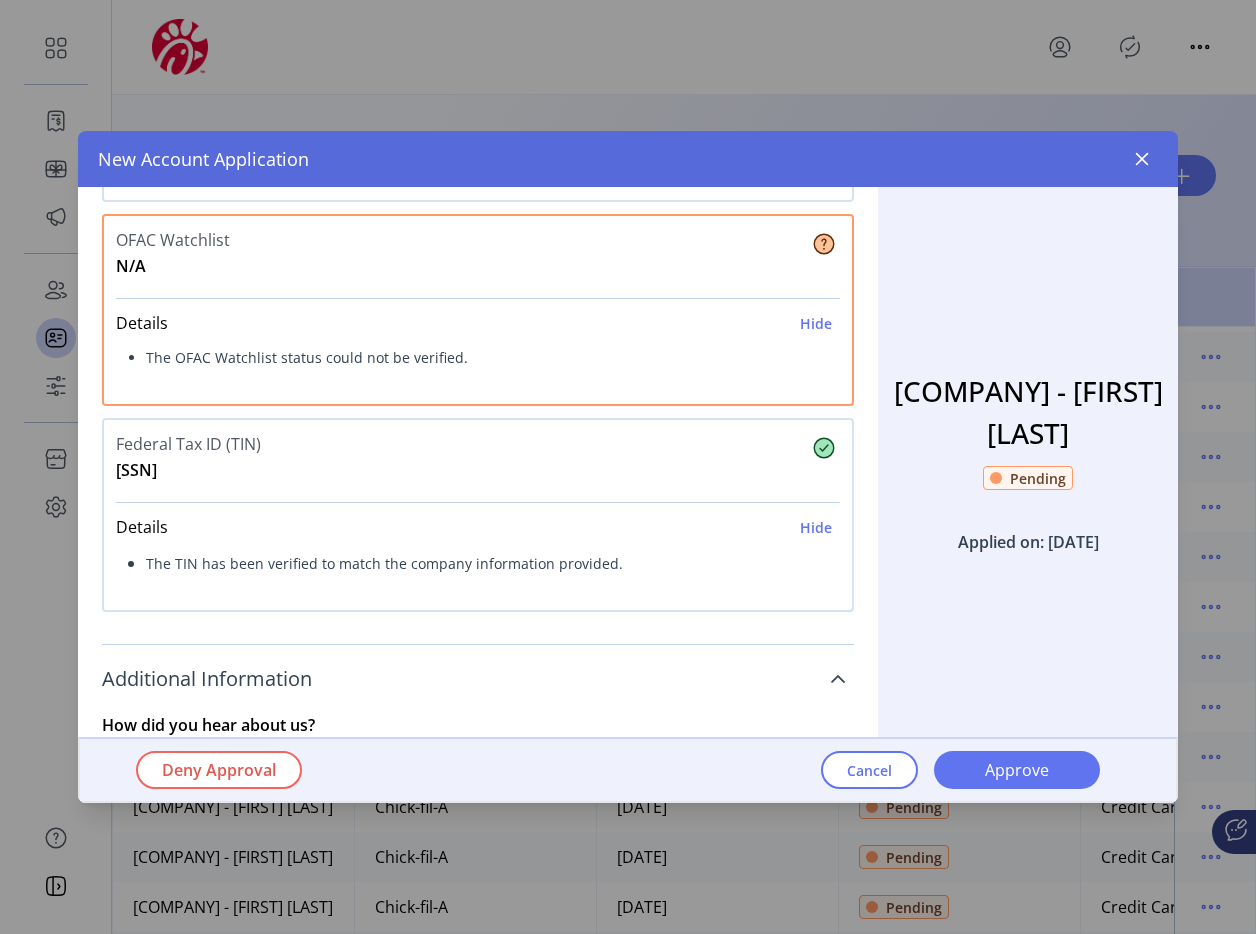 scroll, scrollTop: 1202, scrollLeft: 0, axis: vertical 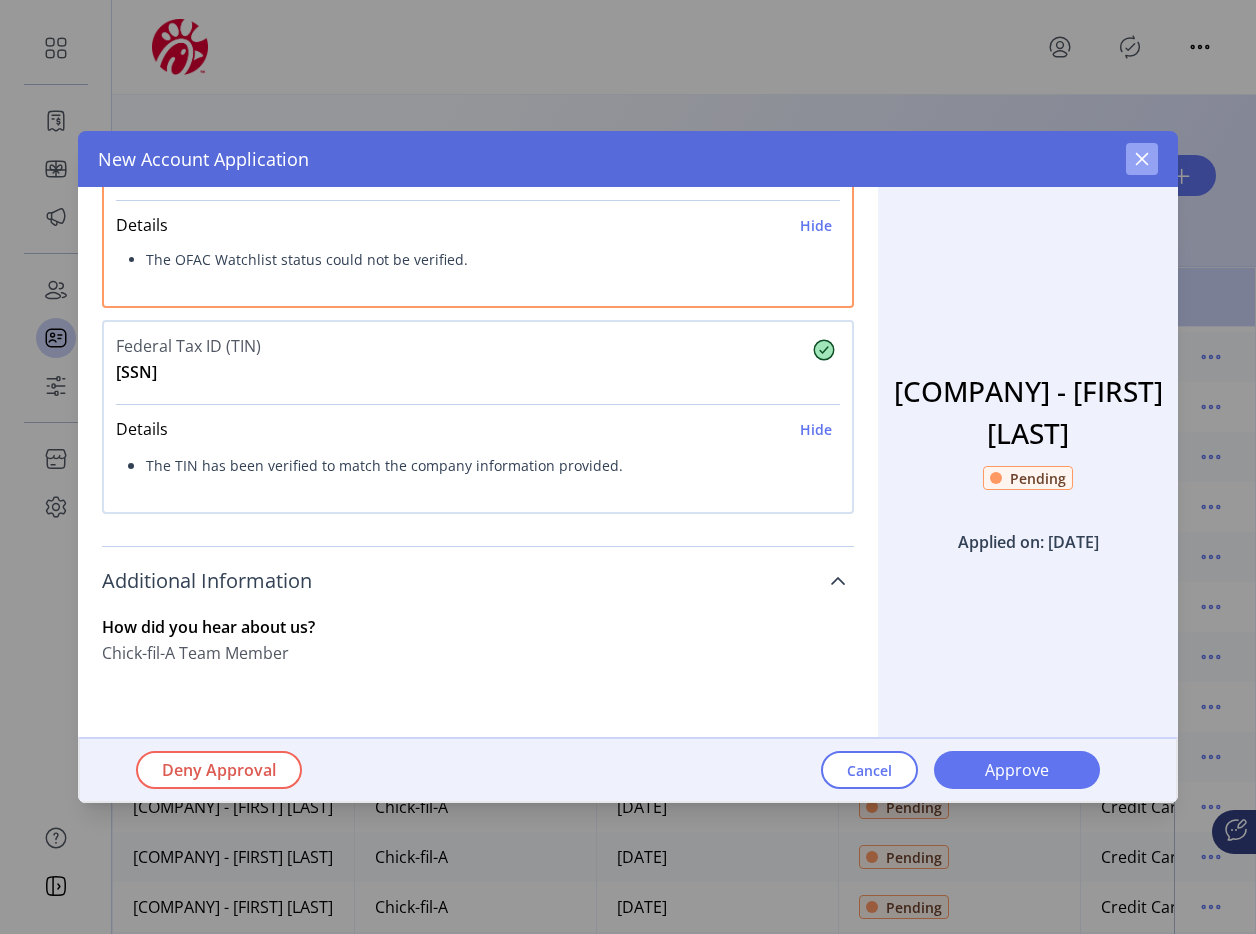 click 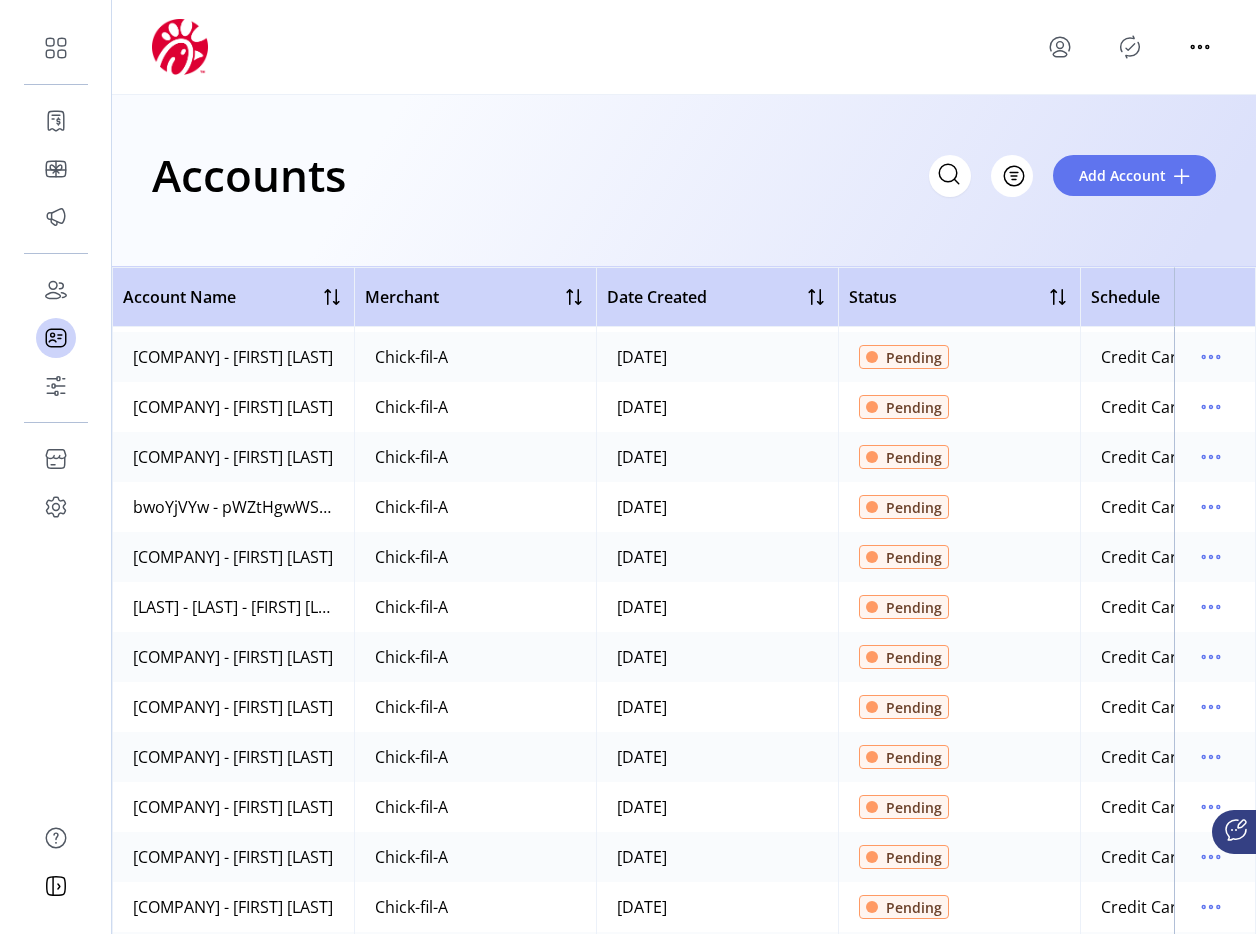 scroll, scrollTop: 1445, scrollLeft: 0, axis: vertical 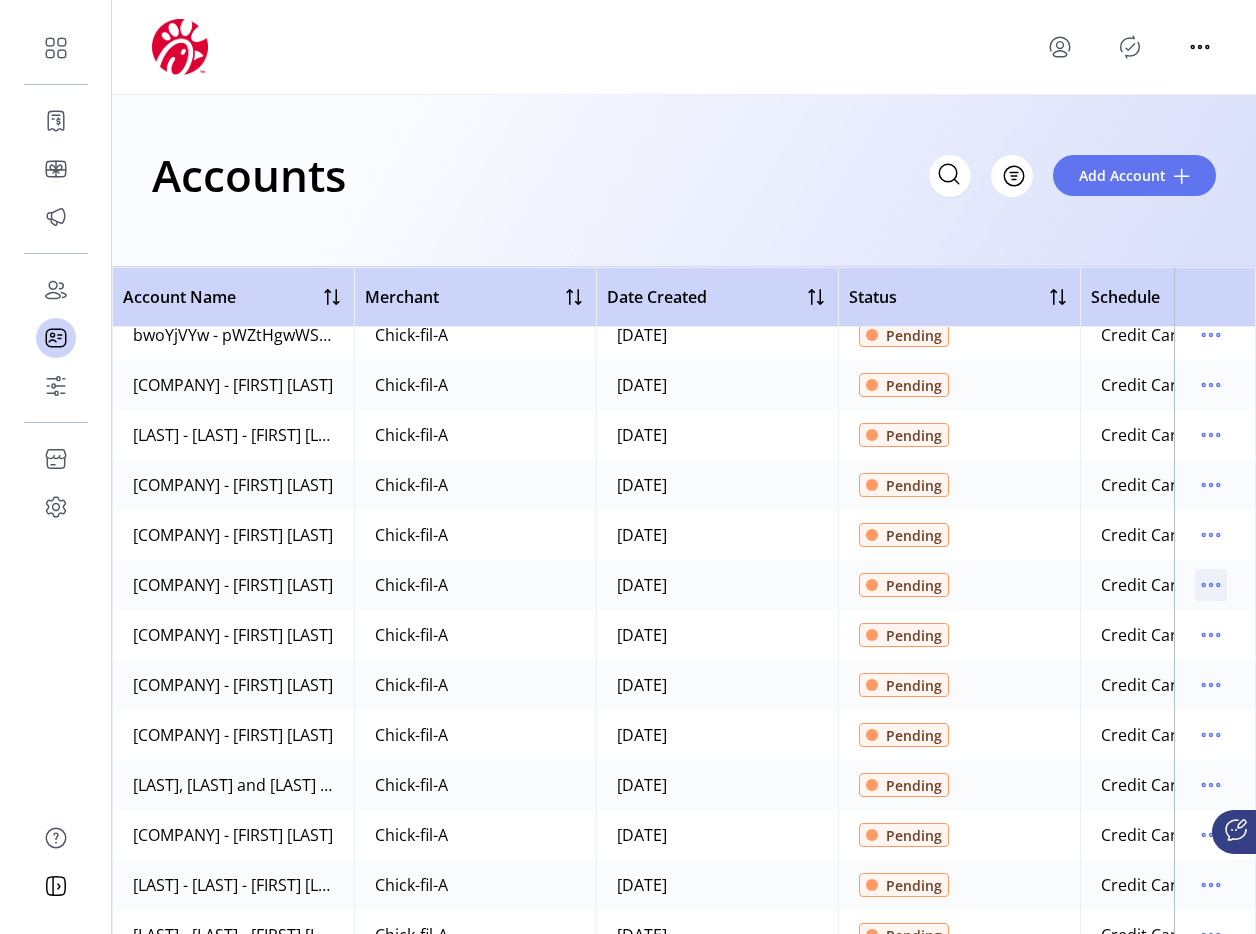 click 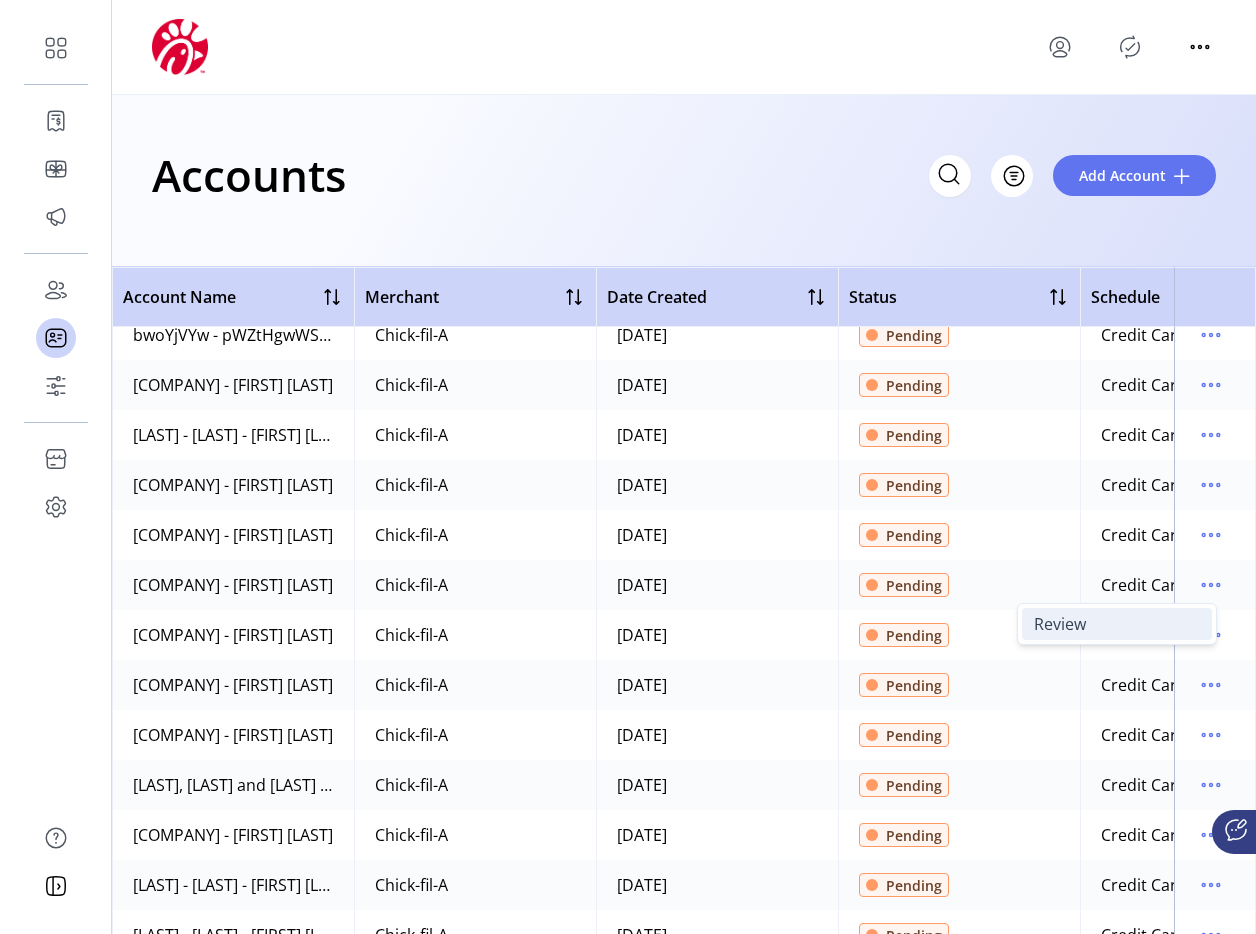 click on "Review" at bounding box center (1117, 624) 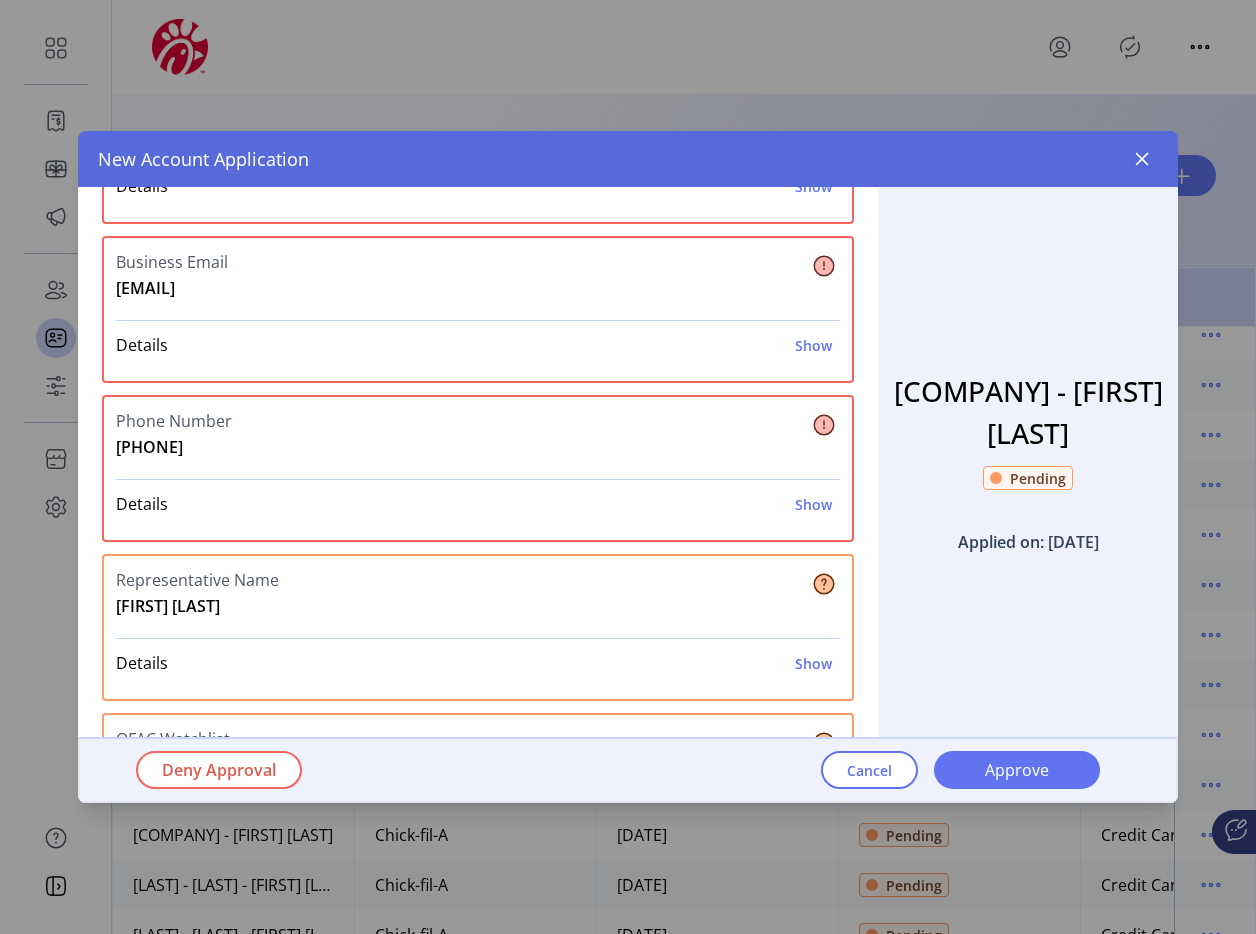 scroll, scrollTop: 895, scrollLeft: 0, axis: vertical 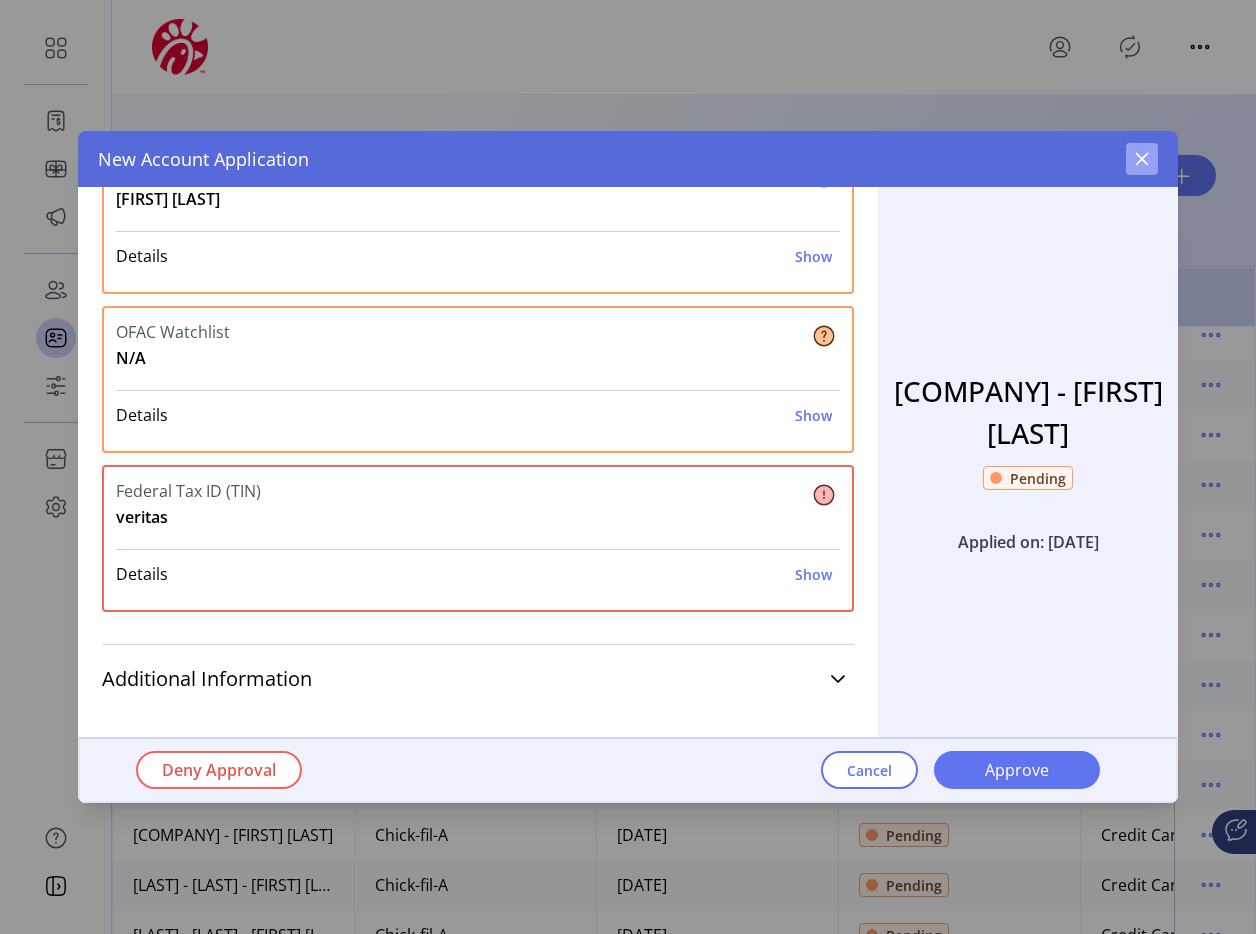 click 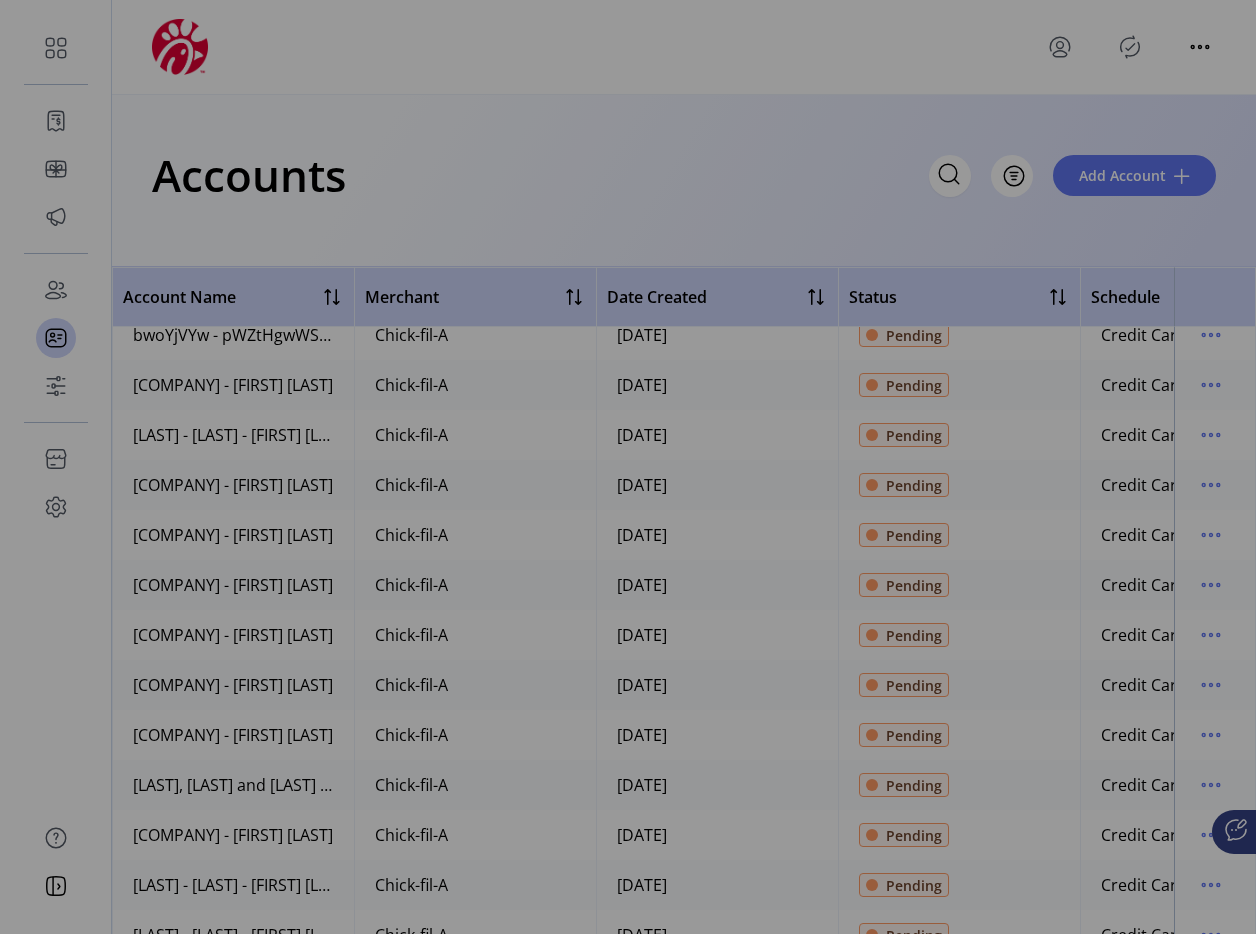 scroll, scrollTop: 1267, scrollLeft: 0, axis: vertical 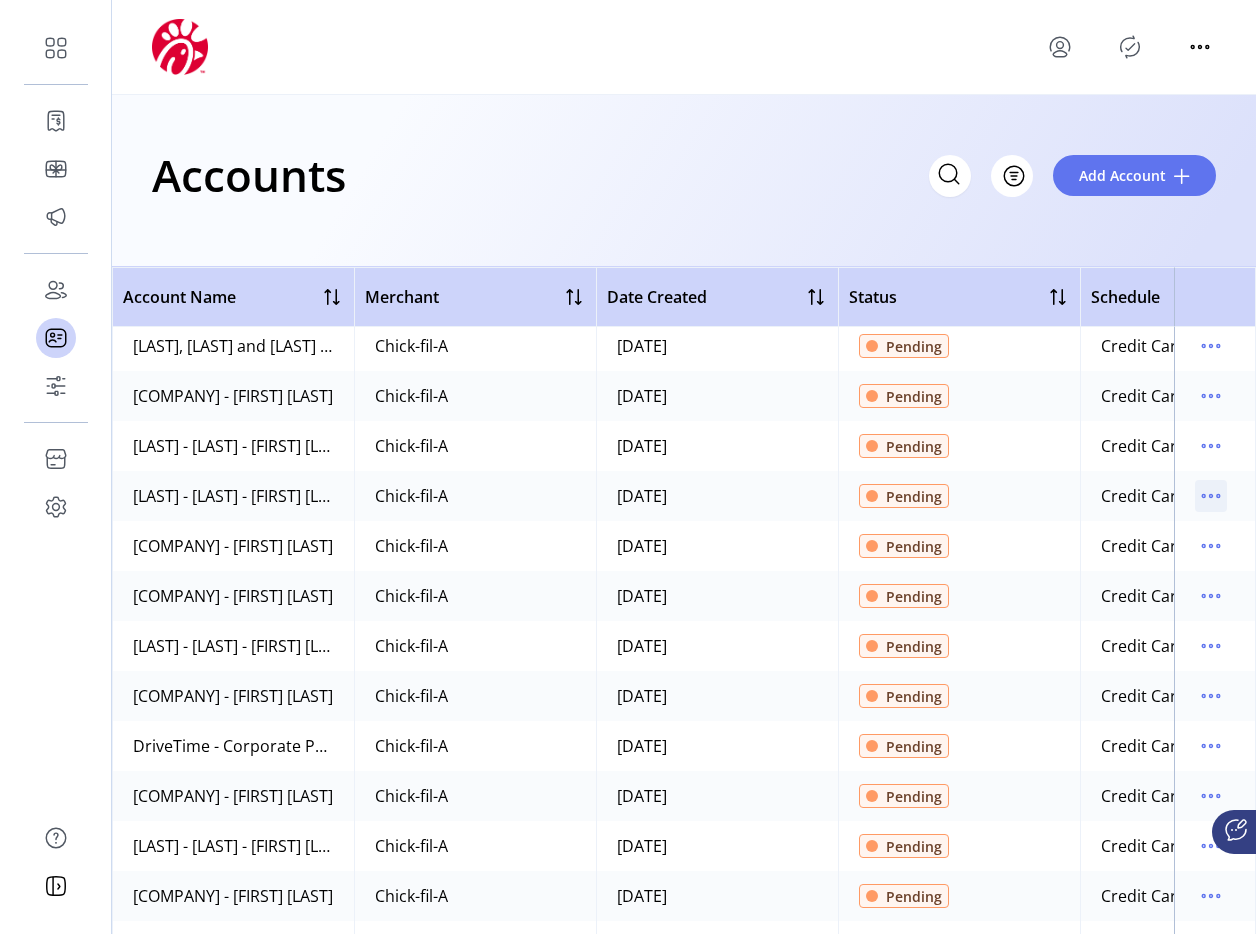 click 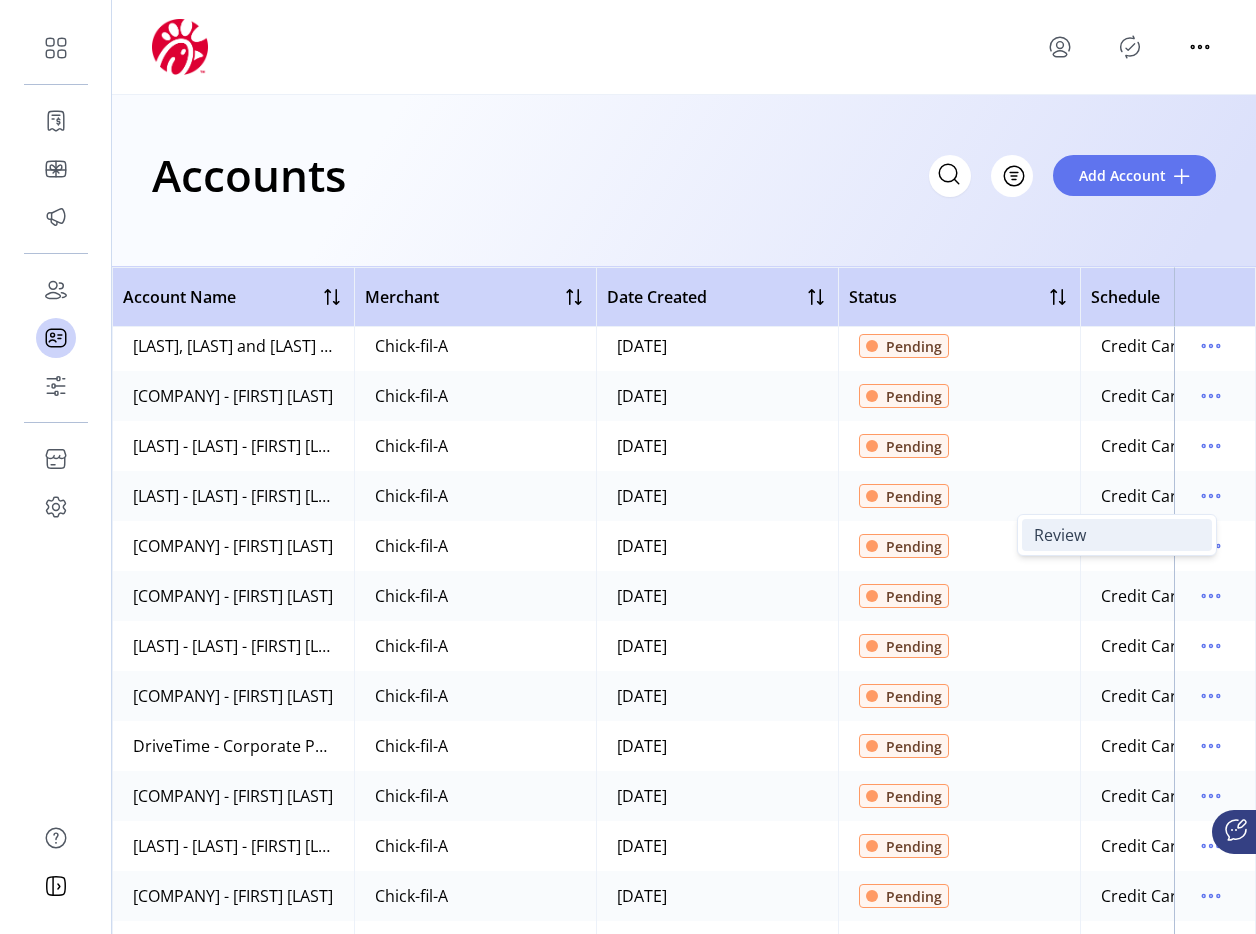 click on "Review" at bounding box center (1117, 535) 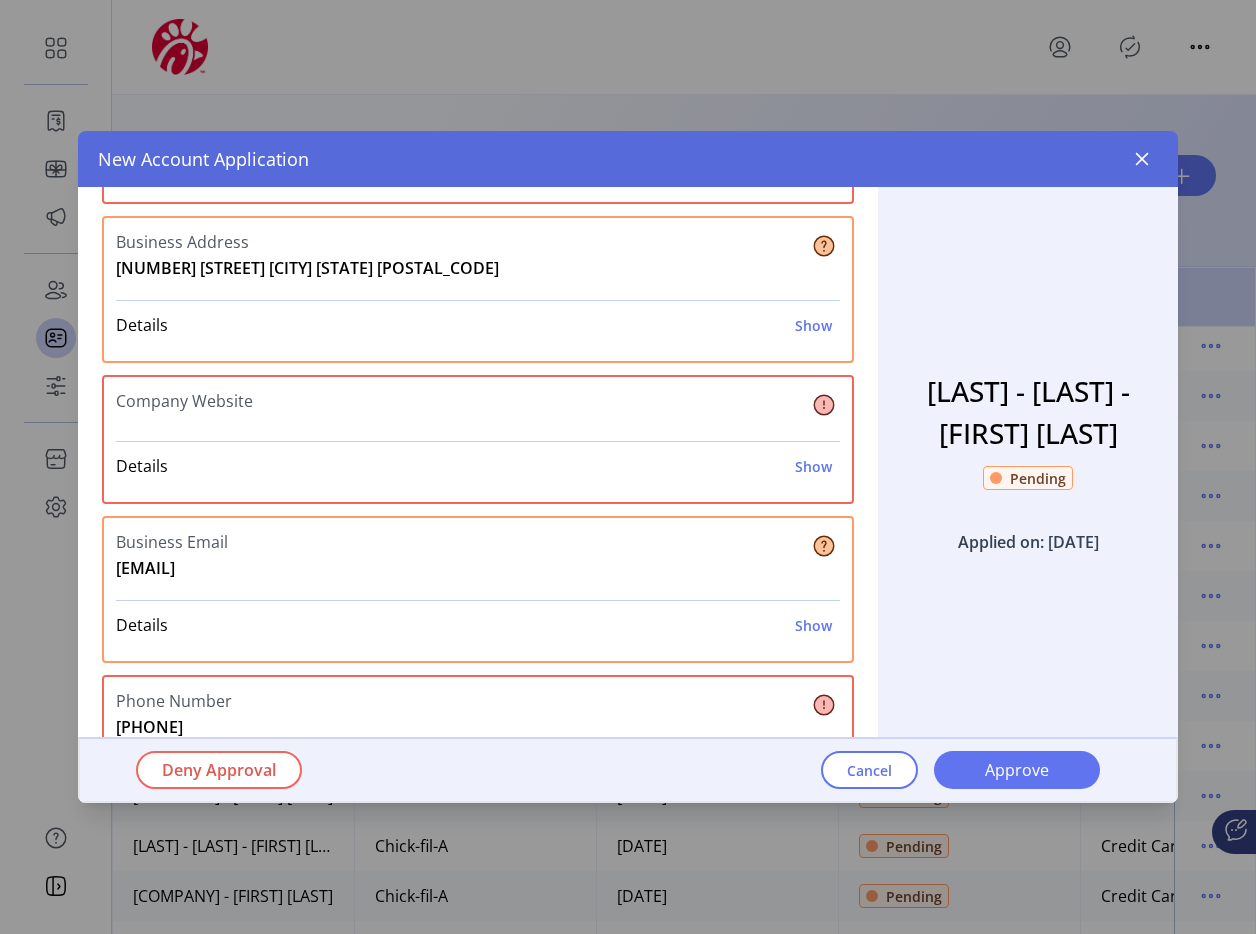 scroll, scrollTop: 202, scrollLeft: 0, axis: vertical 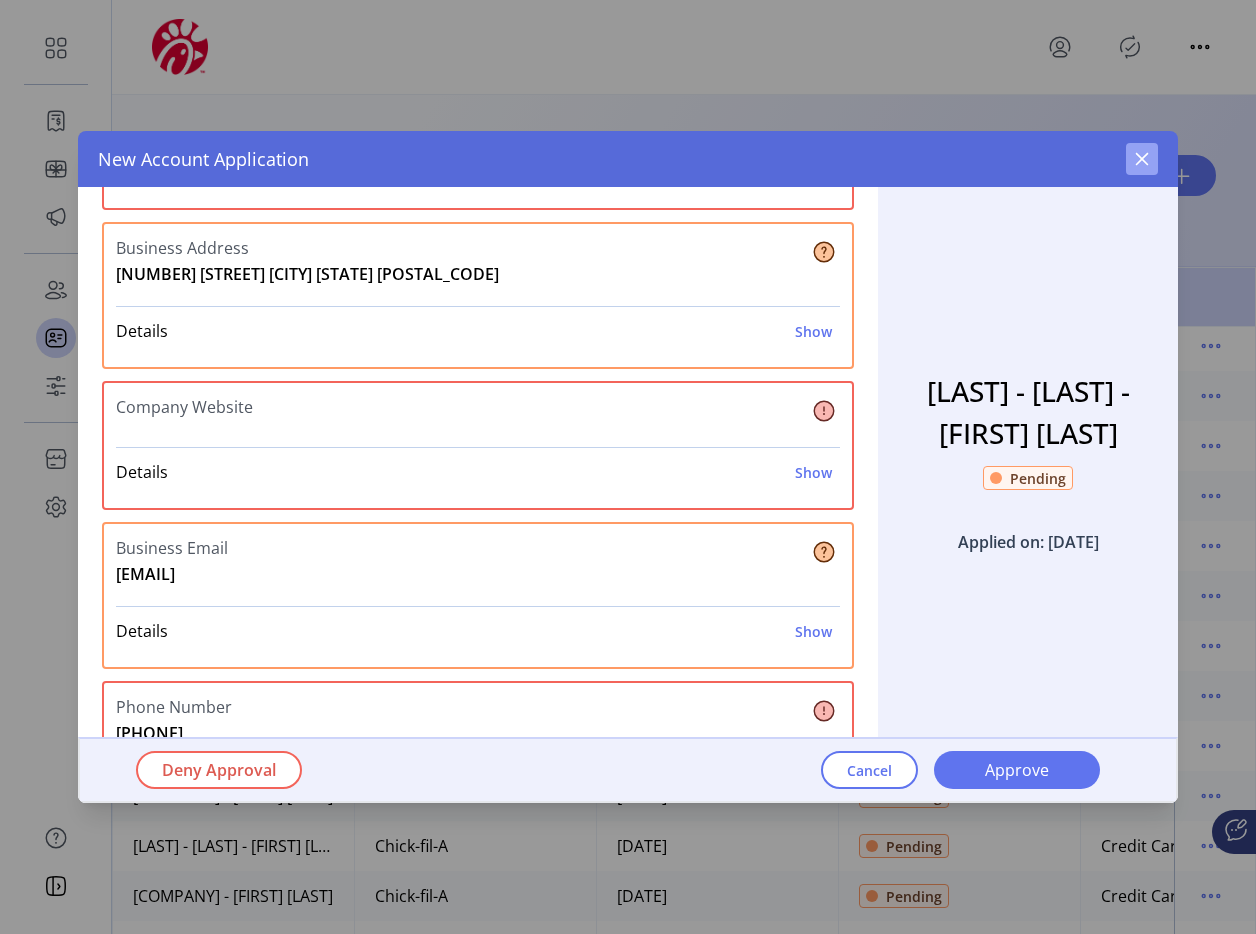 click 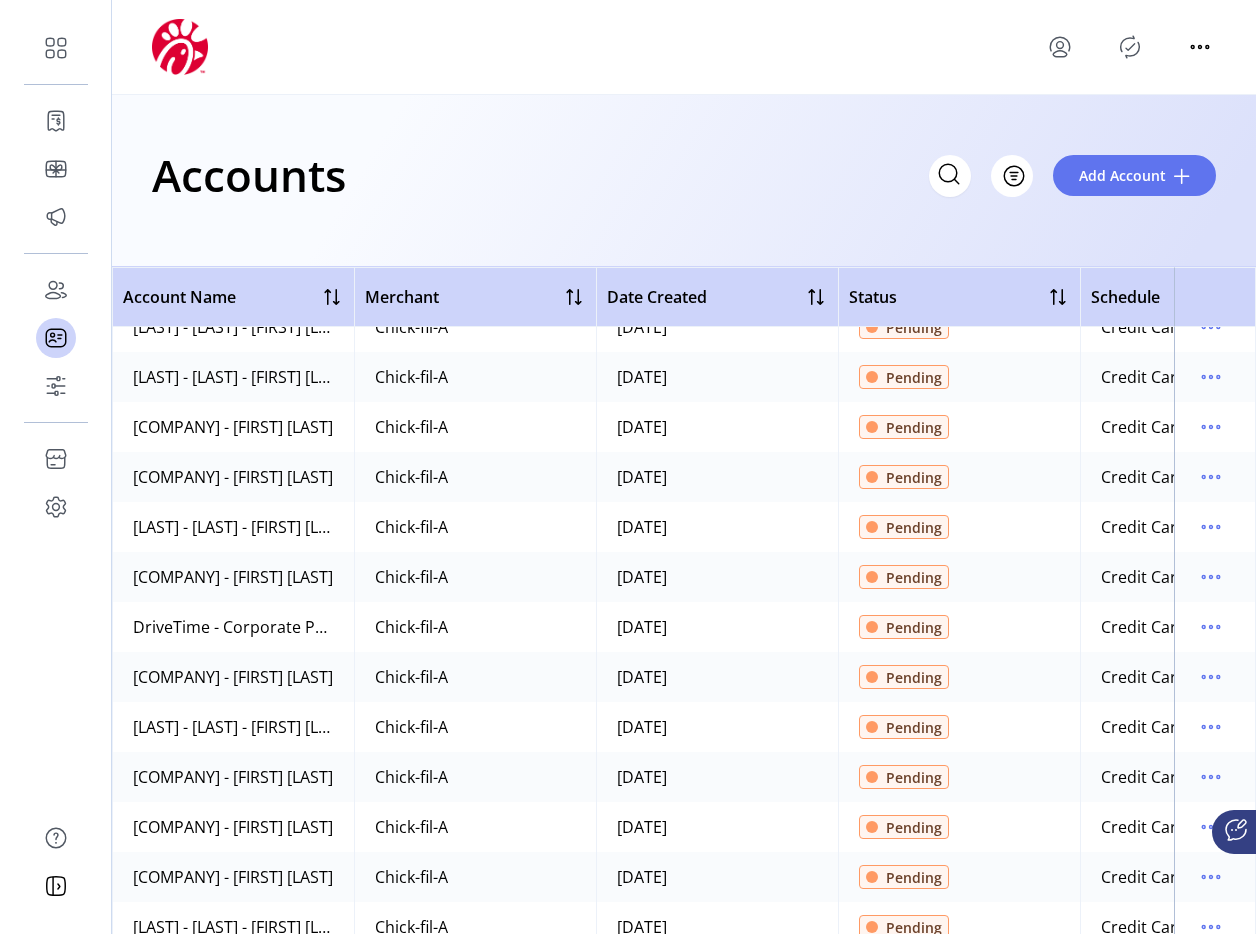 scroll, scrollTop: 2330, scrollLeft: 0, axis: vertical 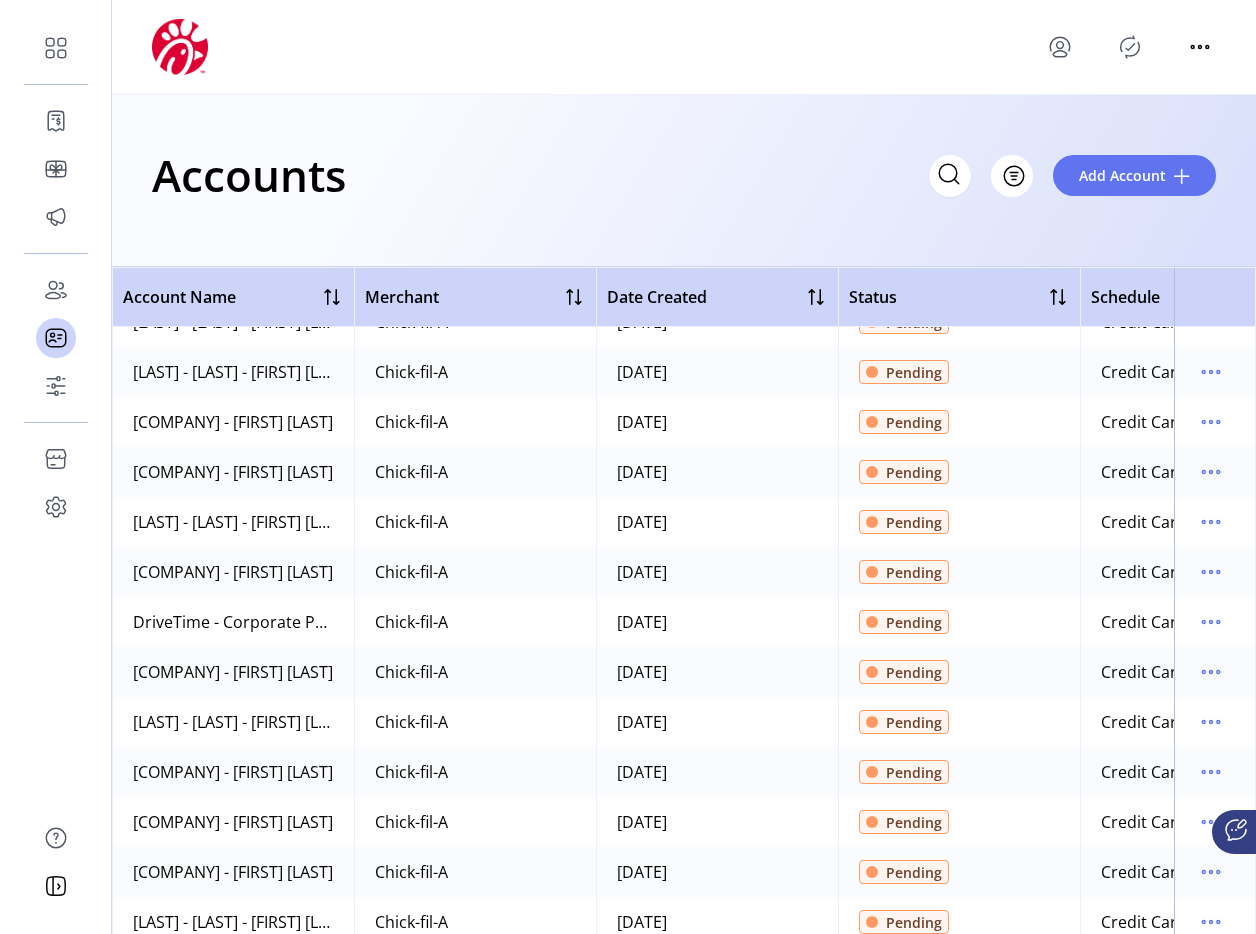 click 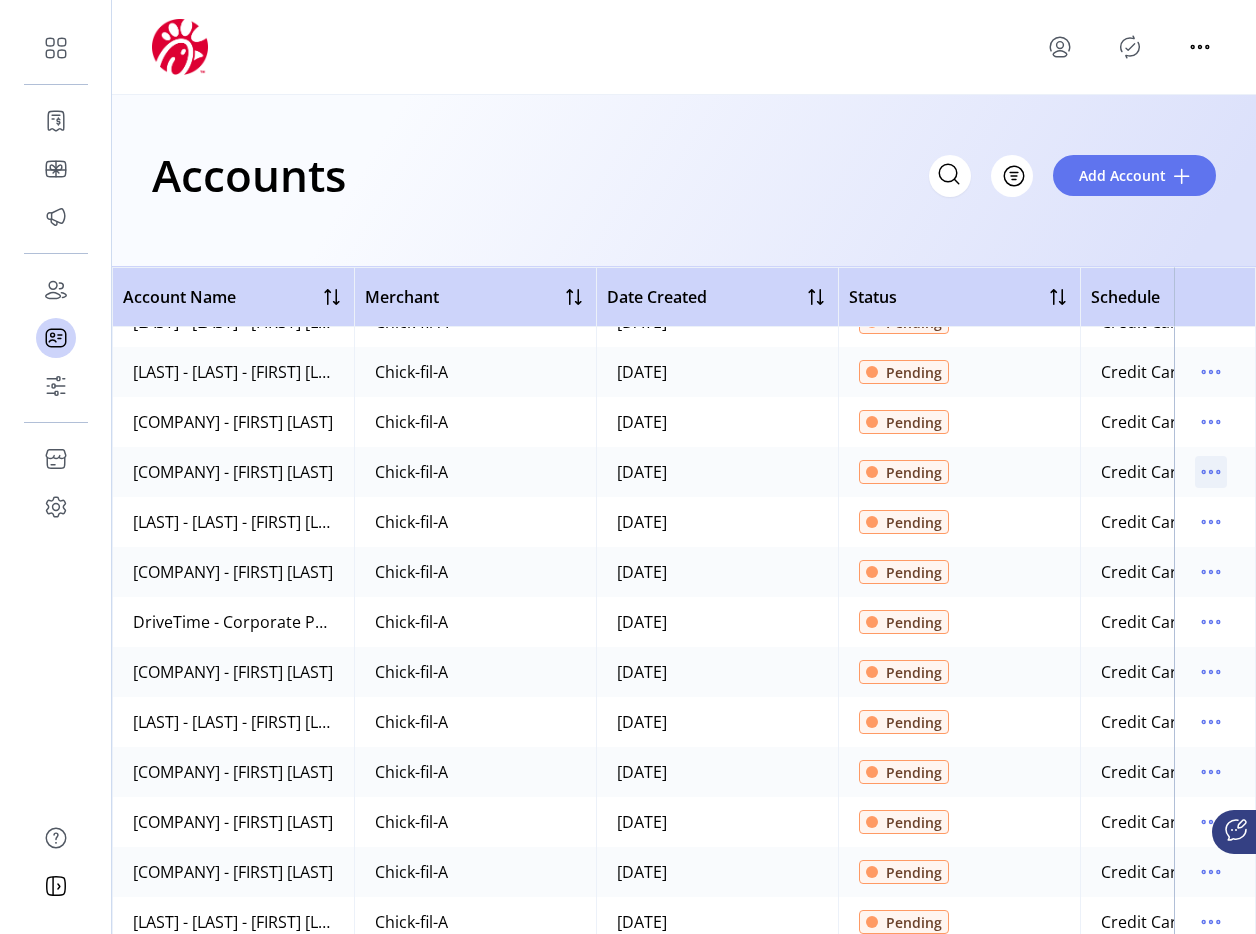 click 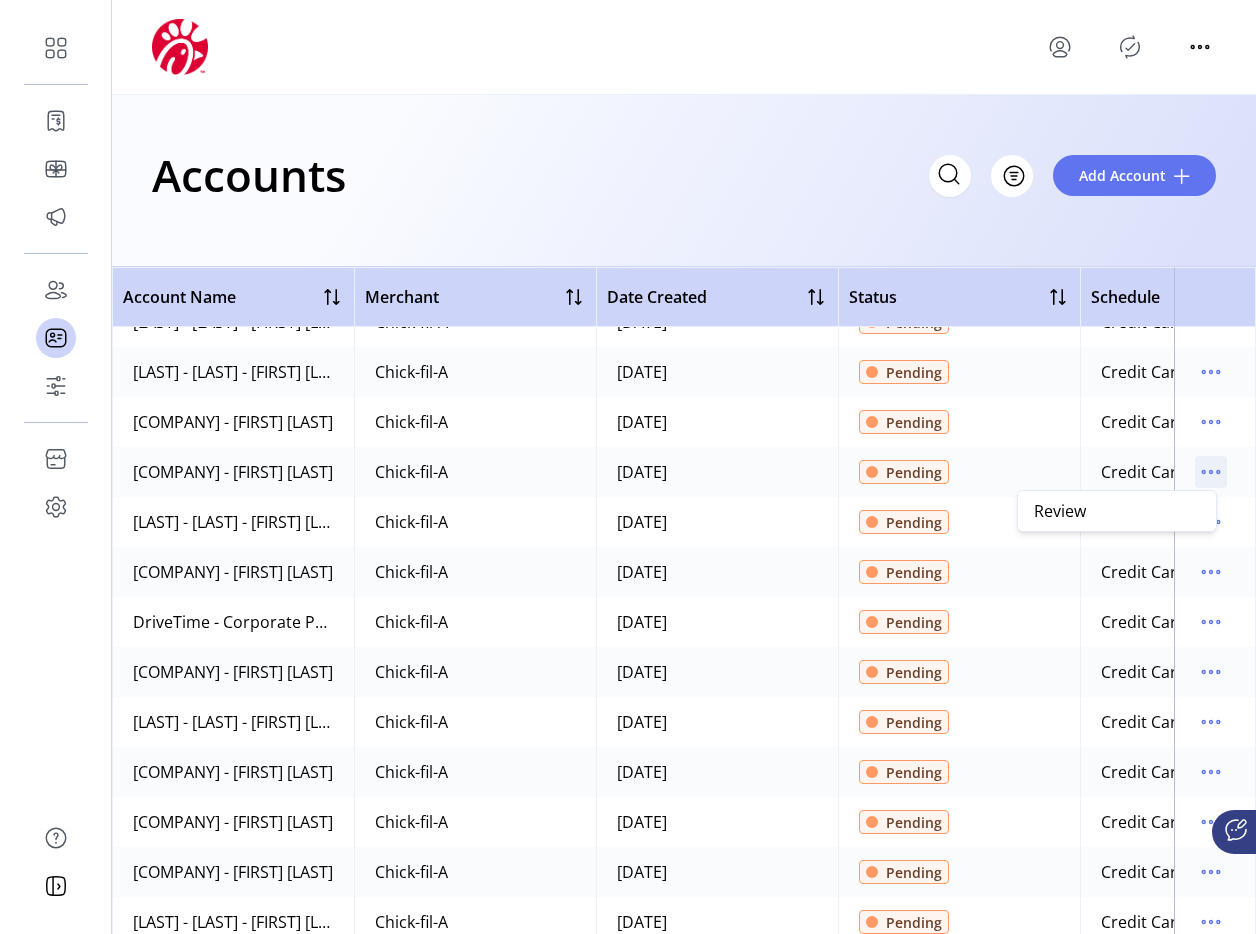 click 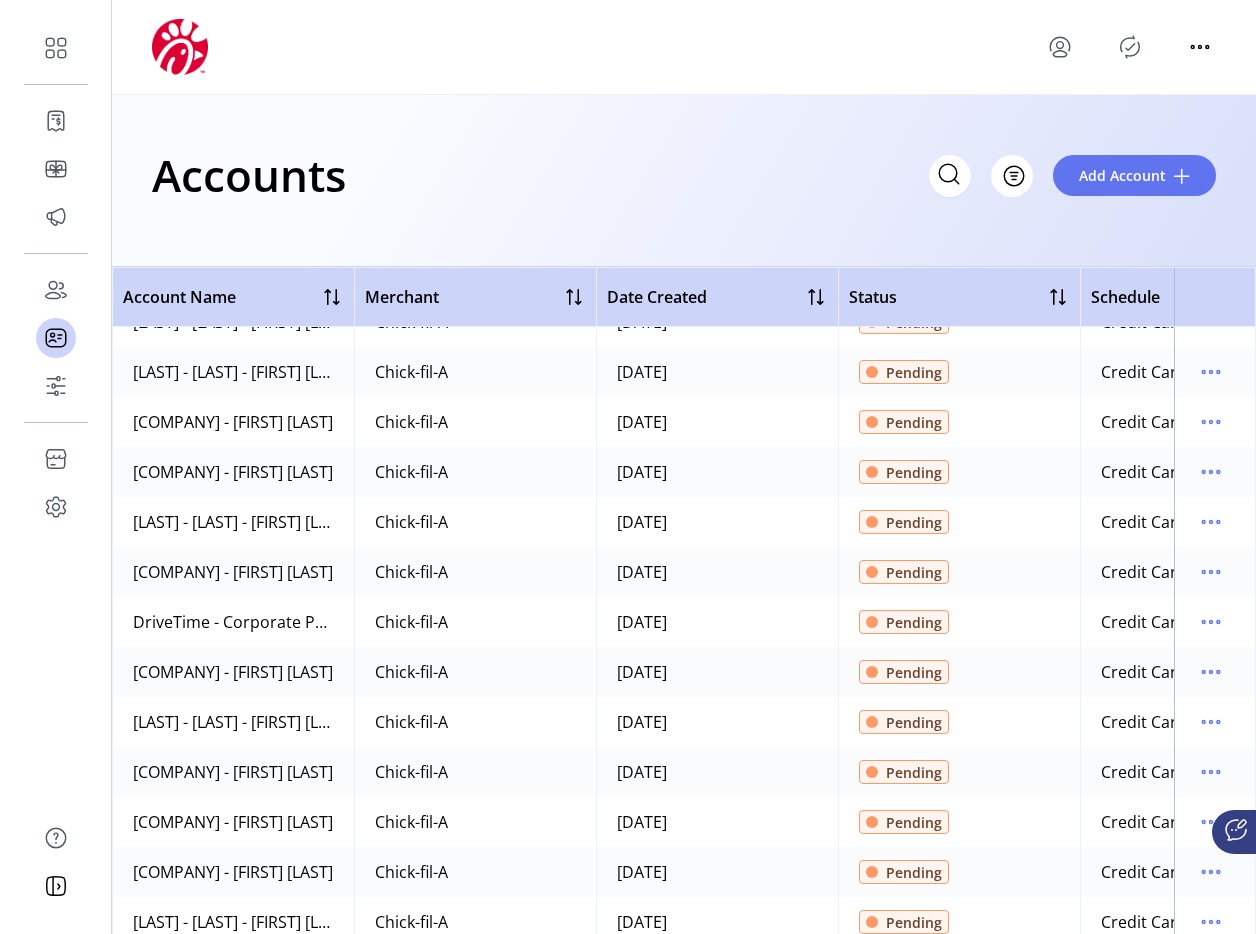 click 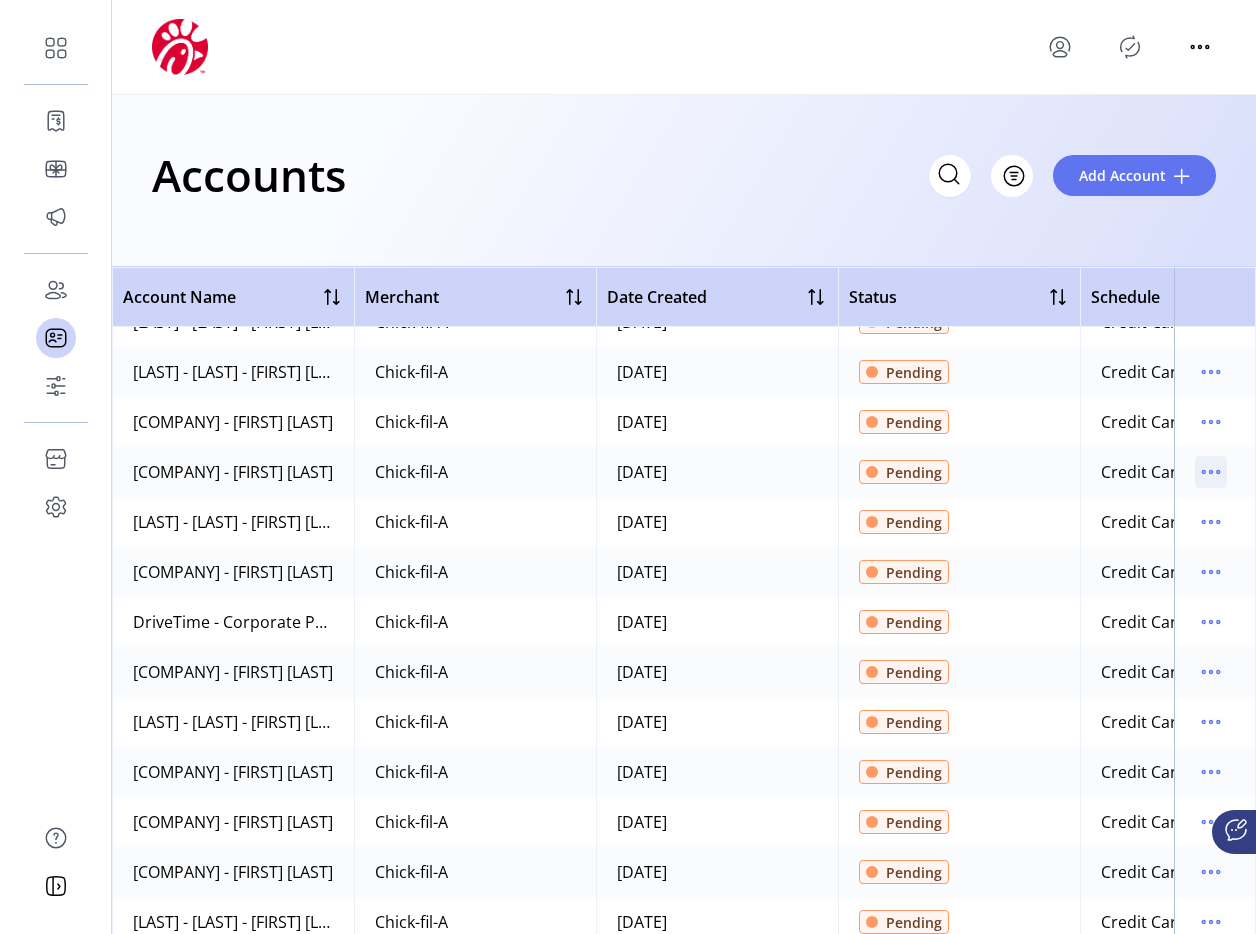 click 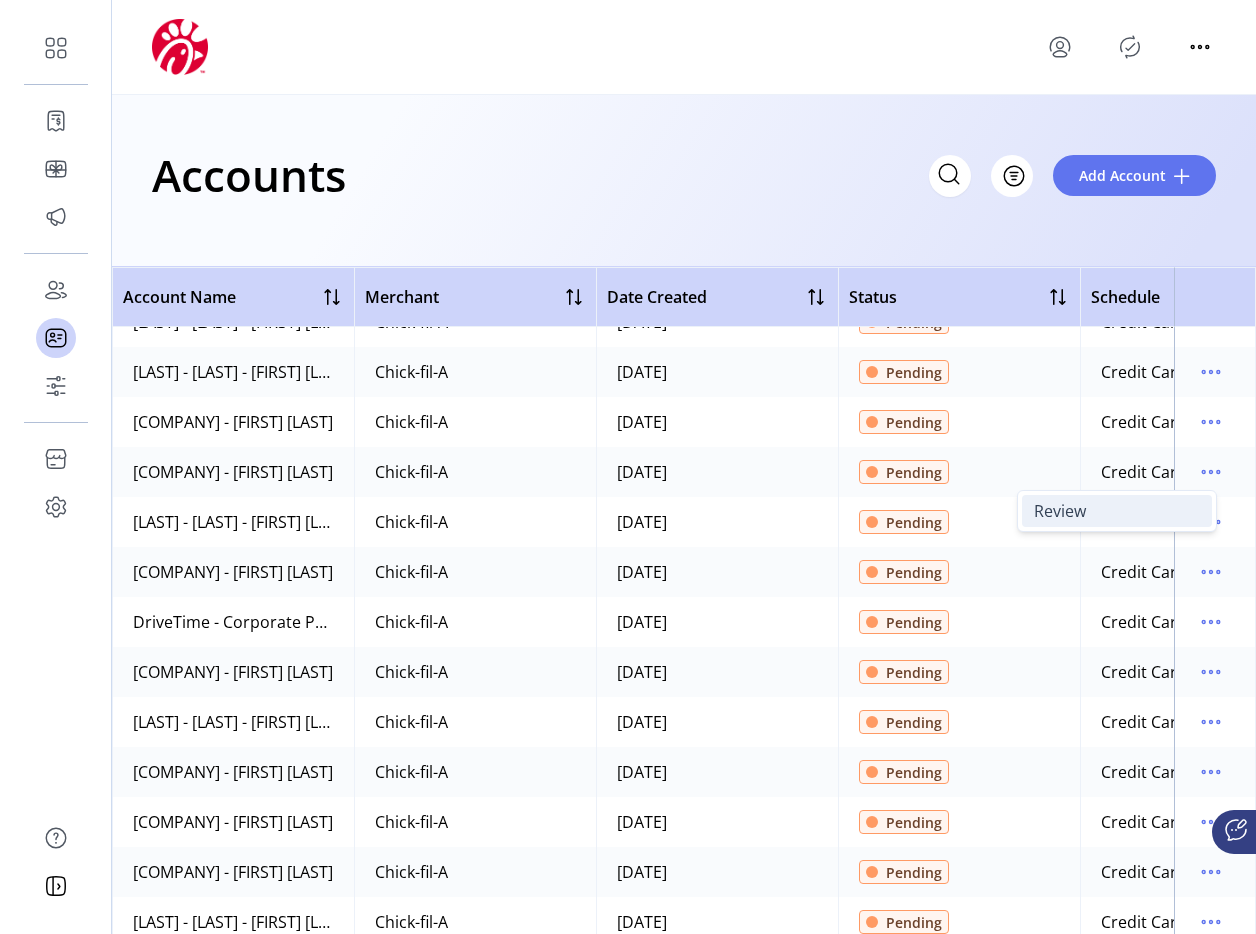 click on "Review" at bounding box center [1117, 511] 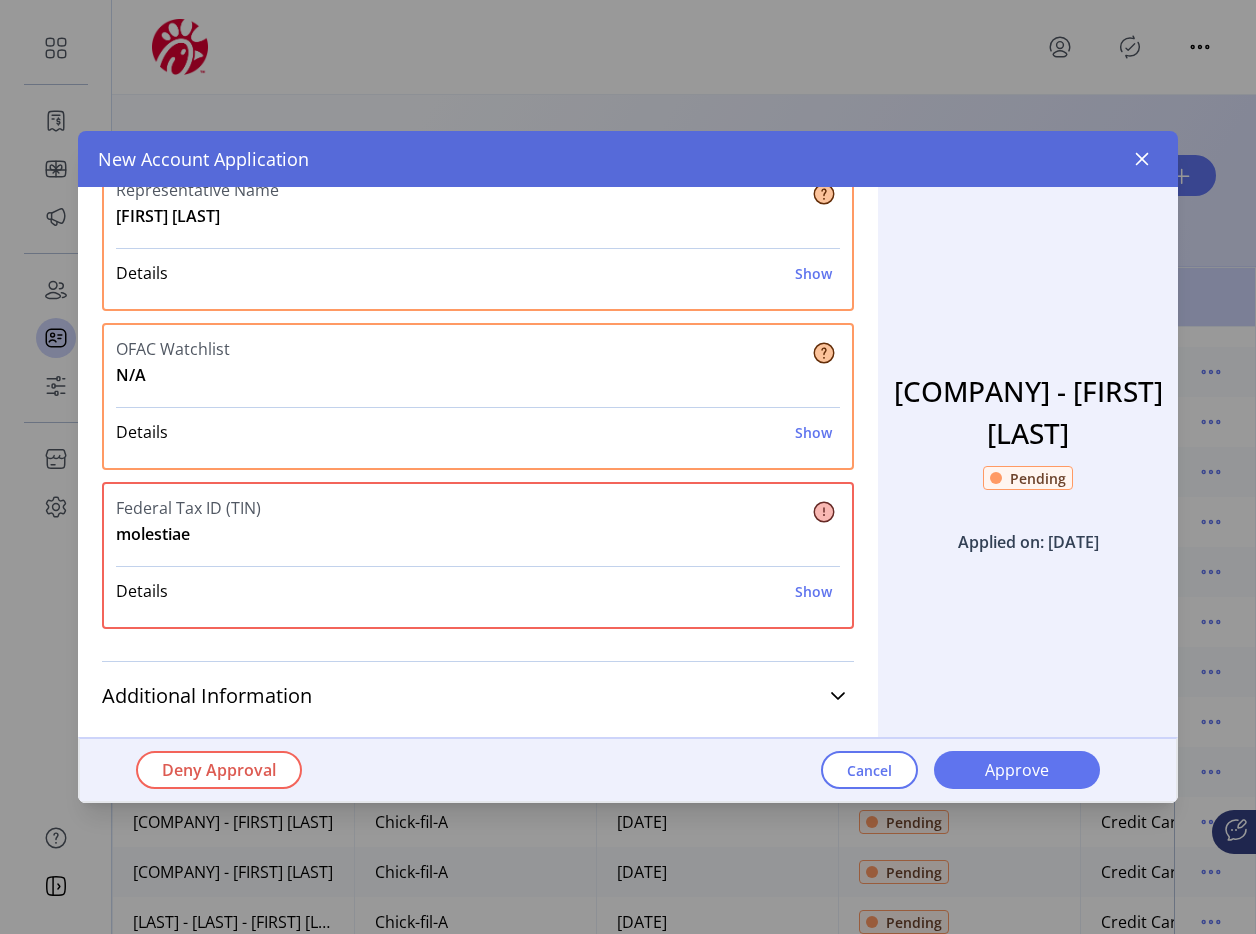 scroll, scrollTop: 895, scrollLeft: 0, axis: vertical 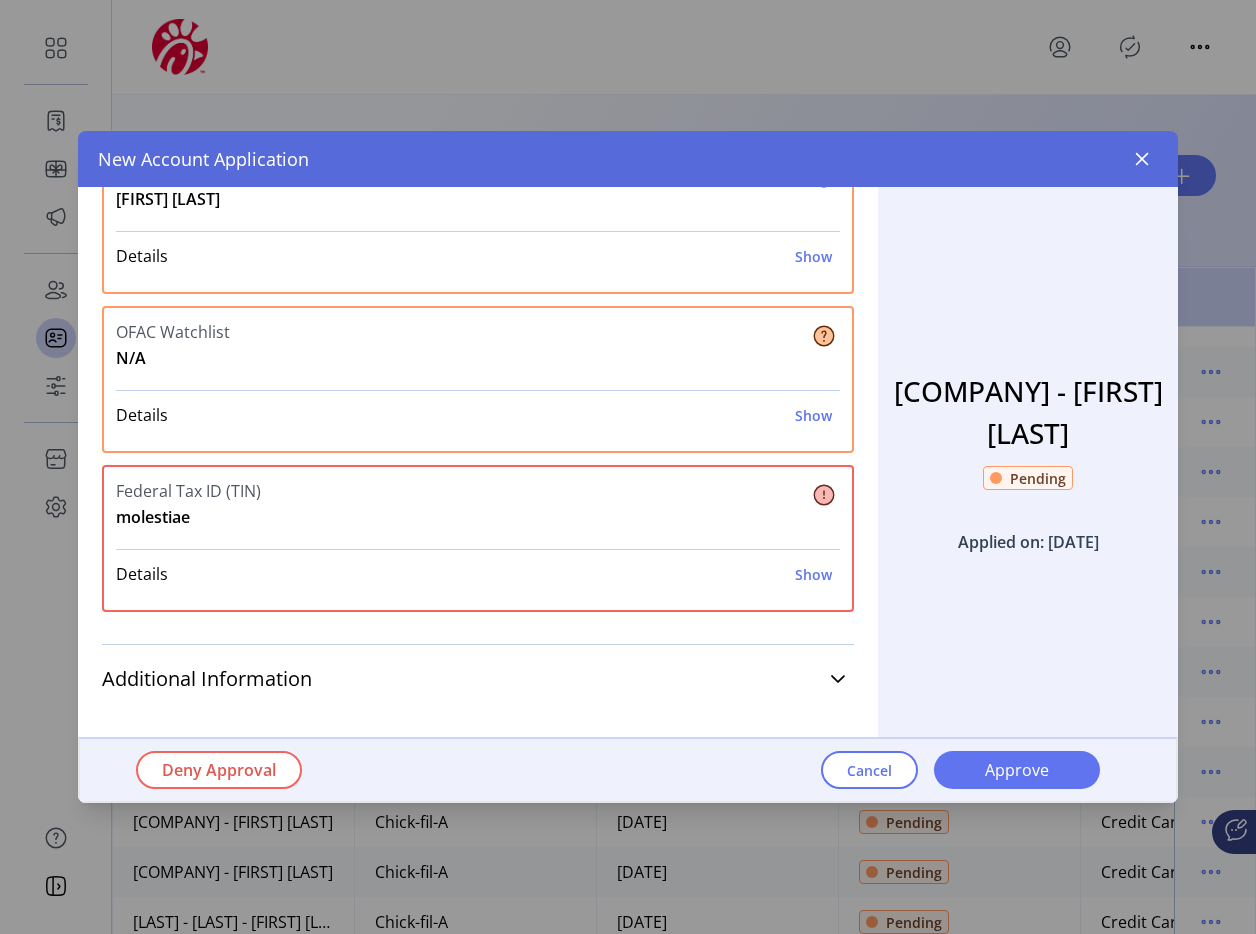 click on "Cancel Approve" 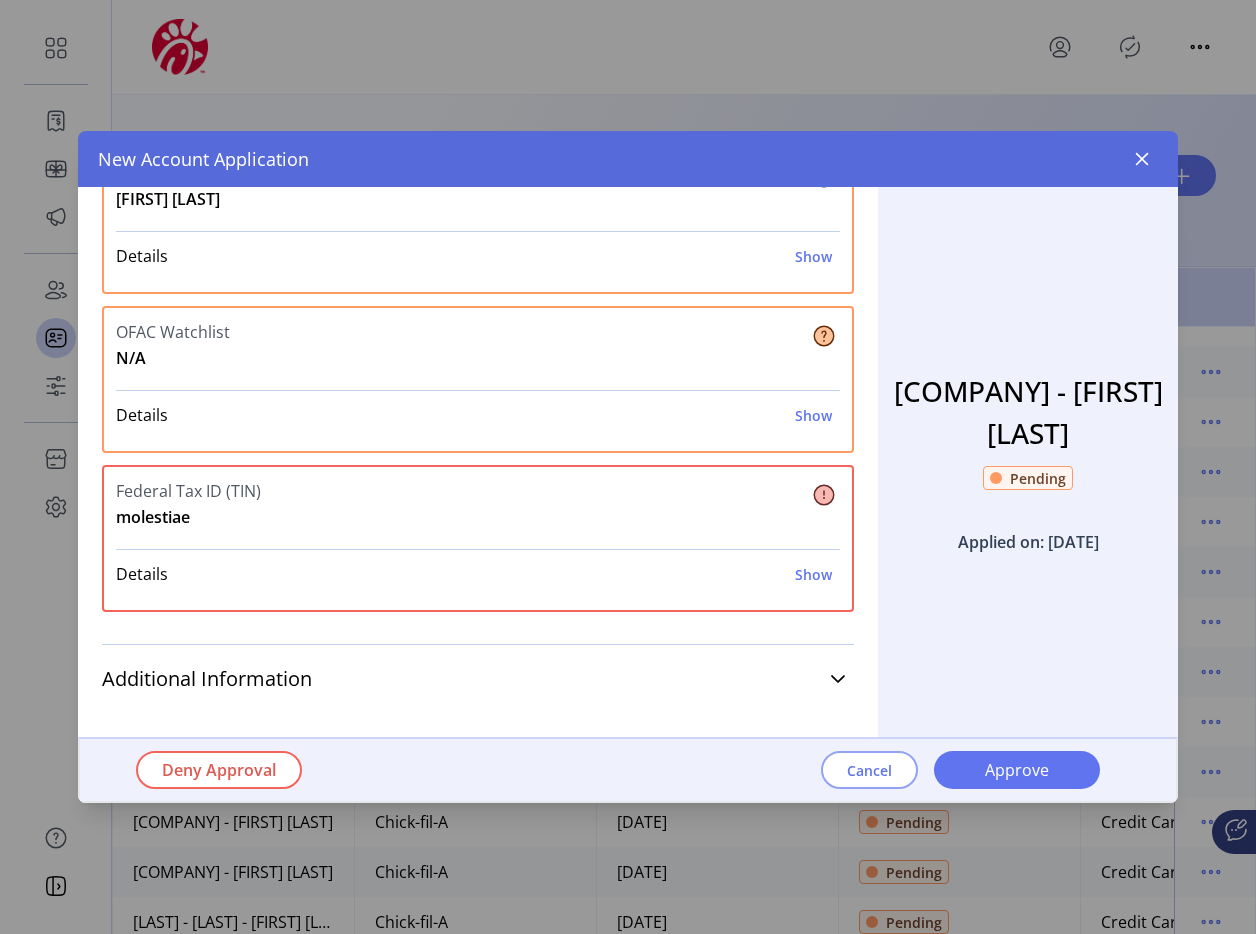 click on "Cancel" 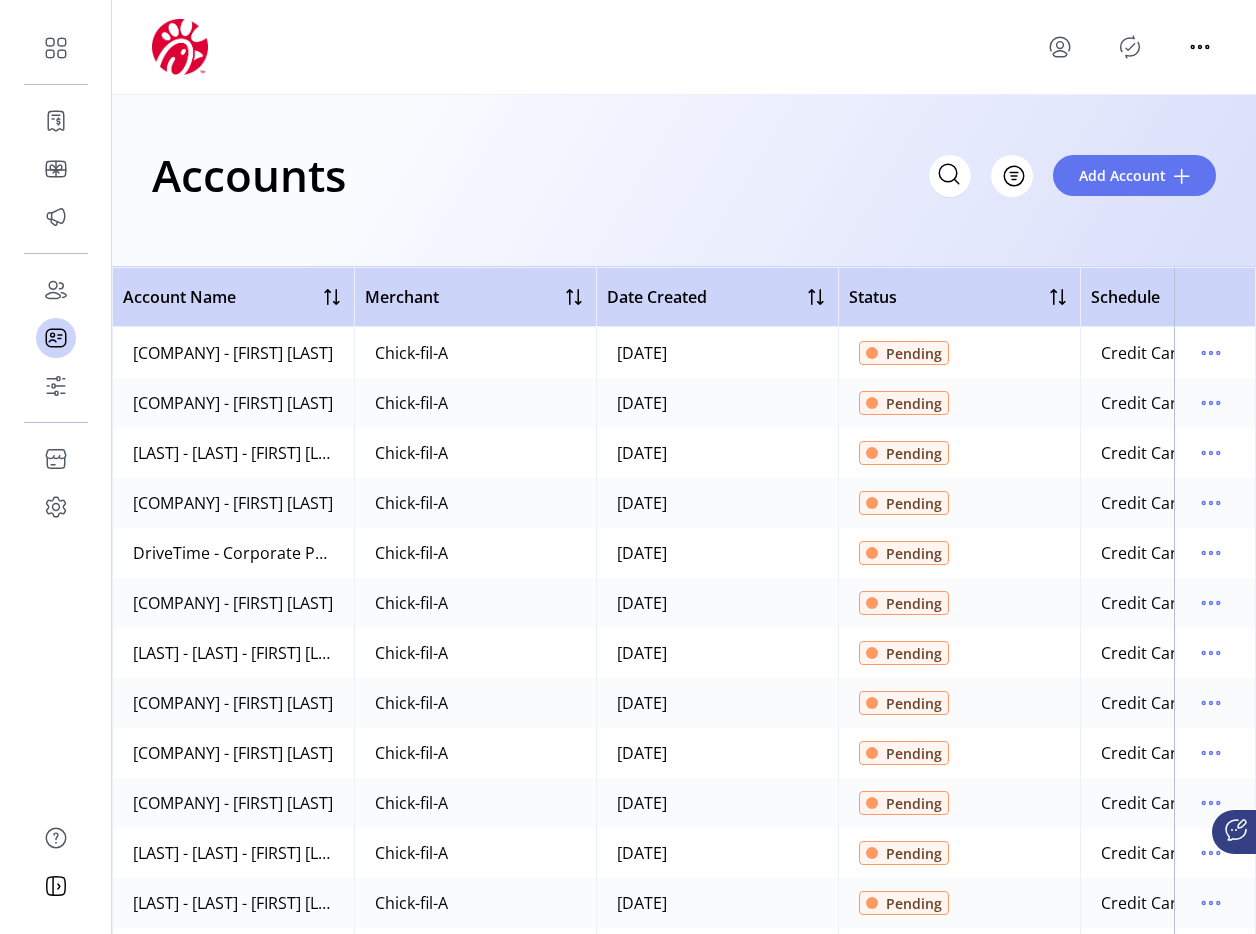 scroll, scrollTop: 2650, scrollLeft: 0, axis: vertical 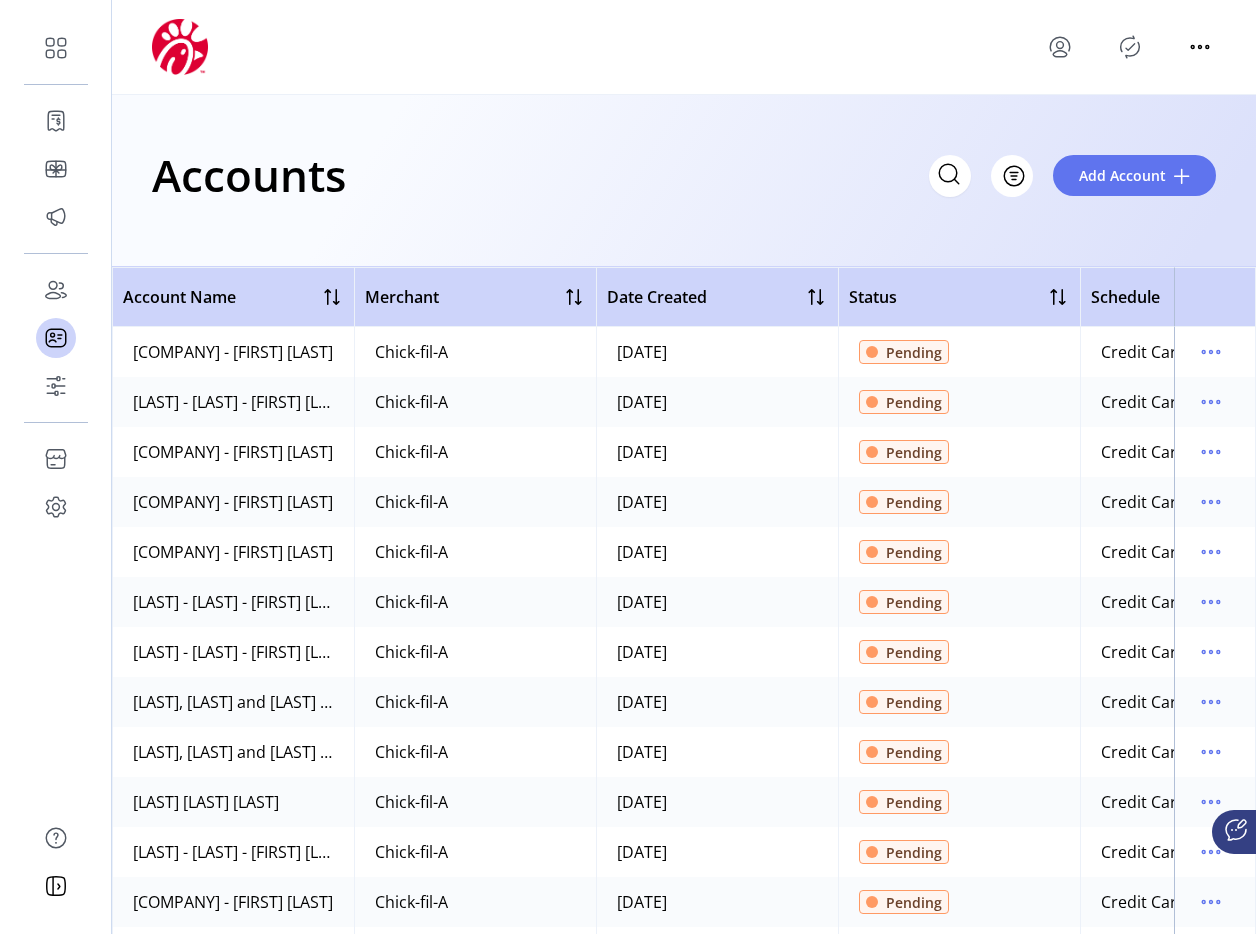 click 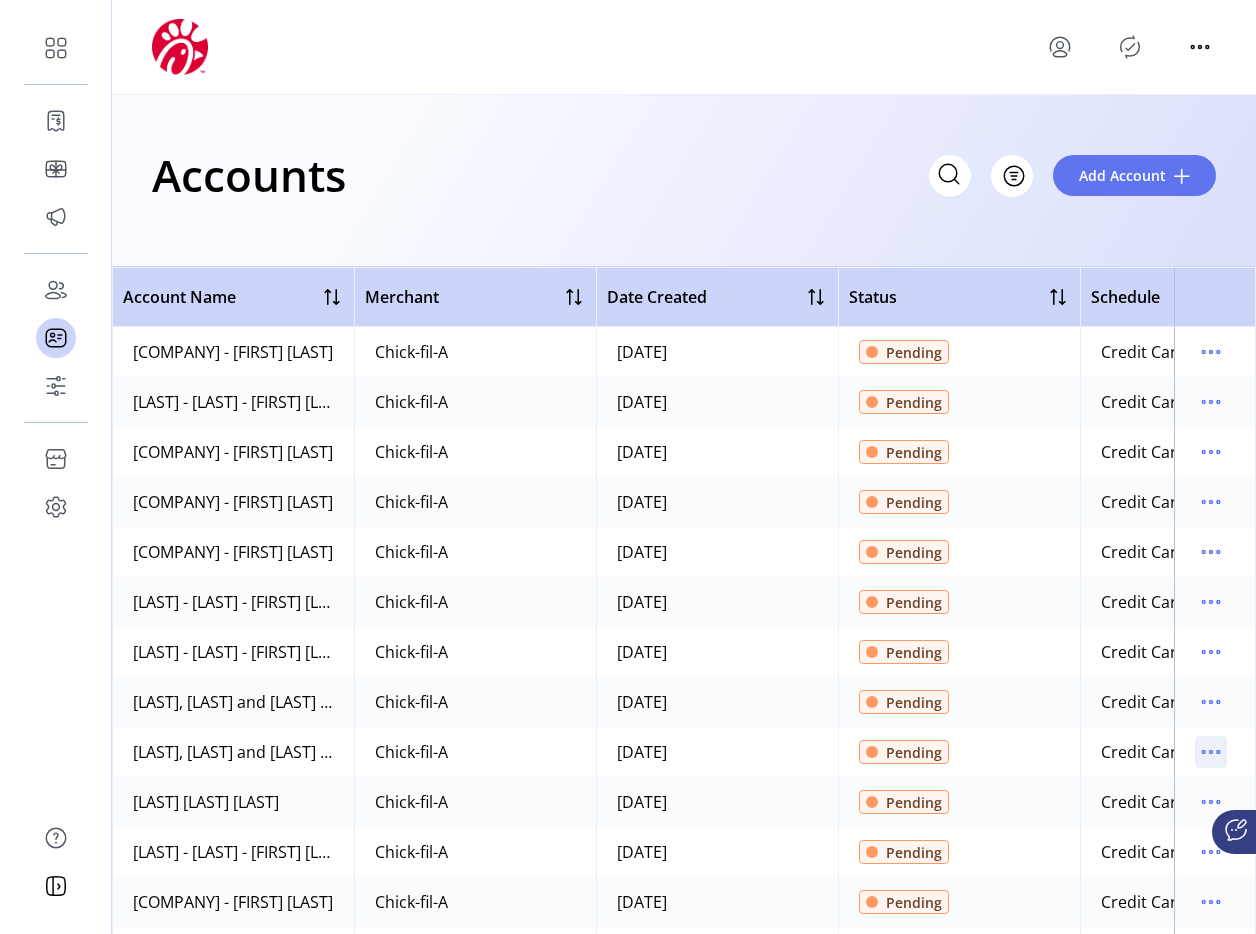 click 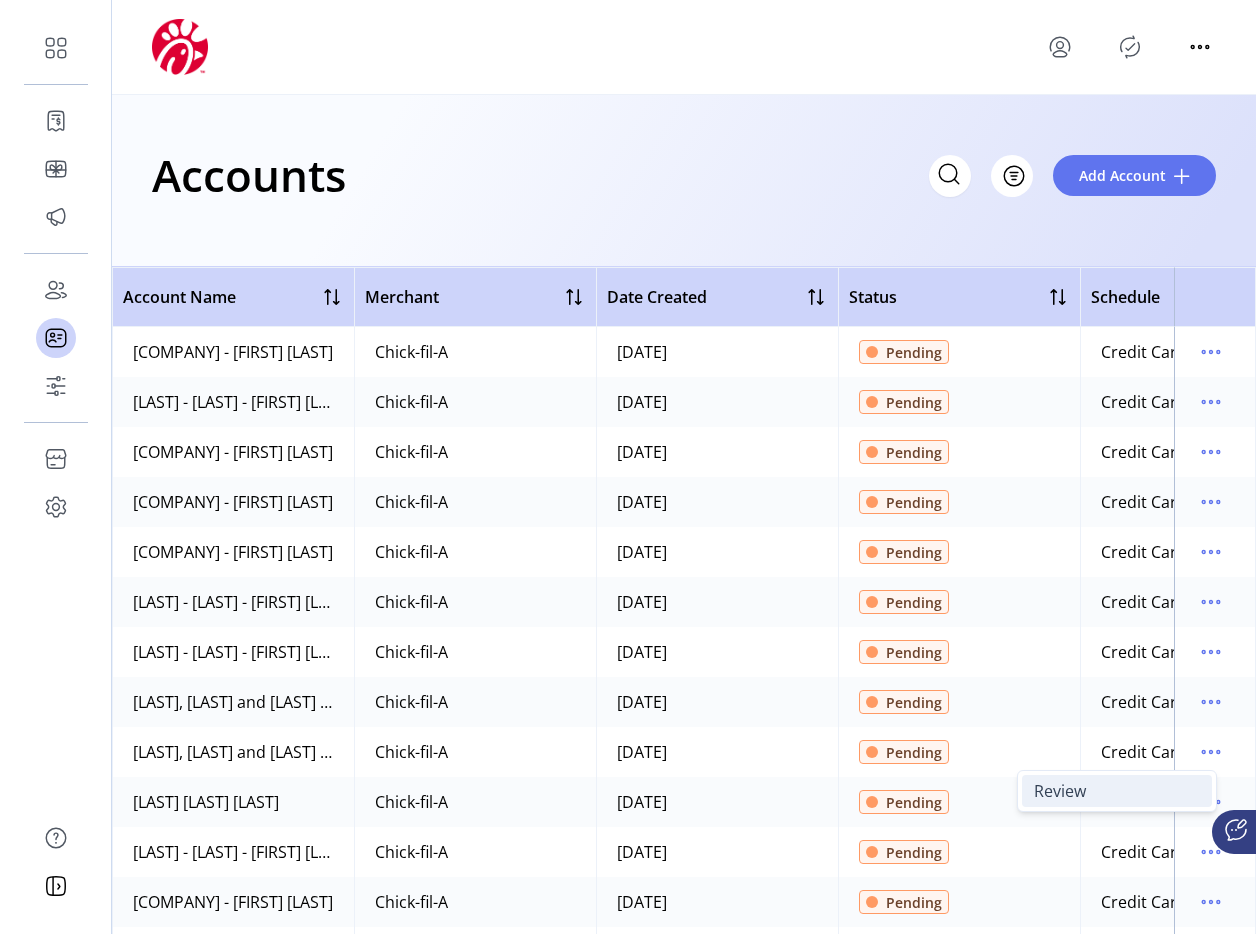 click on "Review" at bounding box center [1117, 791] 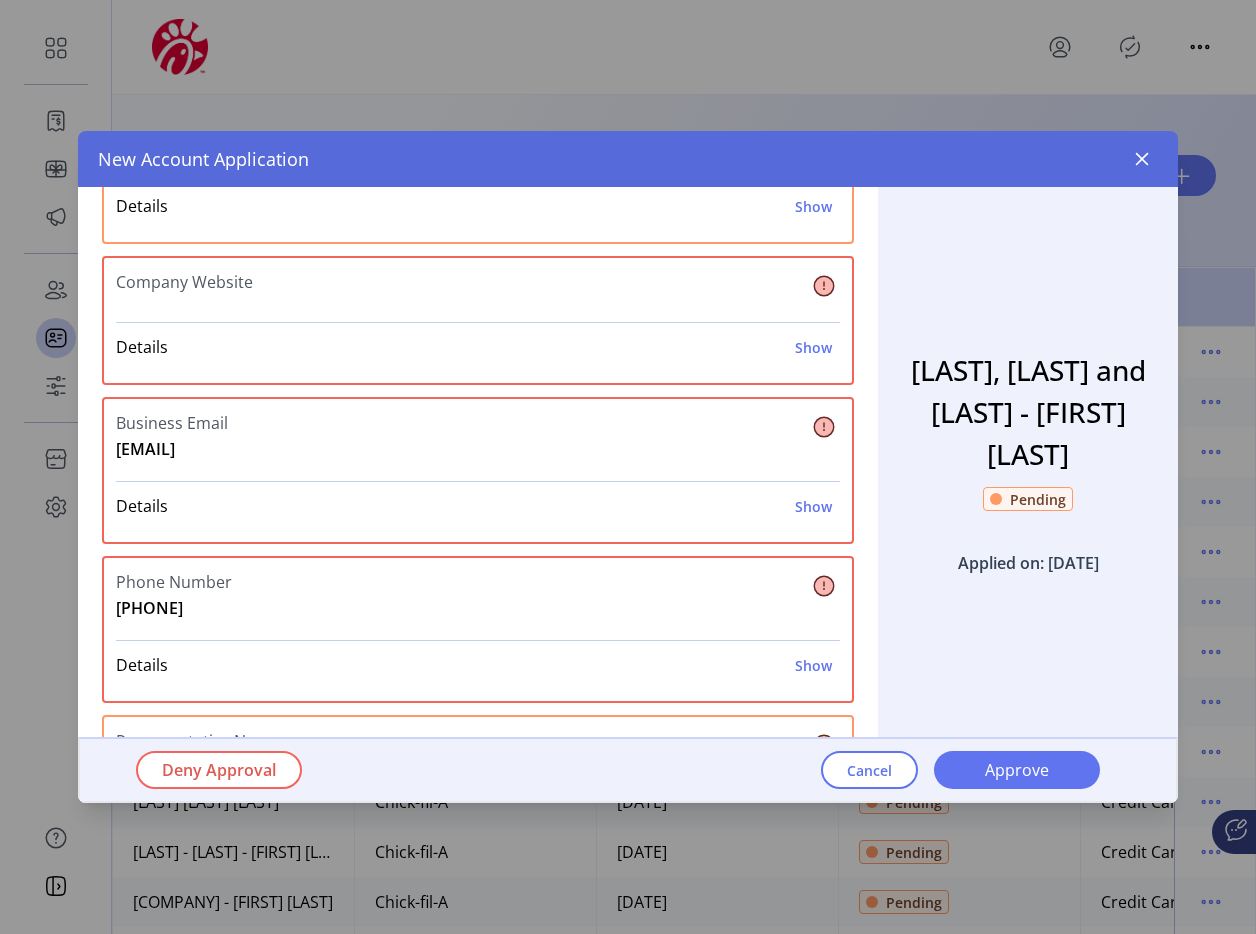 scroll, scrollTop: 895, scrollLeft: 0, axis: vertical 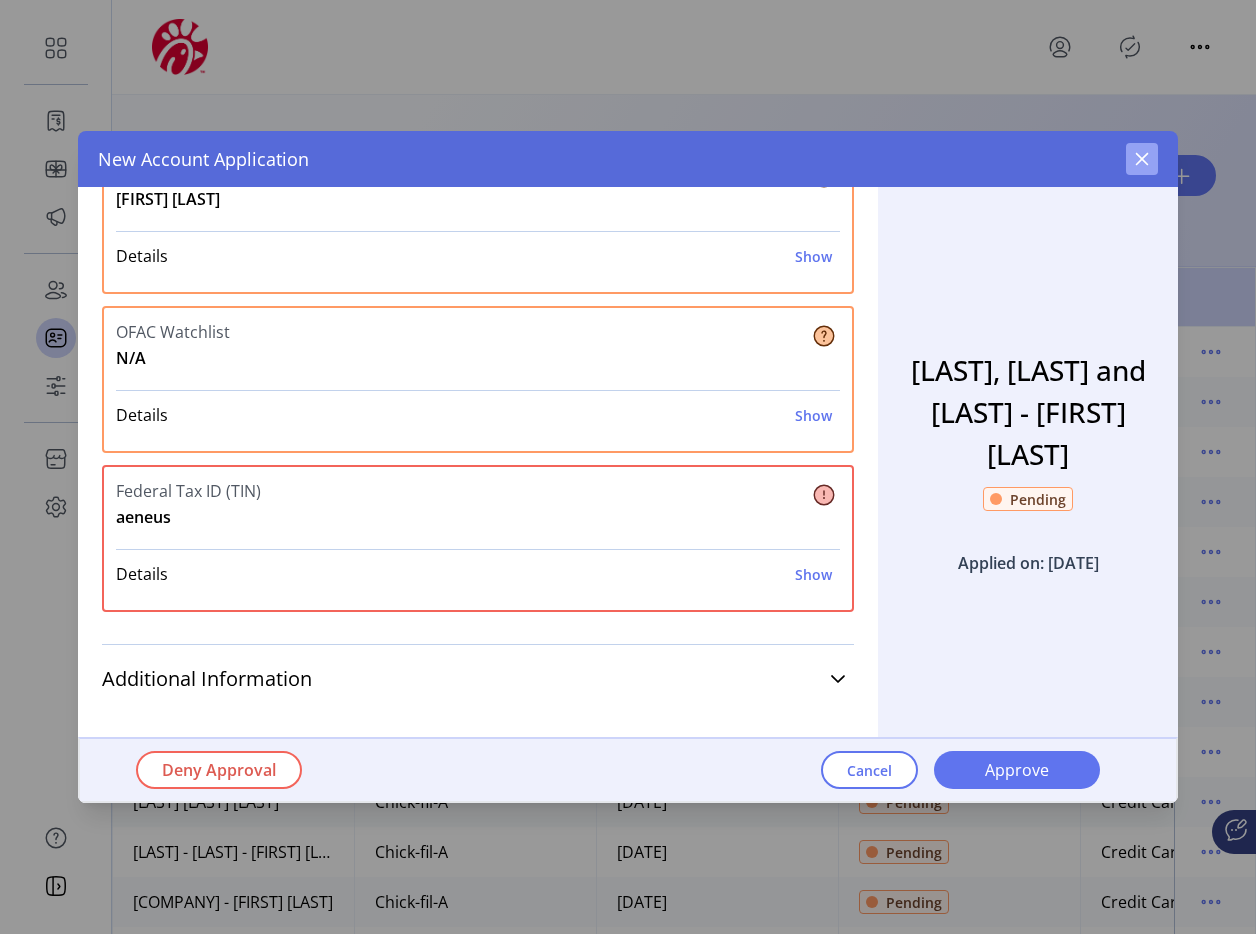 click 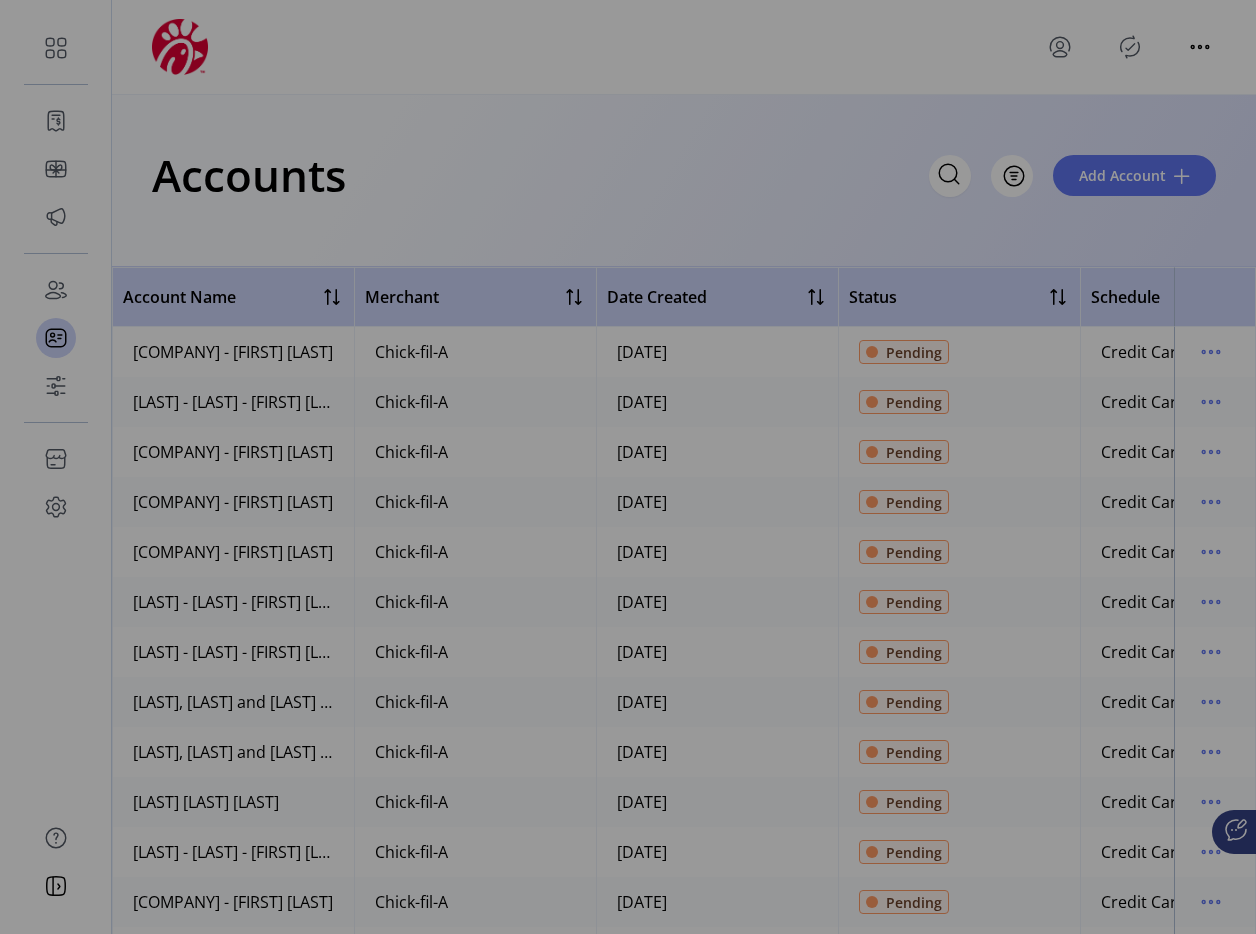 scroll, scrollTop: 1267, scrollLeft: 0, axis: vertical 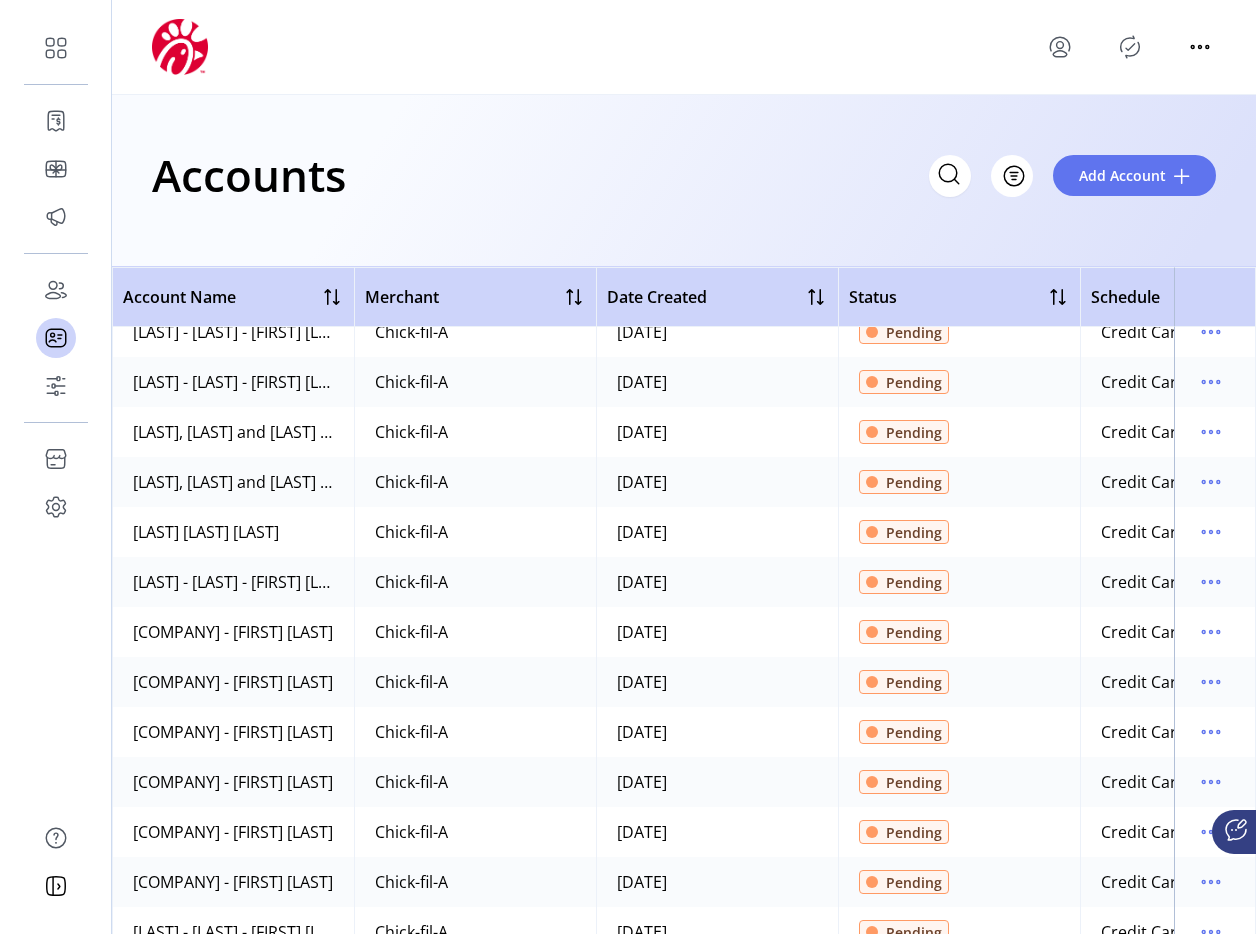 click 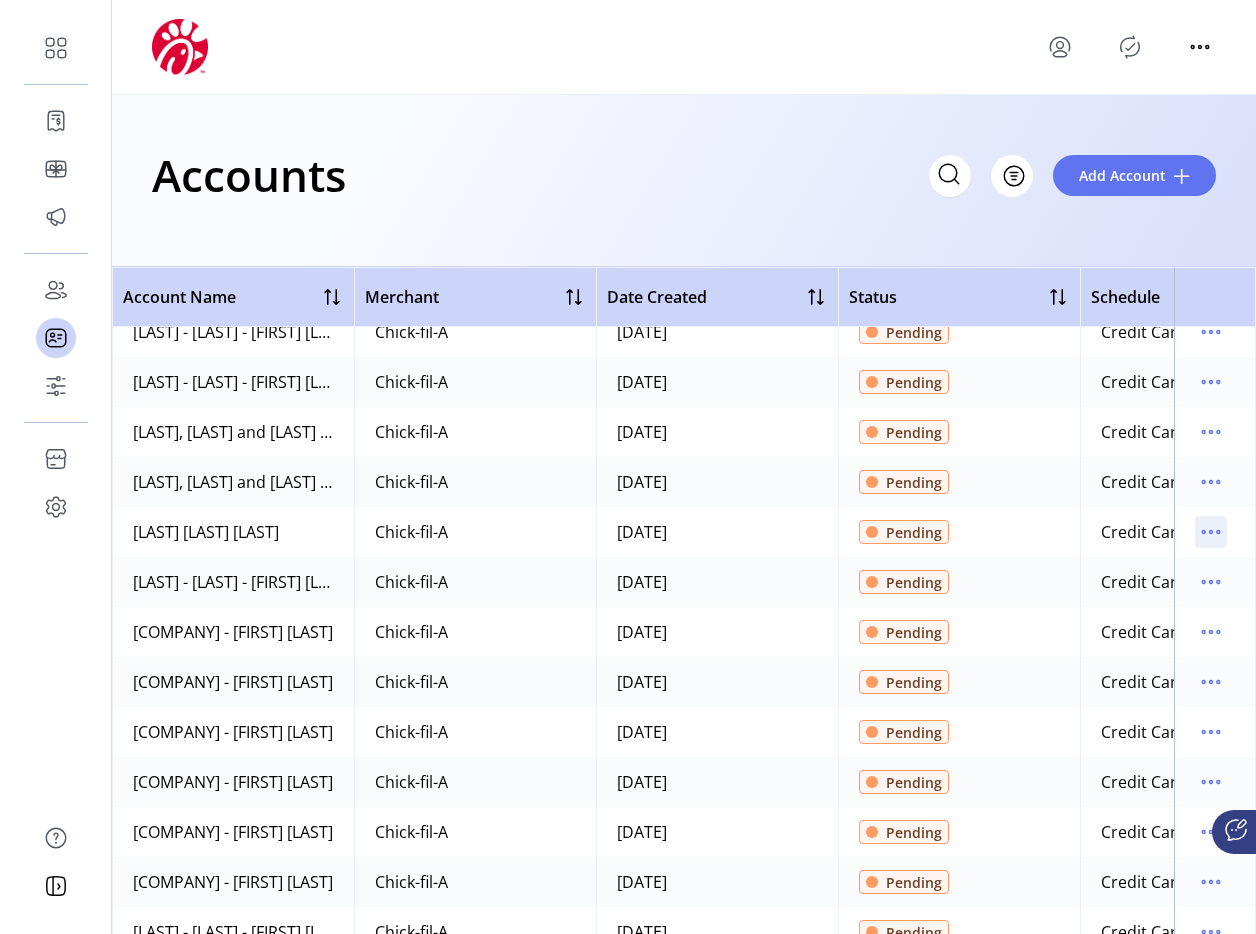 click 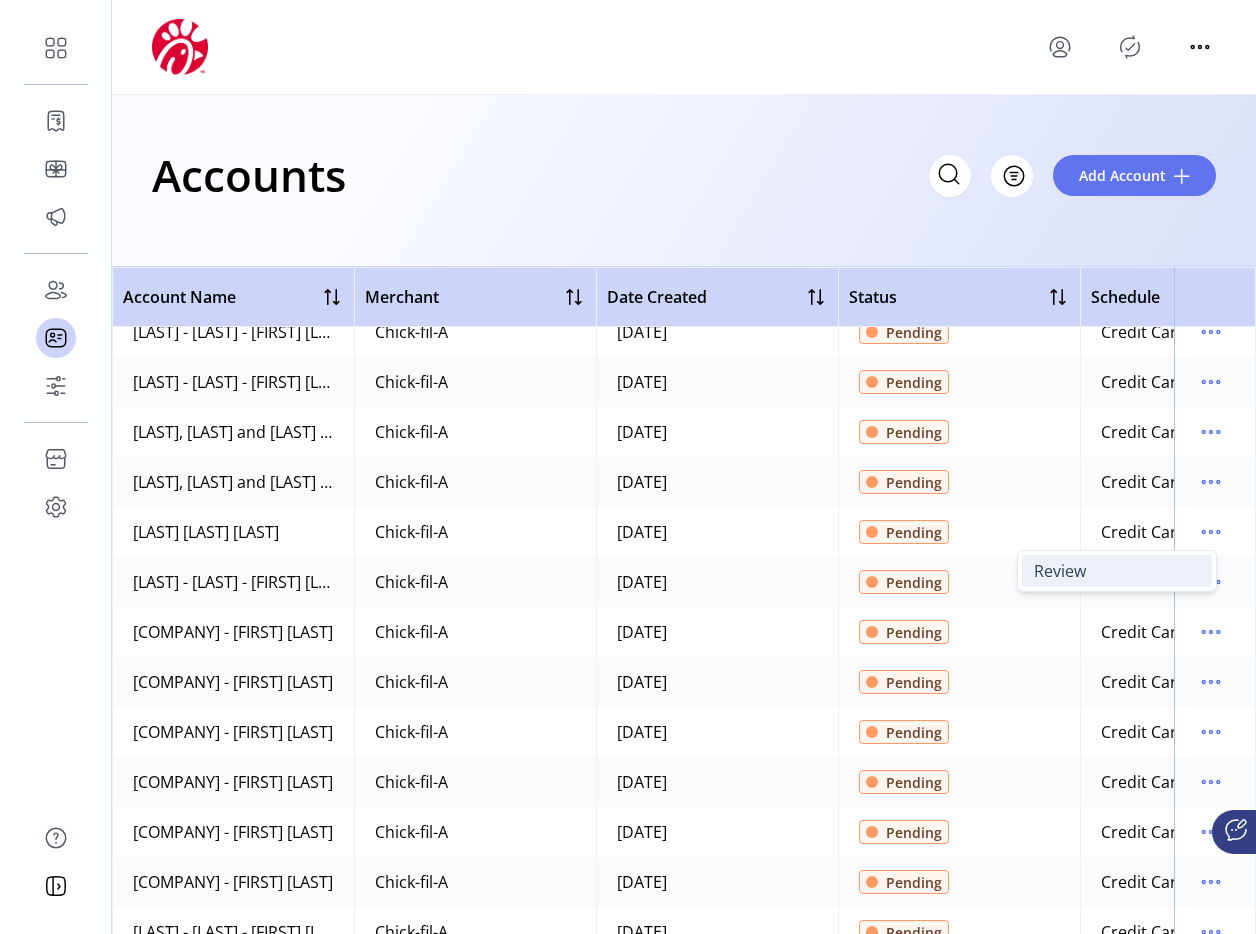 click on "Review" at bounding box center (1117, 571) 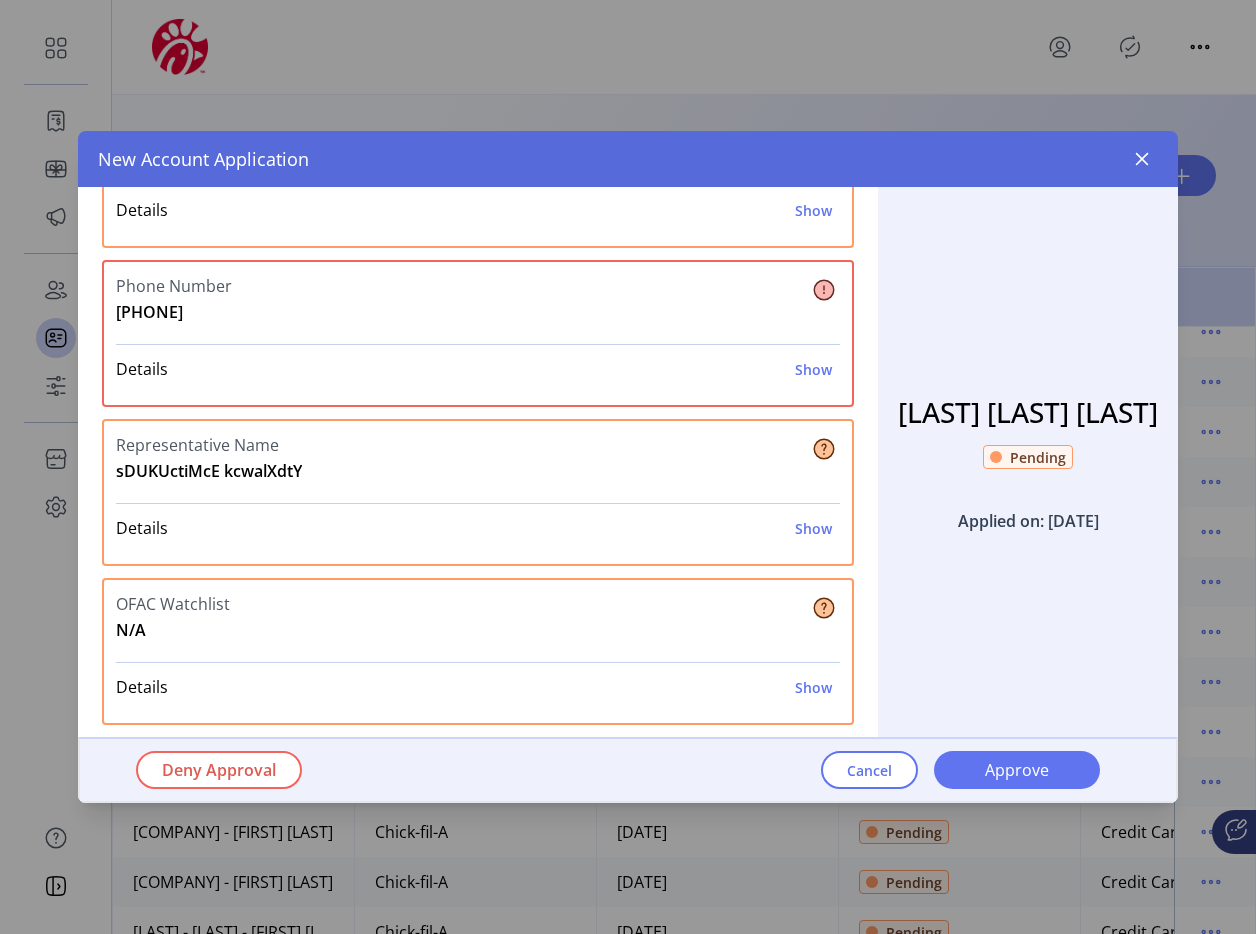 scroll, scrollTop: 355, scrollLeft: 0, axis: vertical 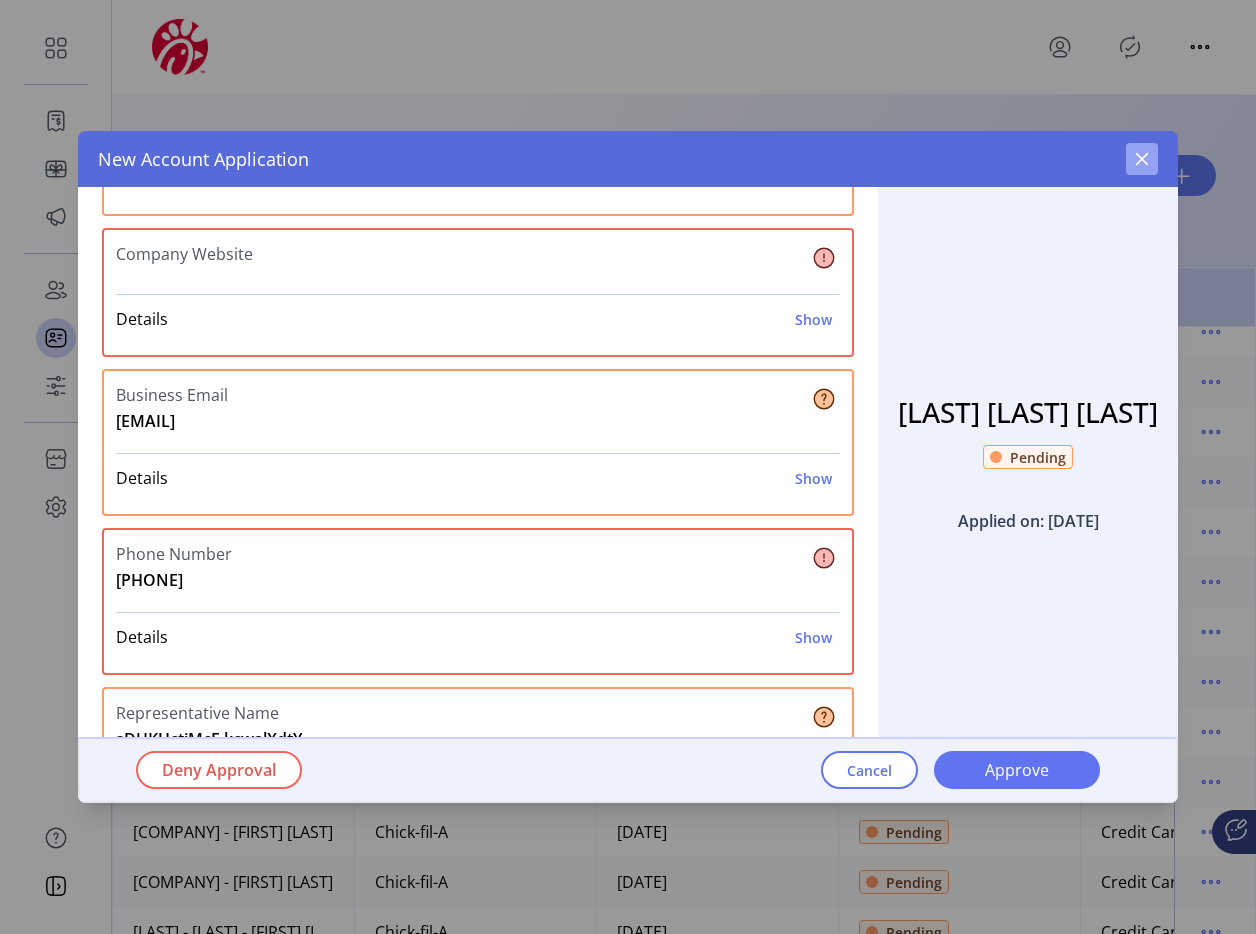 click 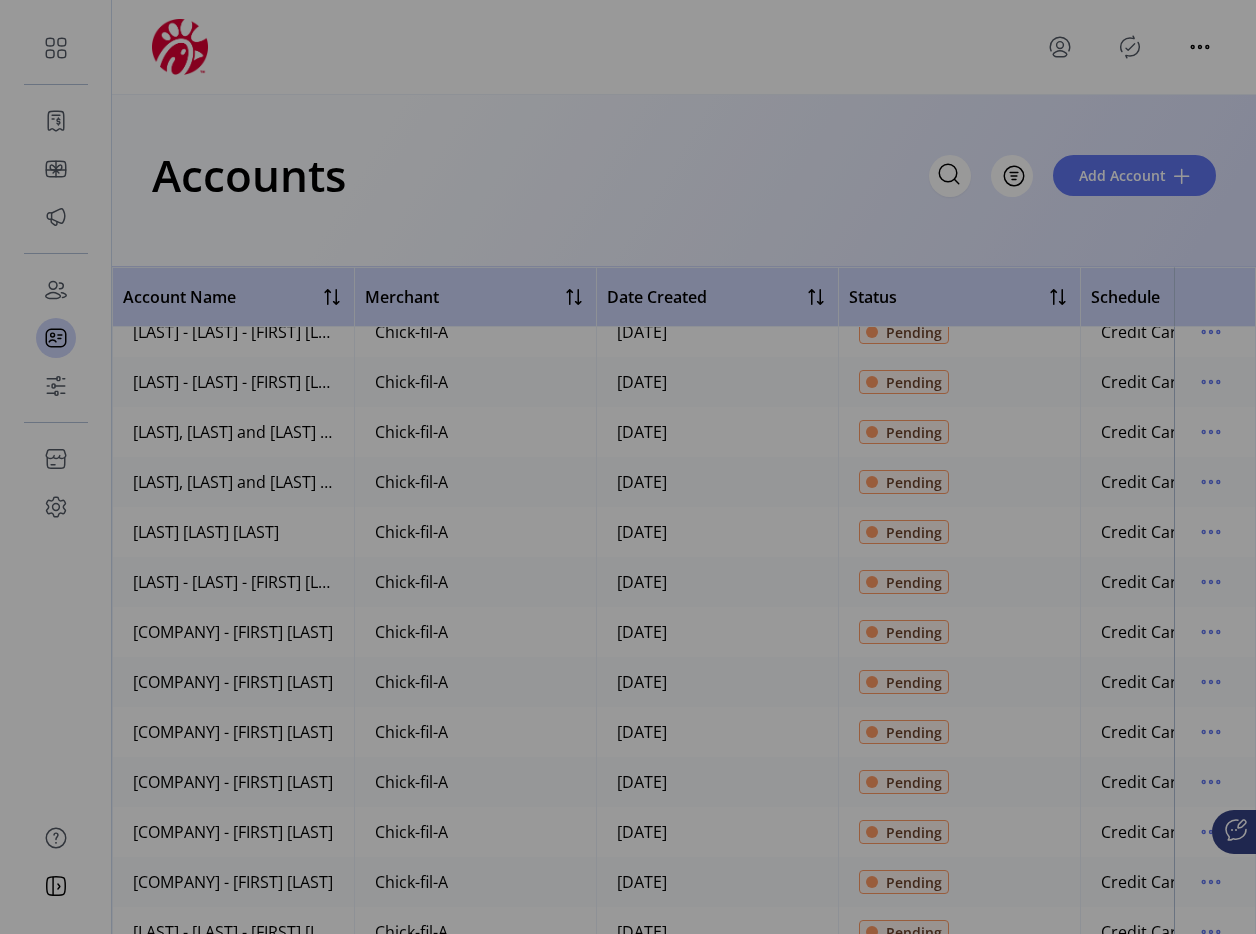 scroll, scrollTop: 400, scrollLeft: 0, axis: vertical 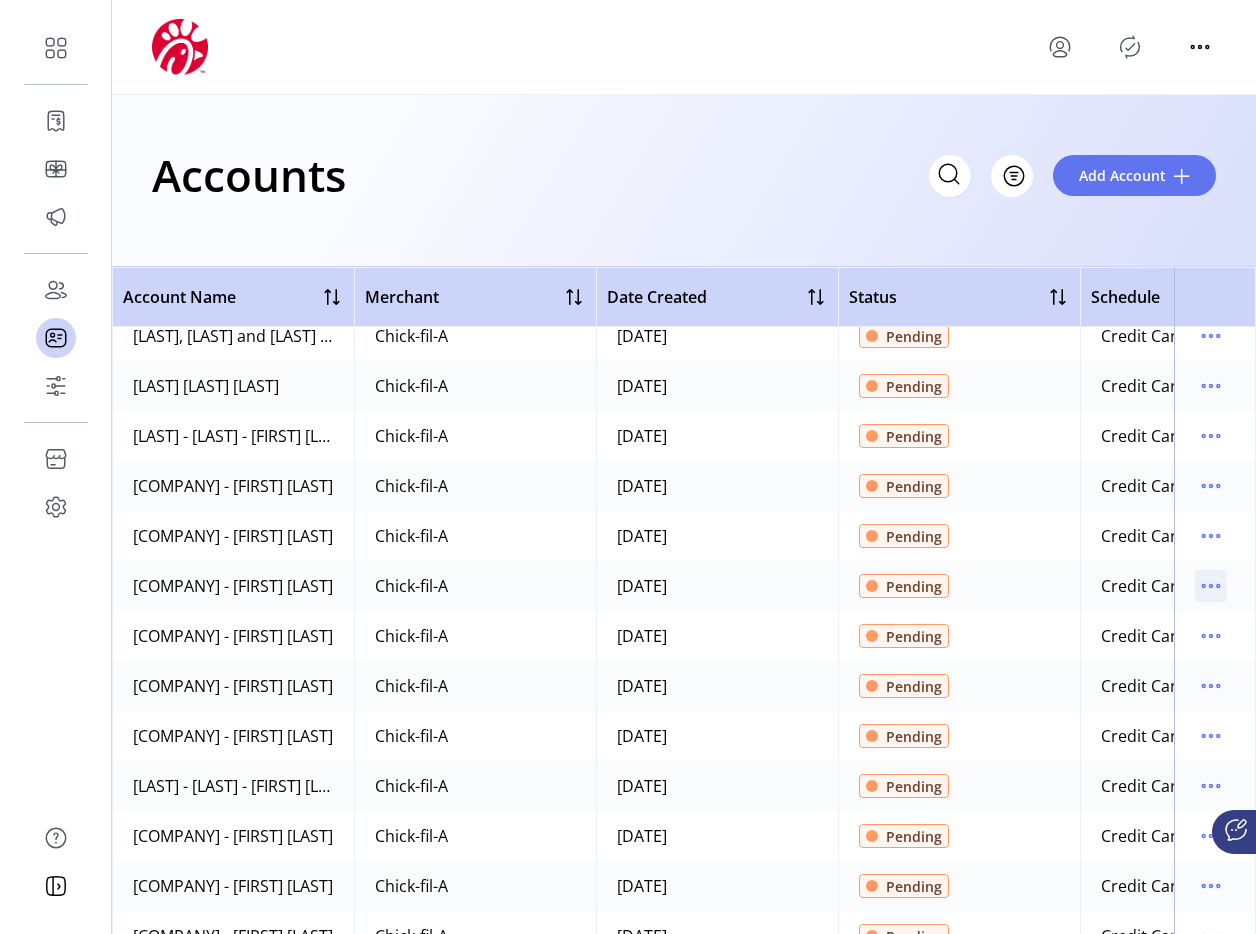 click 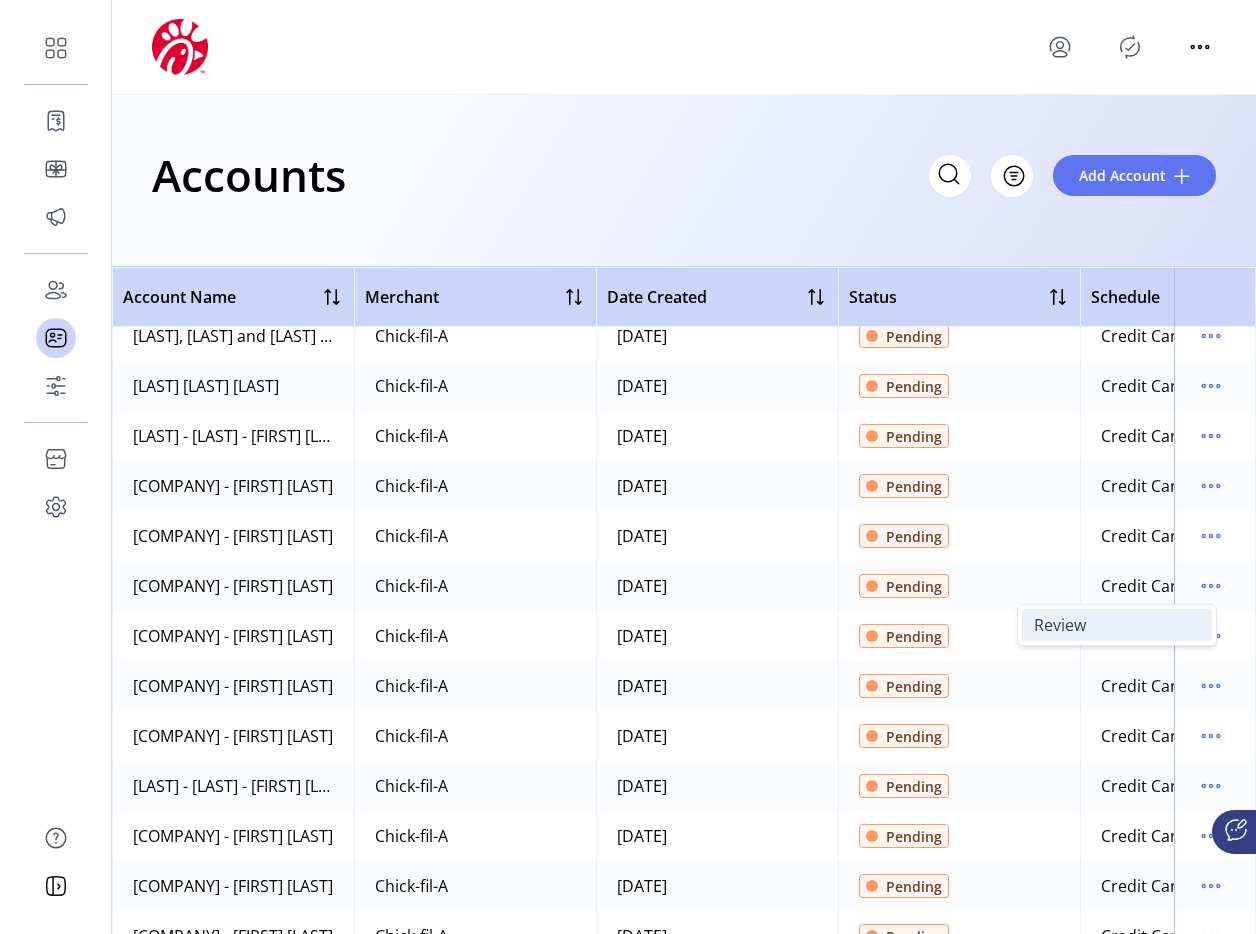 click on "Review" at bounding box center (1117, 625) 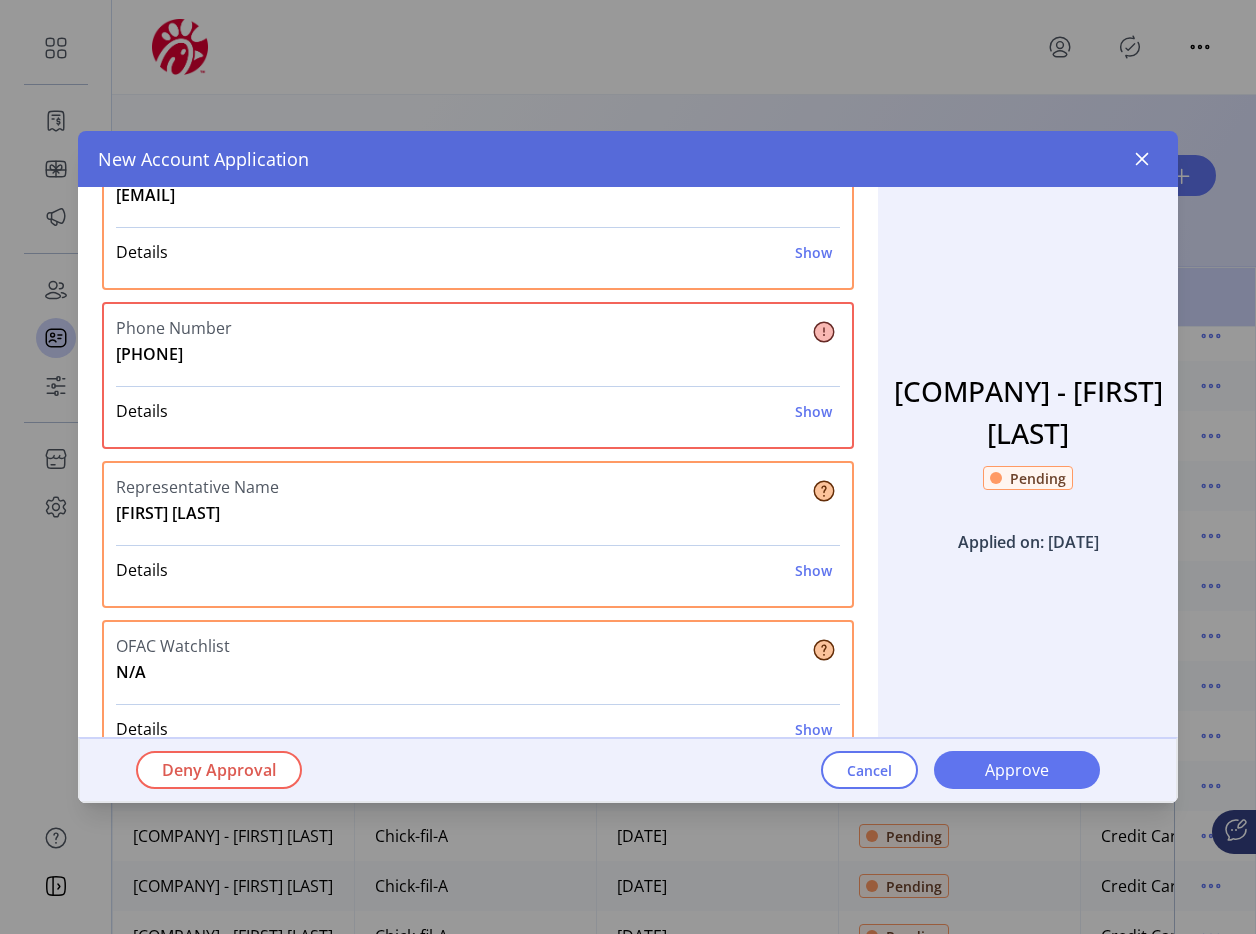 scroll, scrollTop: 895, scrollLeft: 0, axis: vertical 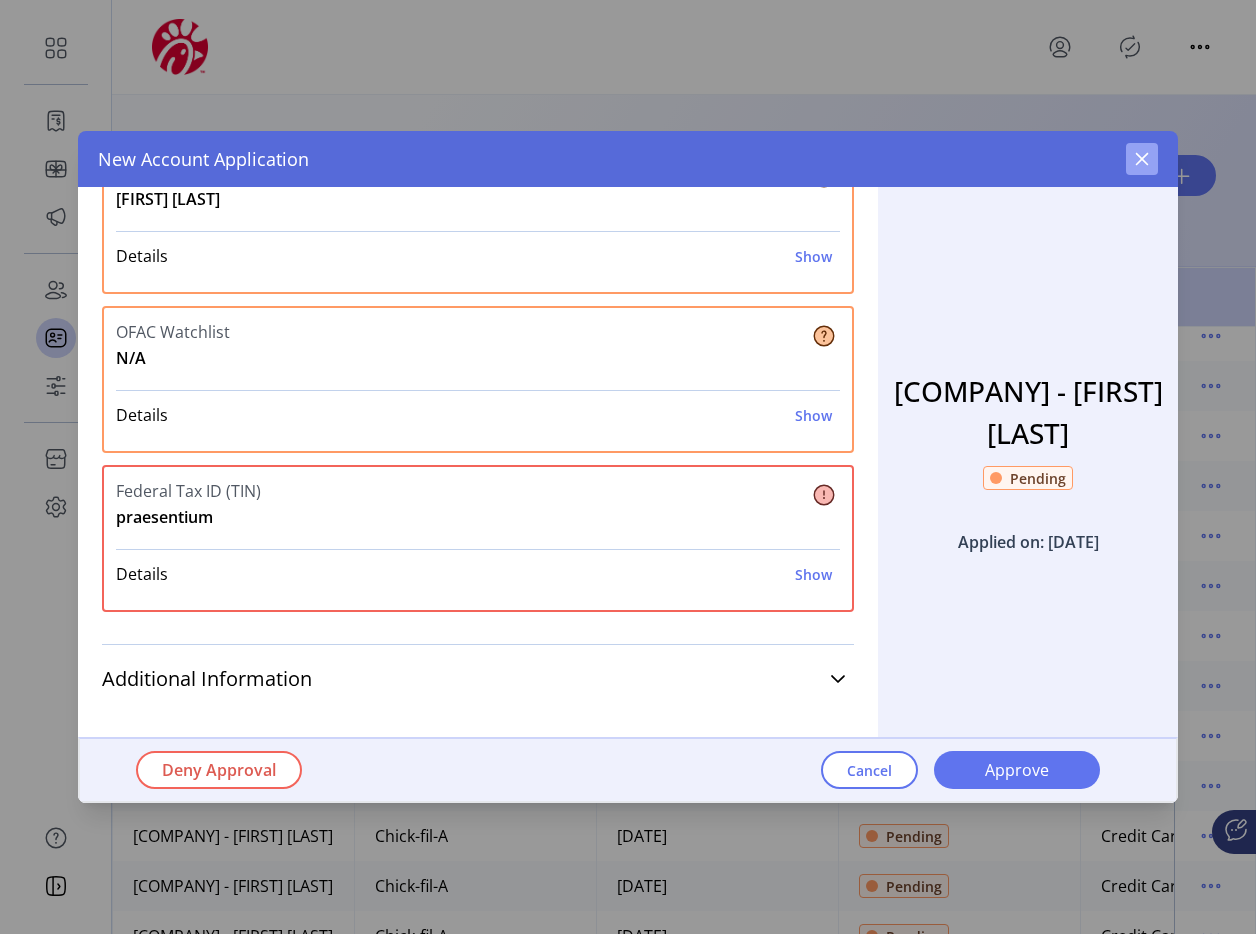 click 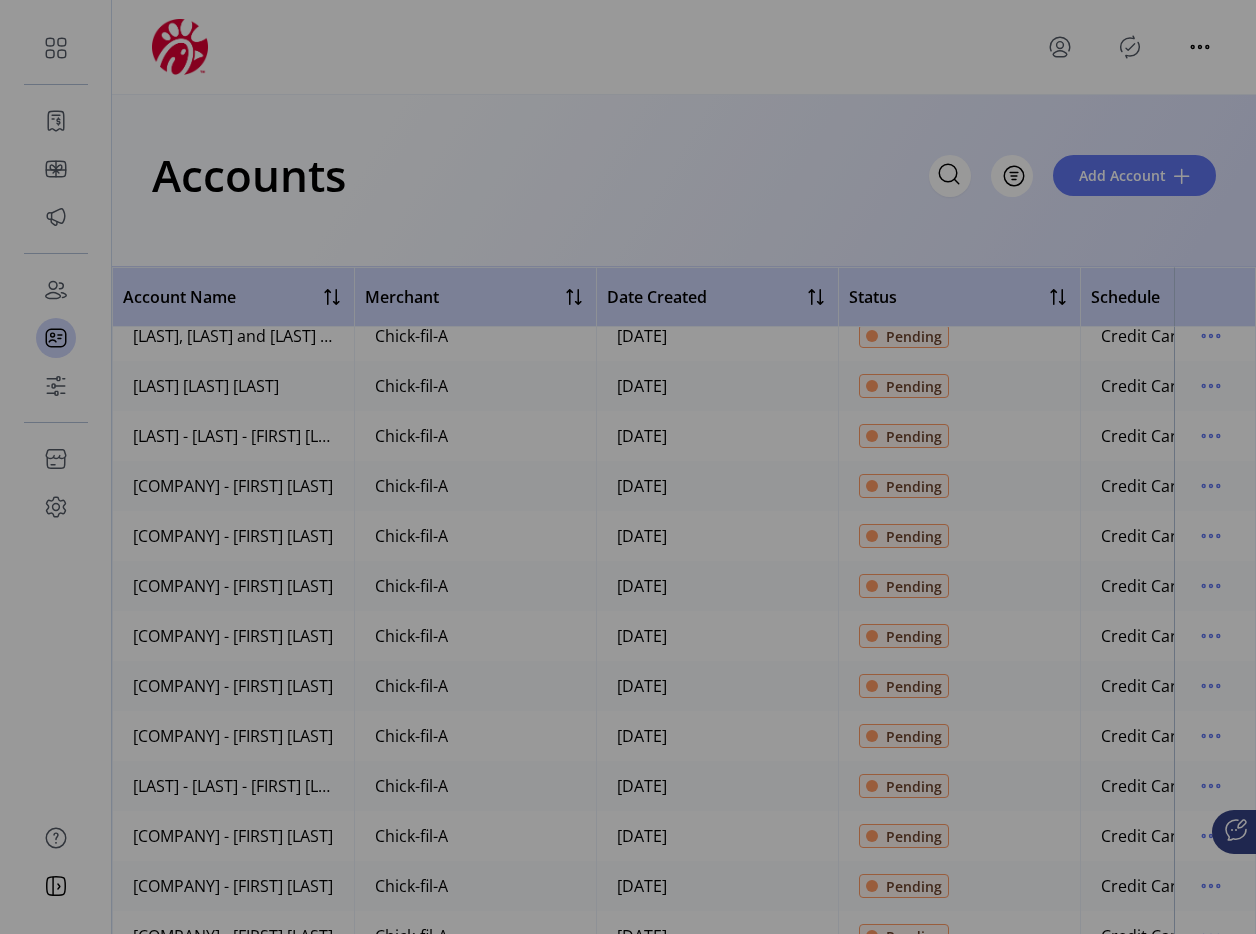 scroll, scrollTop: 1267, scrollLeft: 0, axis: vertical 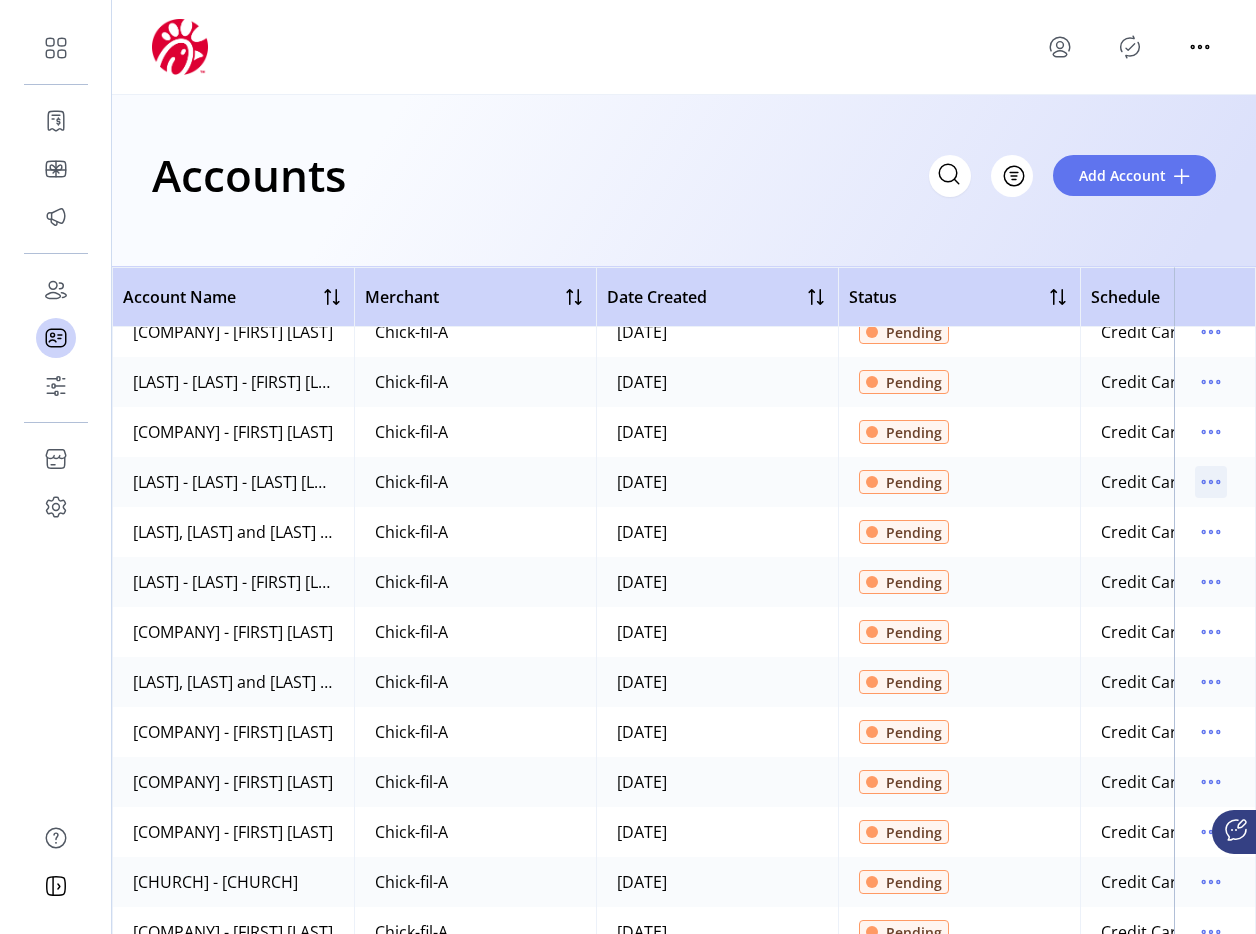 click 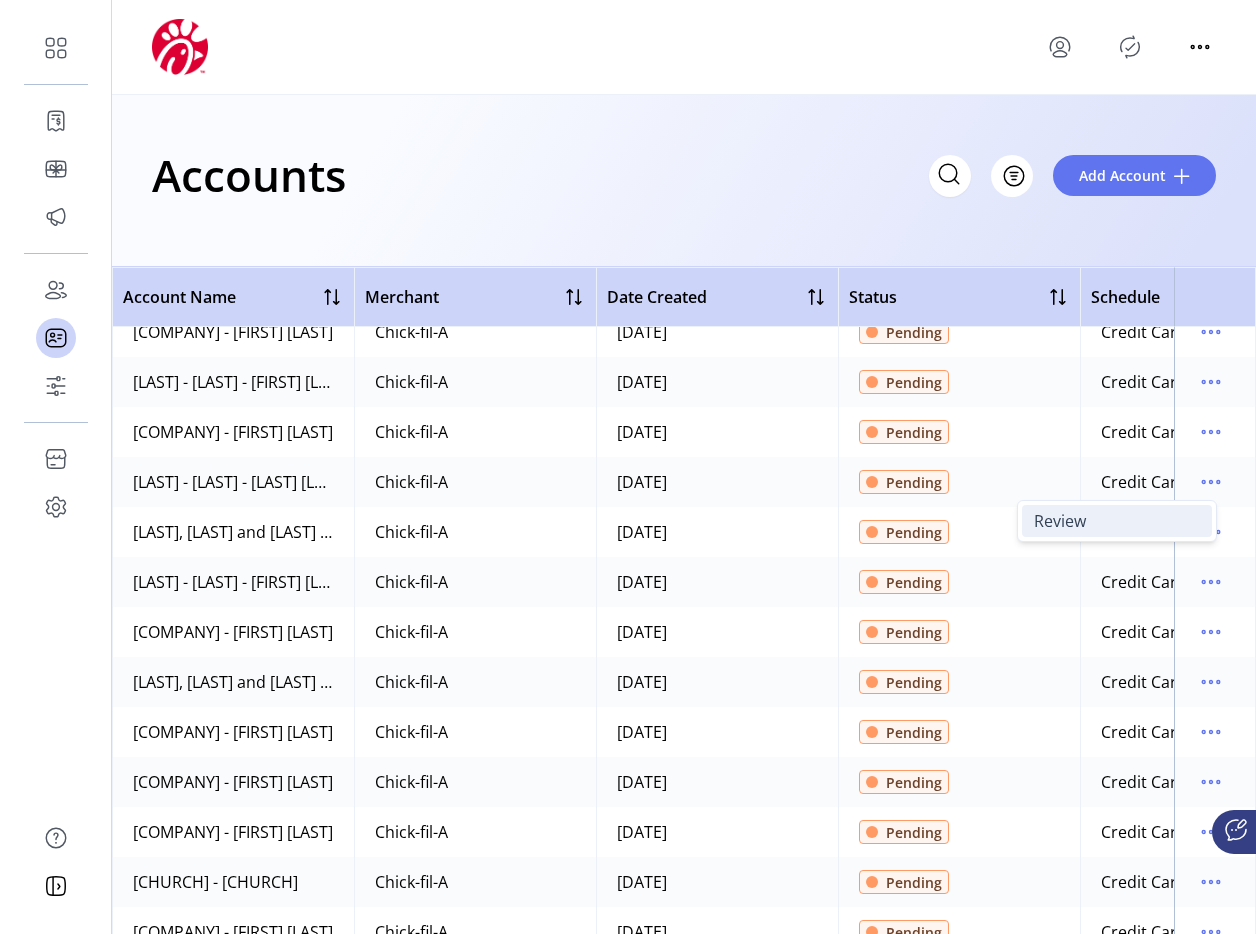 click on "Review" at bounding box center (1060, 521) 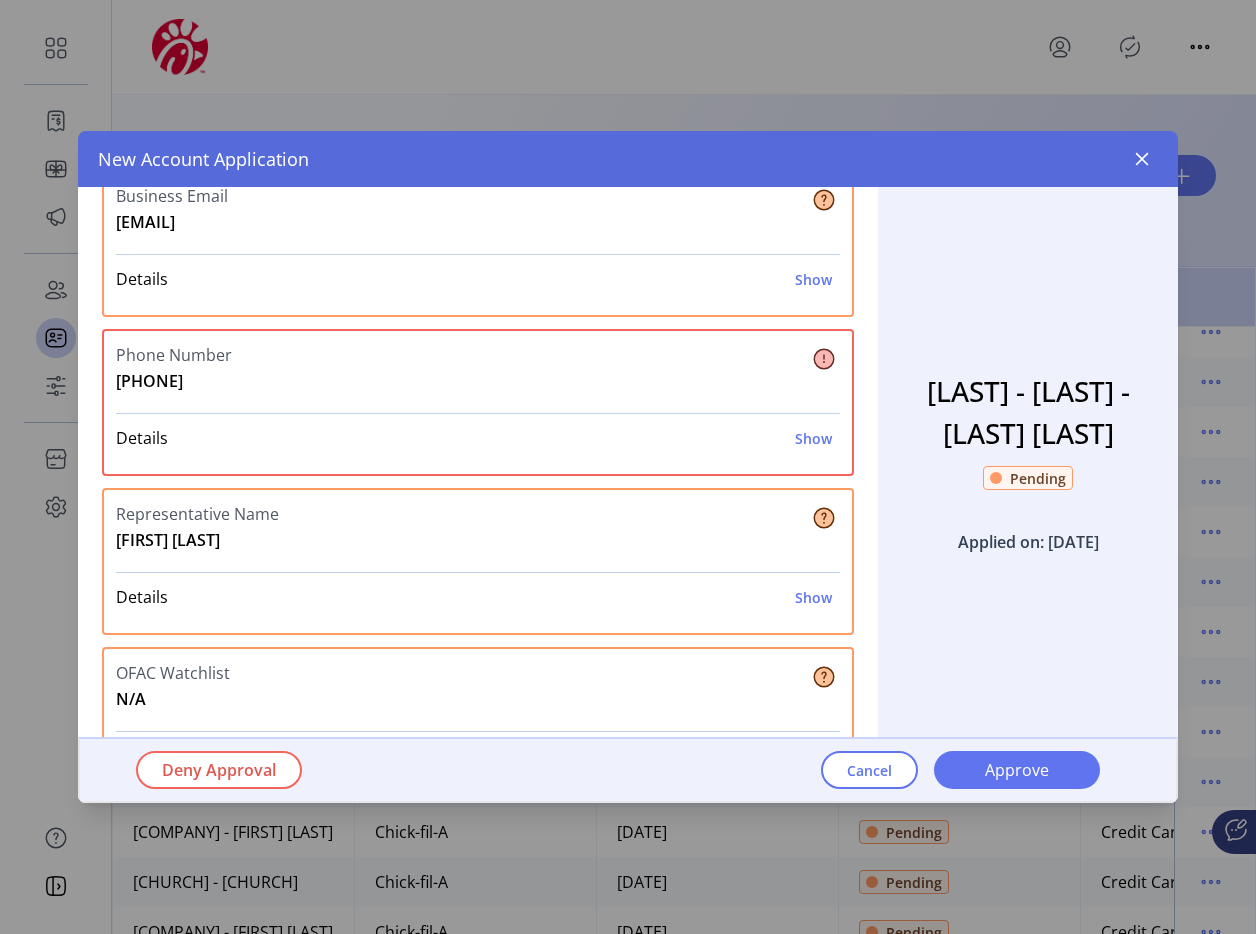 scroll, scrollTop: 895, scrollLeft: 0, axis: vertical 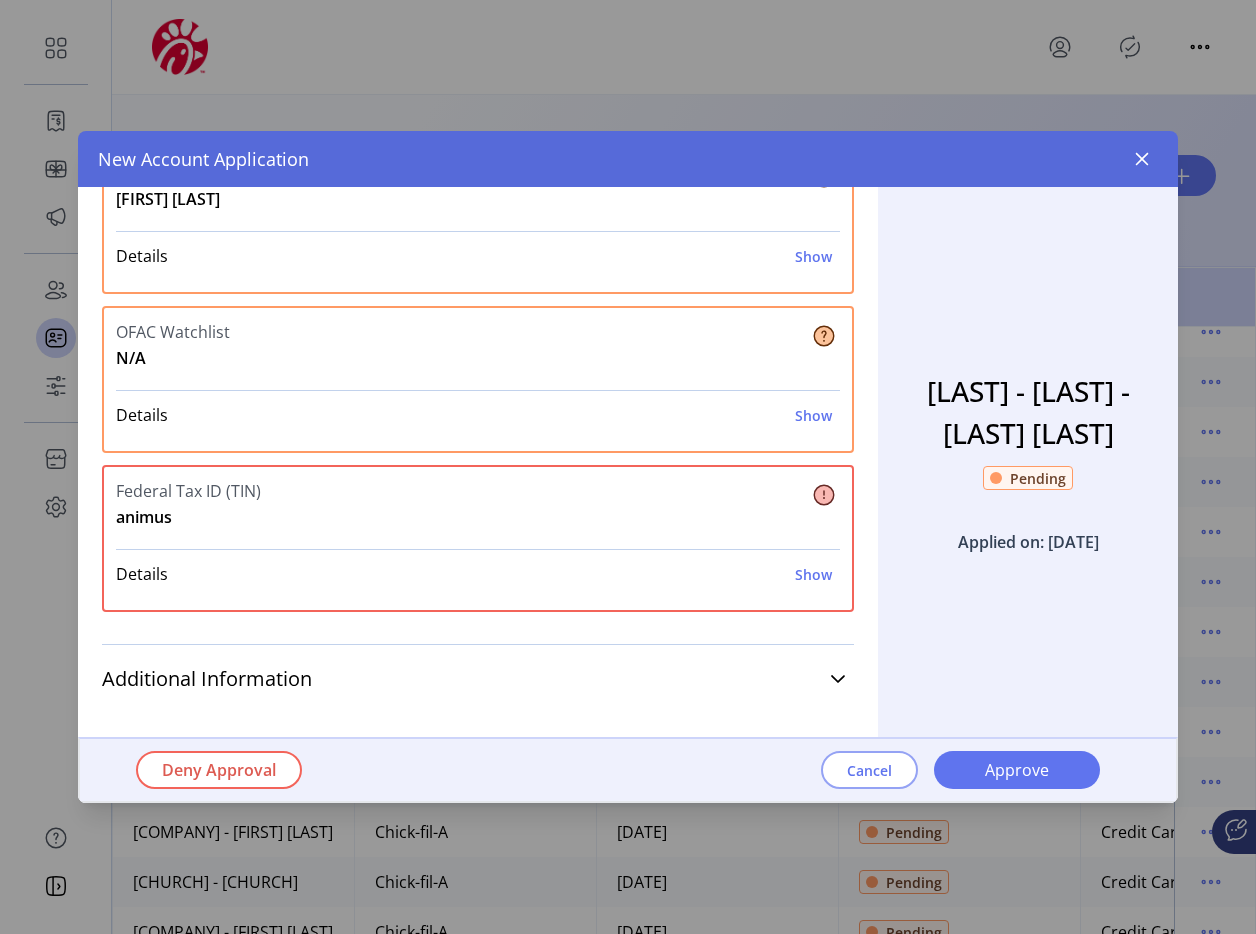 click on "Cancel" 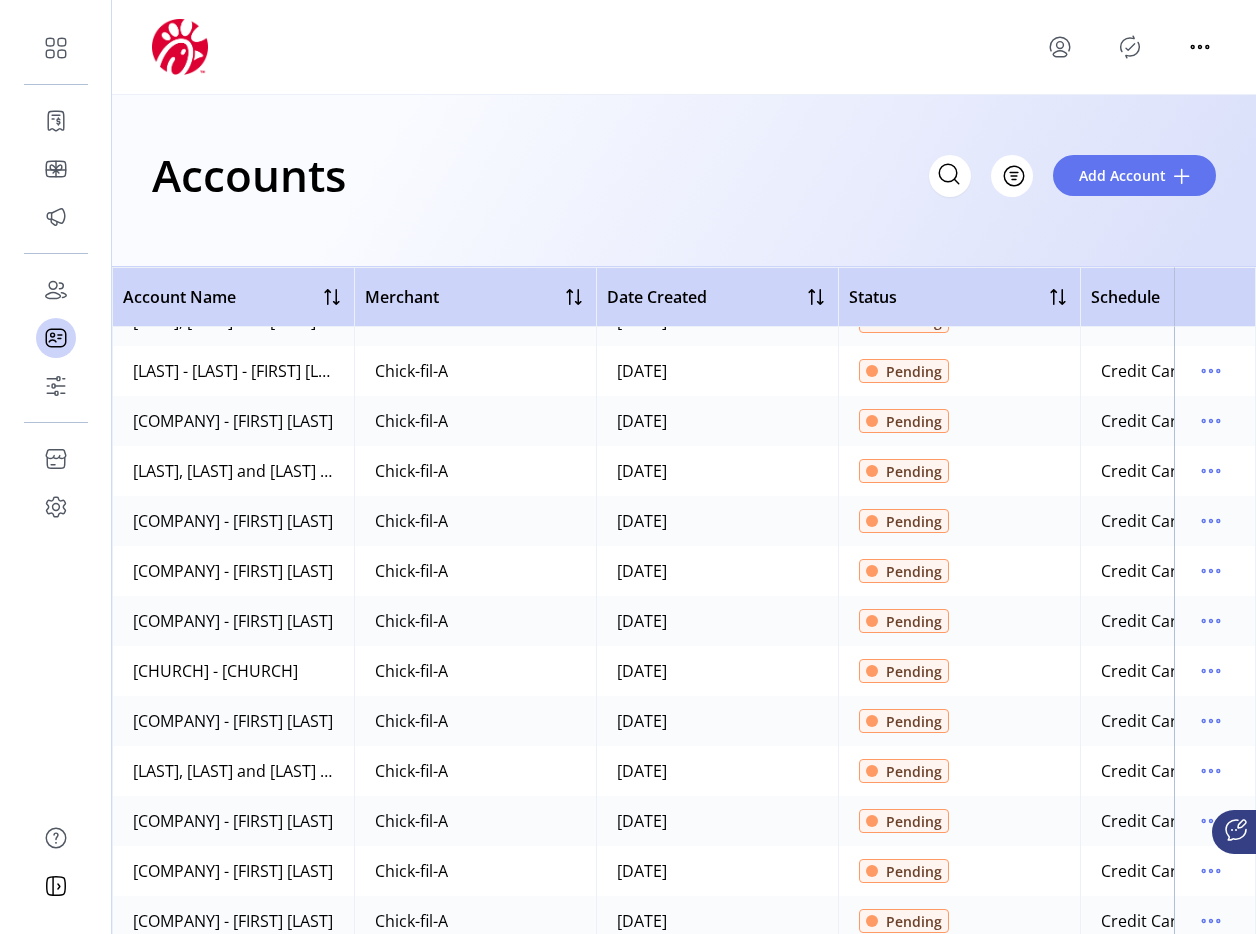 scroll, scrollTop: 4084, scrollLeft: 0, axis: vertical 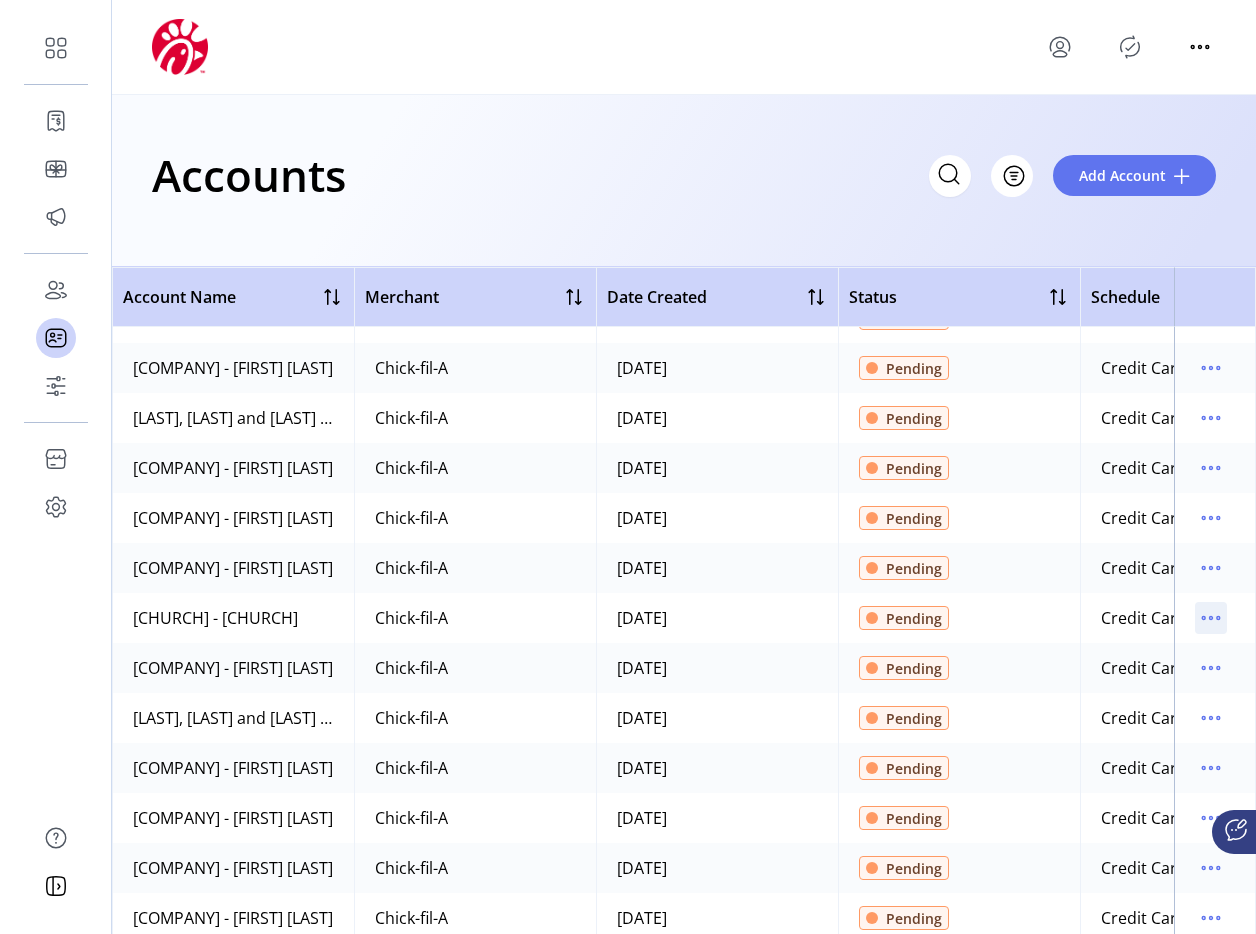 click 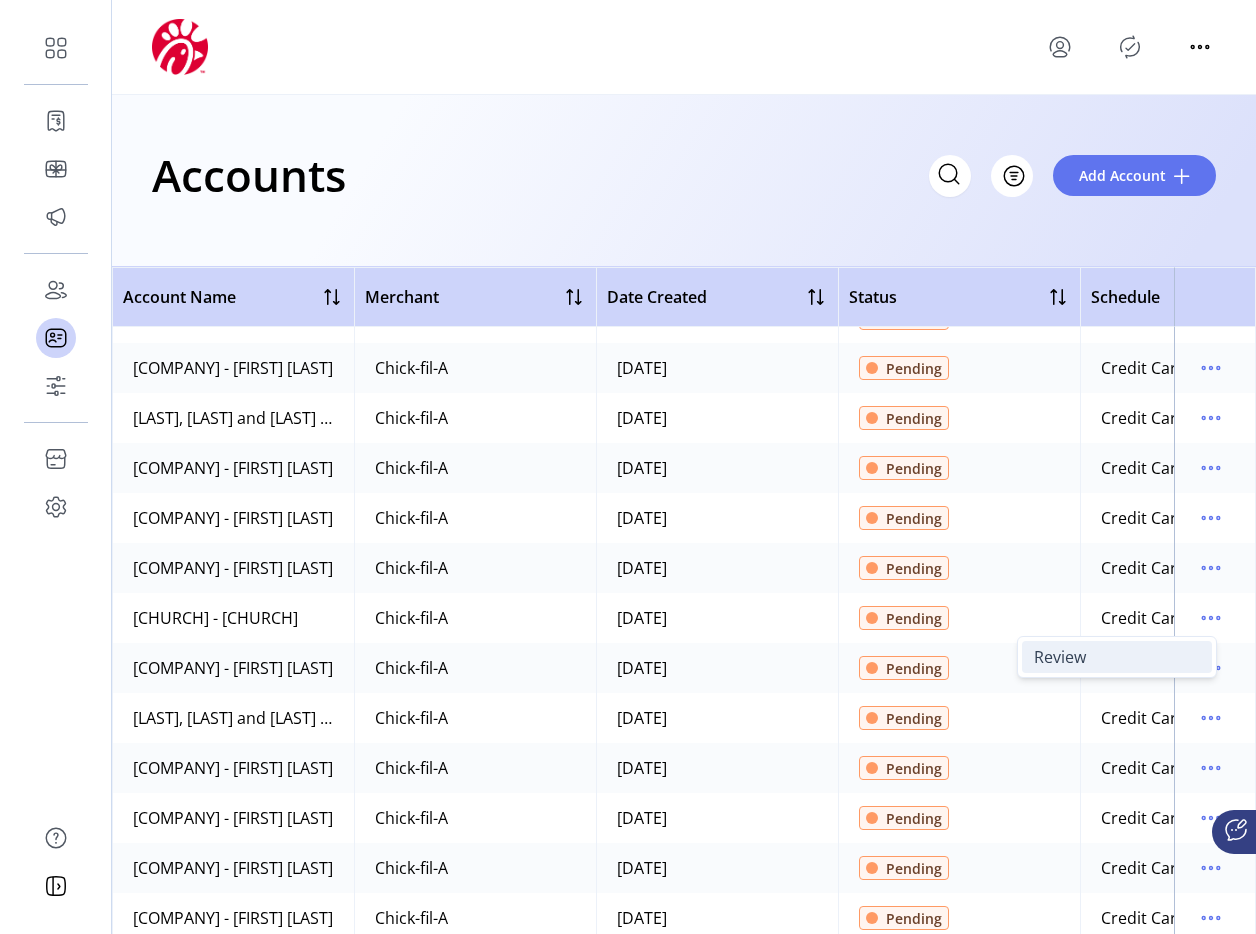 click on "Review" at bounding box center (1117, 657) 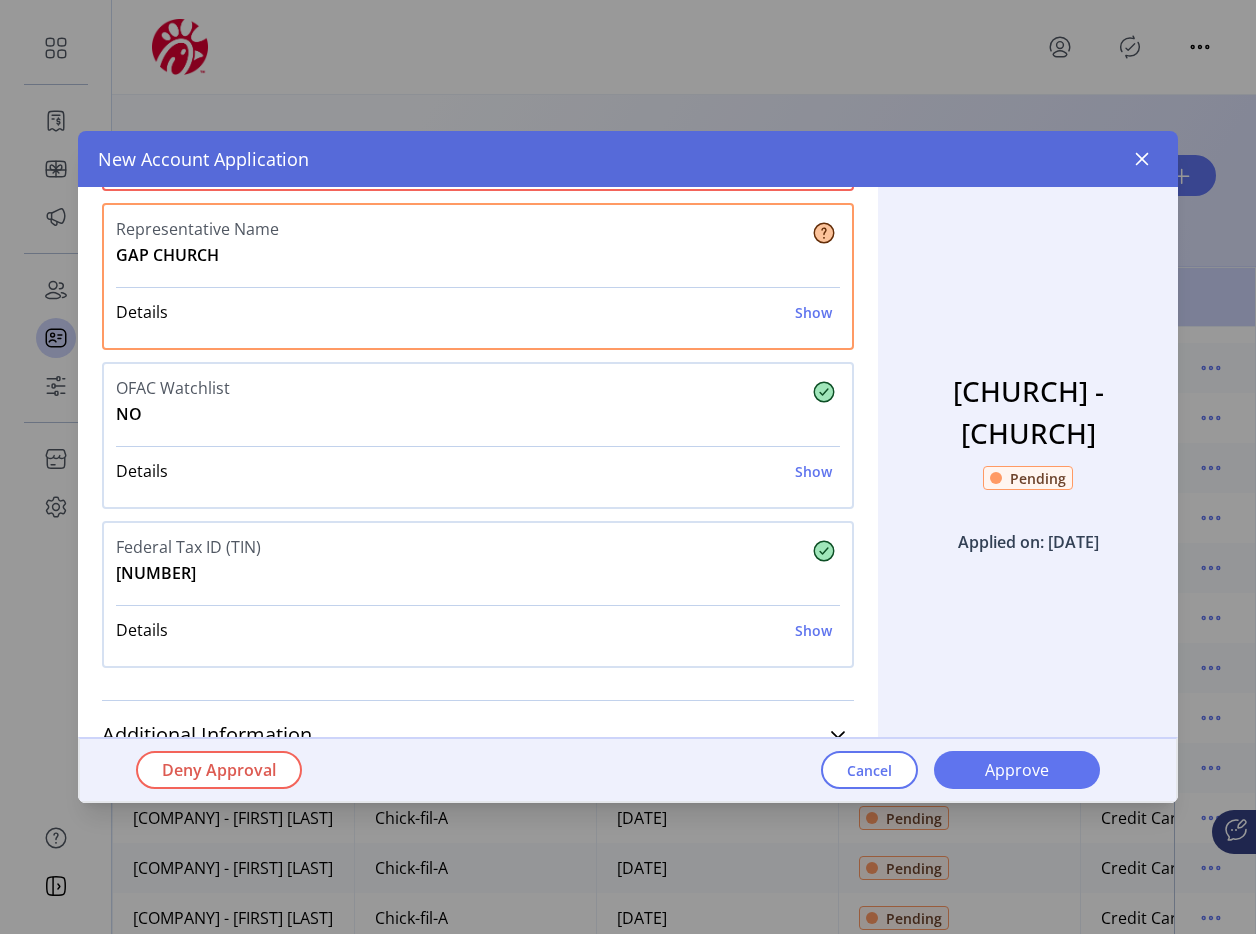 scroll, scrollTop: 895, scrollLeft: 0, axis: vertical 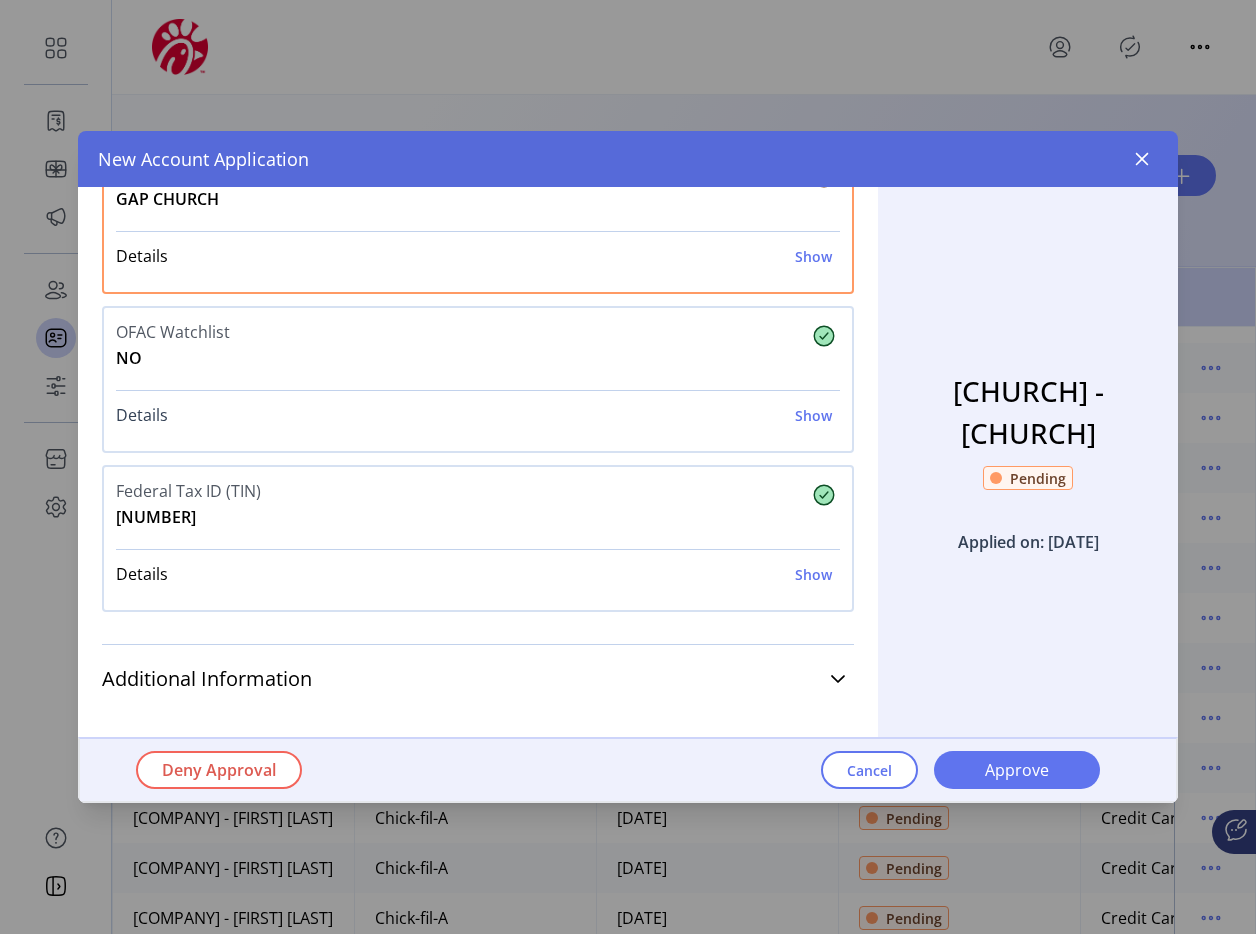 click on "Show" at bounding box center [813, 415] 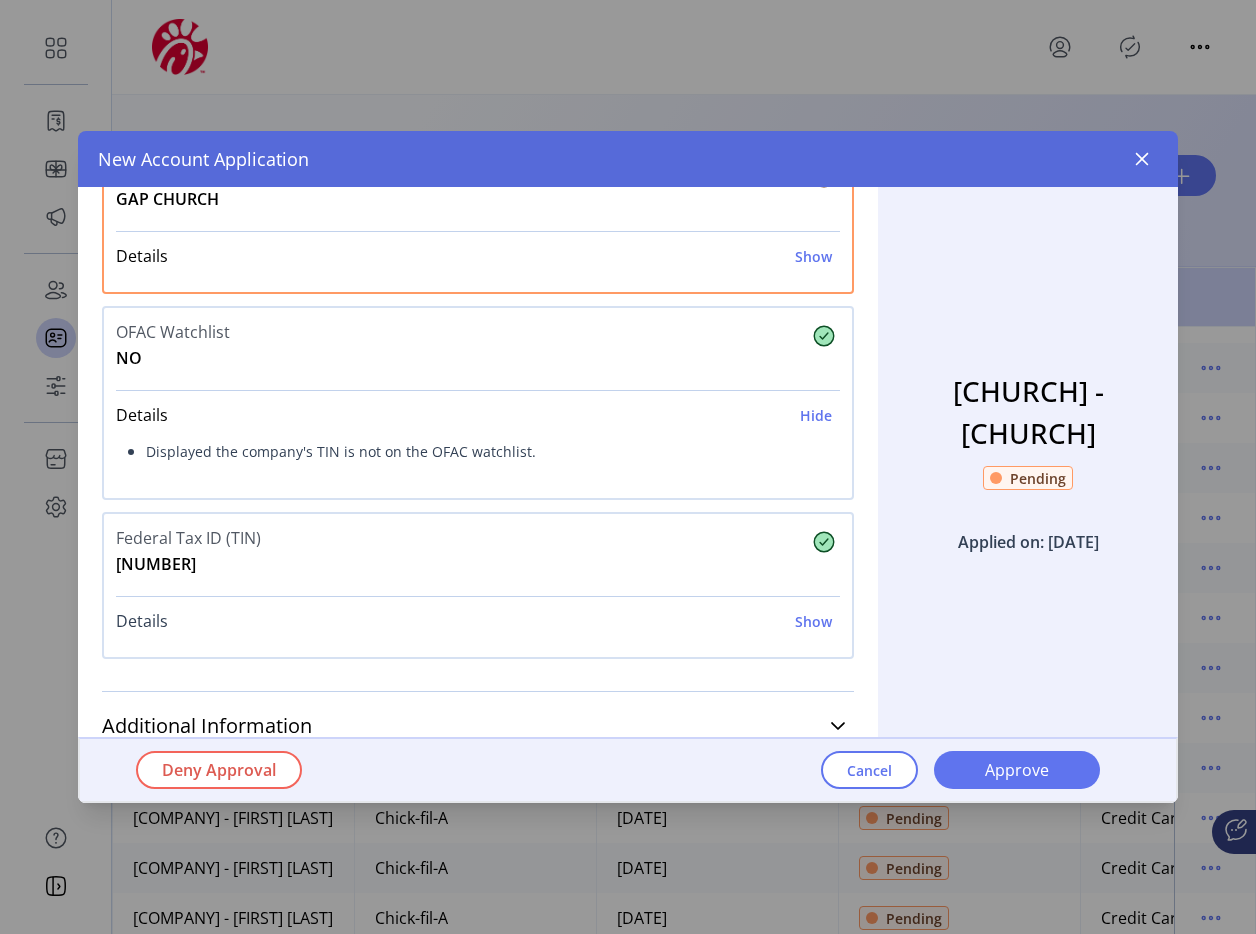 click on "Show" at bounding box center (813, 621) 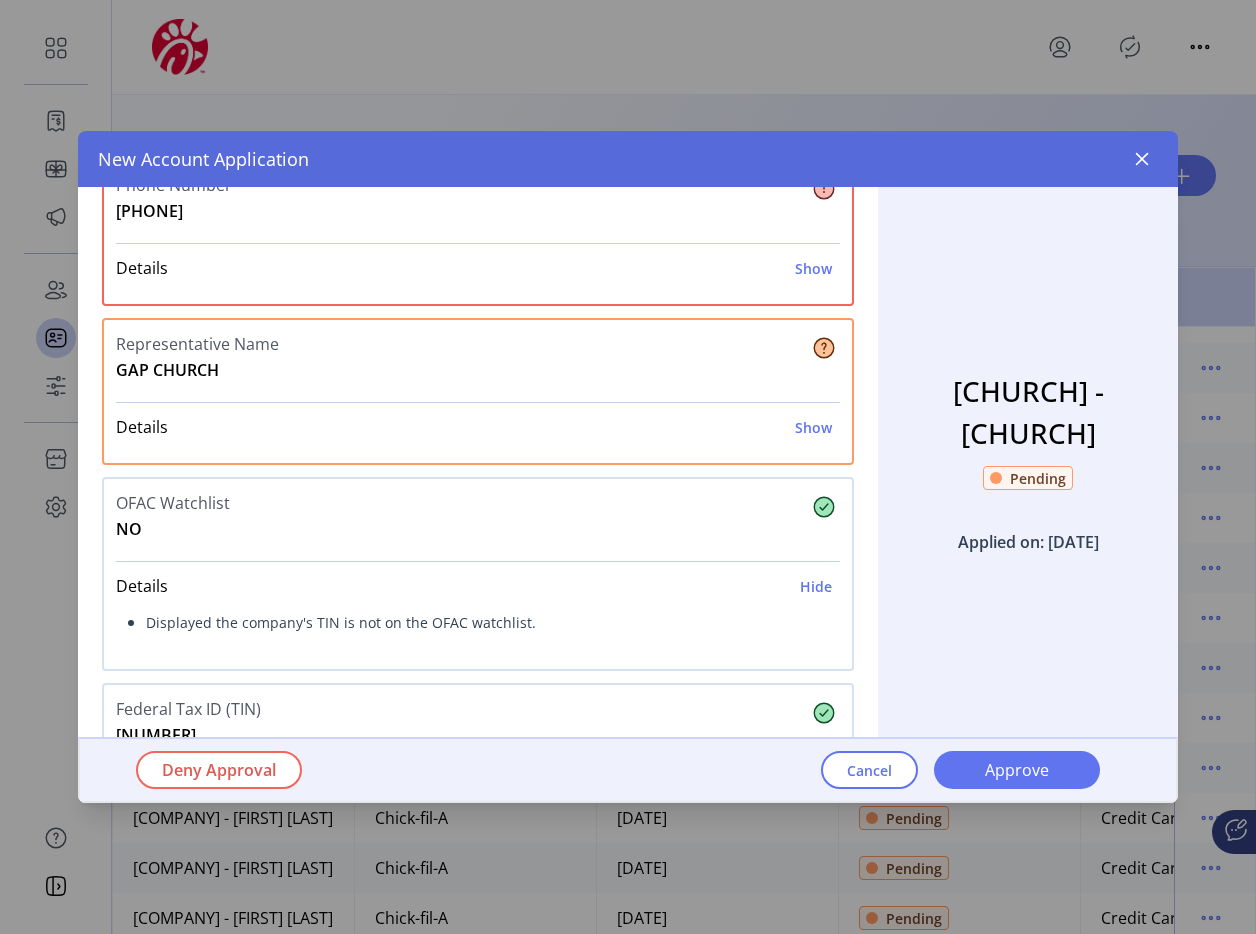 scroll, scrollTop: 708, scrollLeft: 0, axis: vertical 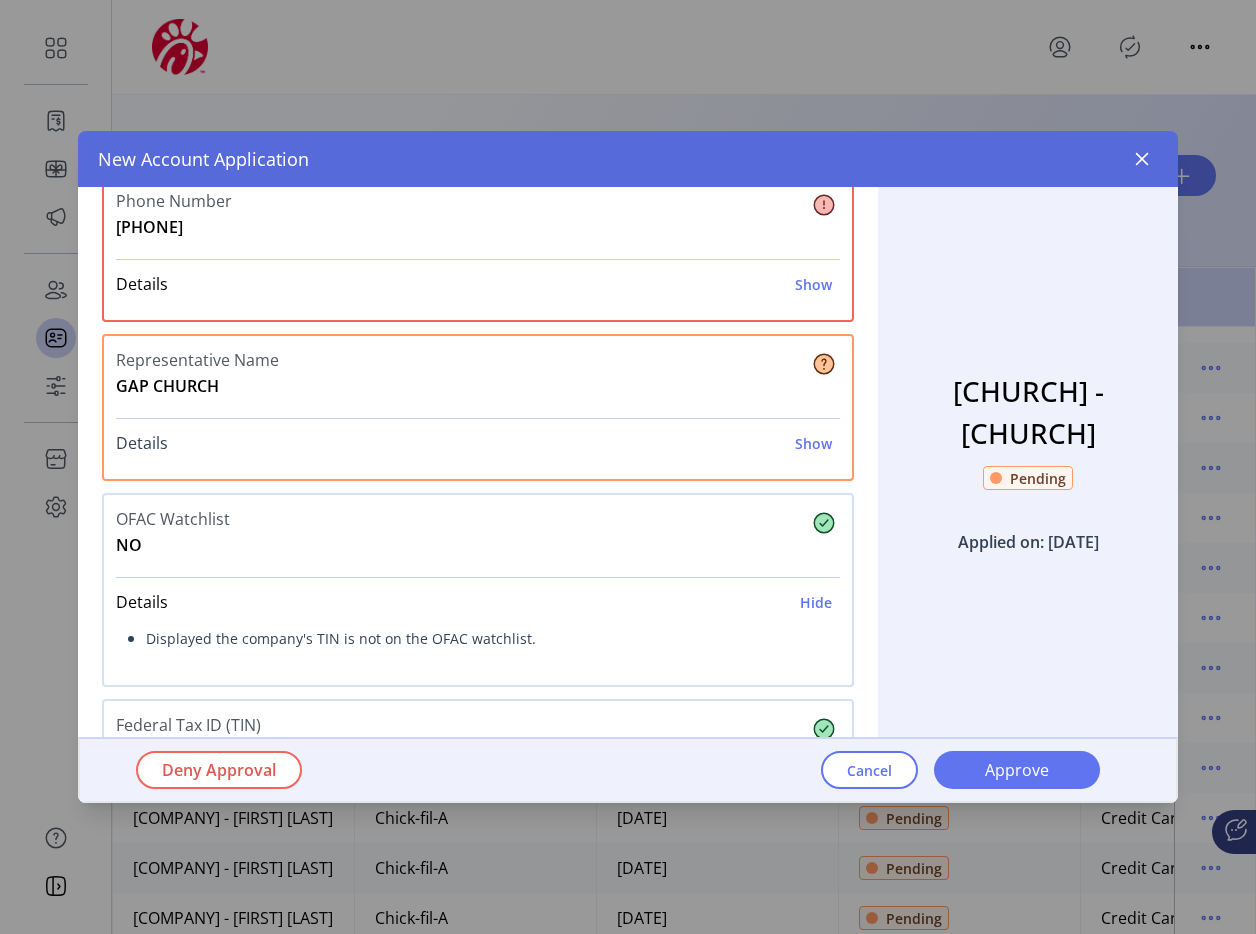 click on "Show" at bounding box center [813, 443] 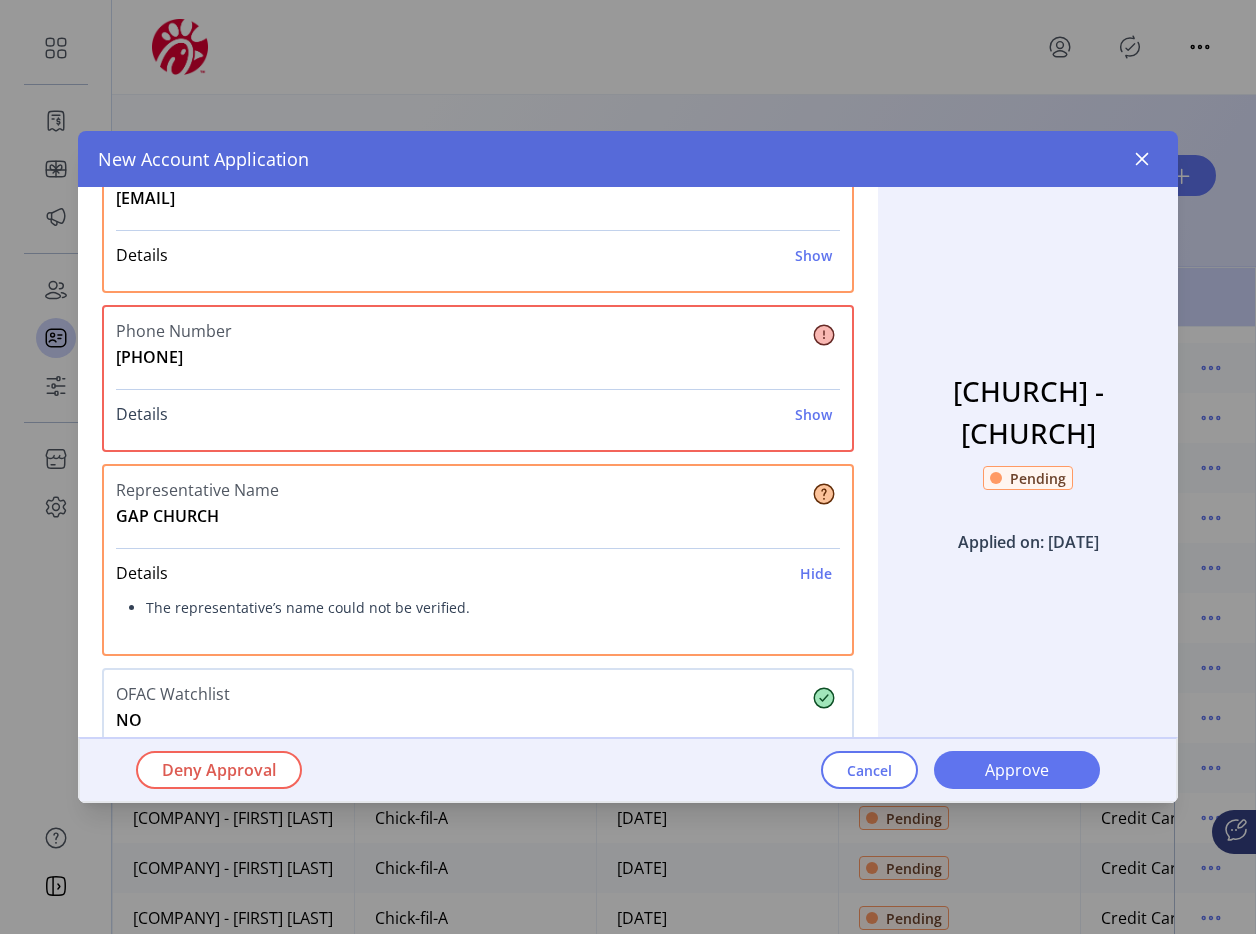 scroll, scrollTop: 564, scrollLeft: 0, axis: vertical 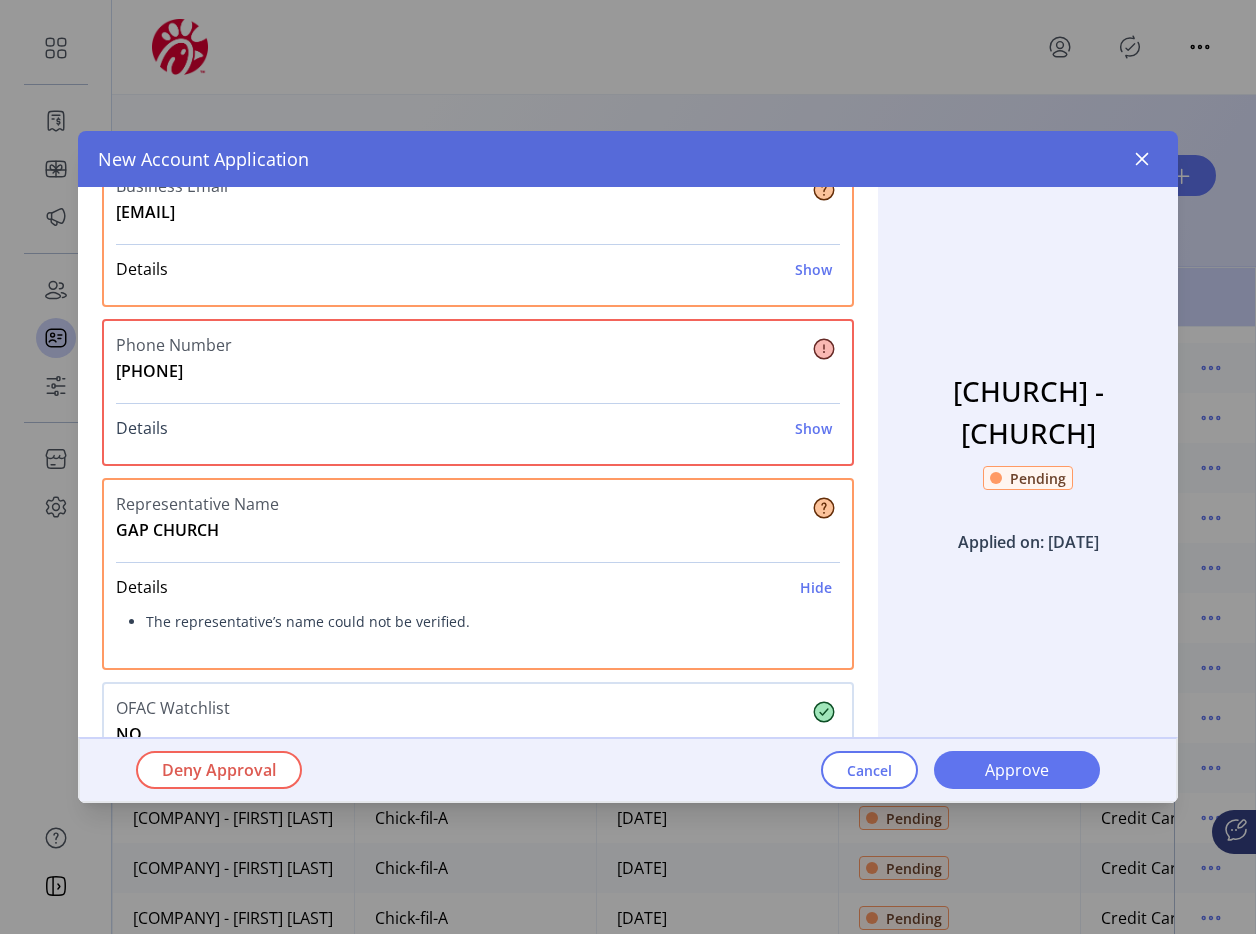 click on "Show" at bounding box center (813, 428) 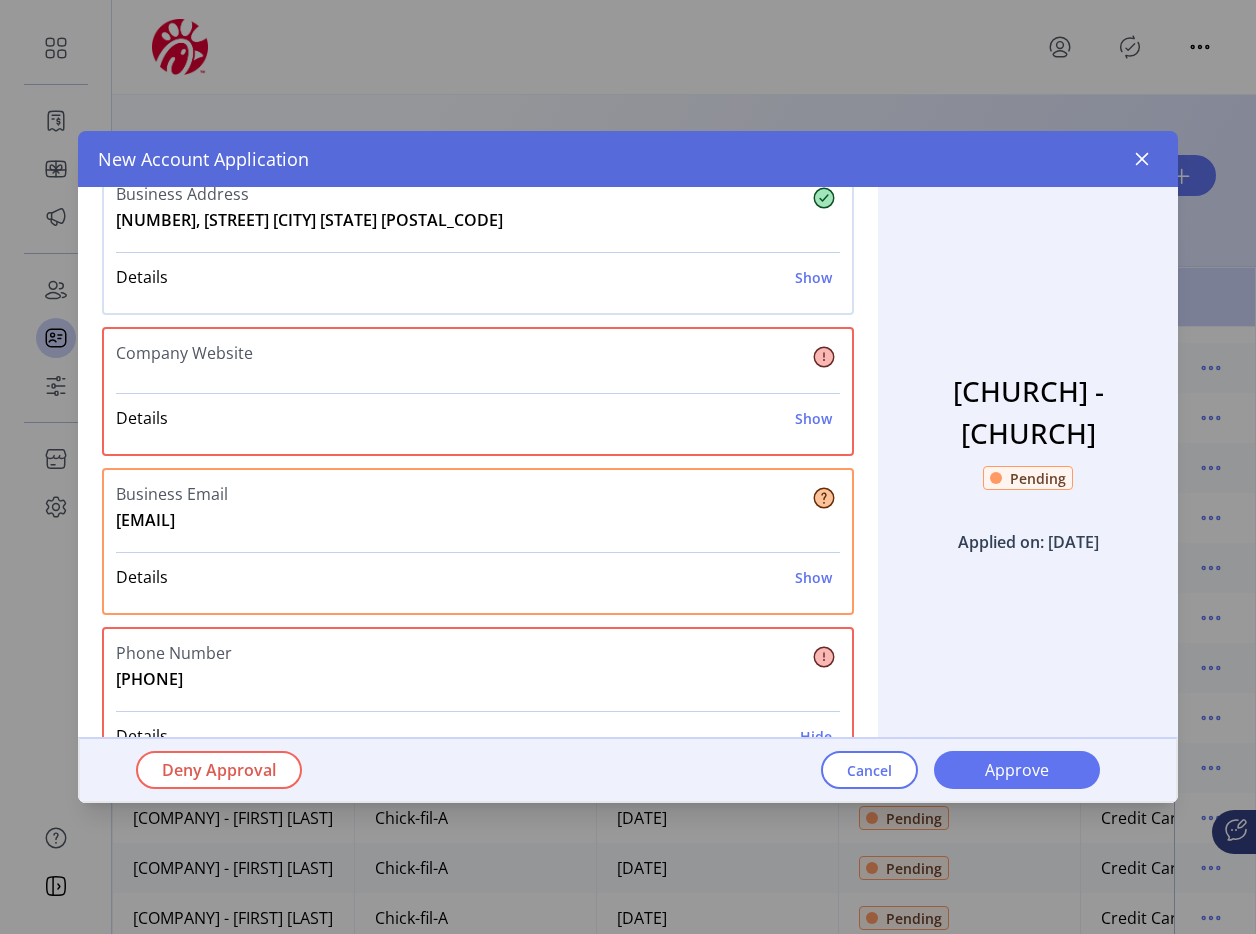 scroll, scrollTop: 258, scrollLeft: 0, axis: vertical 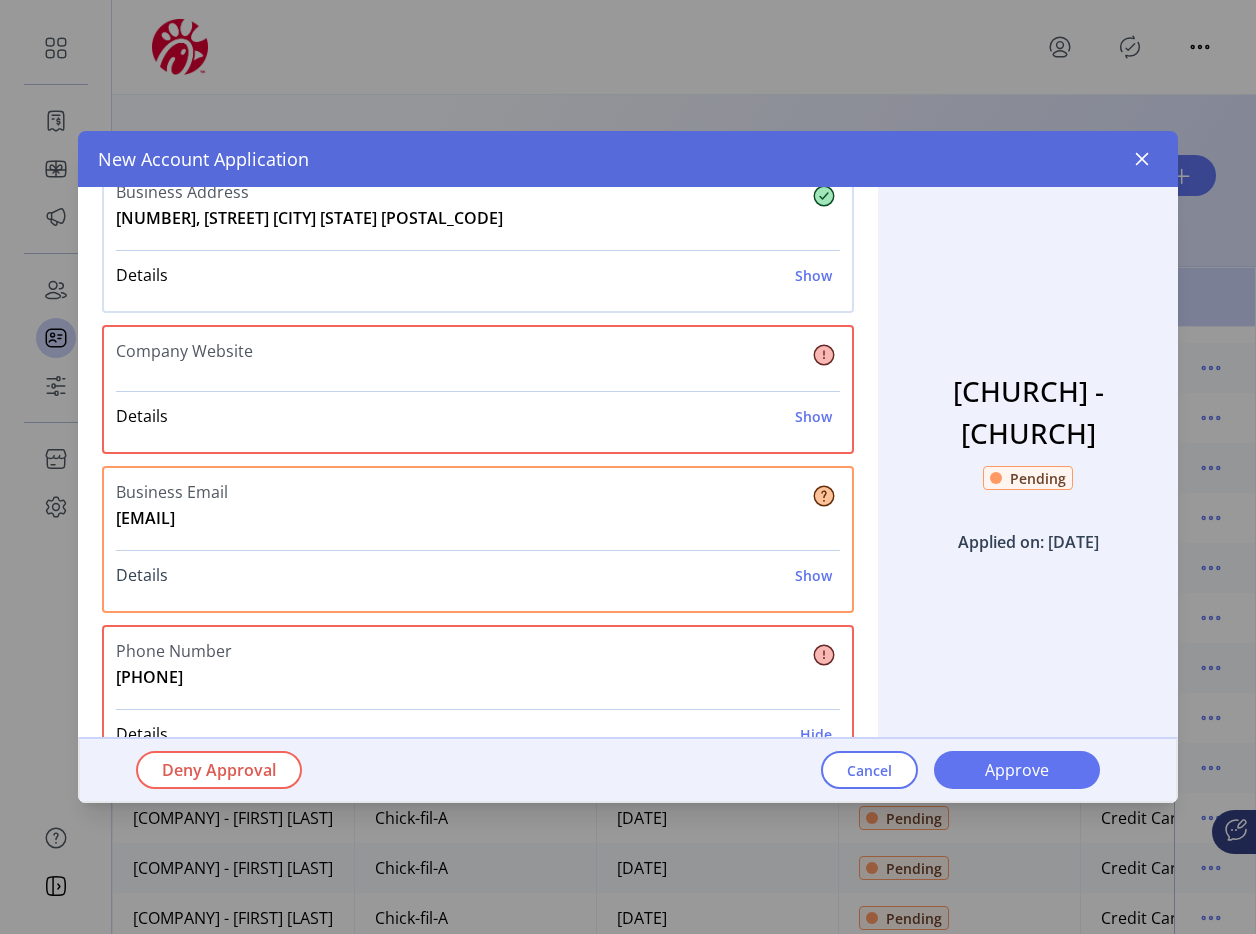 click on "Show" at bounding box center (813, 575) 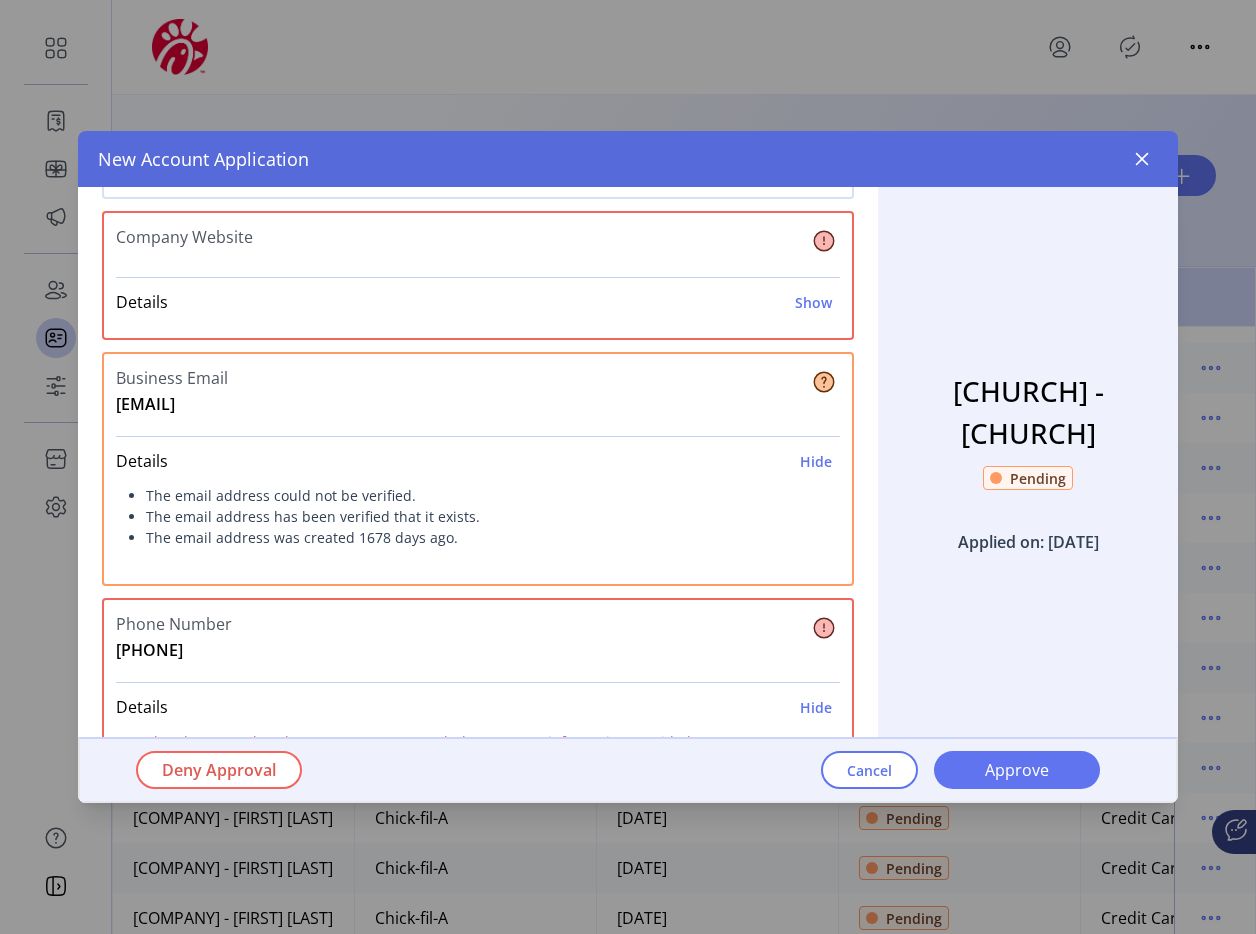 scroll, scrollTop: 373, scrollLeft: 0, axis: vertical 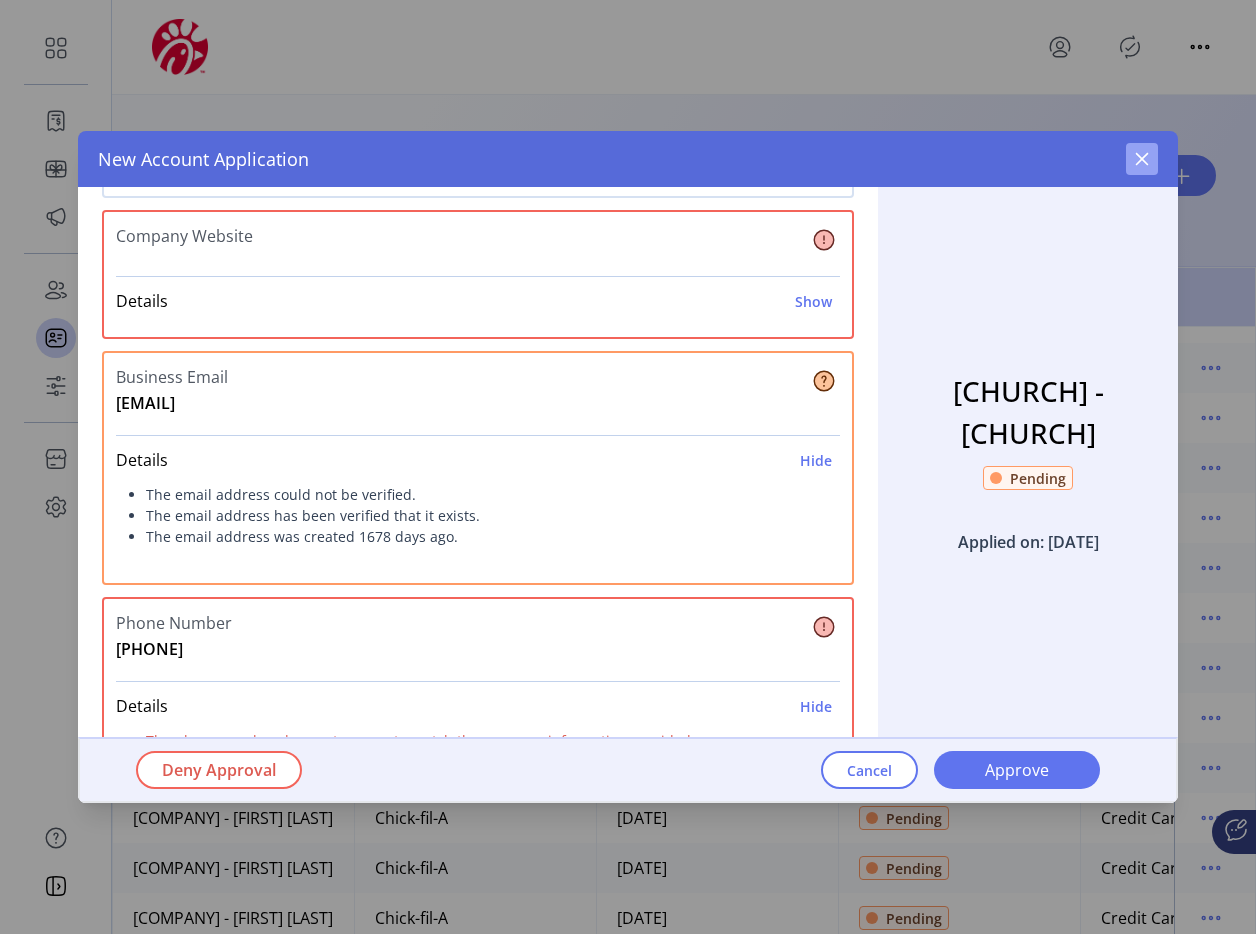 click 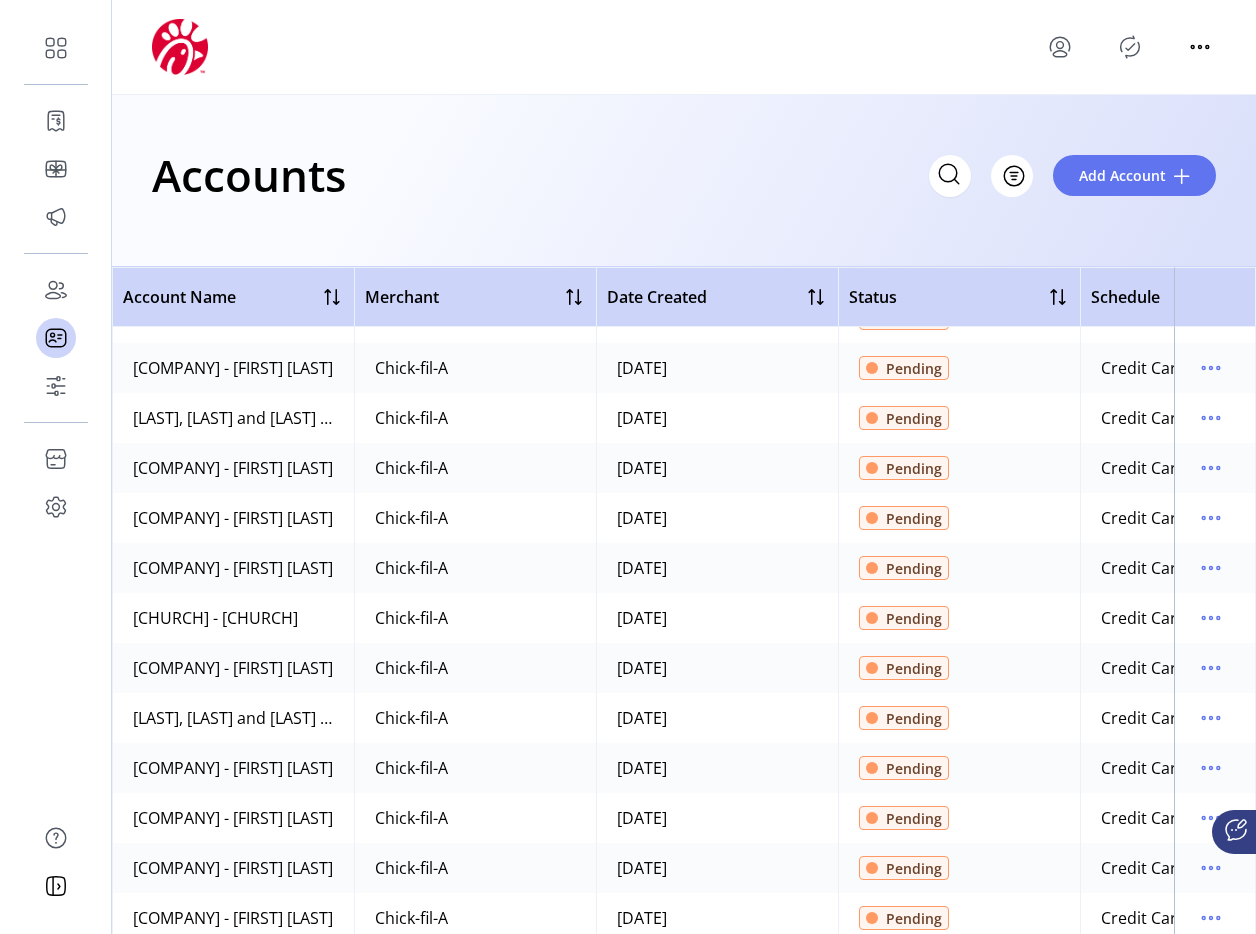 scroll, scrollTop: 420, scrollLeft: 0, axis: vertical 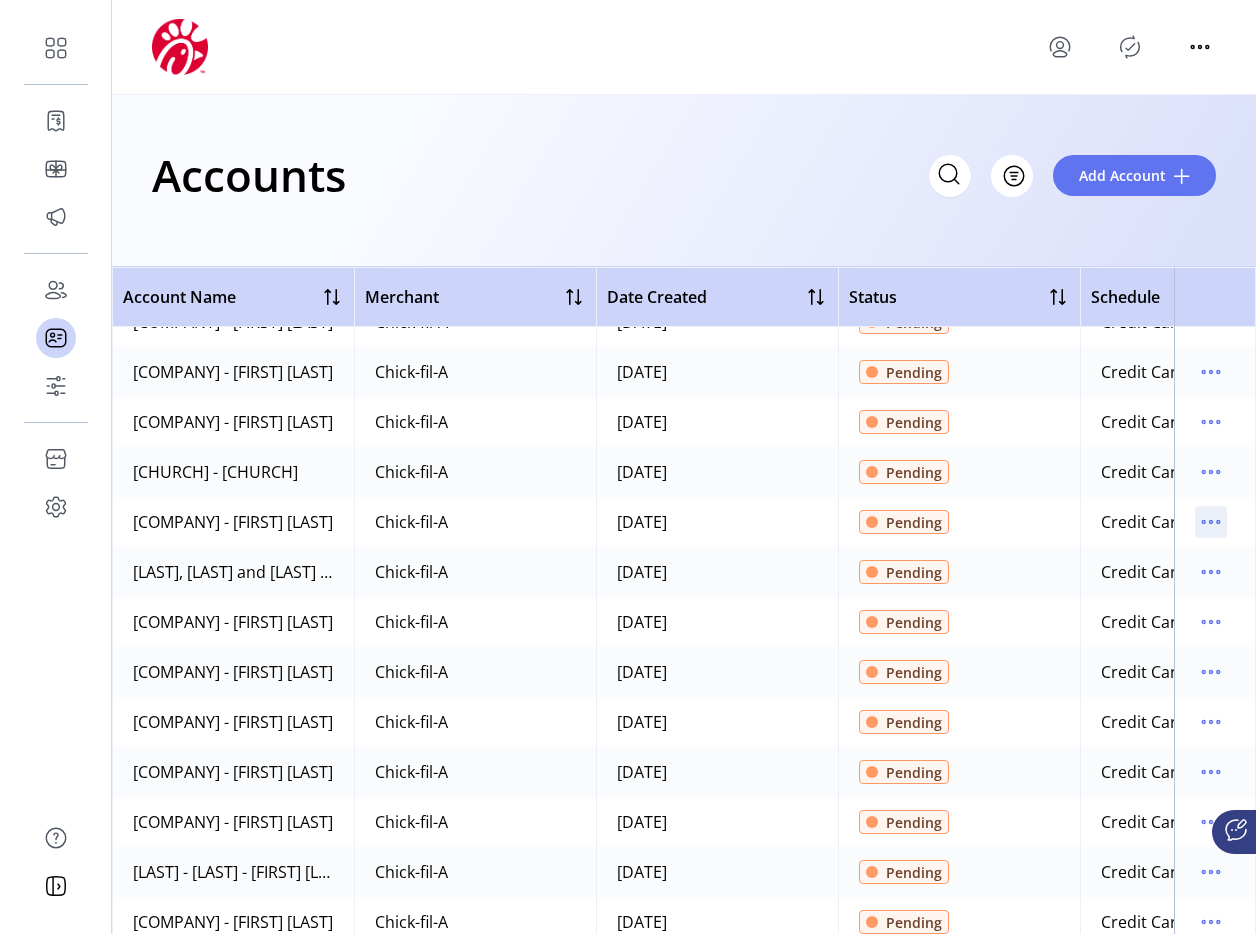 click 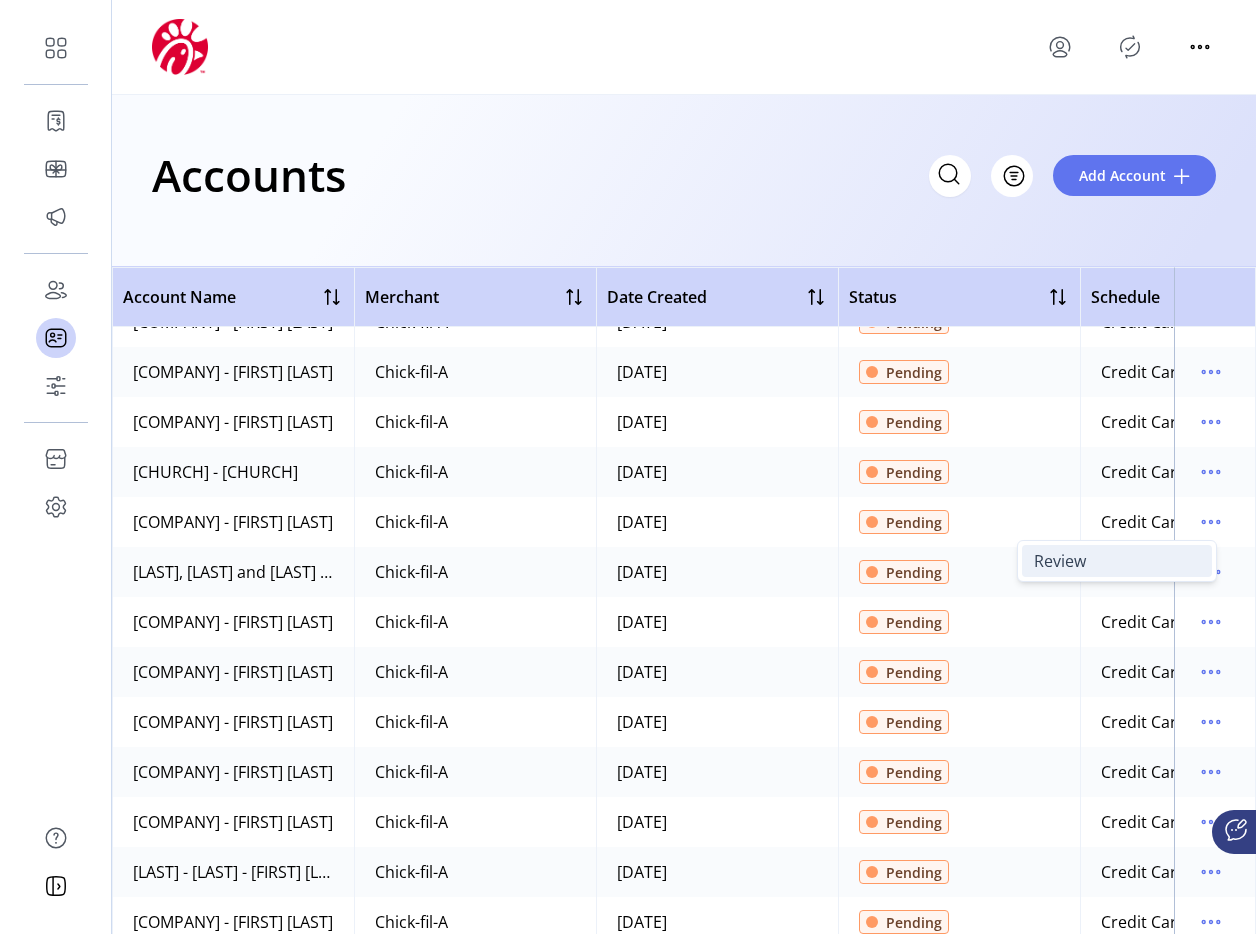 click on "Review" at bounding box center (1117, 561) 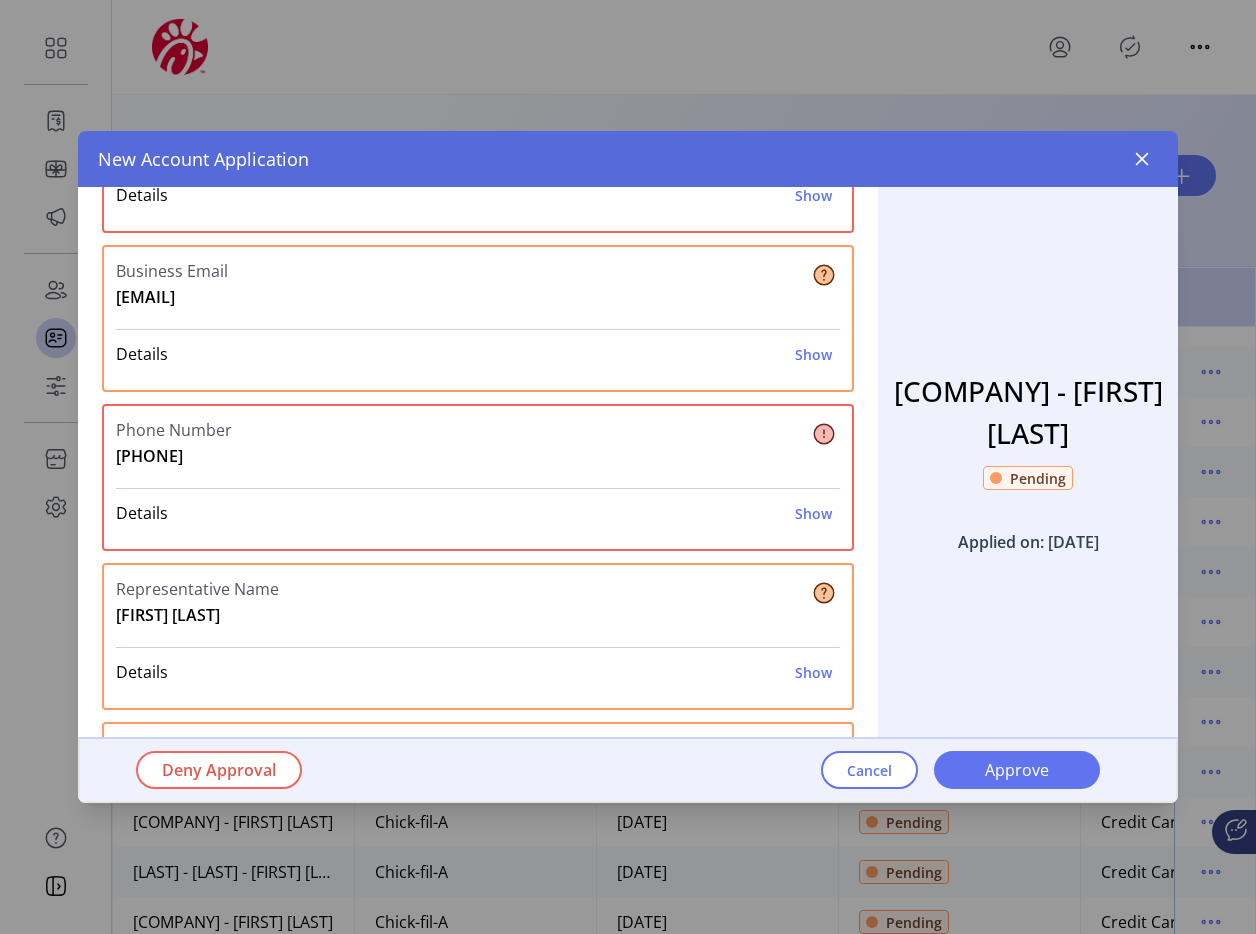 scroll, scrollTop: 479, scrollLeft: 0, axis: vertical 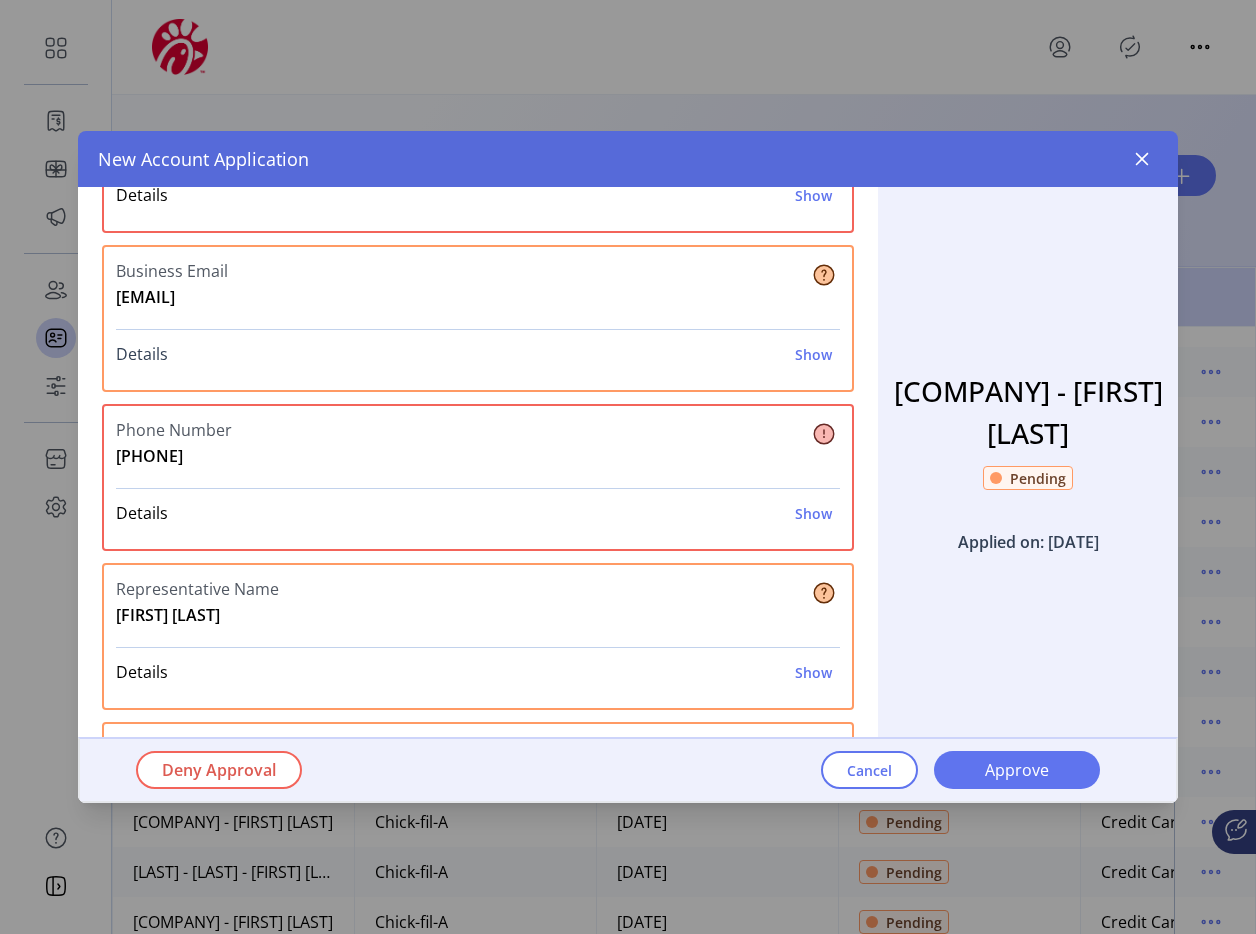 click on "Show" at bounding box center (813, 354) 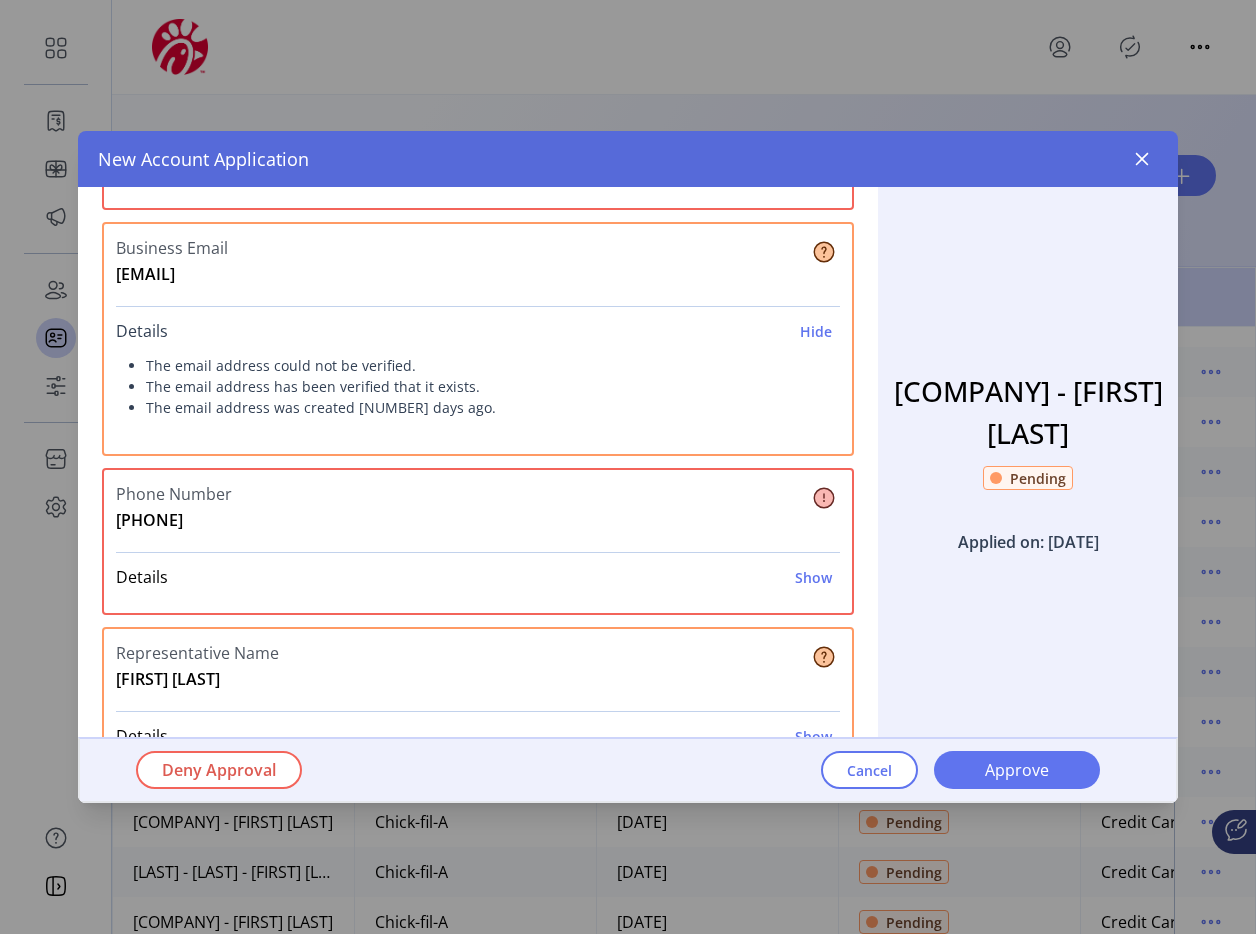 scroll, scrollTop: 503, scrollLeft: 0, axis: vertical 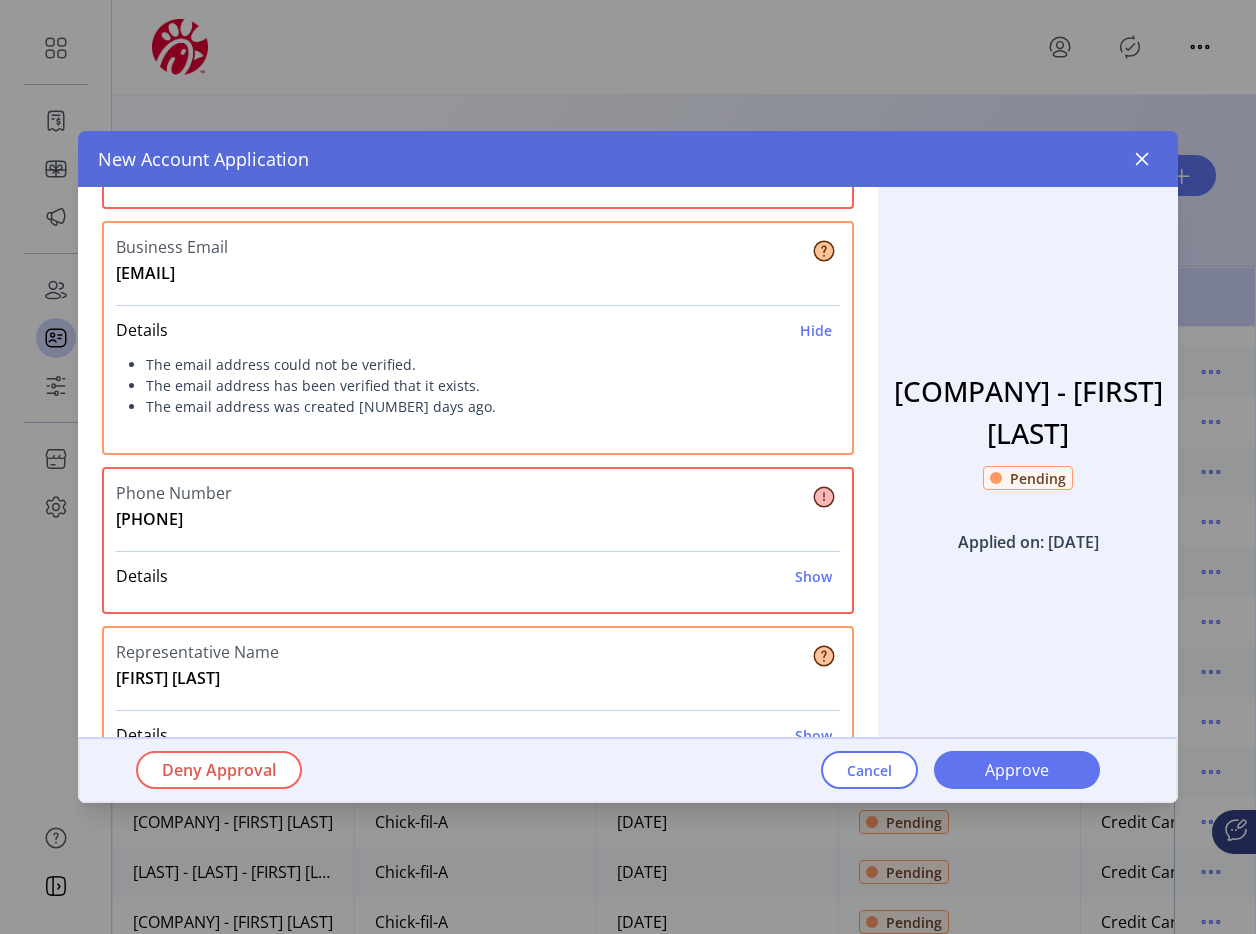drag, startPoint x: 158, startPoint y: 377, endPoint x: 481, endPoint y: 376, distance: 323.00156 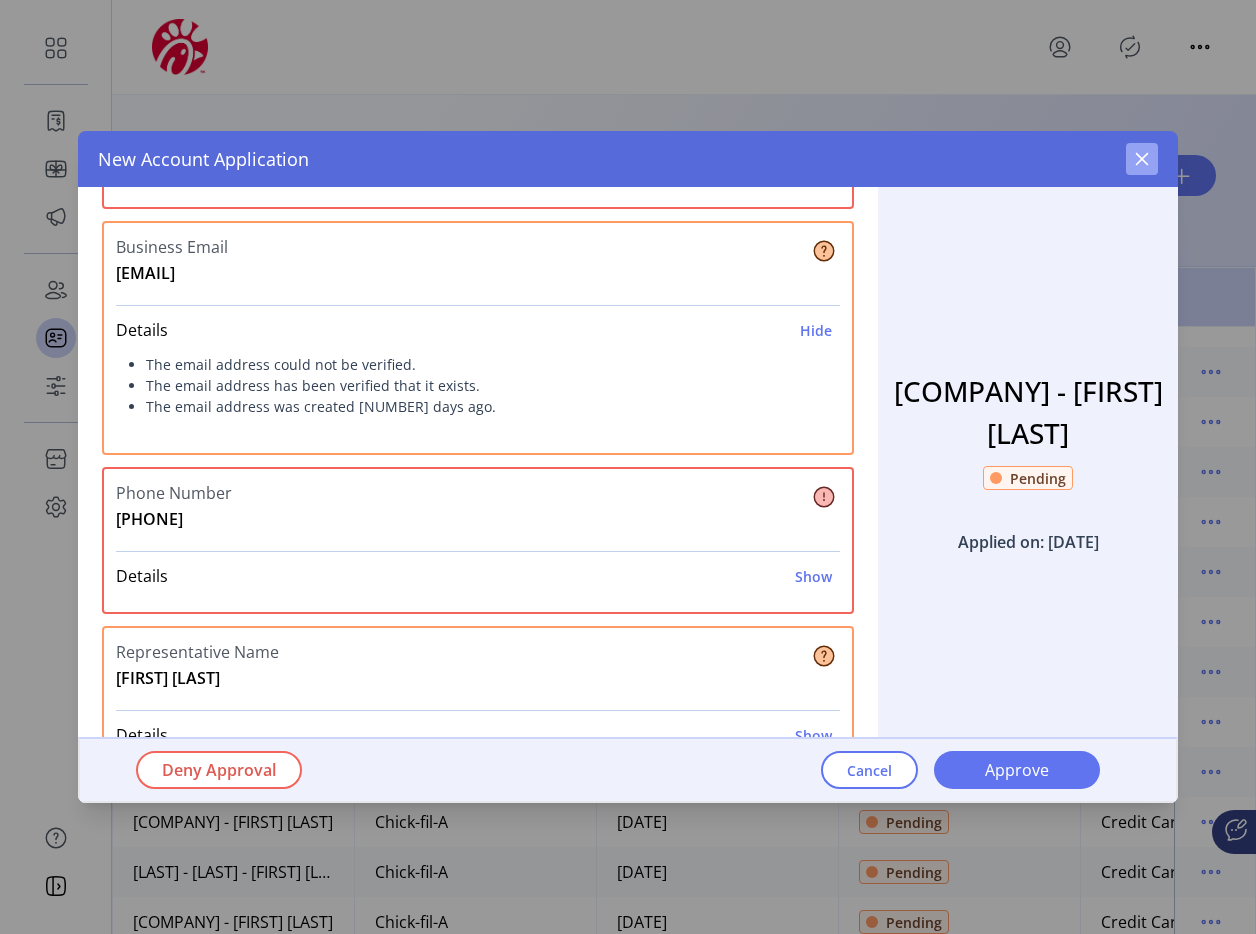 click 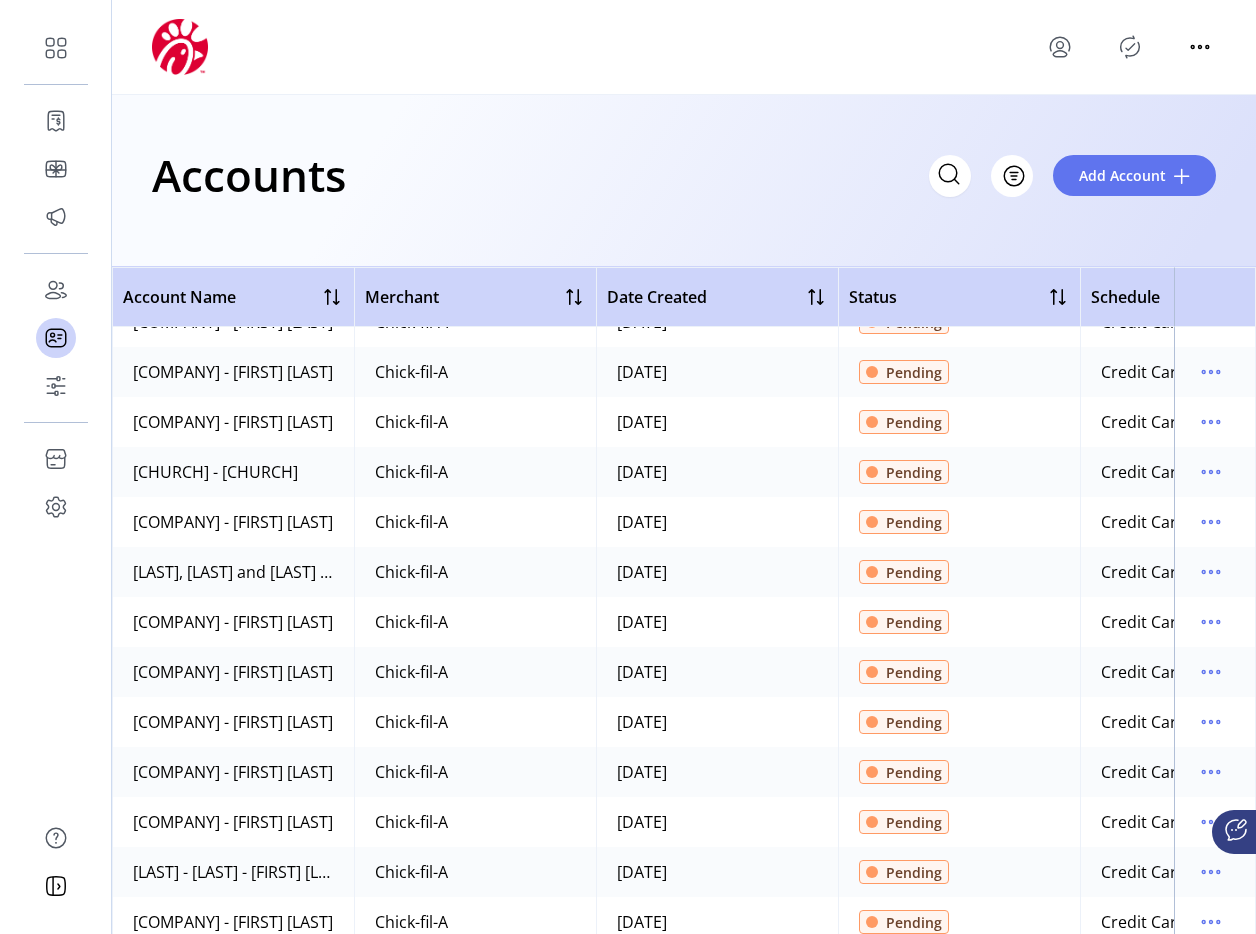 scroll, scrollTop: 677, scrollLeft: 0, axis: vertical 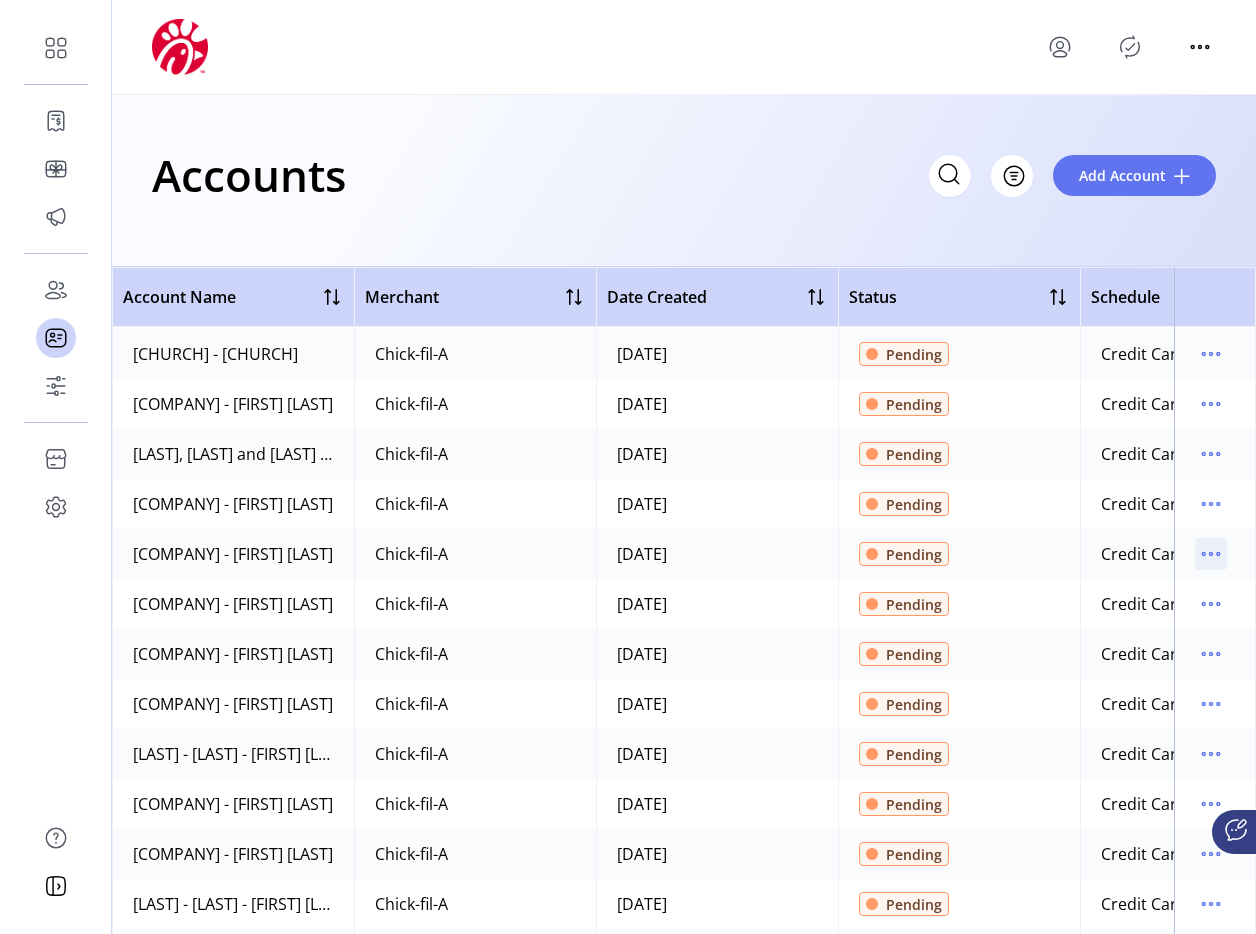 click 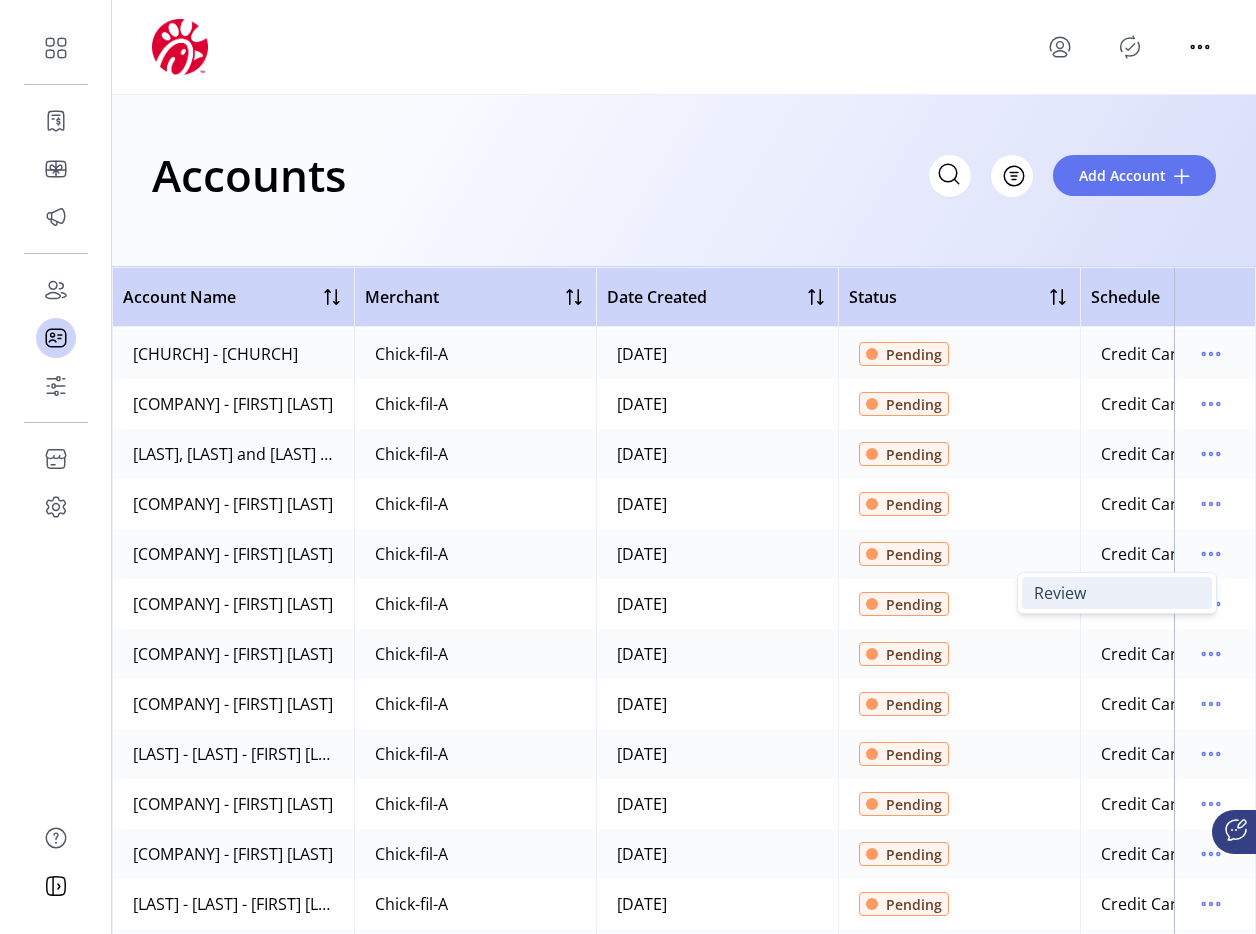 click on "Review" at bounding box center [1117, 593] 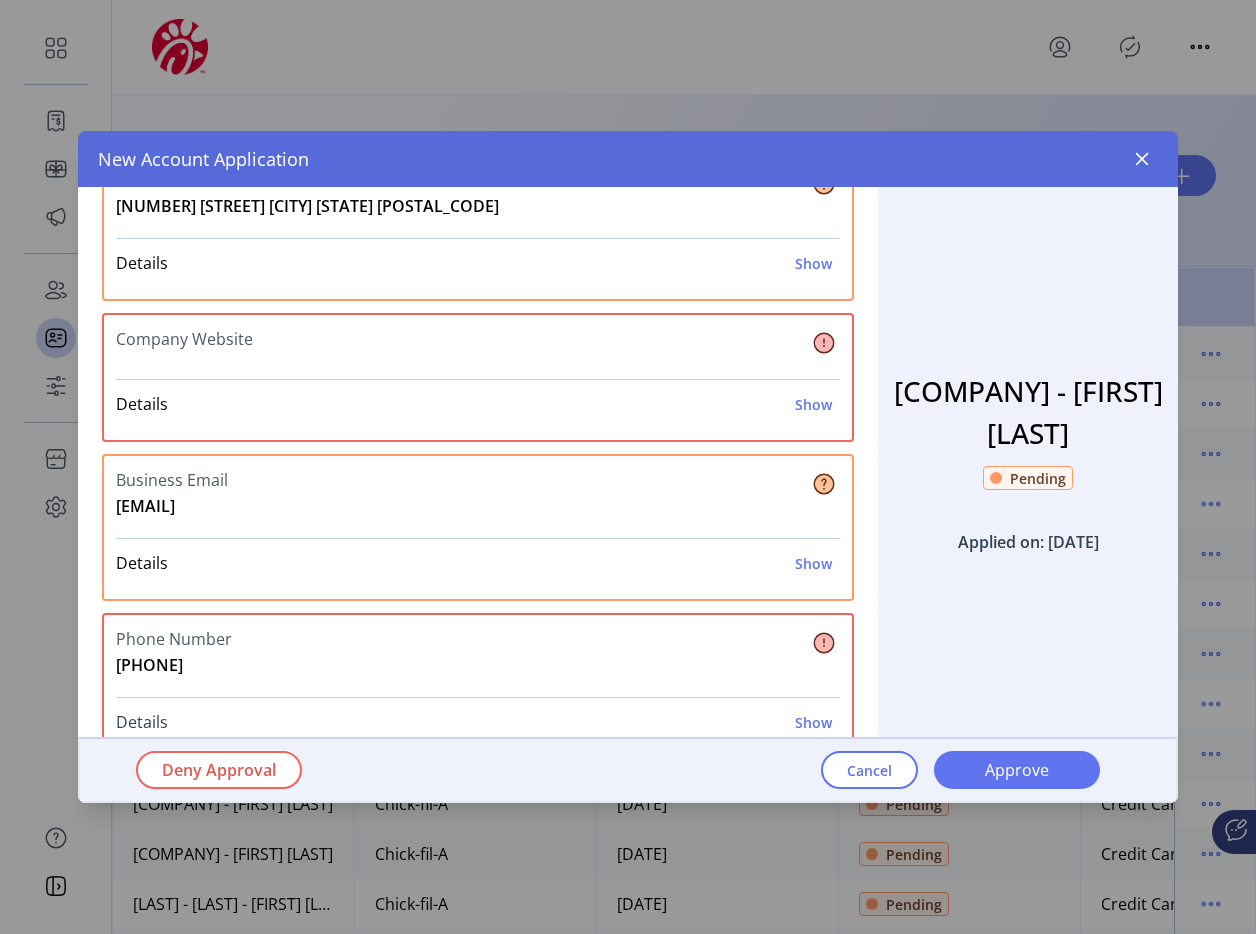 scroll, scrollTop: 301, scrollLeft: 0, axis: vertical 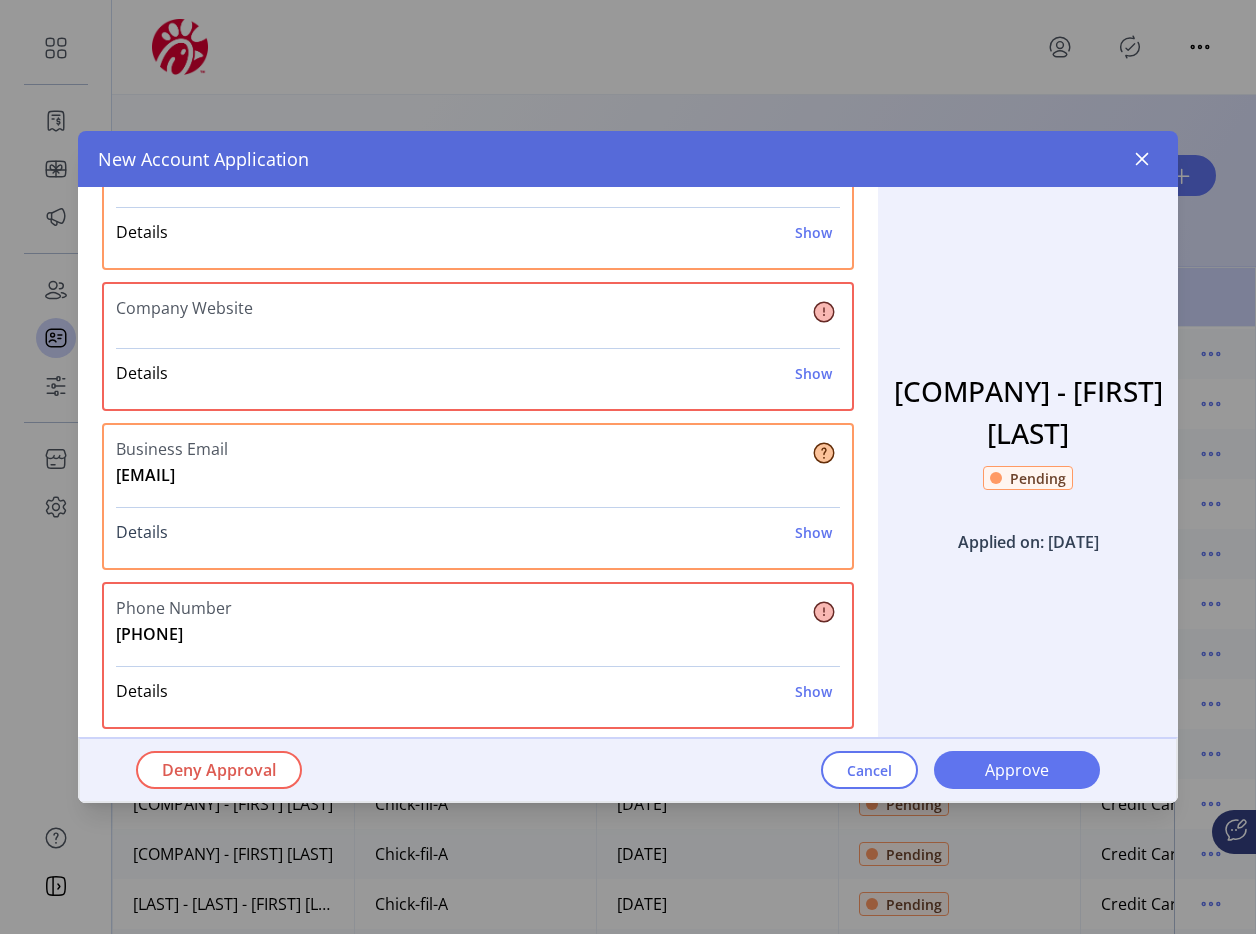 click on "Show" at bounding box center [813, 532] 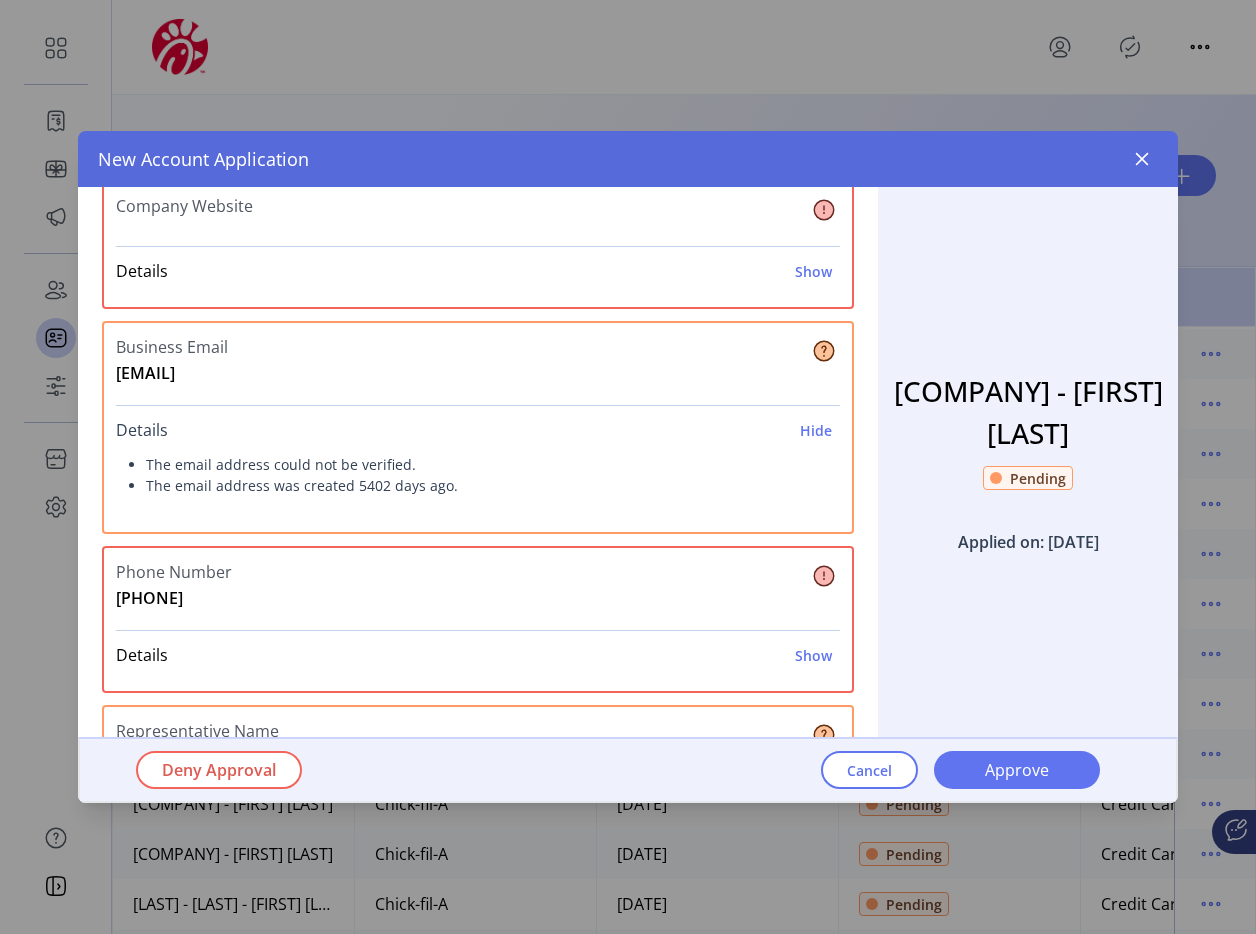 scroll, scrollTop: 396, scrollLeft: 0, axis: vertical 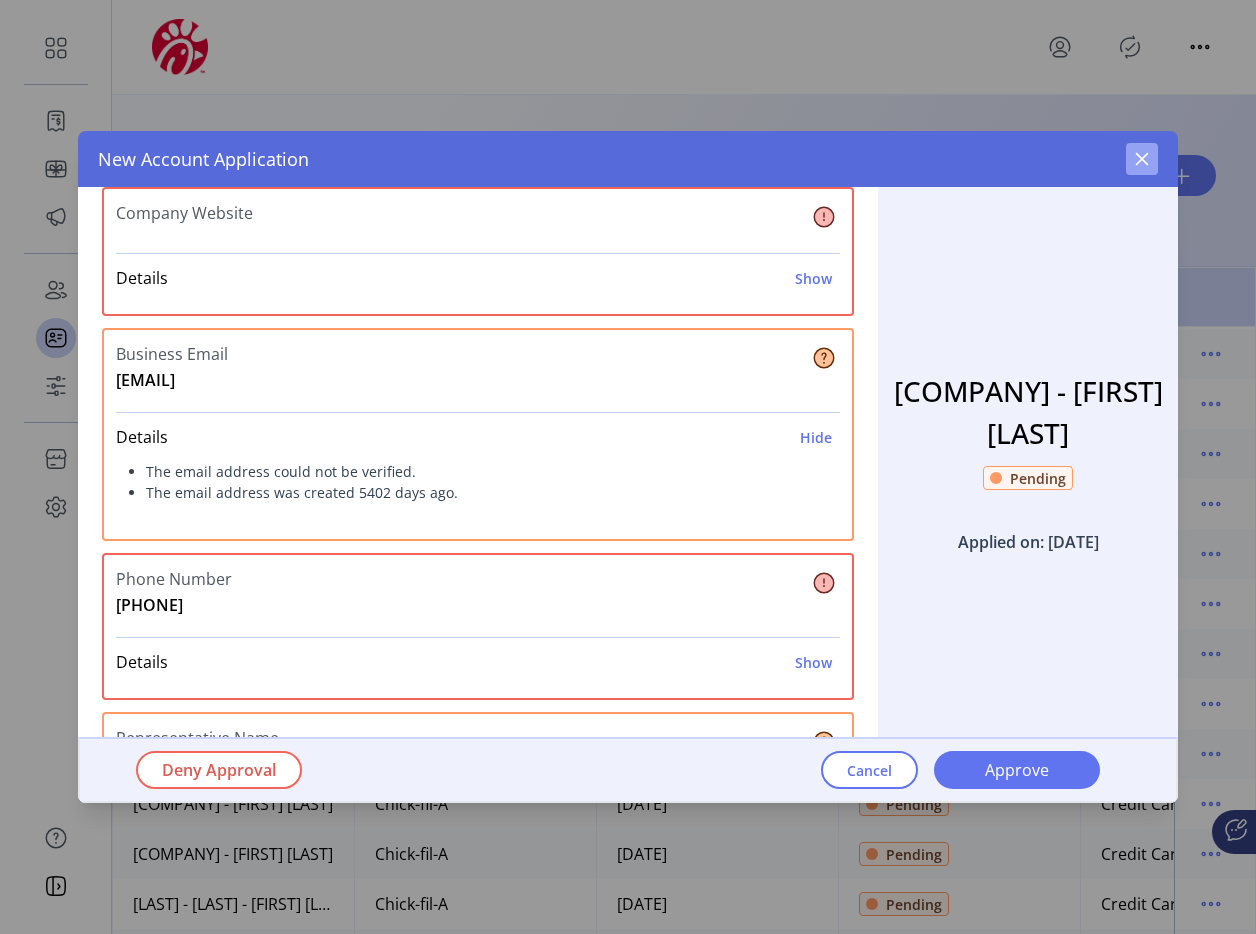 click 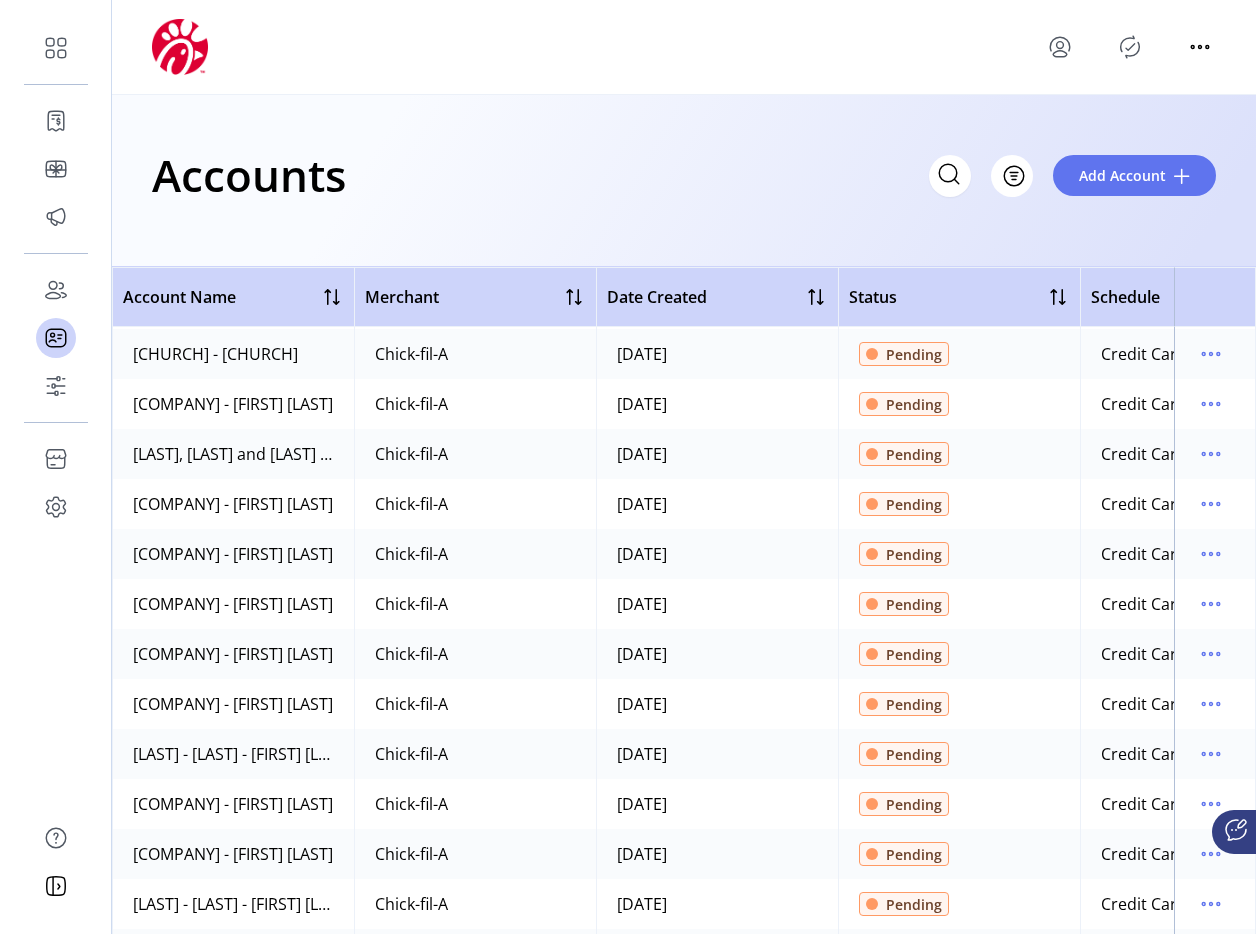 scroll, scrollTop: 570, scrollLeft: 0, axis: vertical 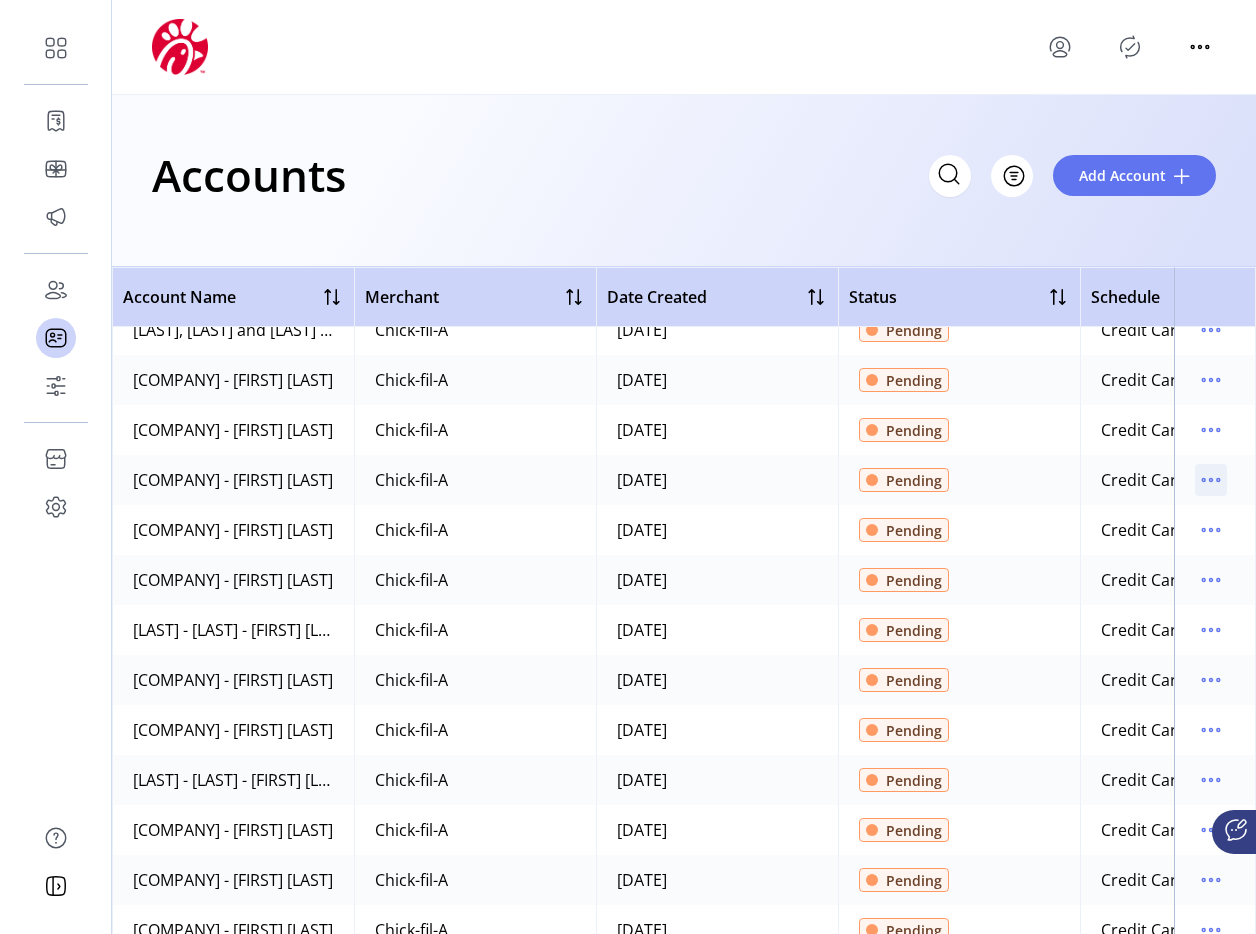 click 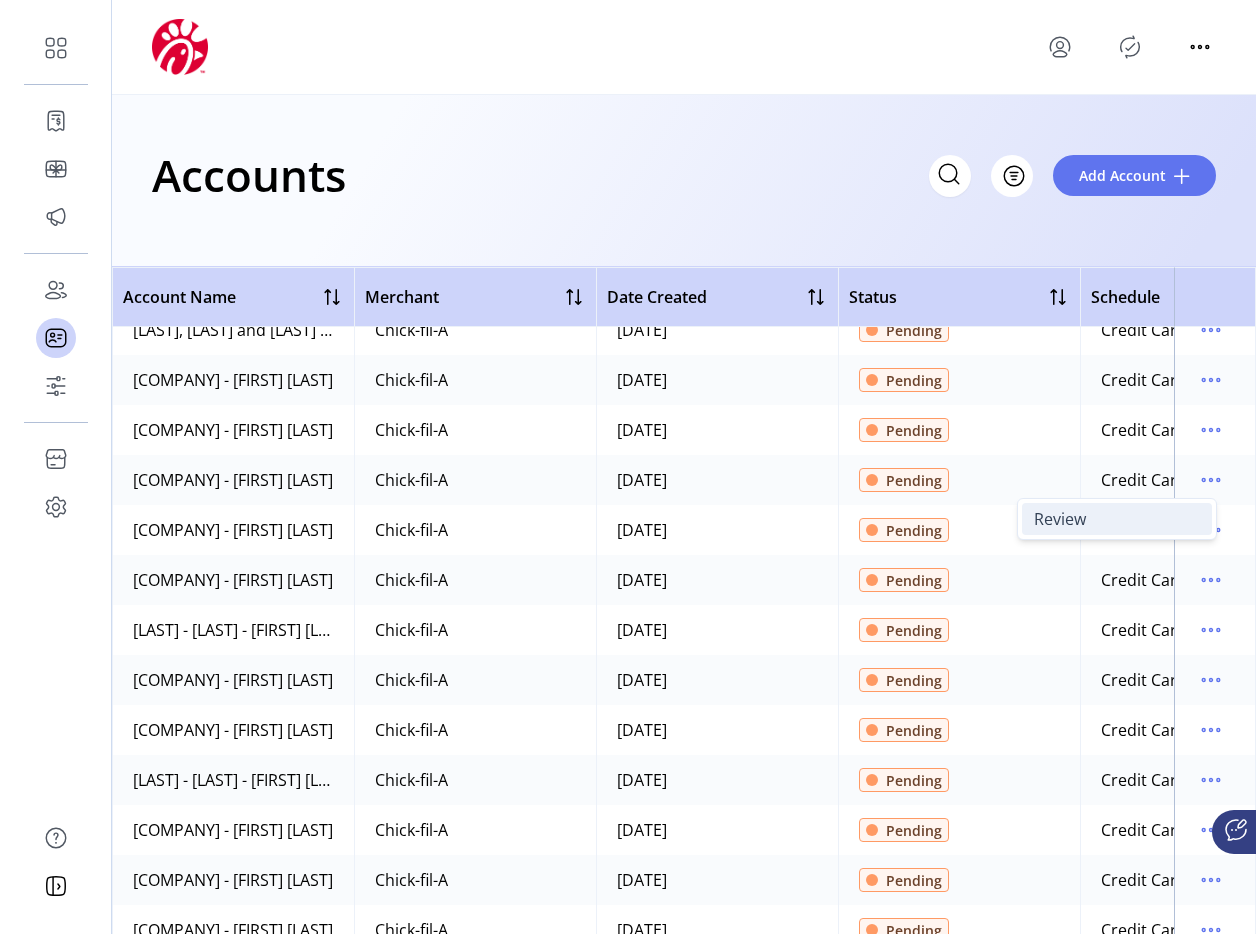 click on "Review" at bounding box center (1117, 519) 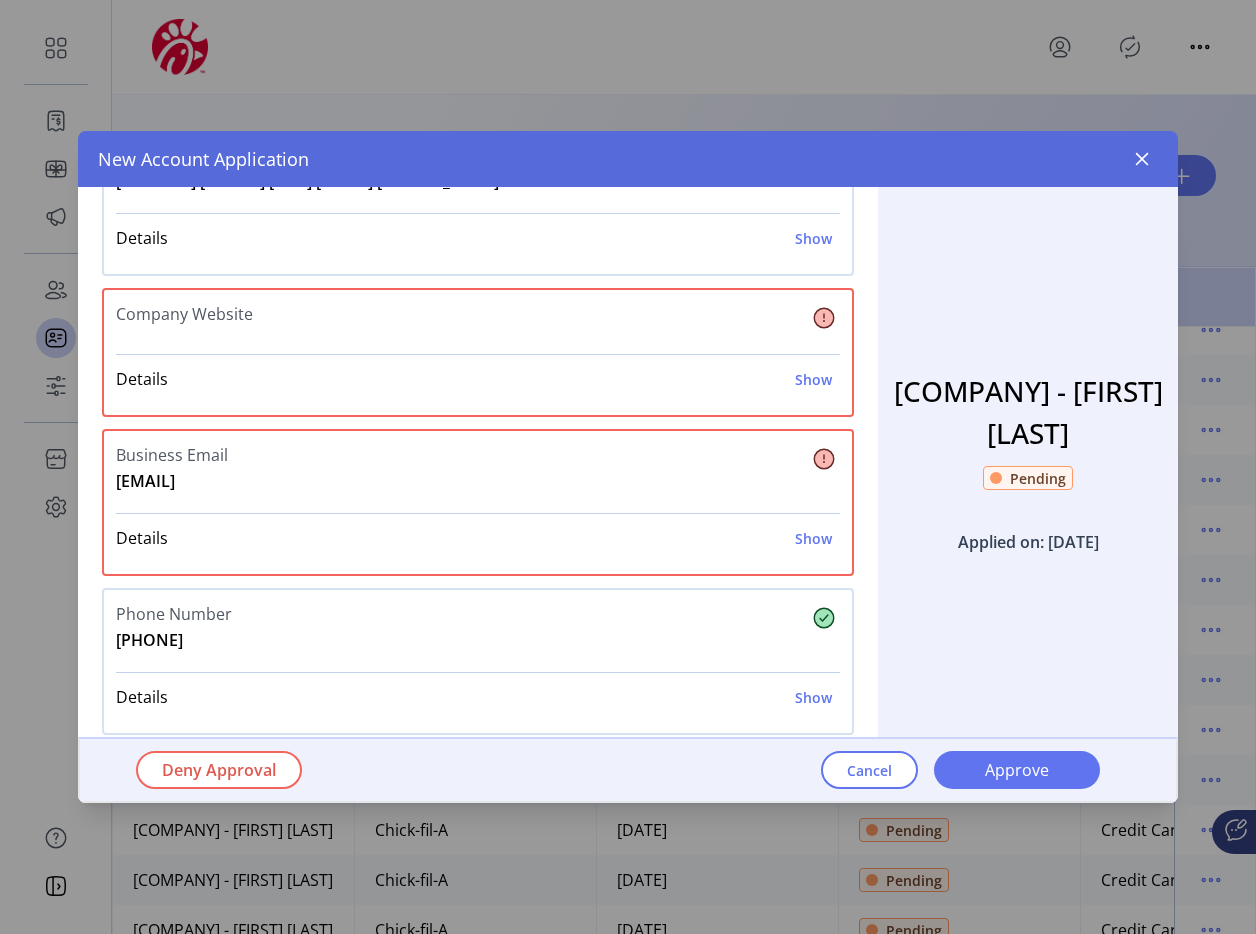 scroll, scrollTop: 281, scrollLeft: 0, axis: vertical 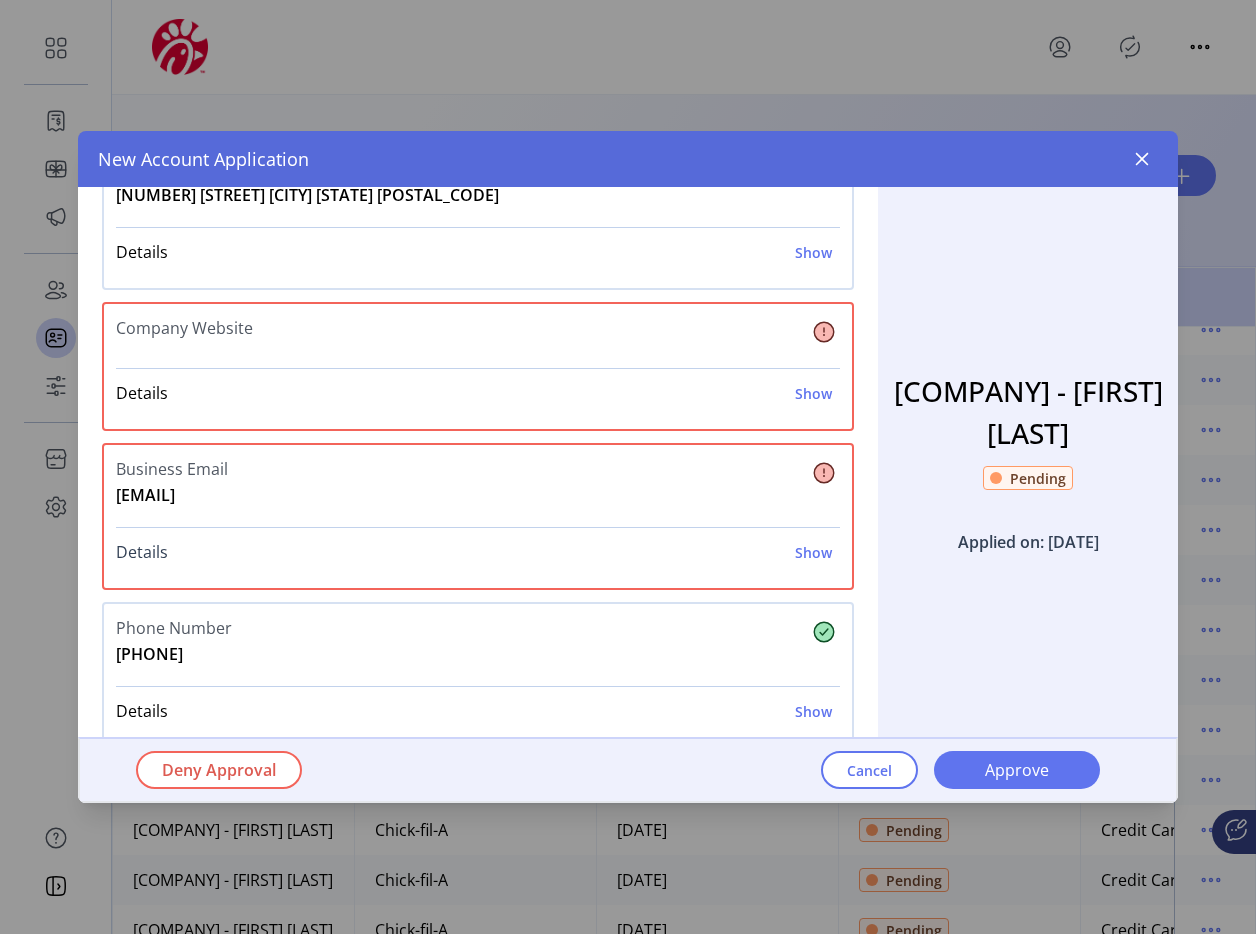 click on "Show" at bounding box center (813, 552) 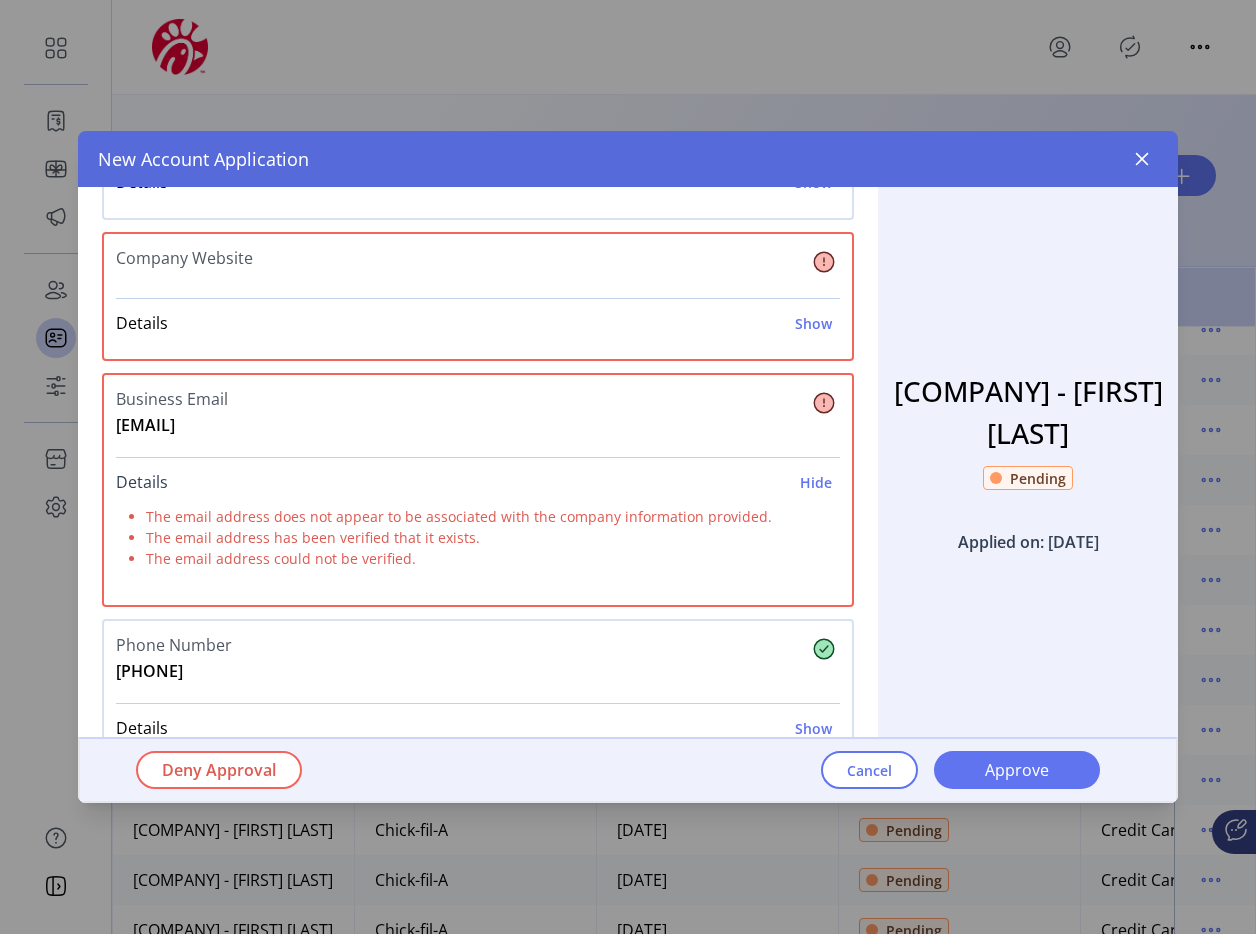 scroll, scrollTop: 368, scrollLeft: 0, axis: vertical 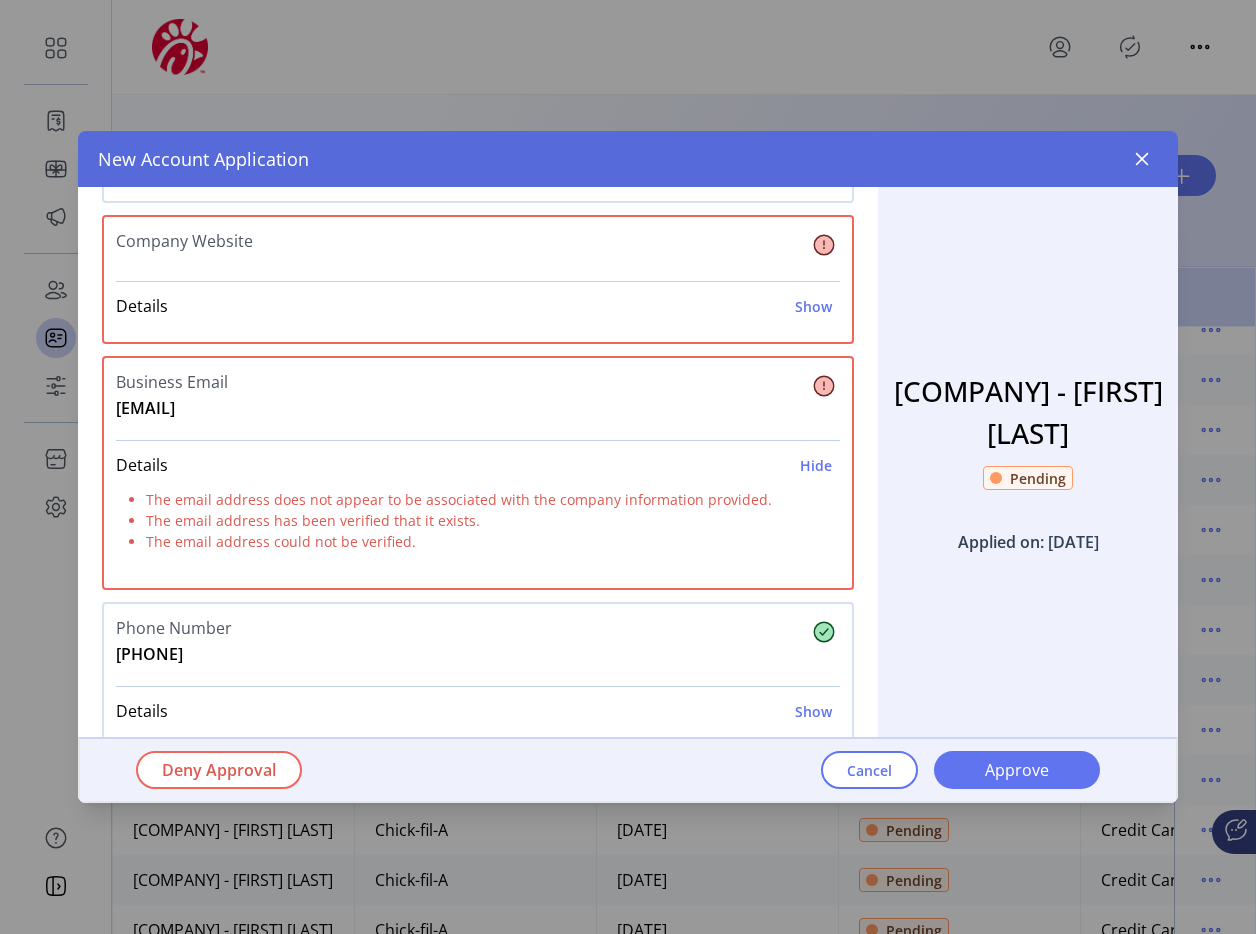 click on "The email address could not be verified." at bounding box center [478, 541] 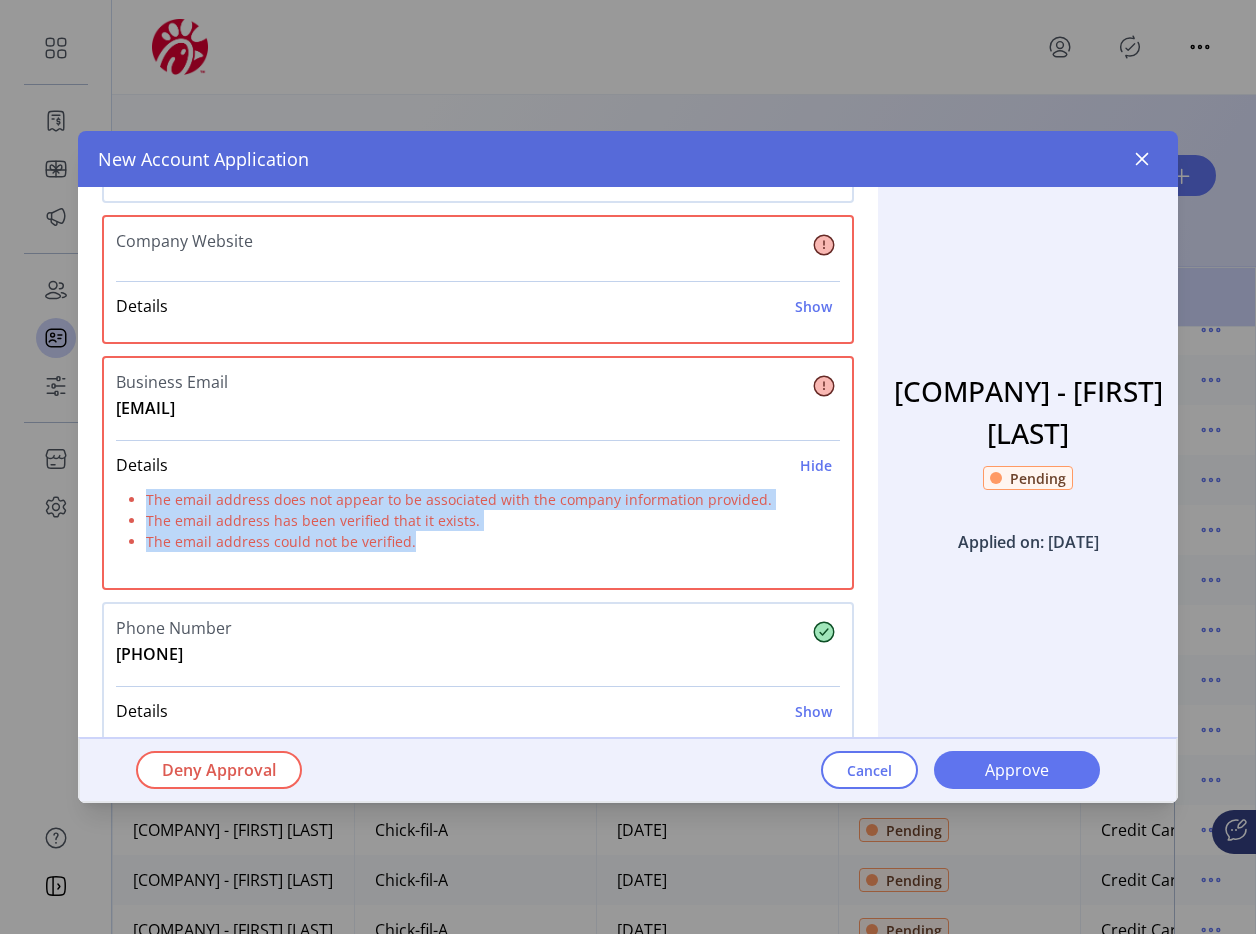 drag, startPoint x: 426, startPoint y: 544, endPoint x: 131, endPoint y: 494, distance: 299.20728 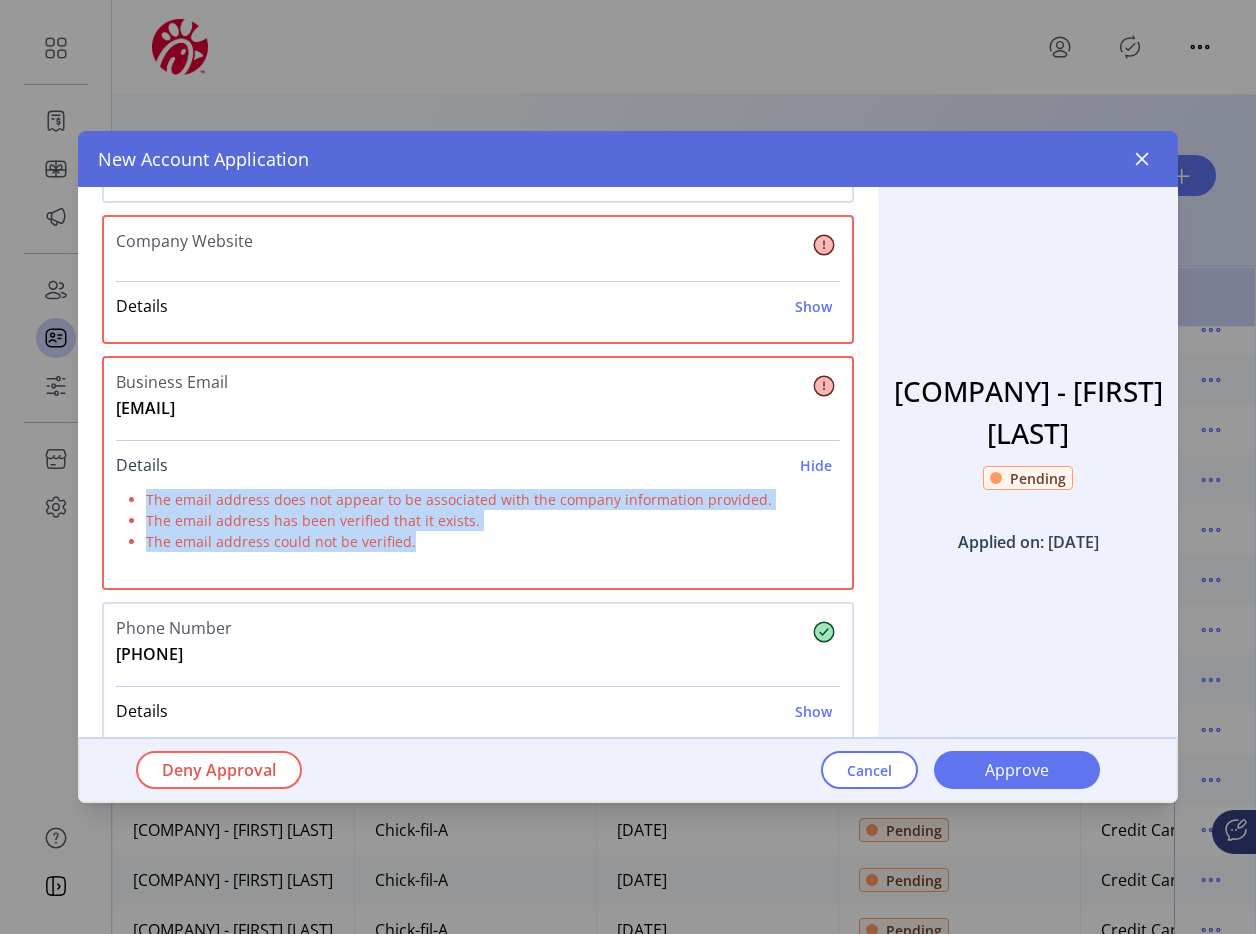 click on "Details   Hide" at bounding box center (474, 465) 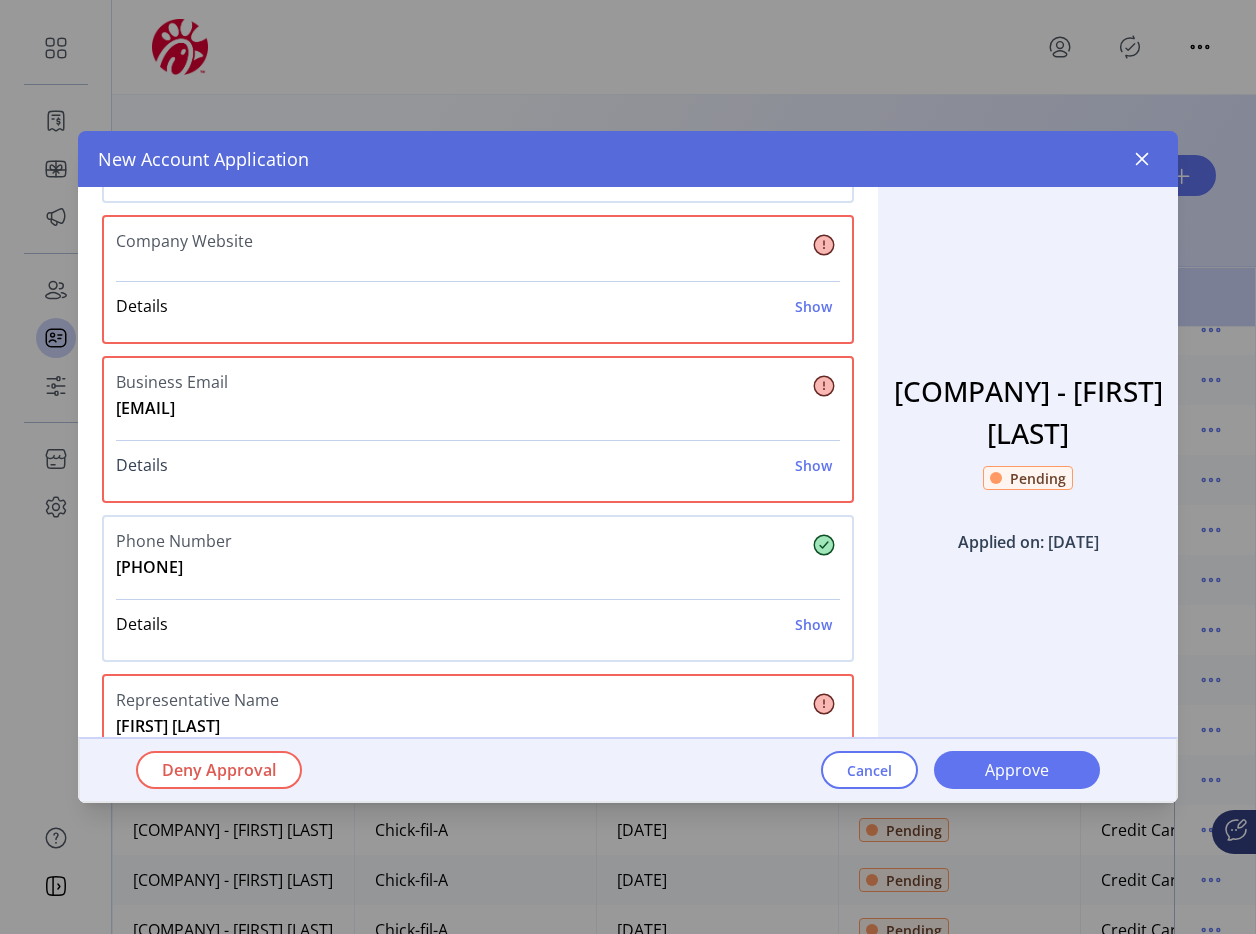 click on "Show" at bounding box center (813, 465) 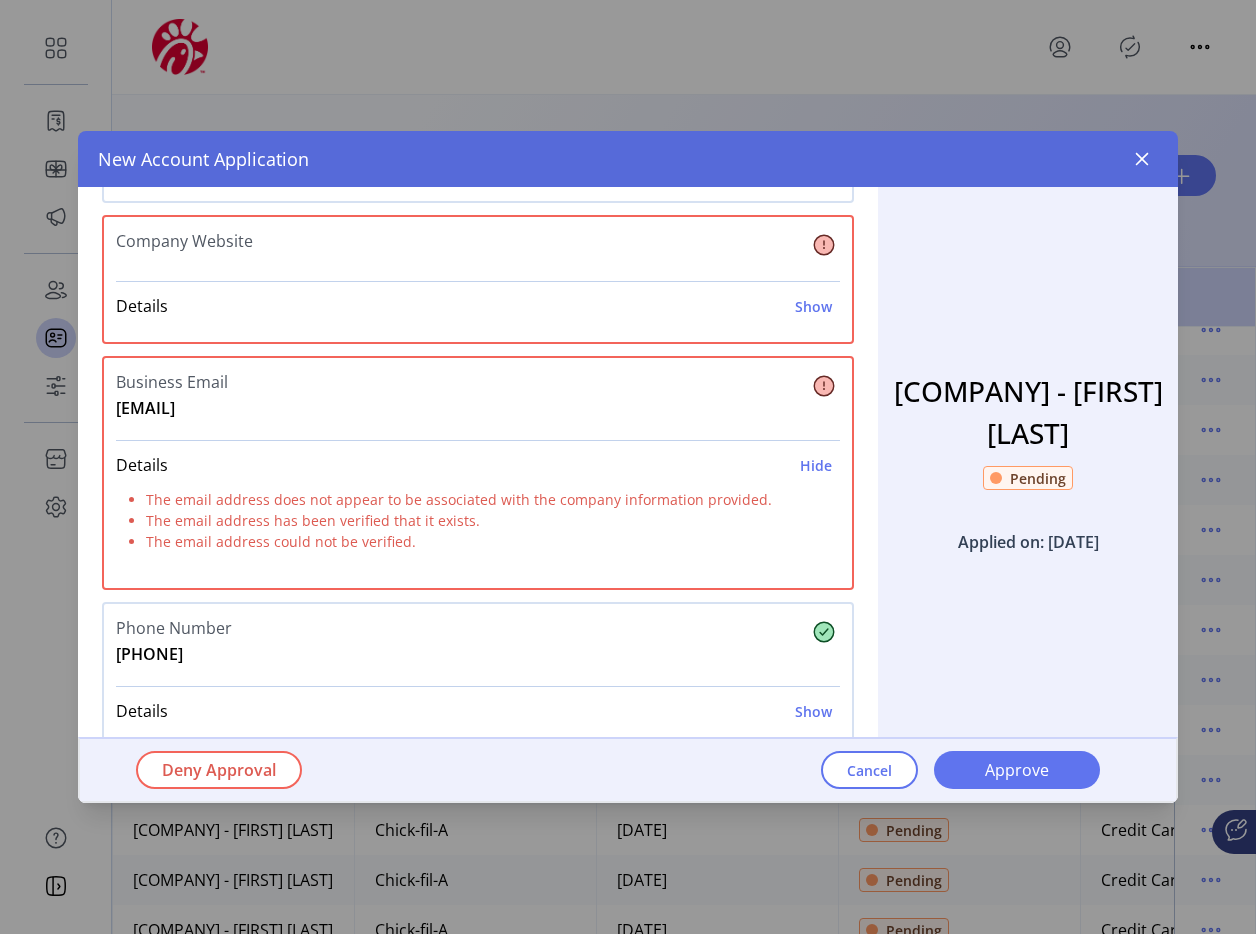 click on "The email address has been verified that it exists." at bounding box center (478, 520) 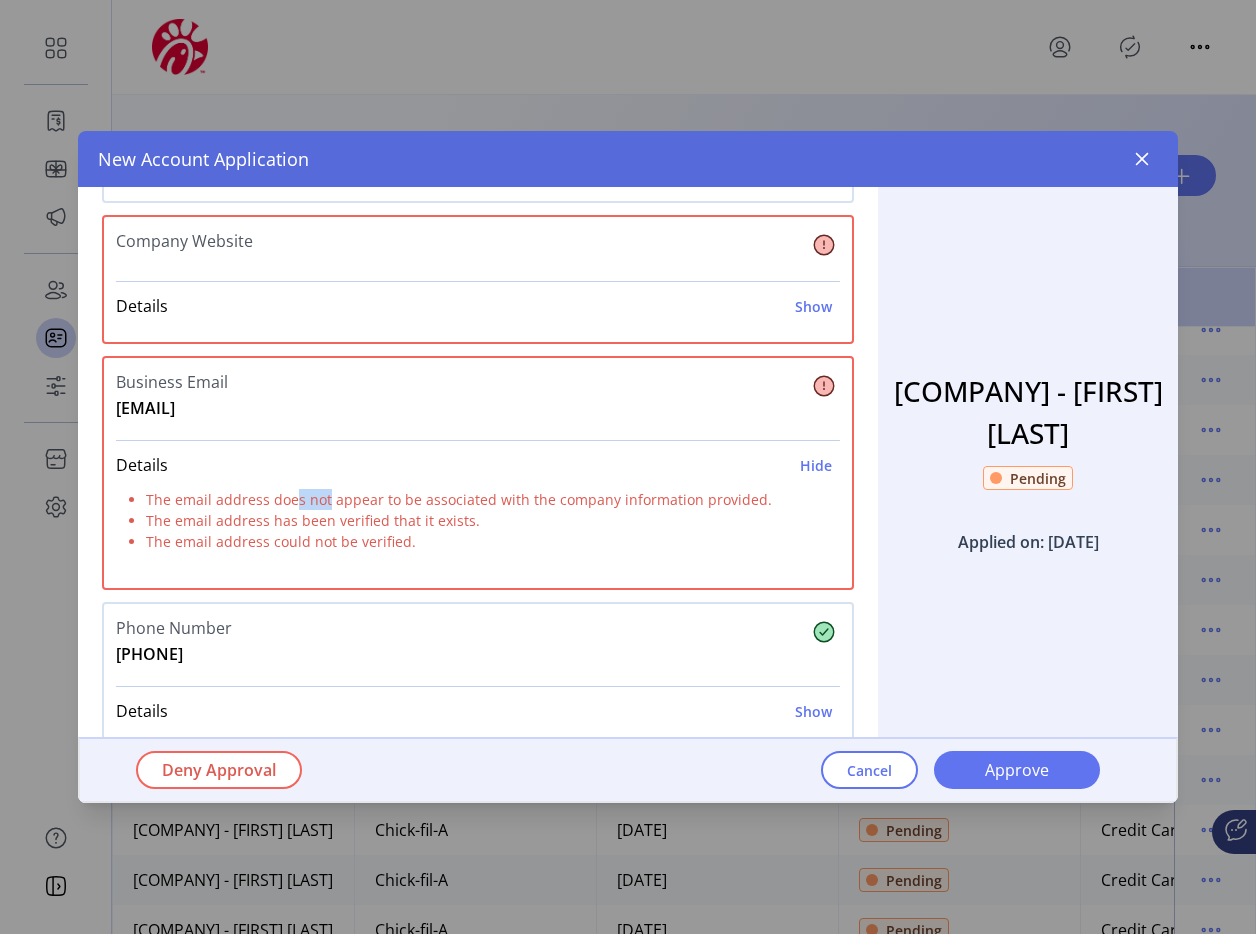 drag, startPoint x: 293, startPoint y: 505, endPoint x: 326, endPoint y: 507, distance: 33.06055 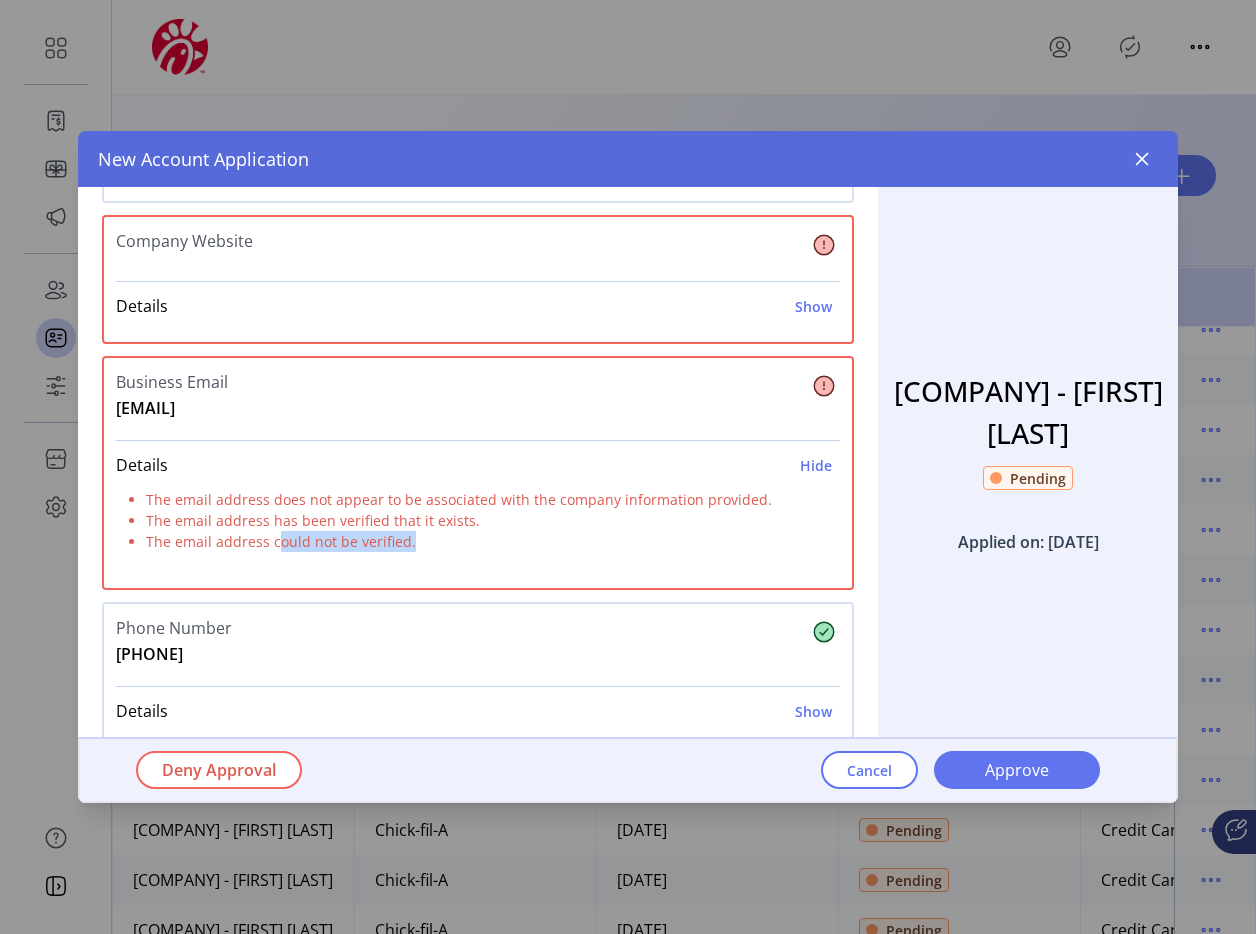 drag, startPoint x: 273, startPoint y: 546, endPoint x: 394, endPoint y: 555, distance: 121.33425 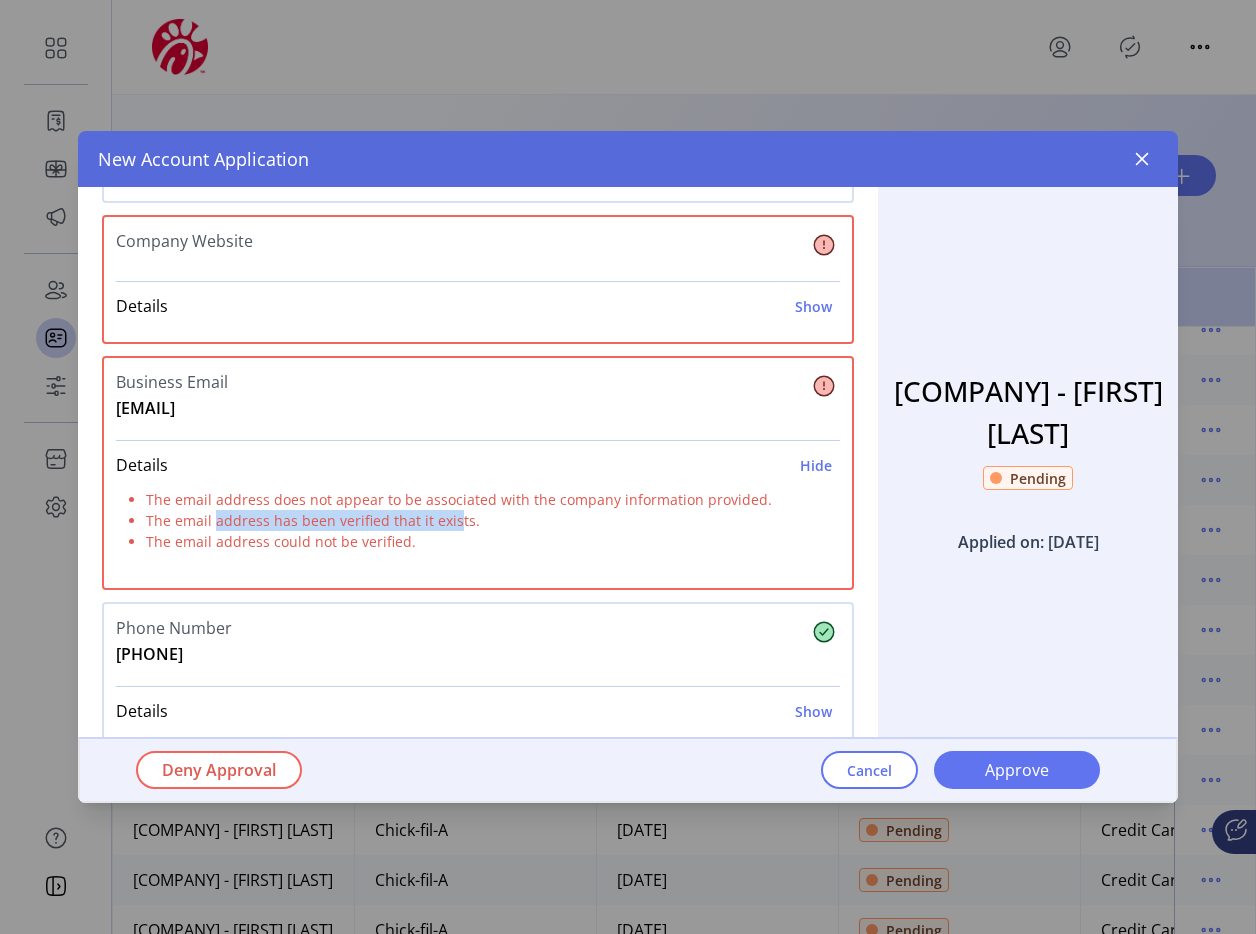drag, startPoint x: 451, startPoint y: 522, endPoint x: 213, endPoint y: 522, distance: 238 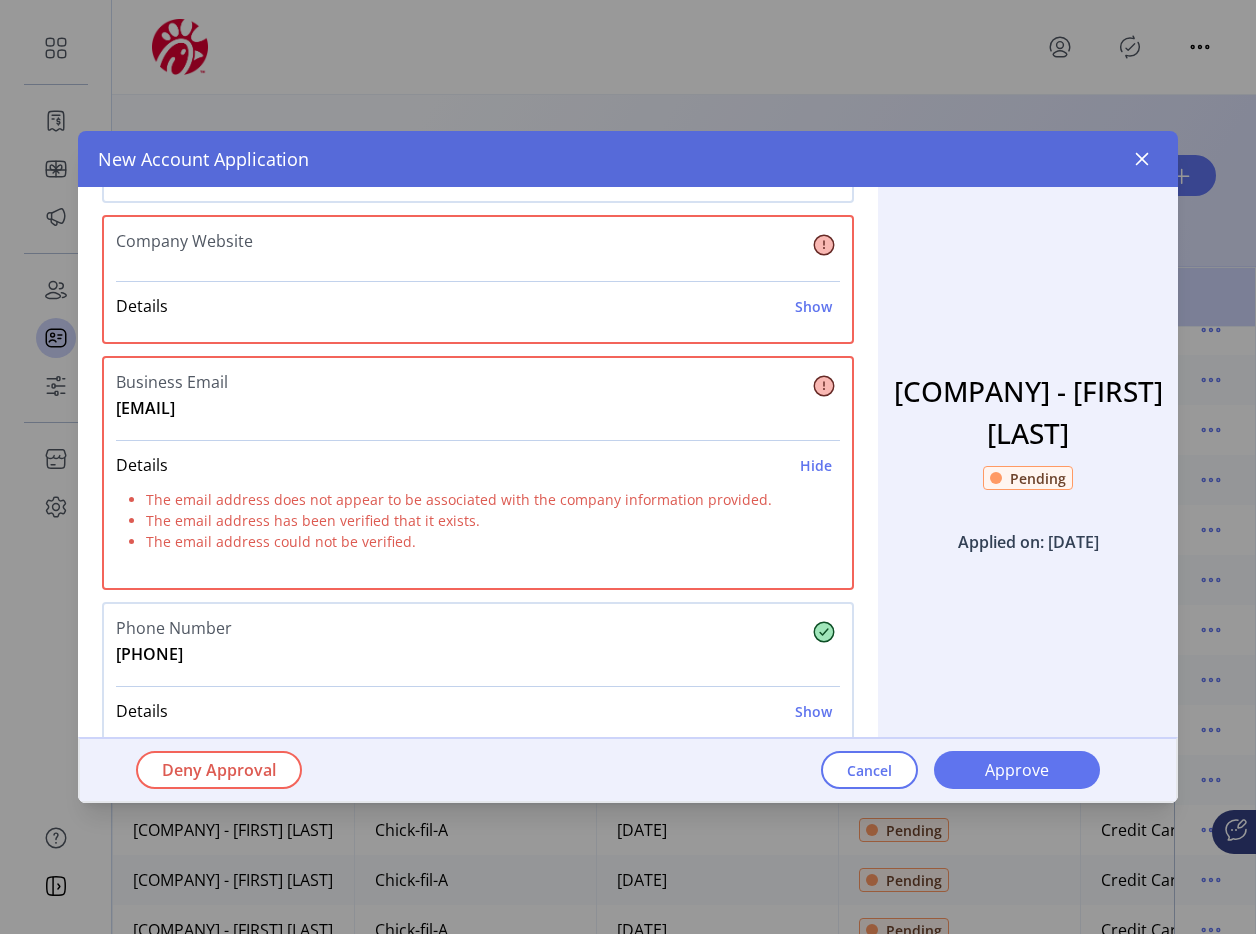 click on "The email address could not be verified." at bounding box center (478, 541) 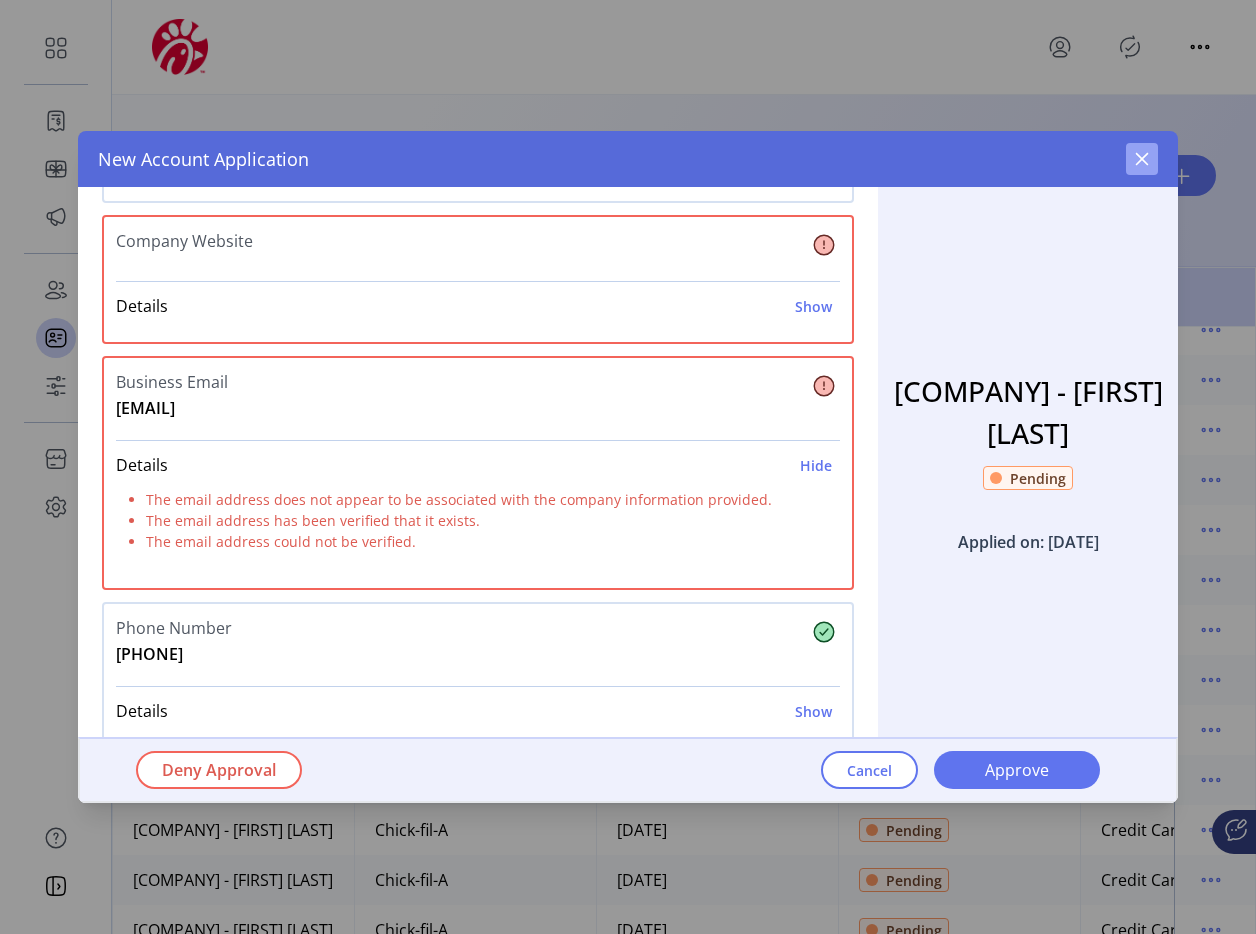 click 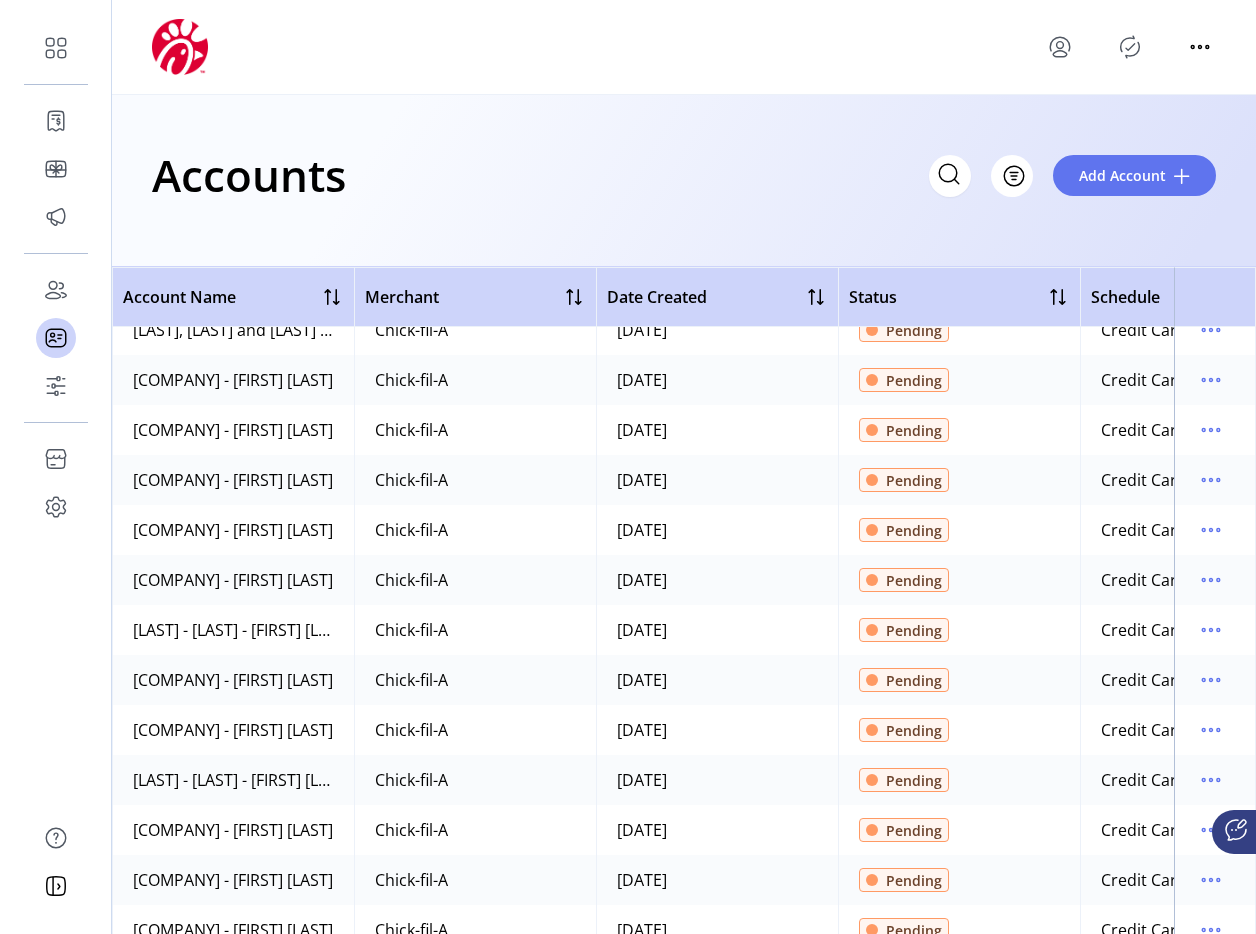 scroll, scrollTop: 415, scrollLeft: 0, axis: vertical 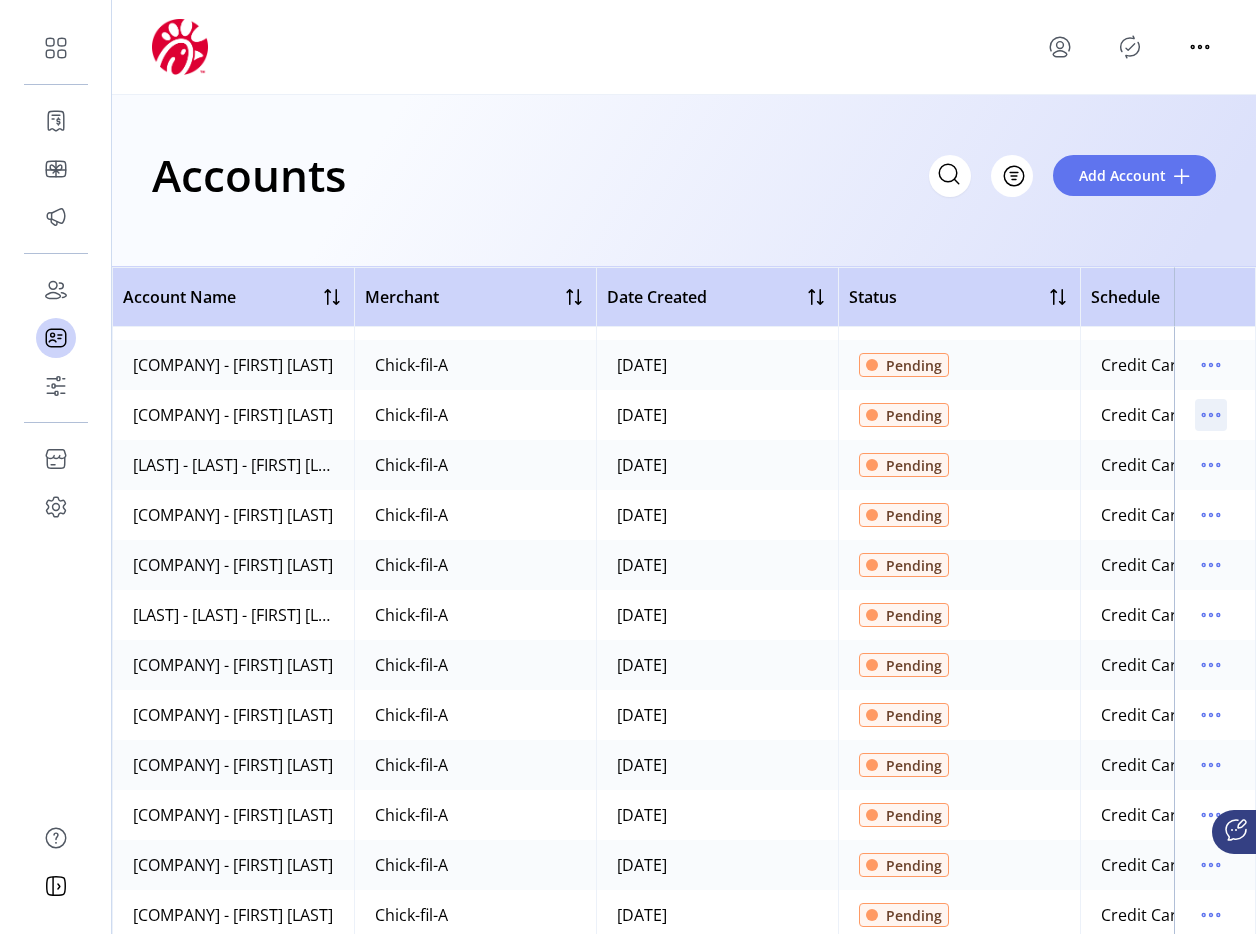 click 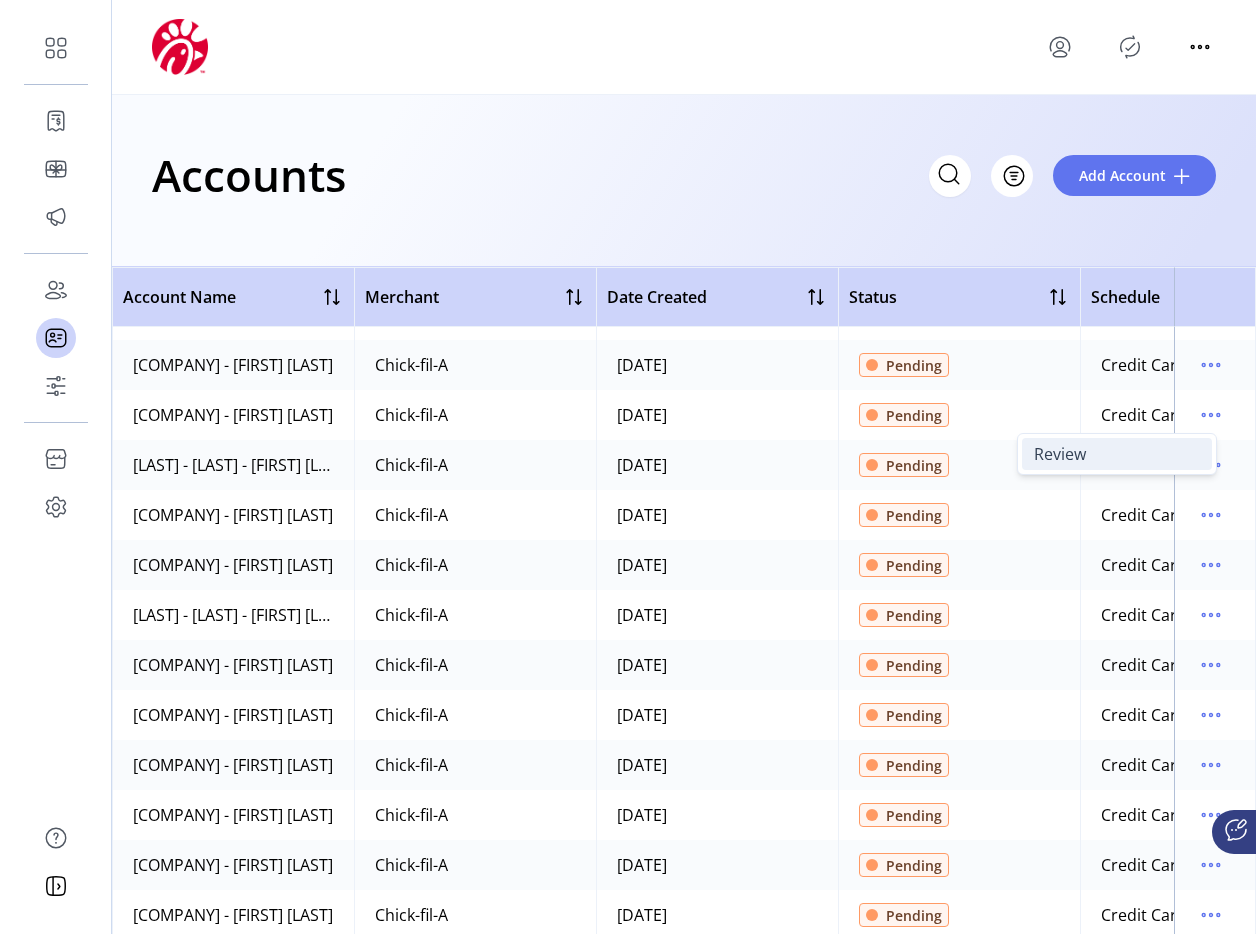 click on "Review" at bounding box center [1117, 454] 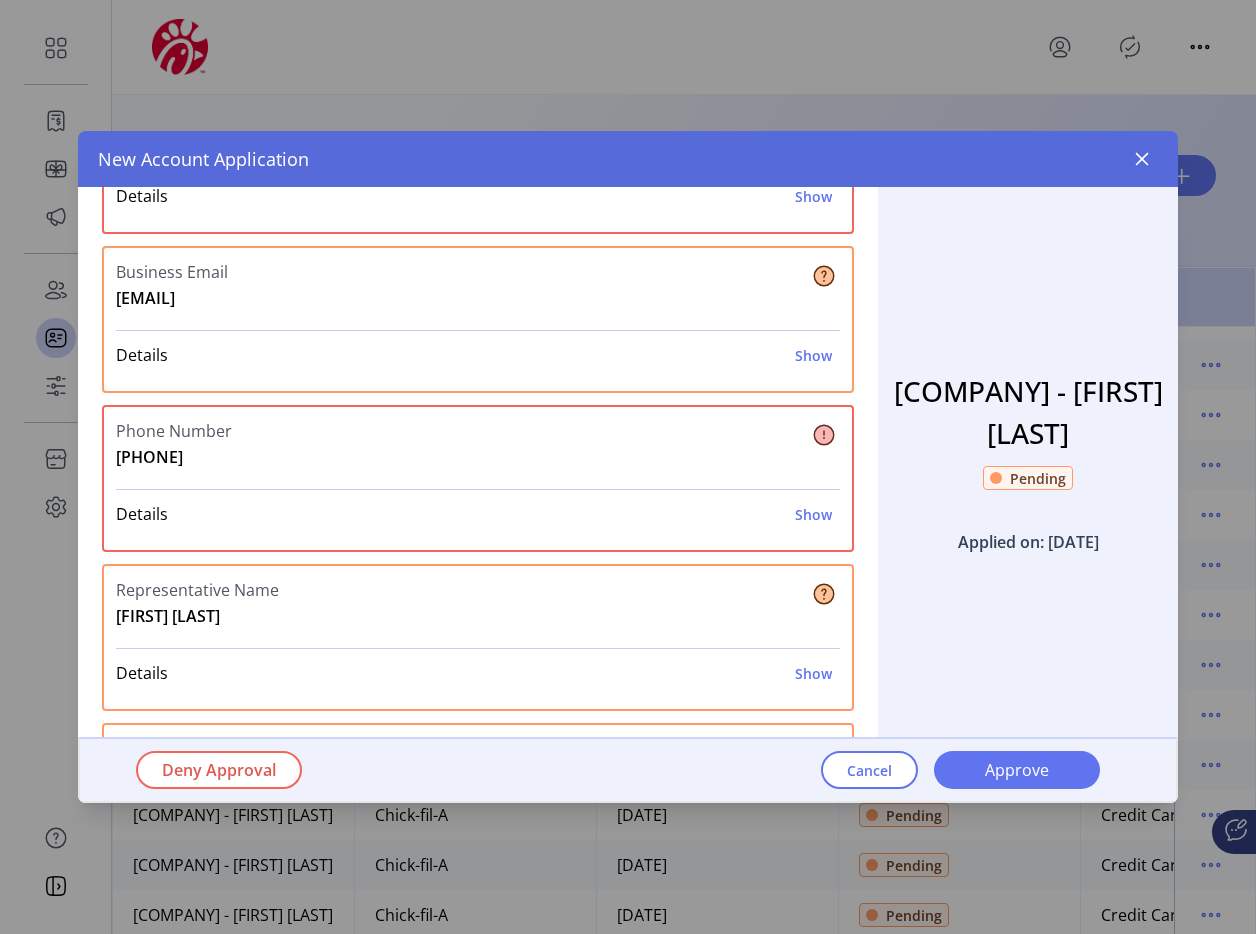 scroll, scrollTop: 473, scrollLeft: 0, axis: vertical 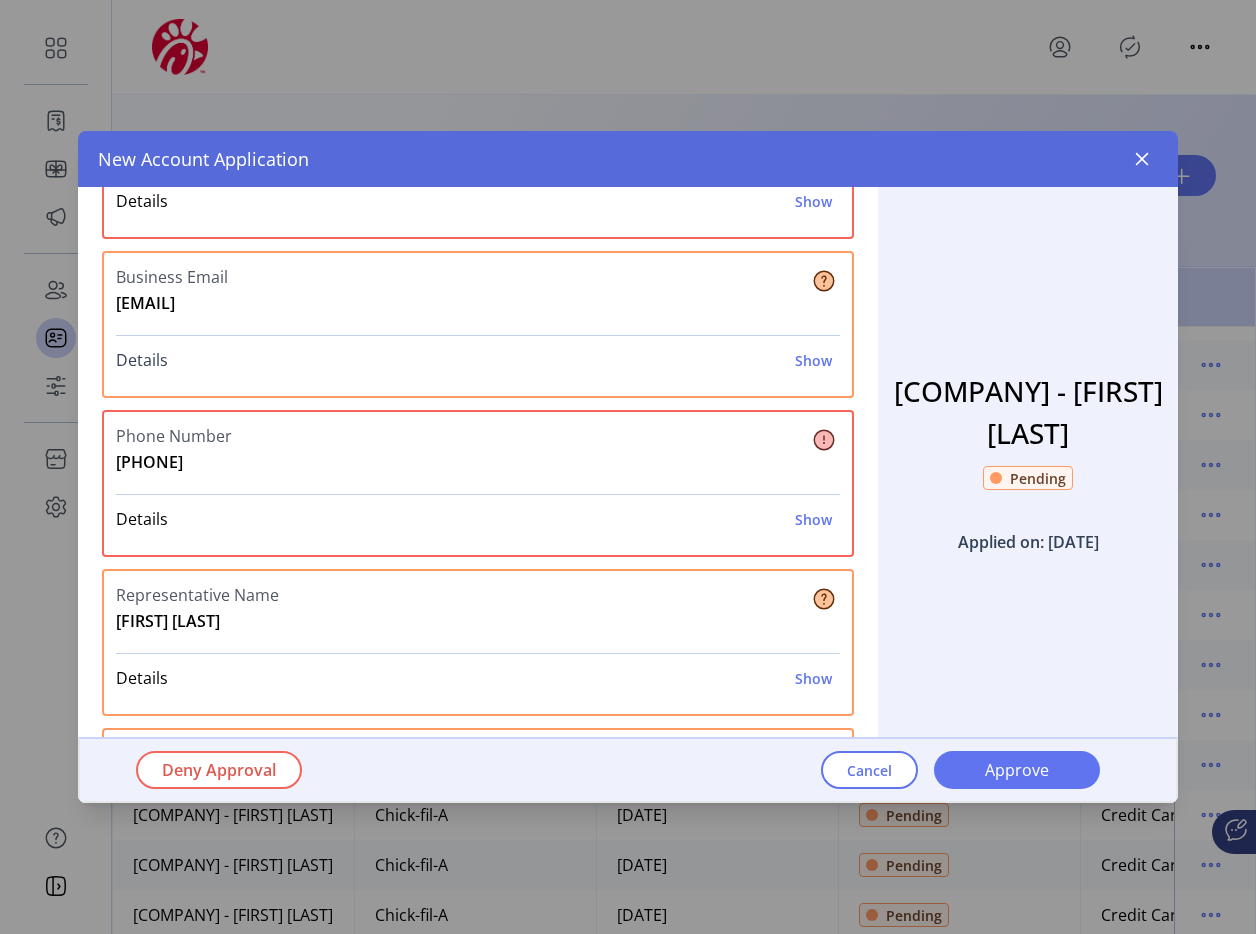 click on "Show" at bounding box center (813, 360) 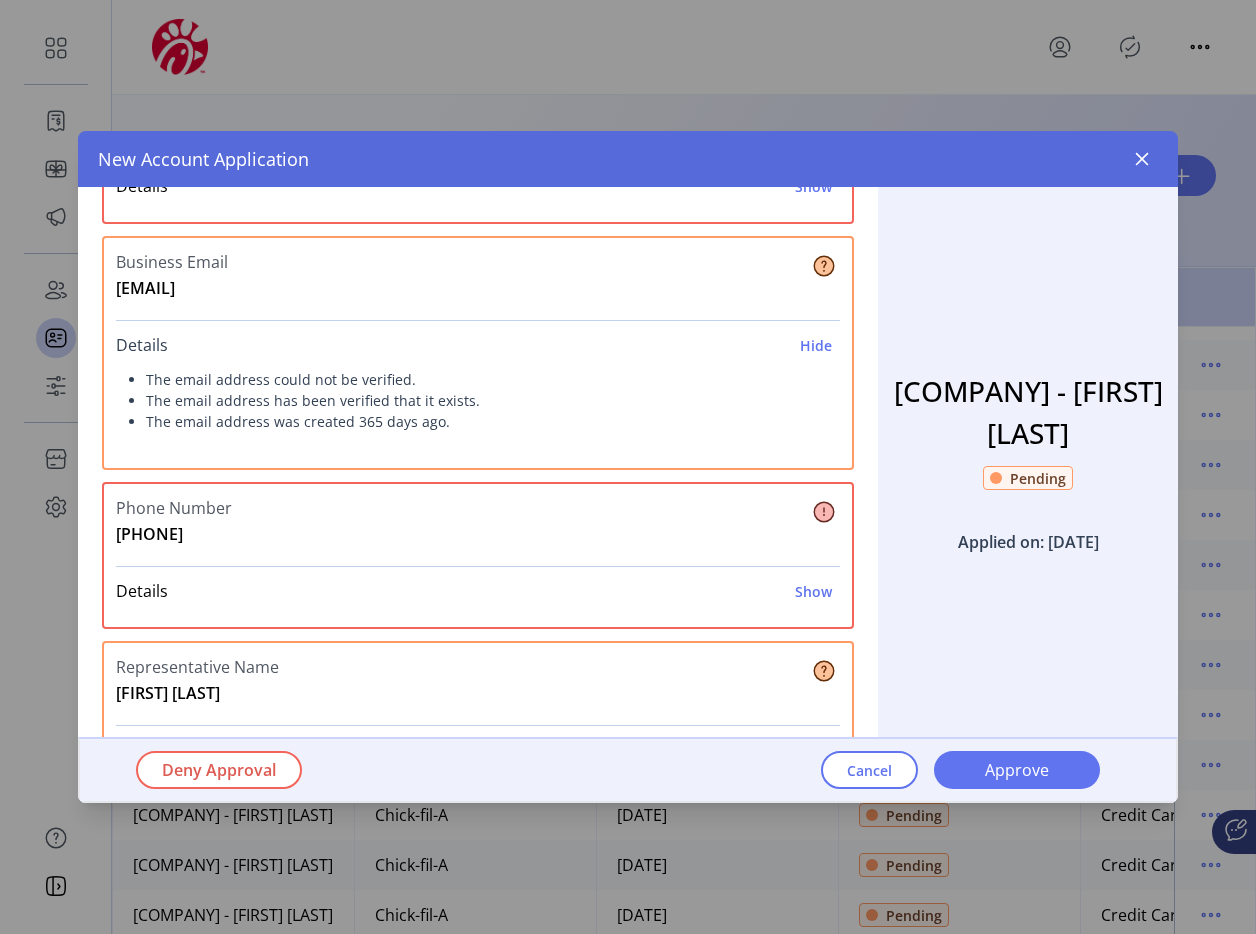 scroll, scrollTop: 496, scrollLeft: 0, axis: vertical 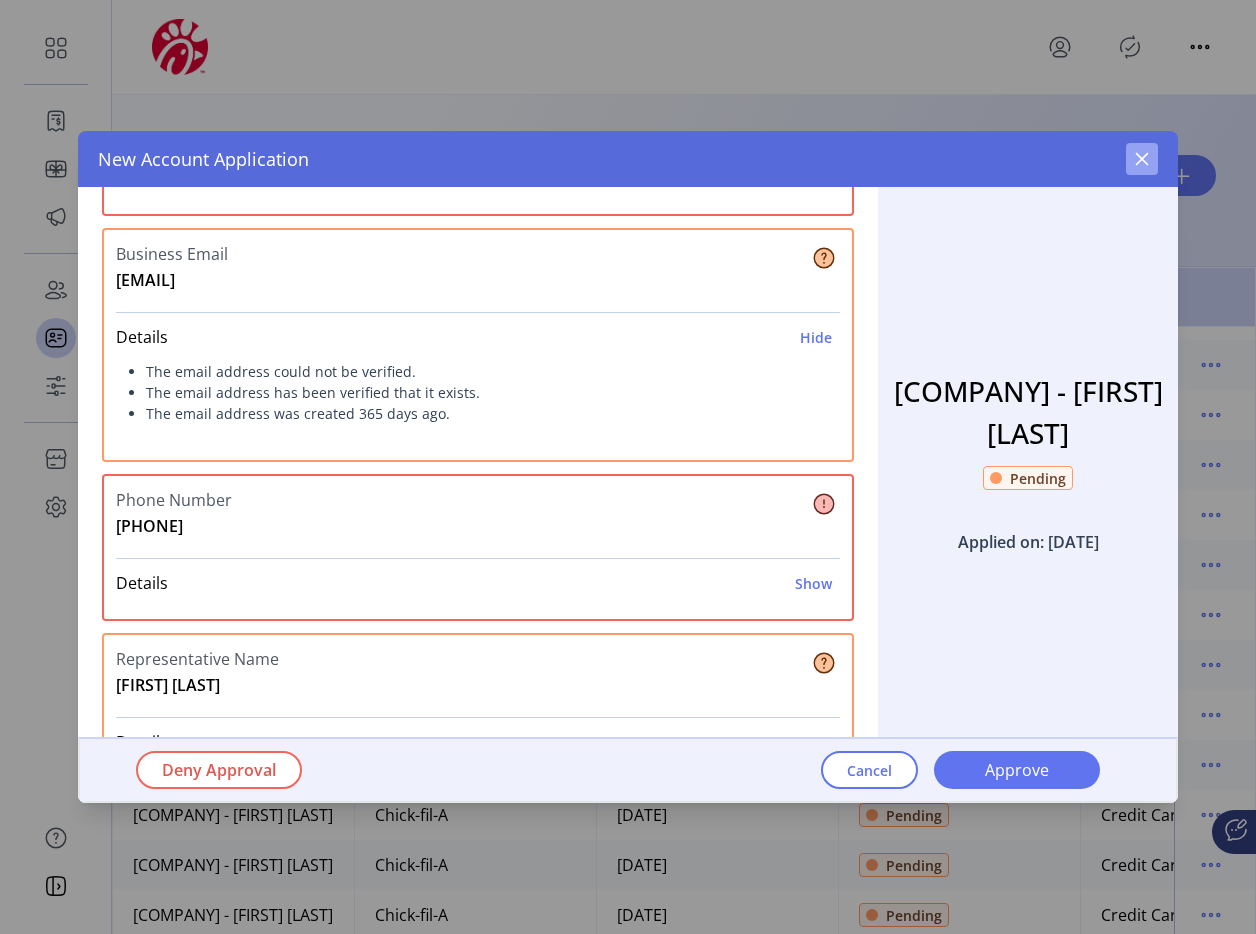 click 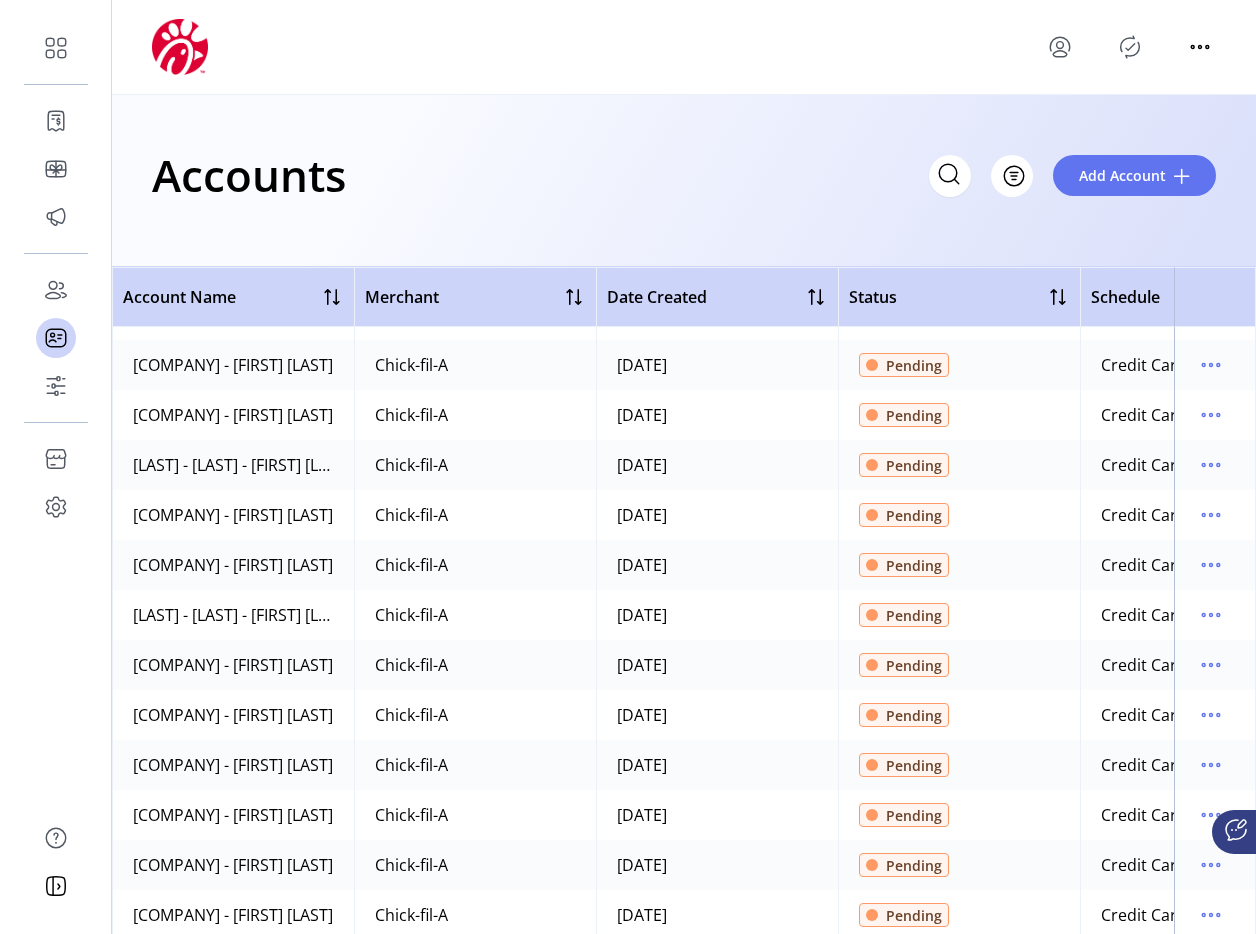 scroll, scrollTop: 670, scrollLeft: 0, axis: vertical 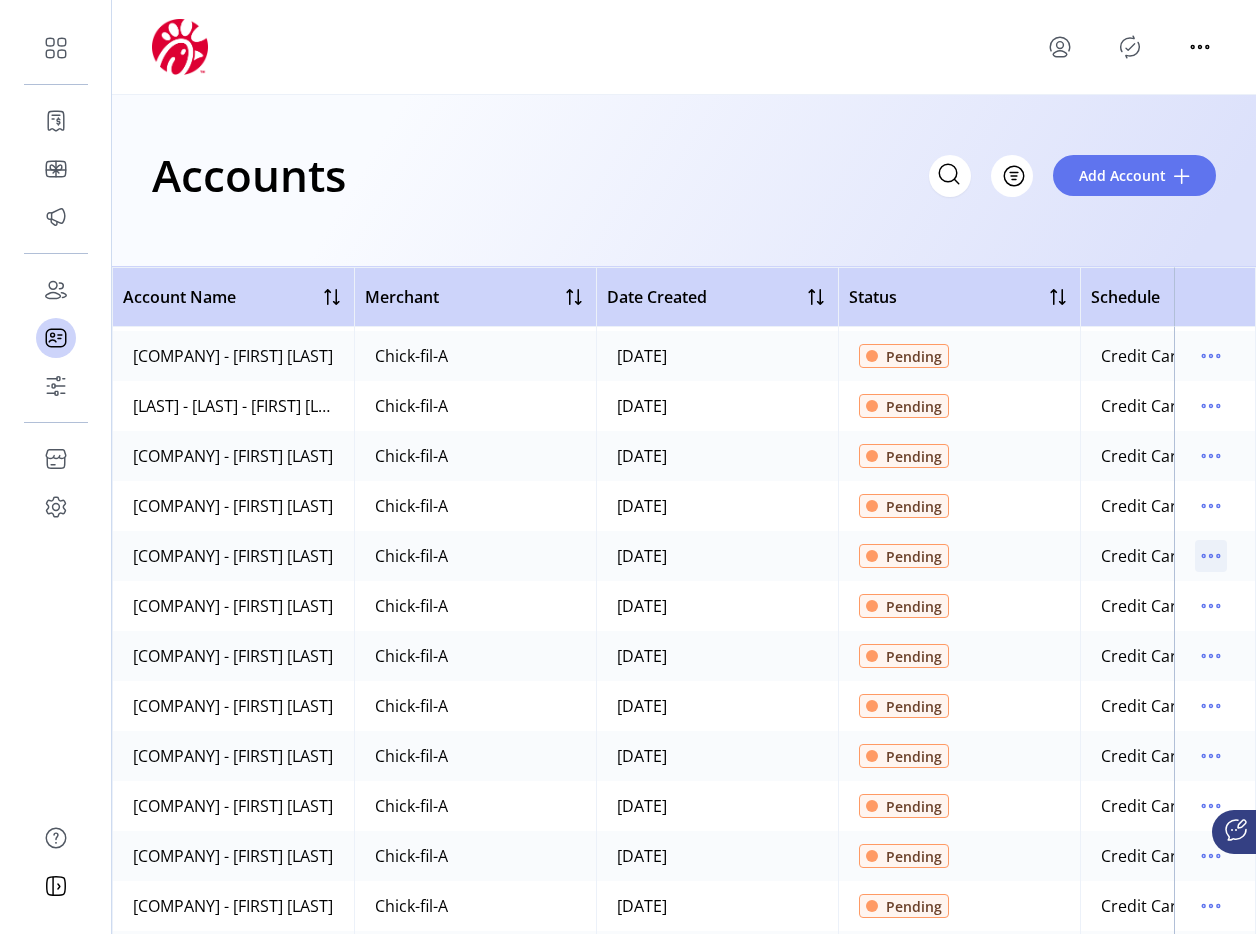 click 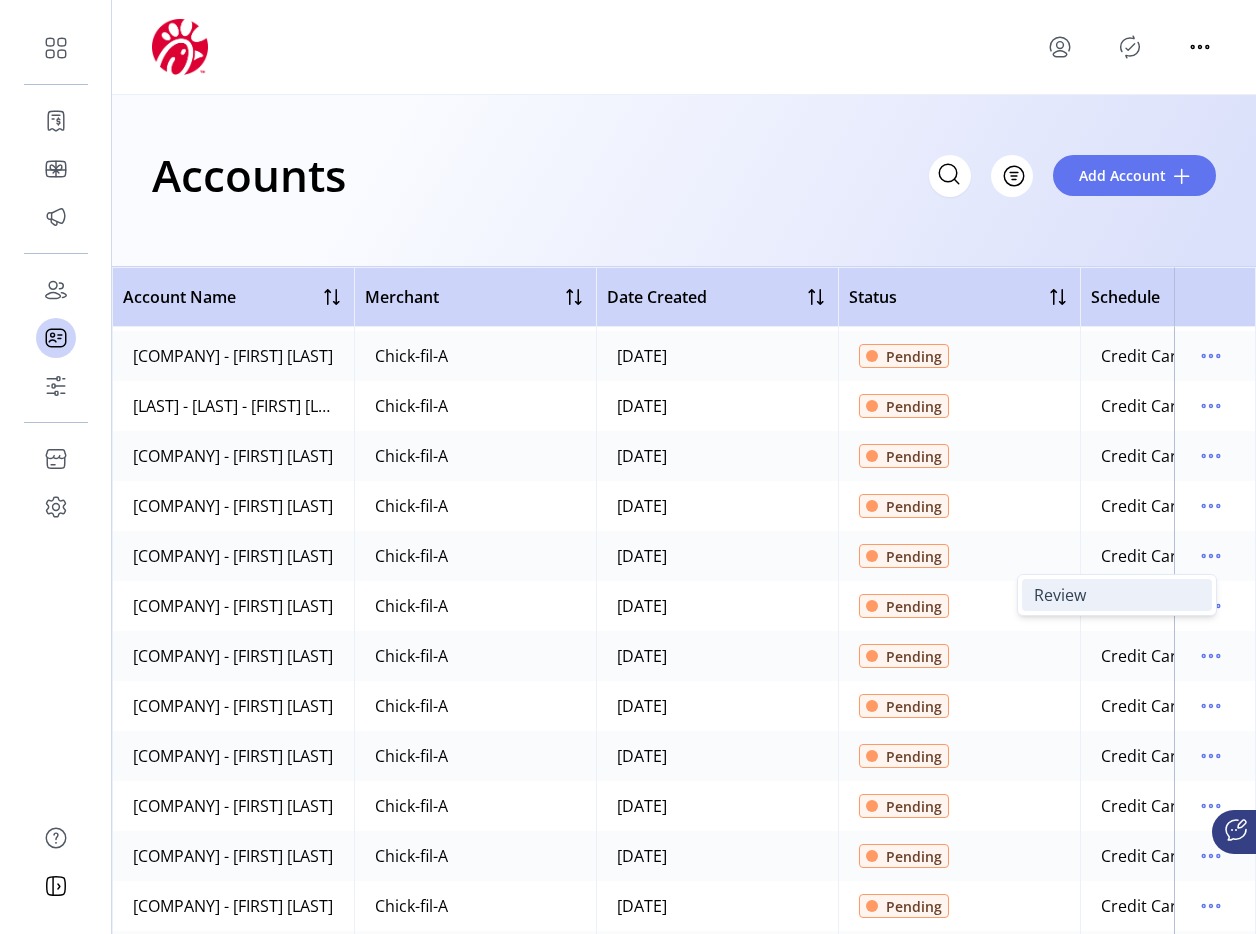 click on "Review" at bounding box center [1117, 595] 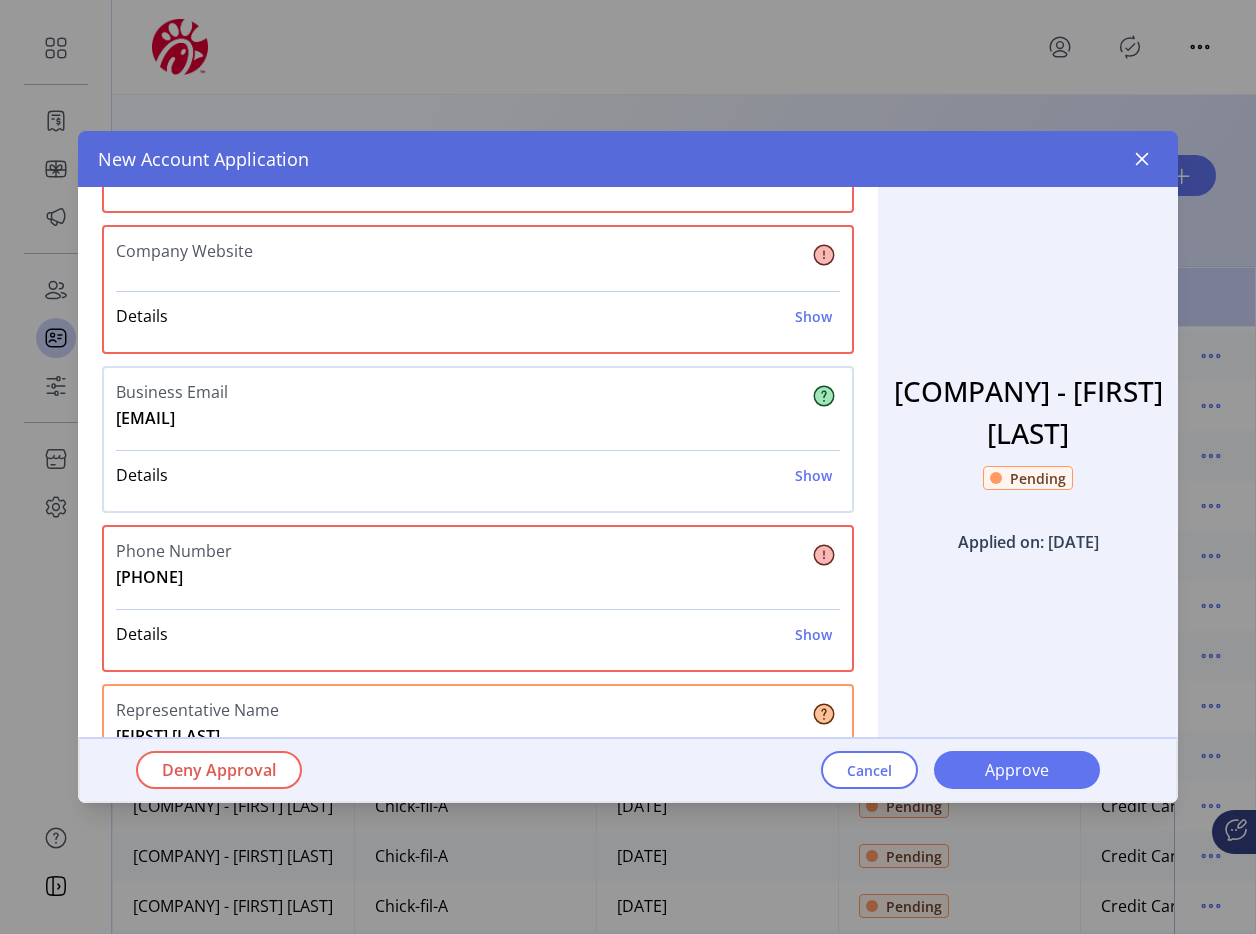 scroll, scrollTop: 387, scrollLeft: 0, axis: vertical 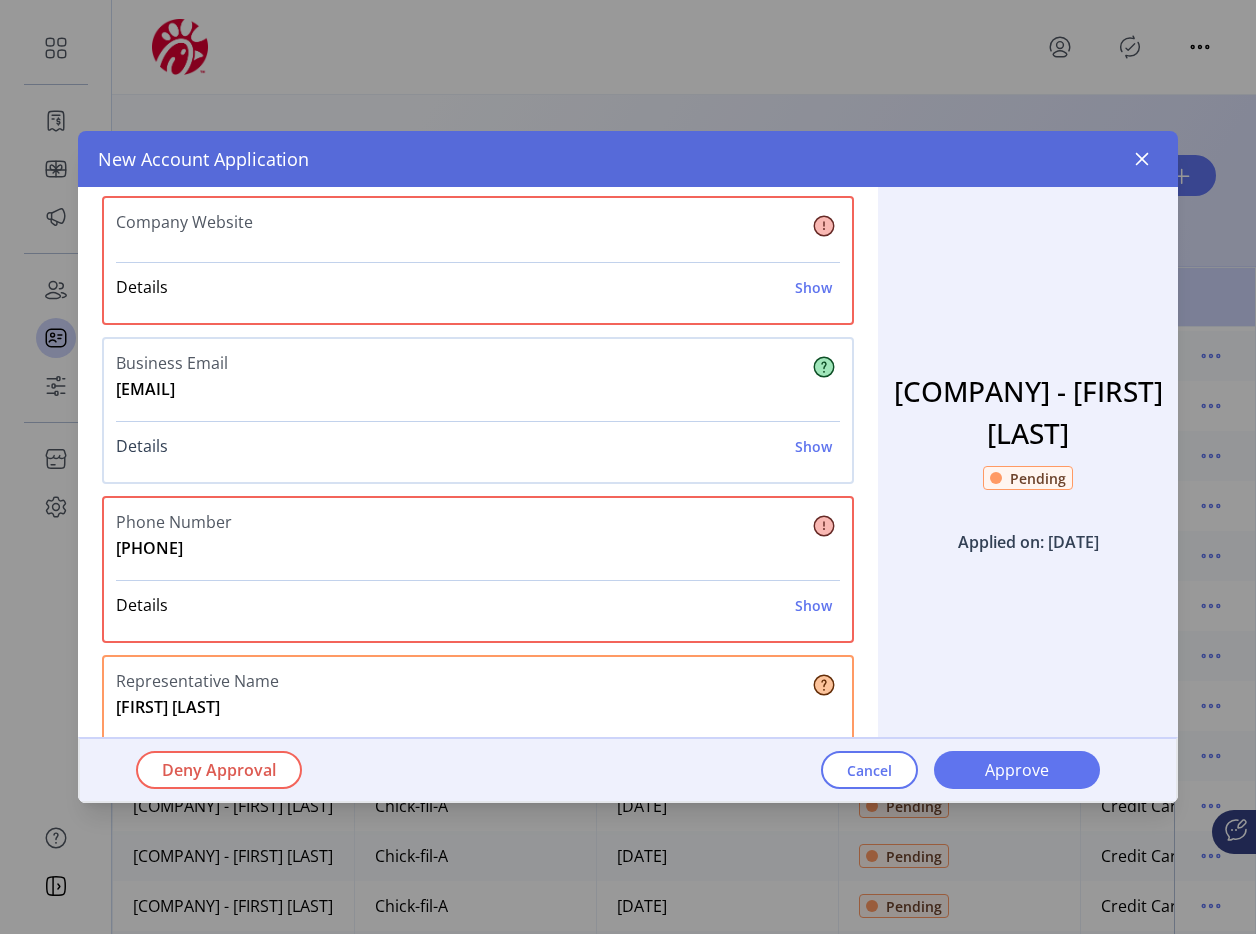 click on "Show" at bounding box center [813, 446] 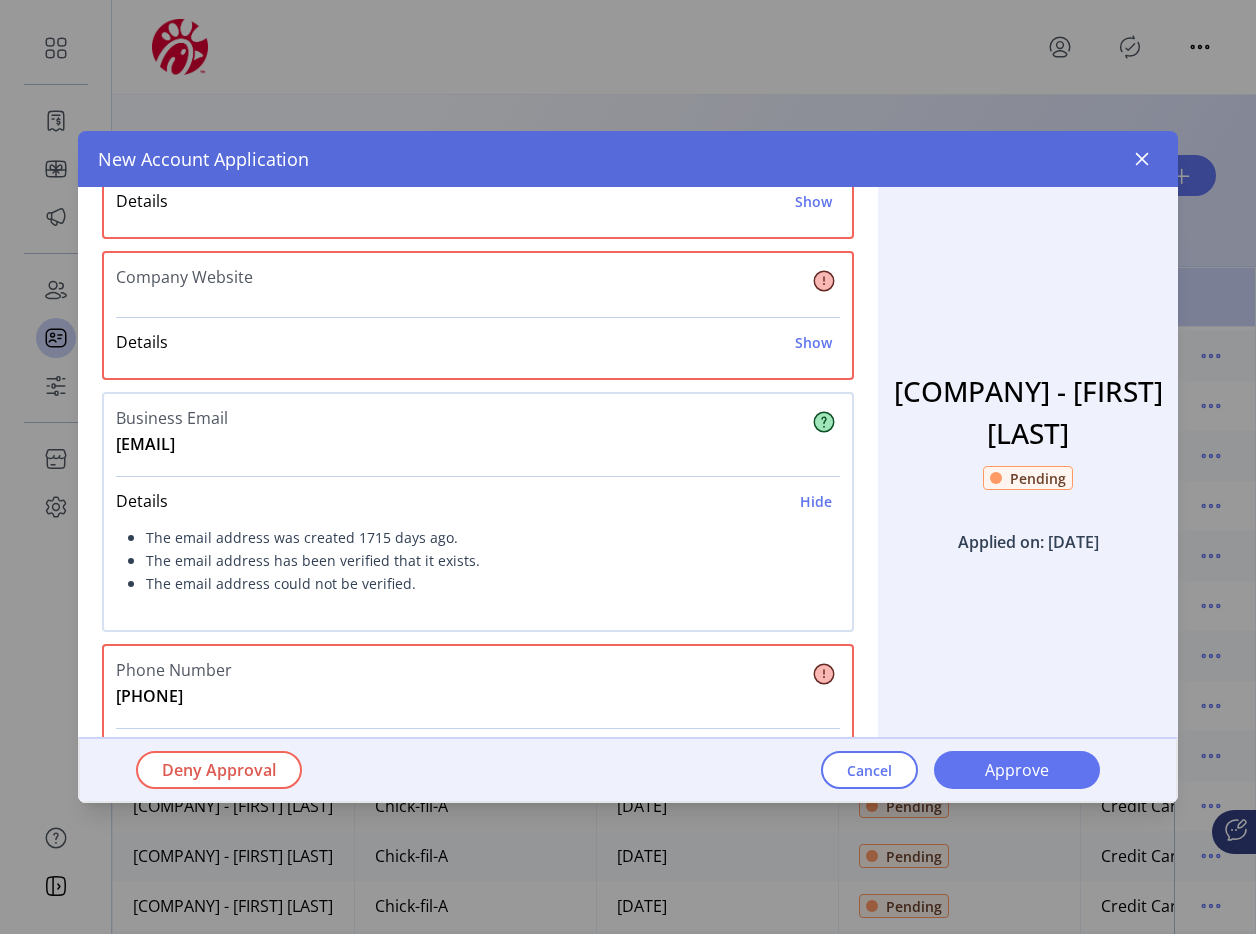 scroll, scrollTop: 333, scrollLeft: 0, axis: vertical 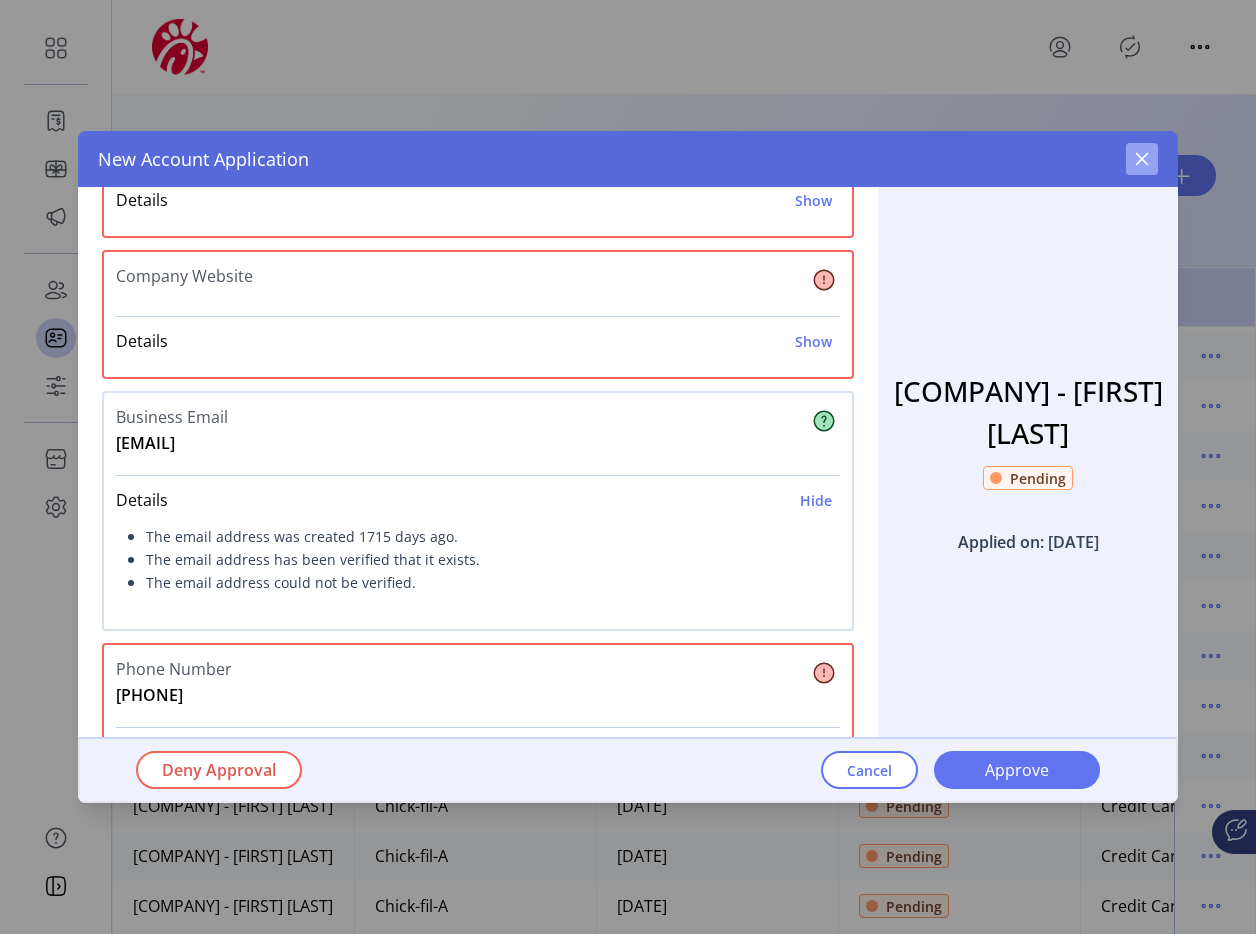 click 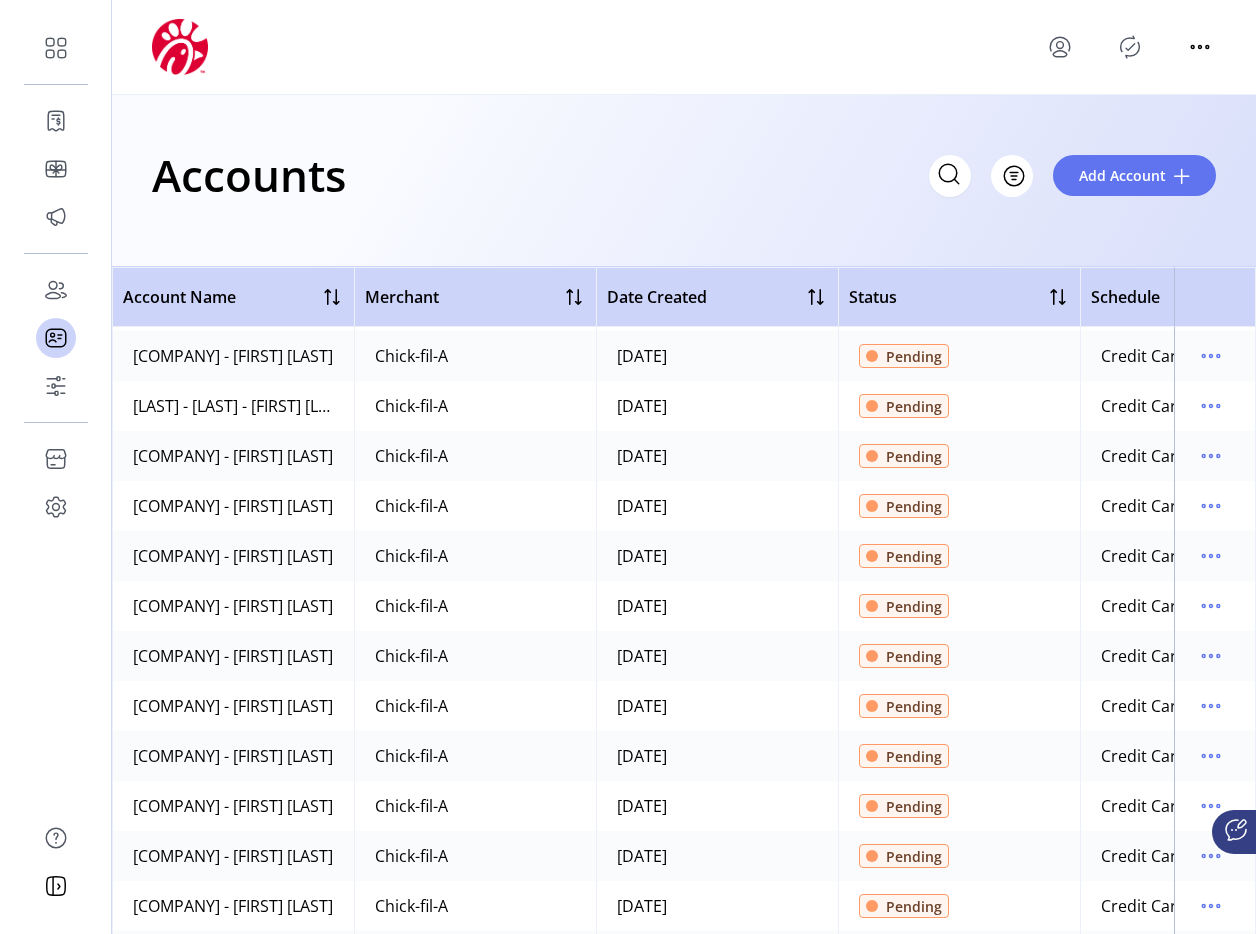 scroll, scrollTop: 378, scrollLeft: 0, axis: vertical 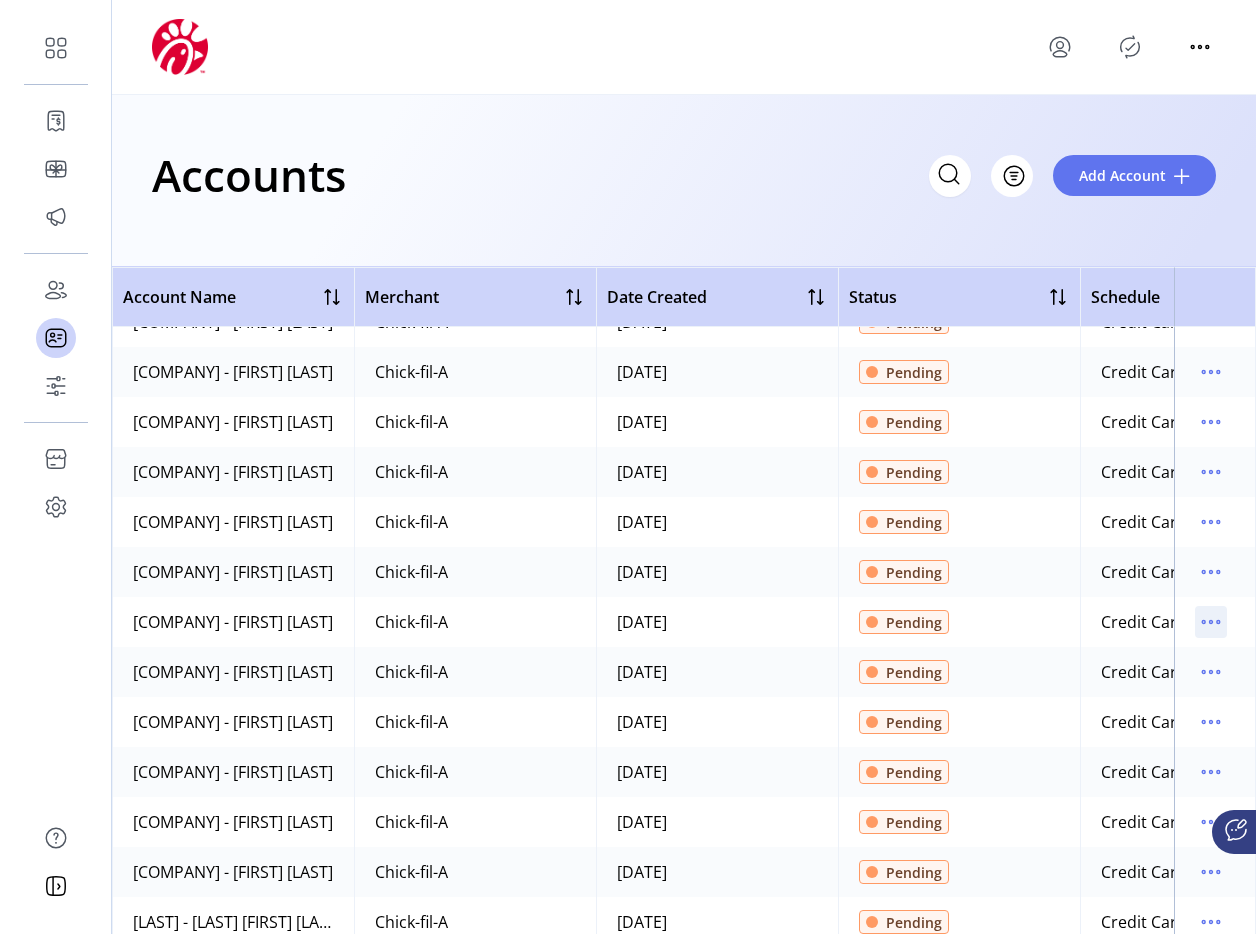 click 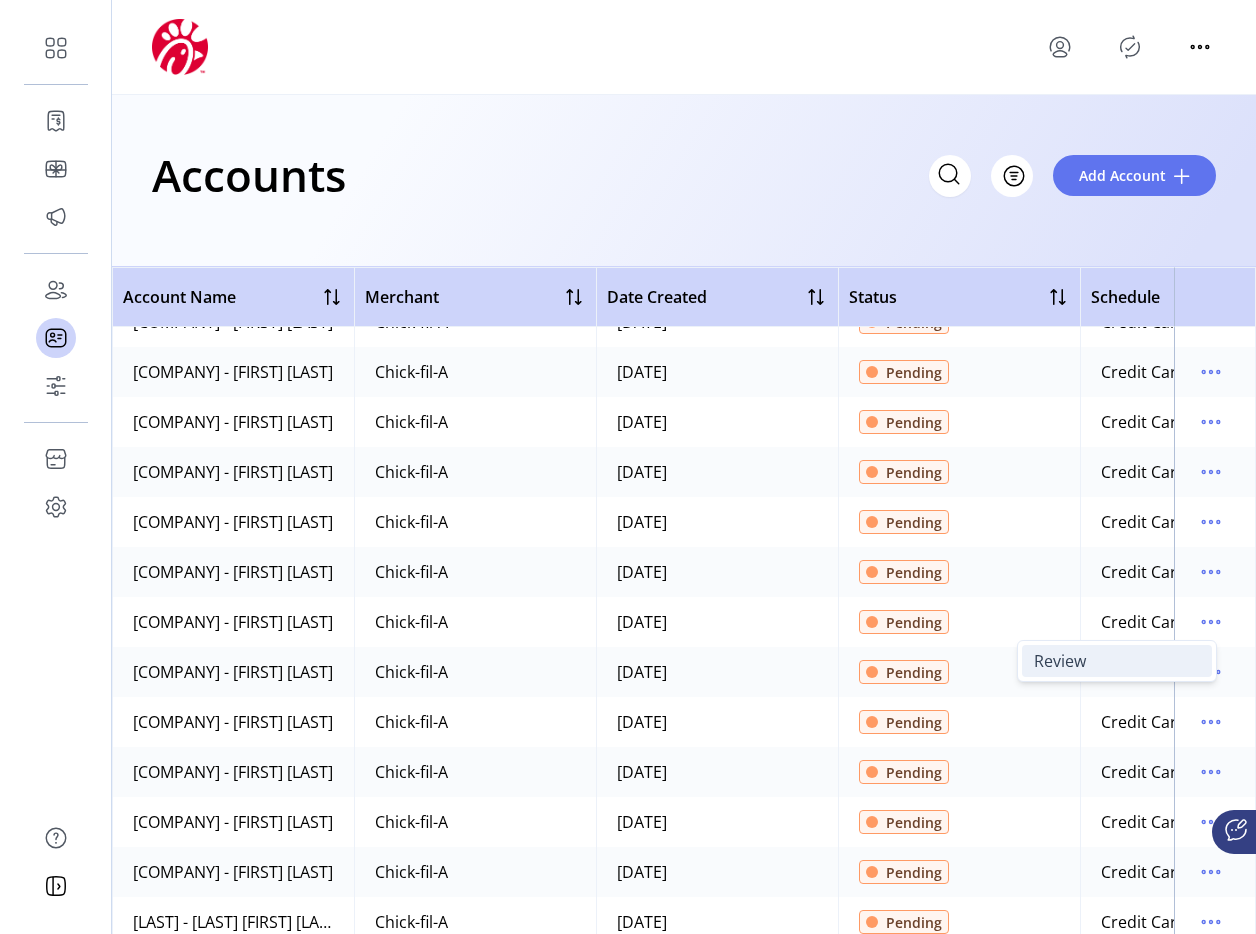 click on "Review" at bounding box center (1117, 661) 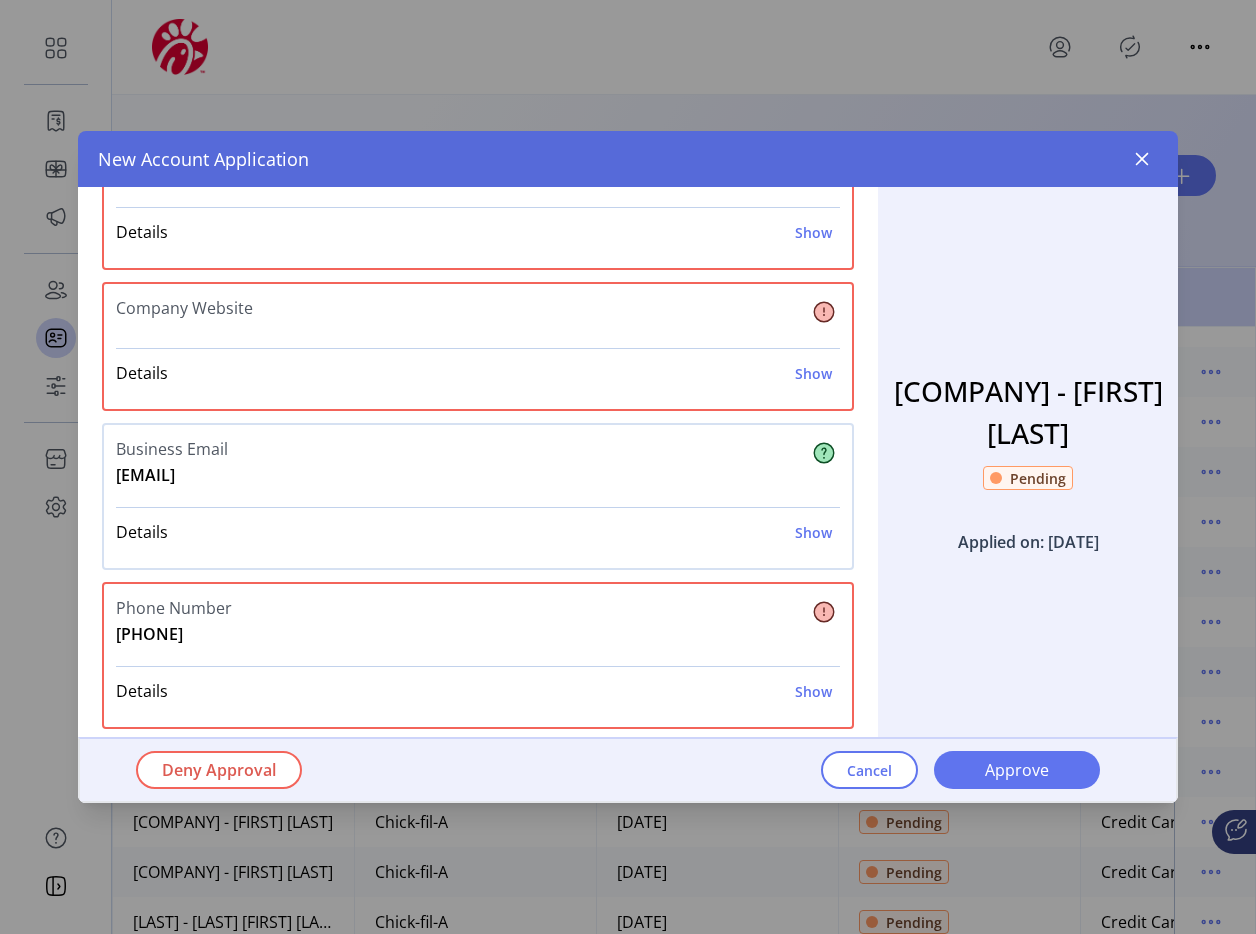 scroll, scrollTop: 285, scrollLeft: 0, axis: vertical 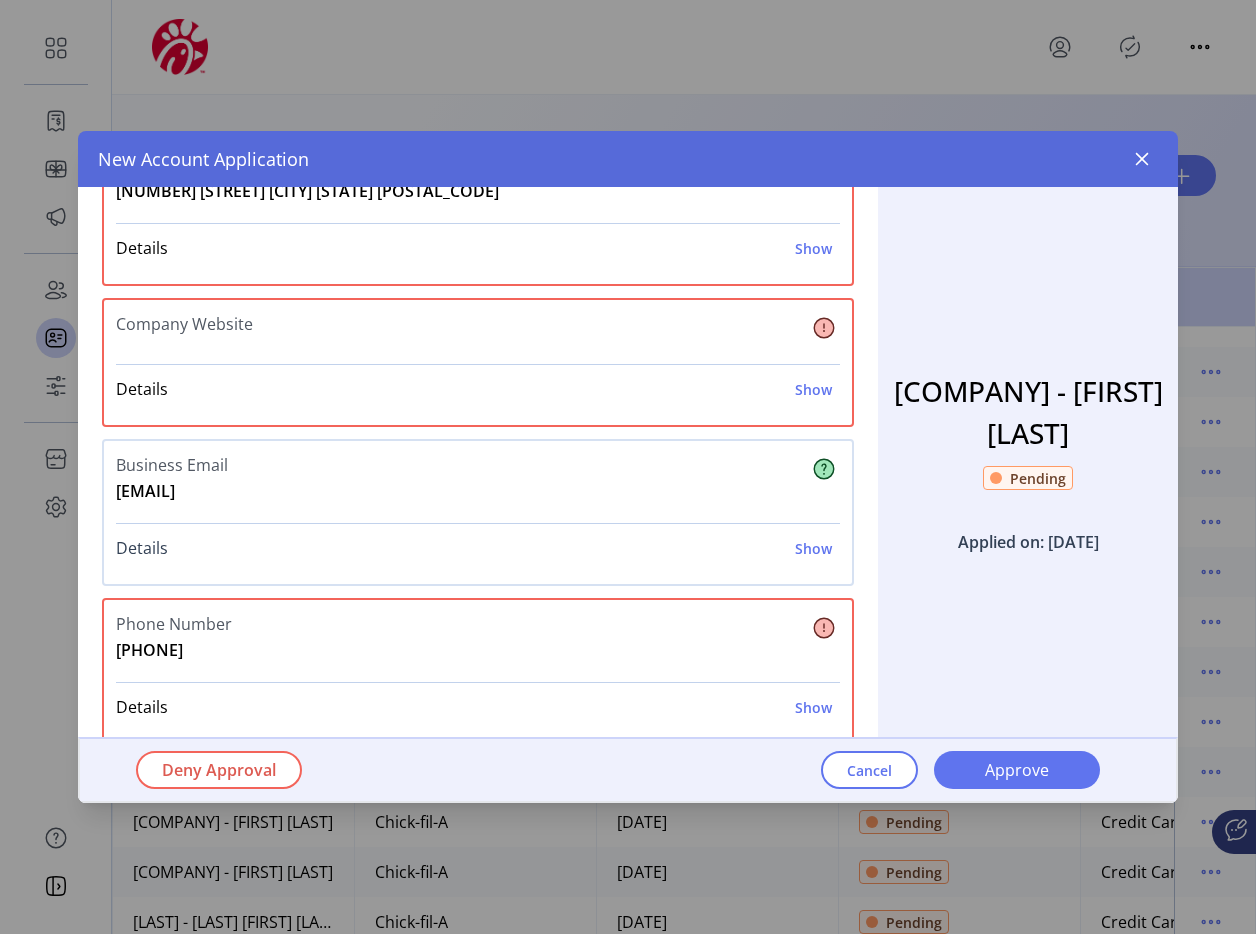 click on "Show" at bounding box center [813, 548] 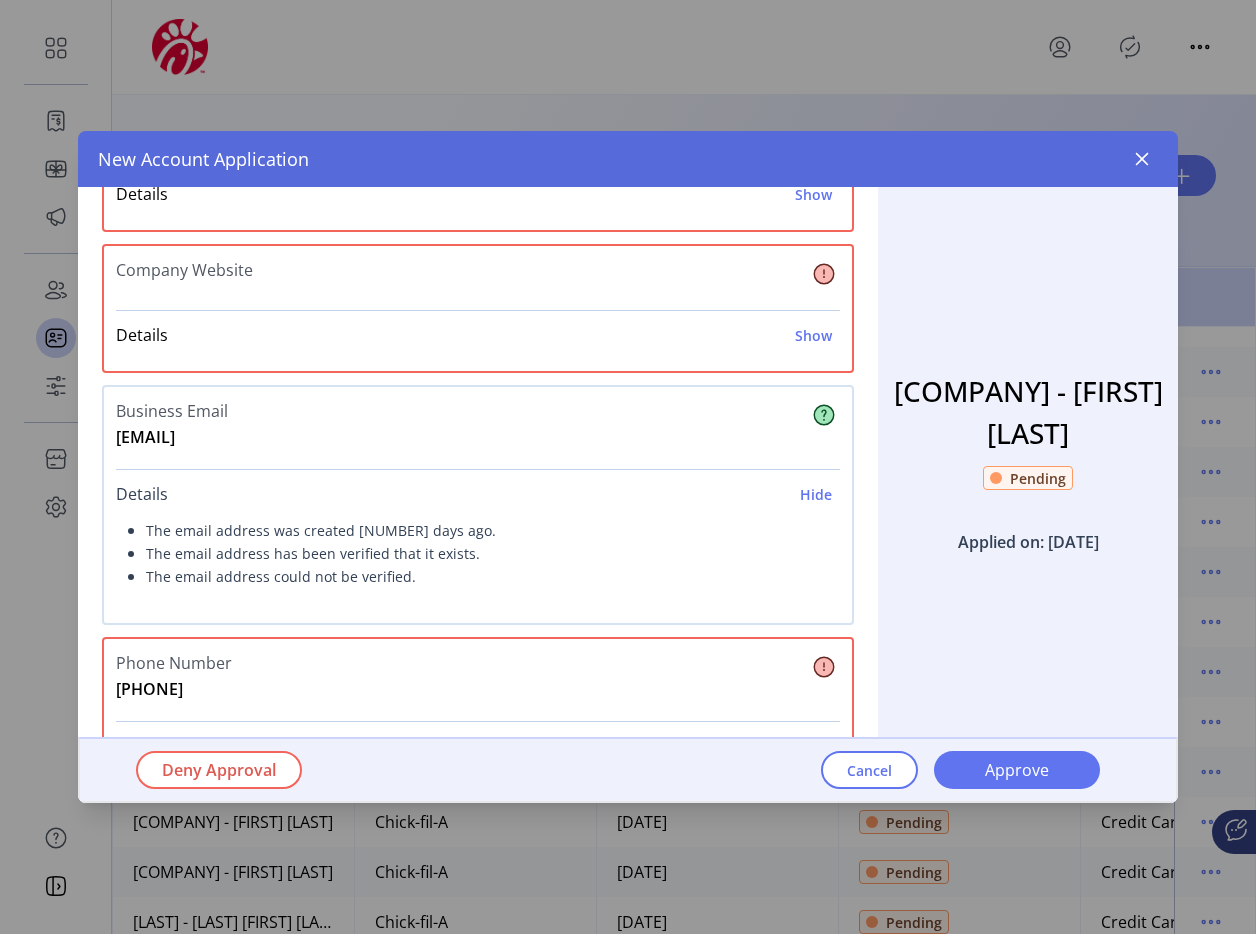 scroll, scrollTop: 342, scrollLeft: 0, axis: vertical 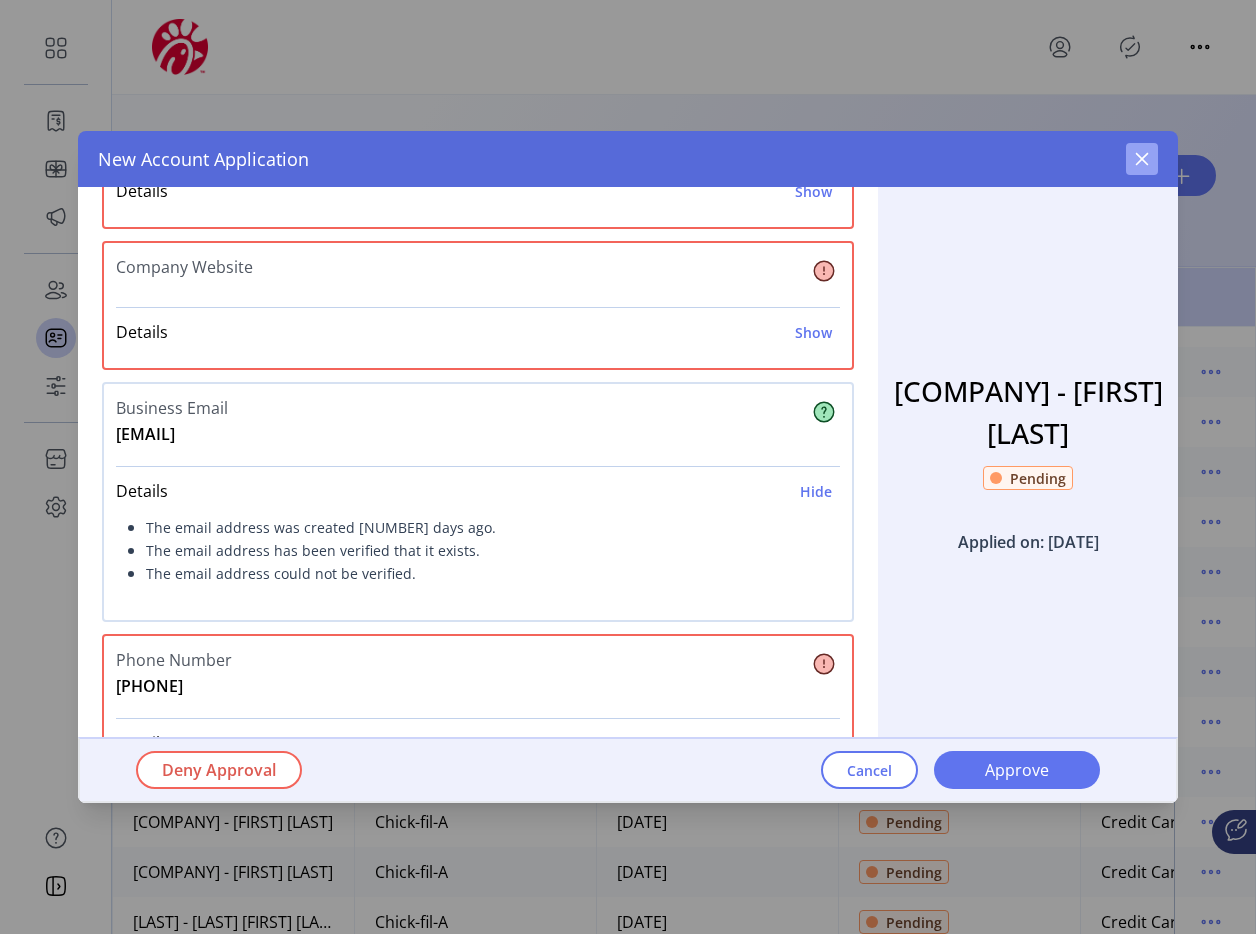 click 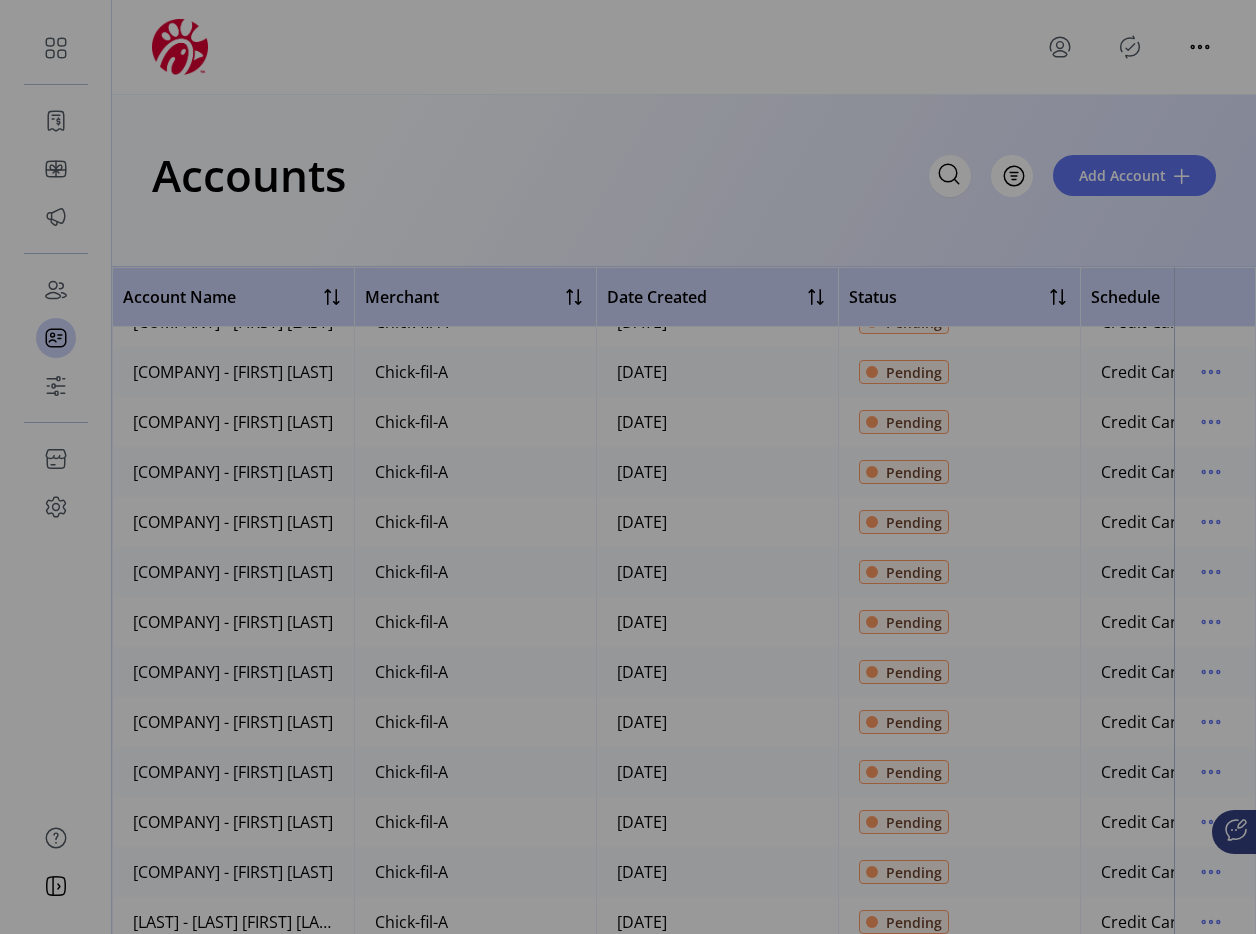 scroll, scrollTop: 387, scrollLeft: 0, axis: vertical 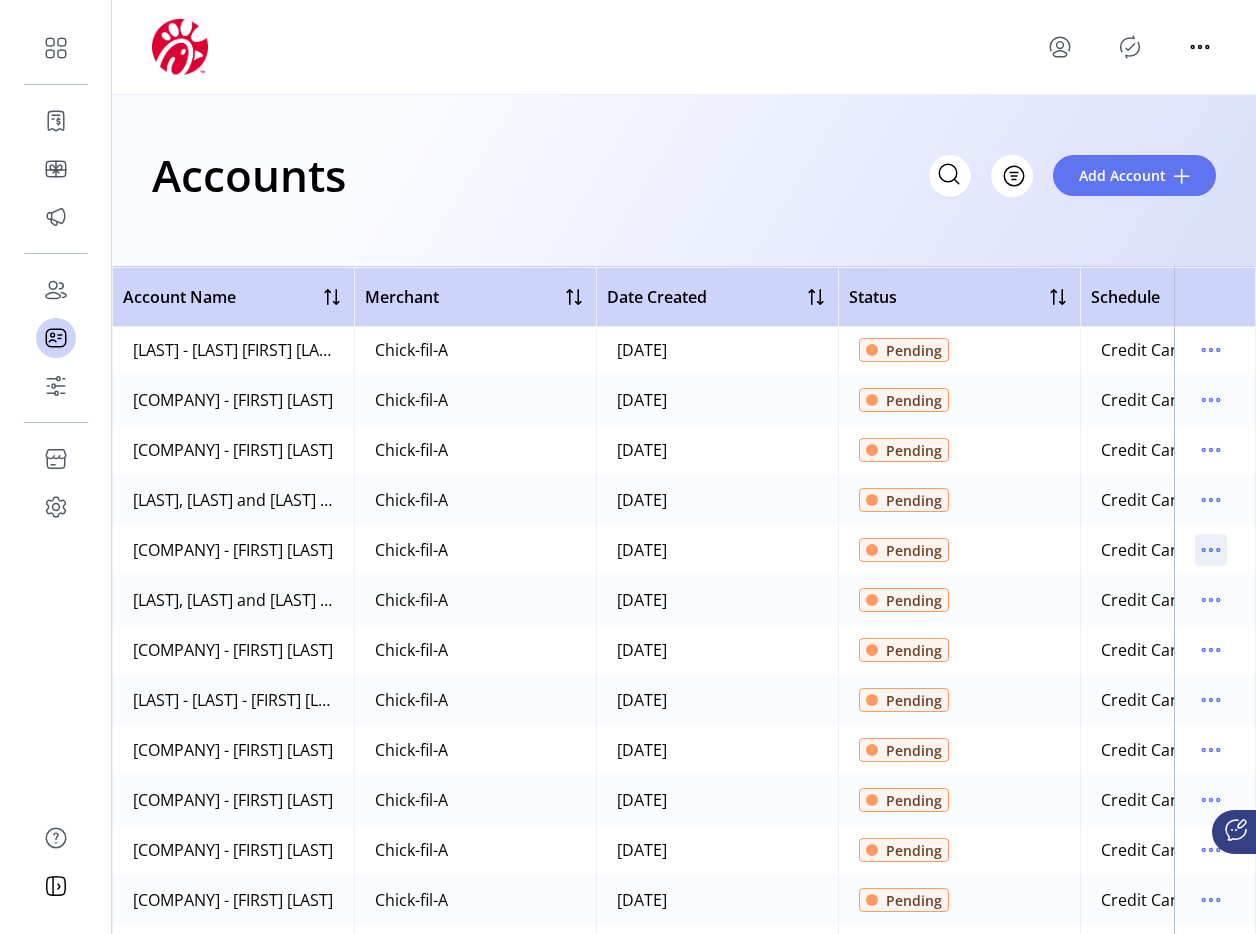 click 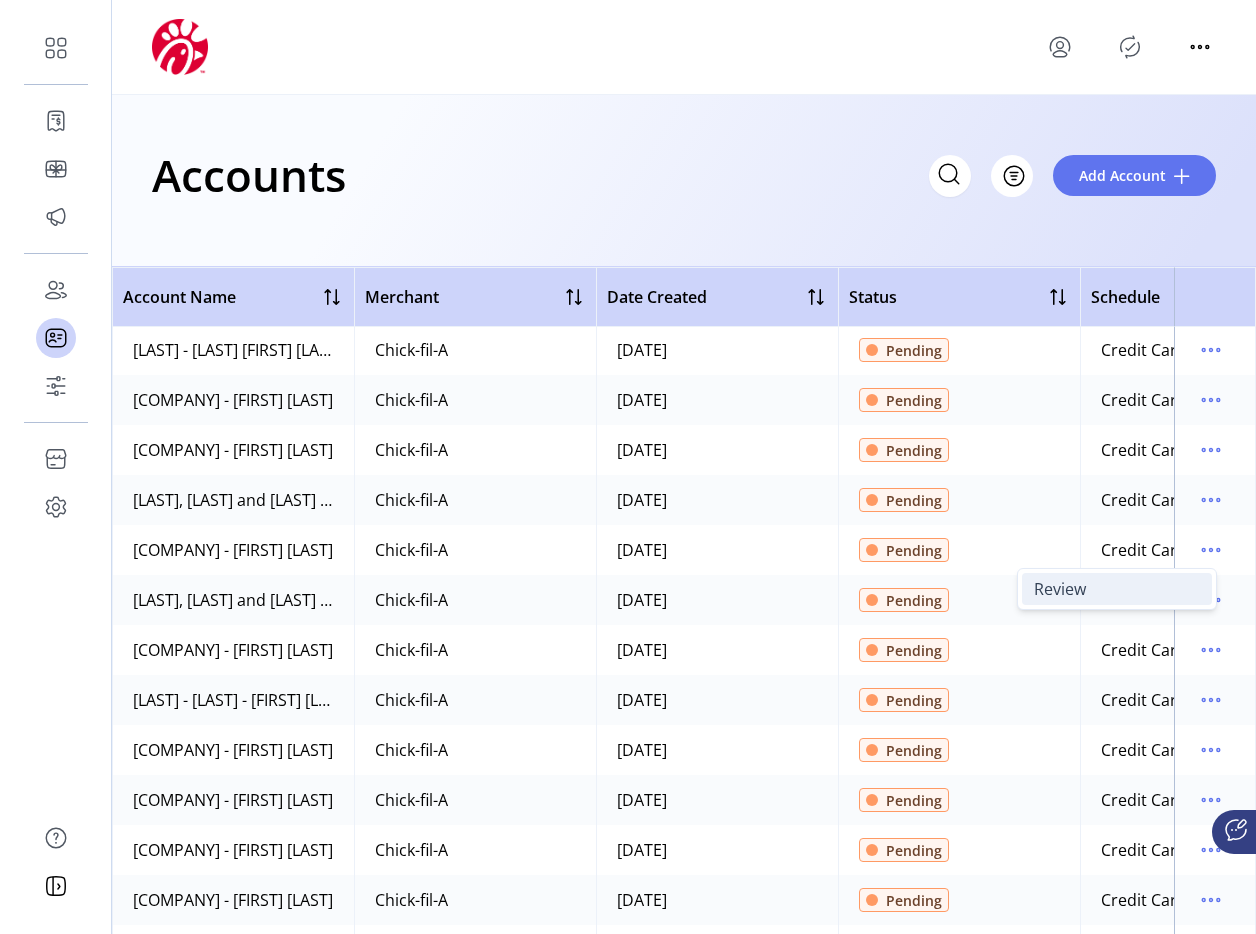 click on "Review" at bounding box center [1117, 589] 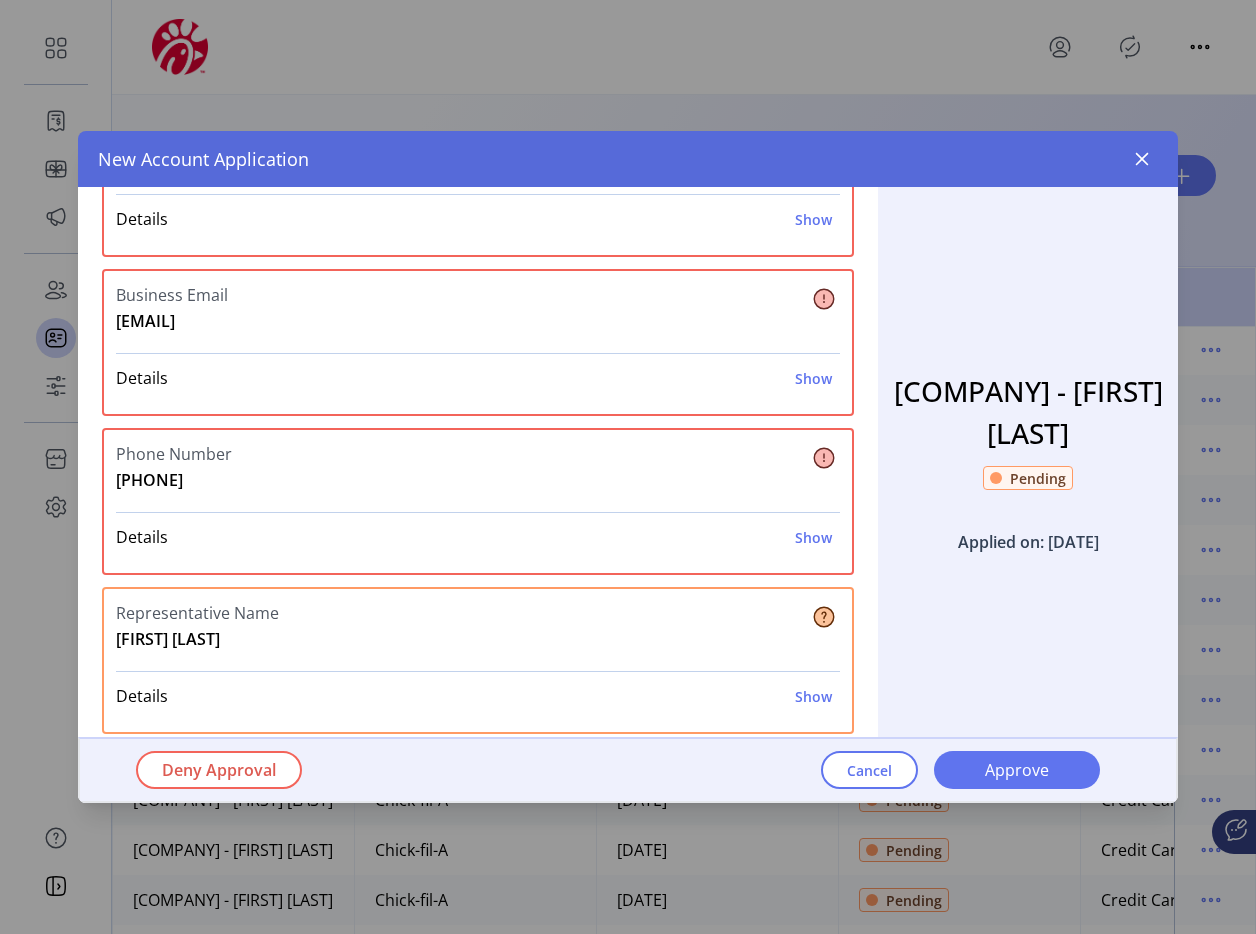 scroll, scrollTop: 459, scrollLeft: 0, axis: vertical 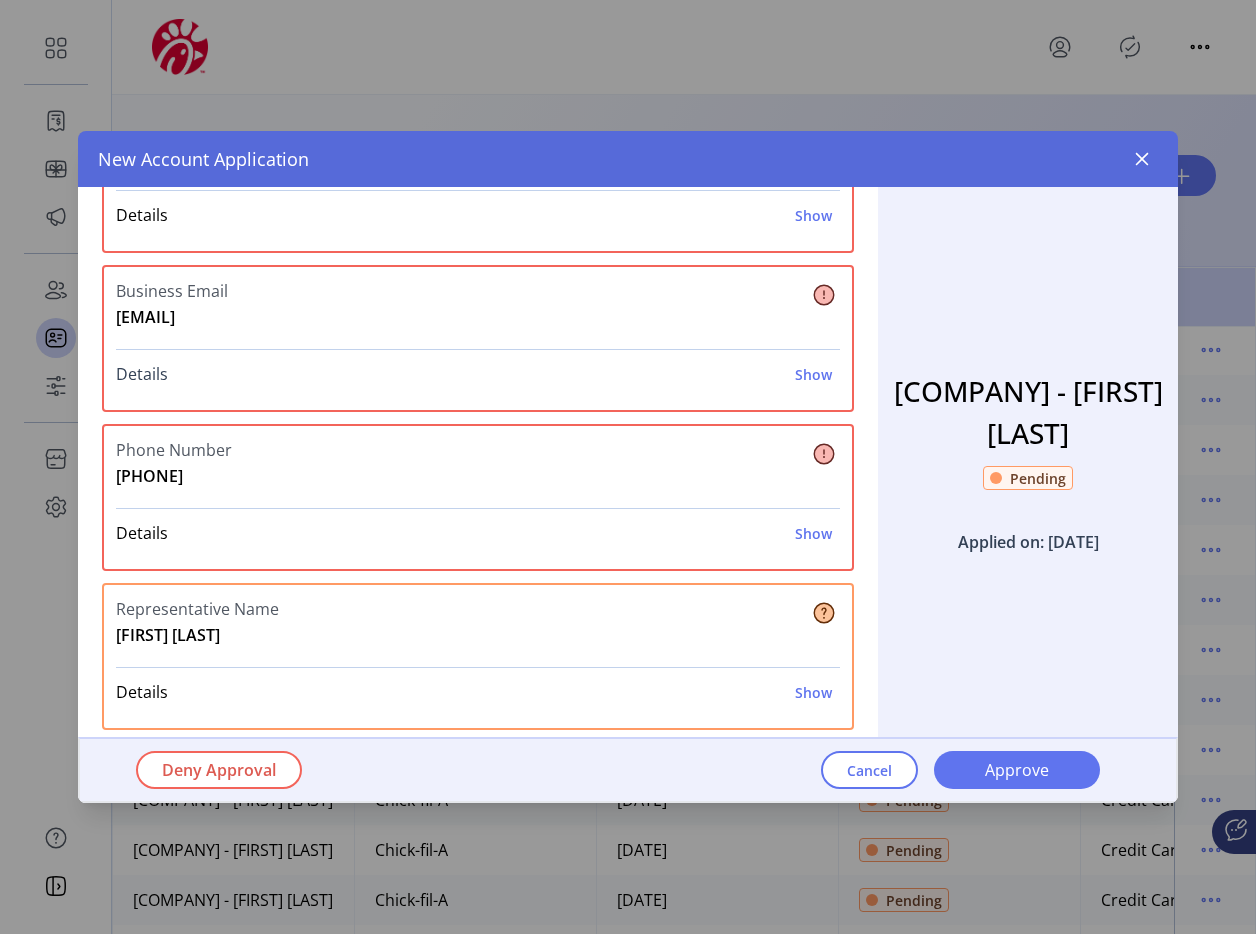 click on "Show" at bounding box center (813, 374) 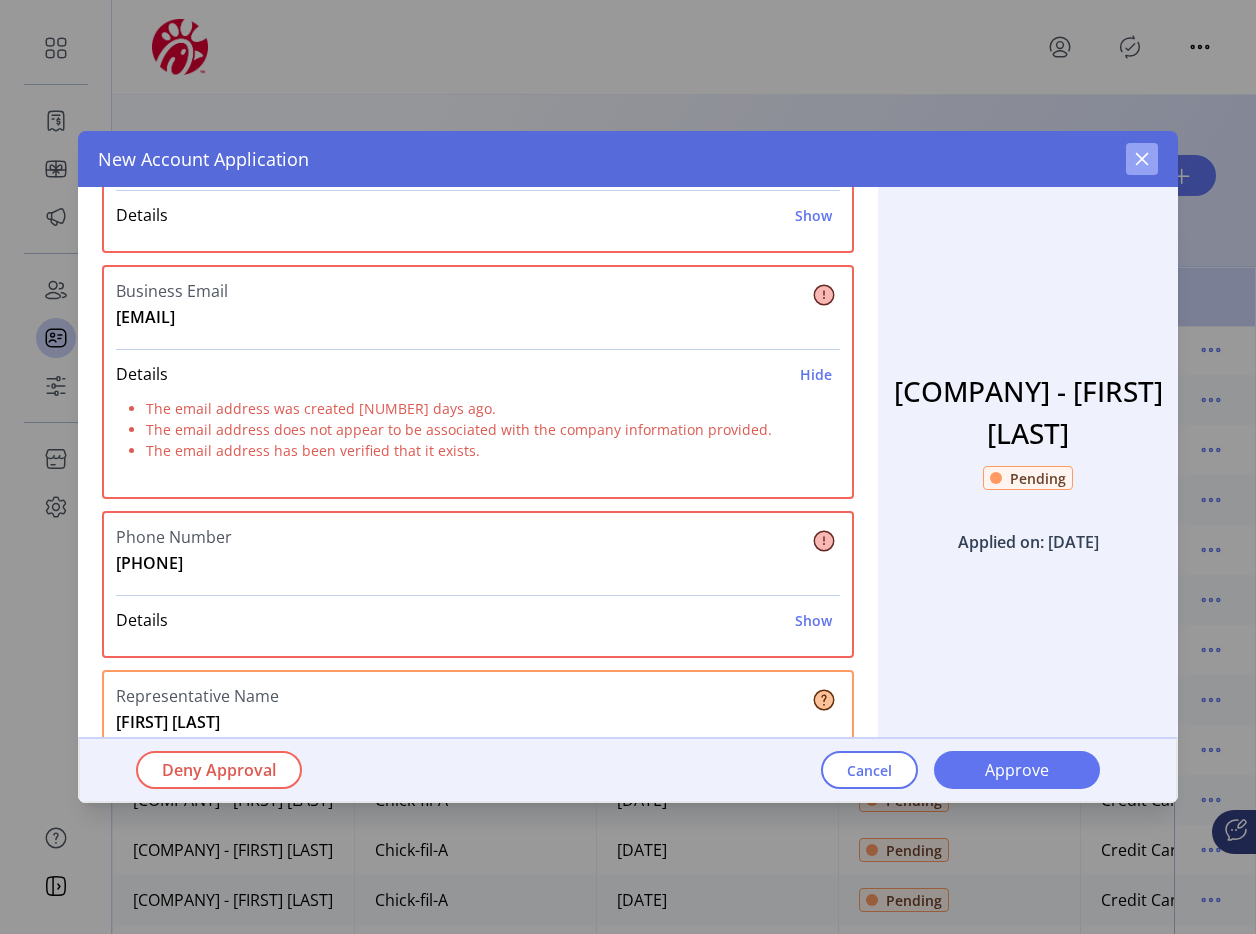 click 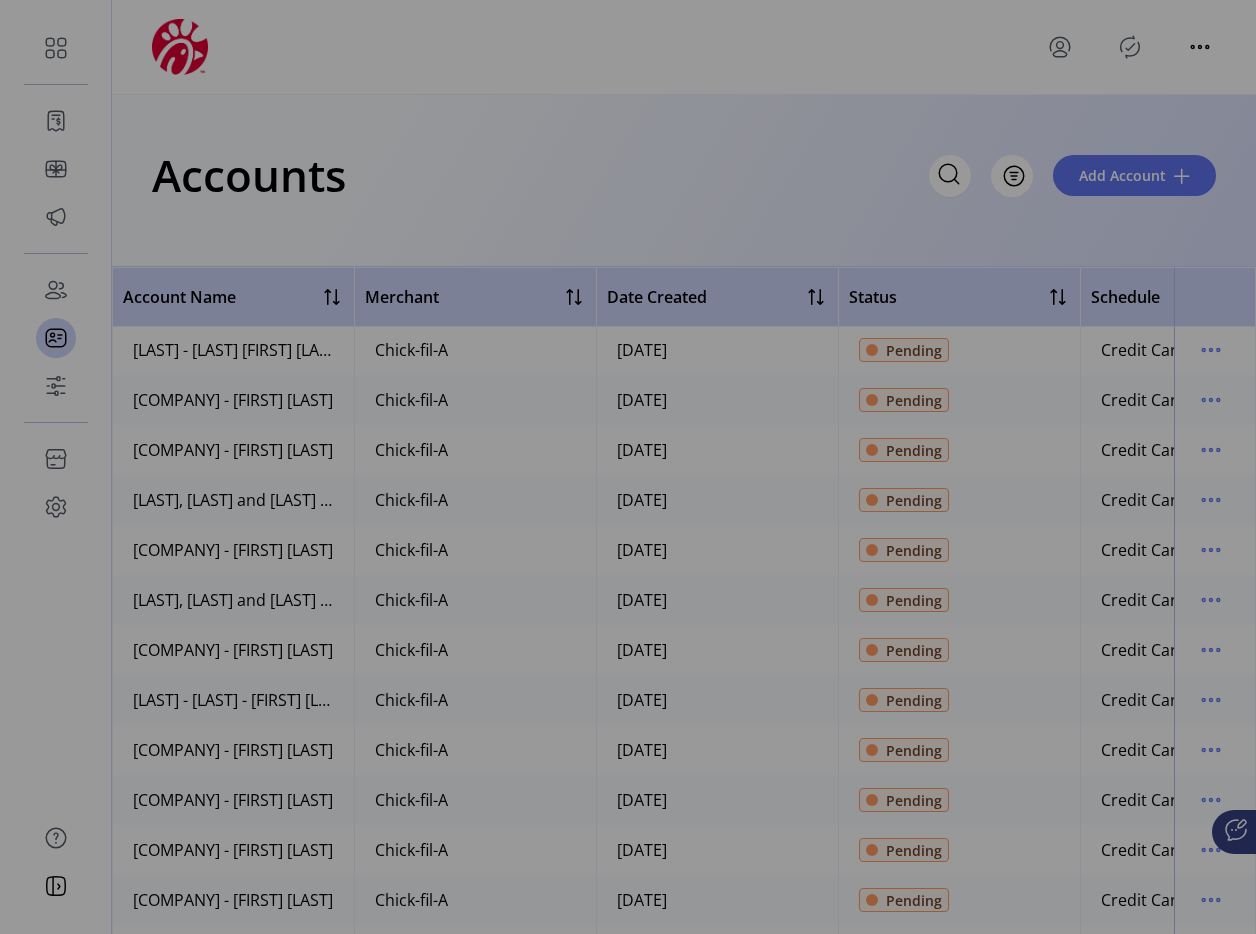 scroll, scrollTop: 633, scrollLeft: 0, axis: vertical 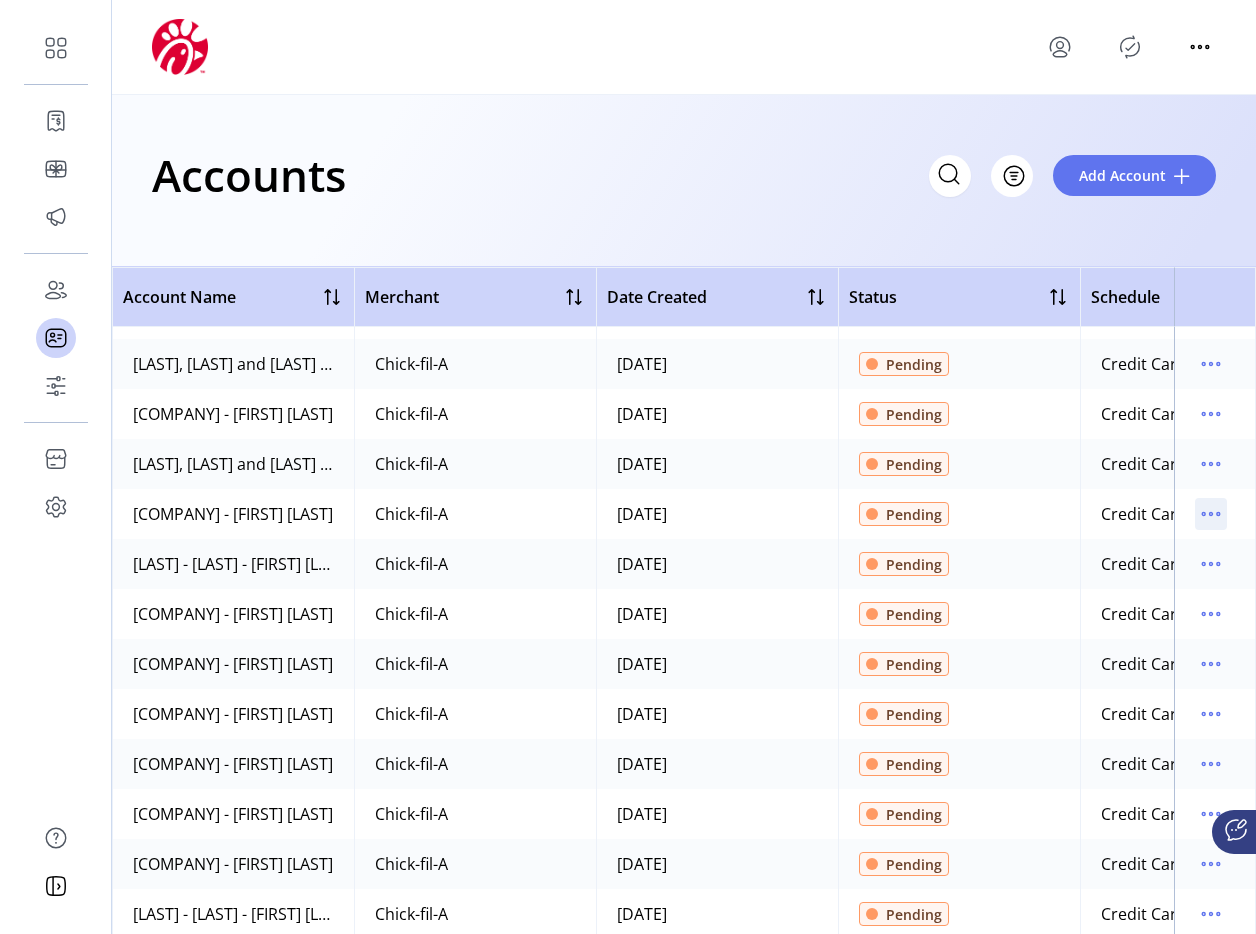 click 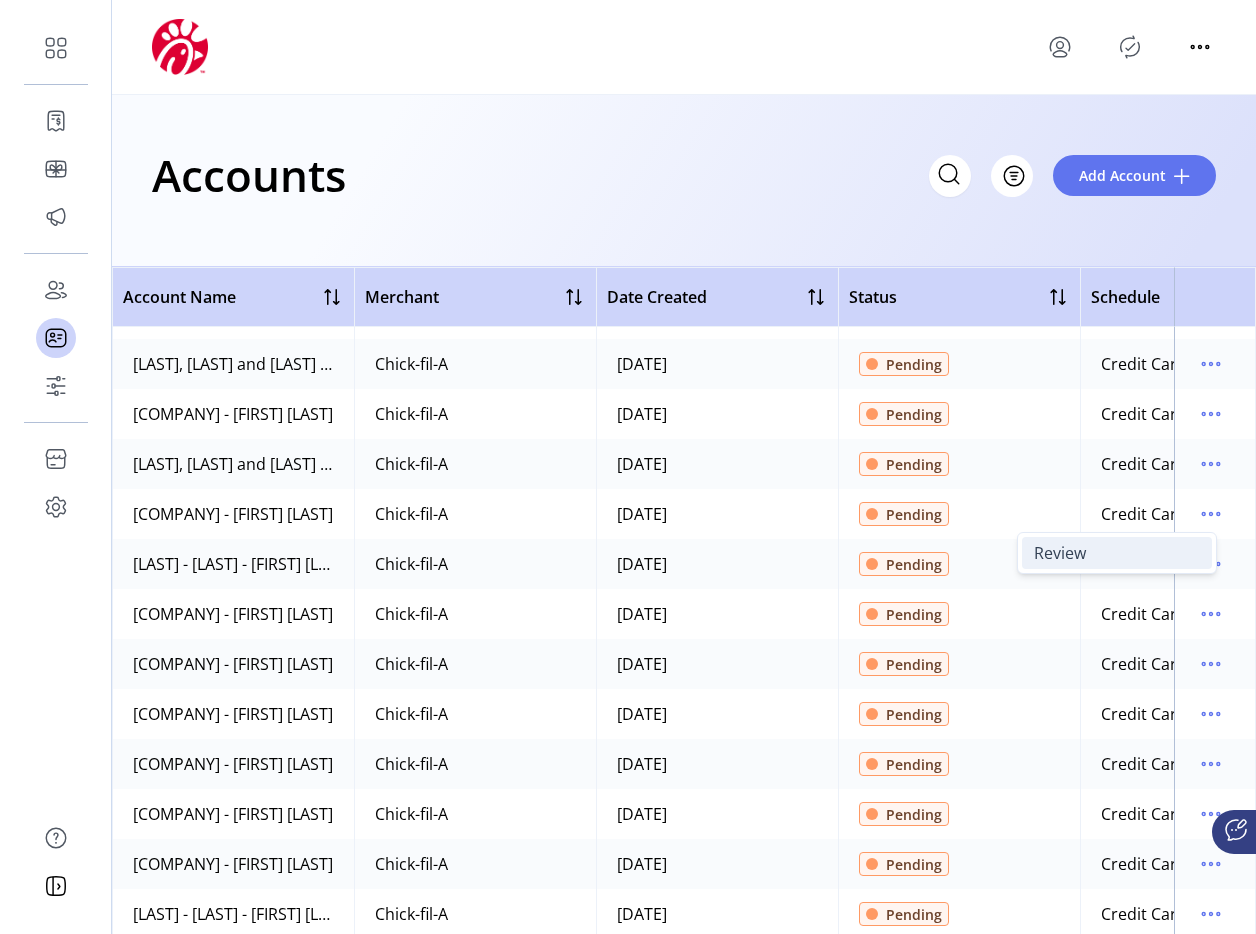 click on "Review" at bounding box center [1117, 553] 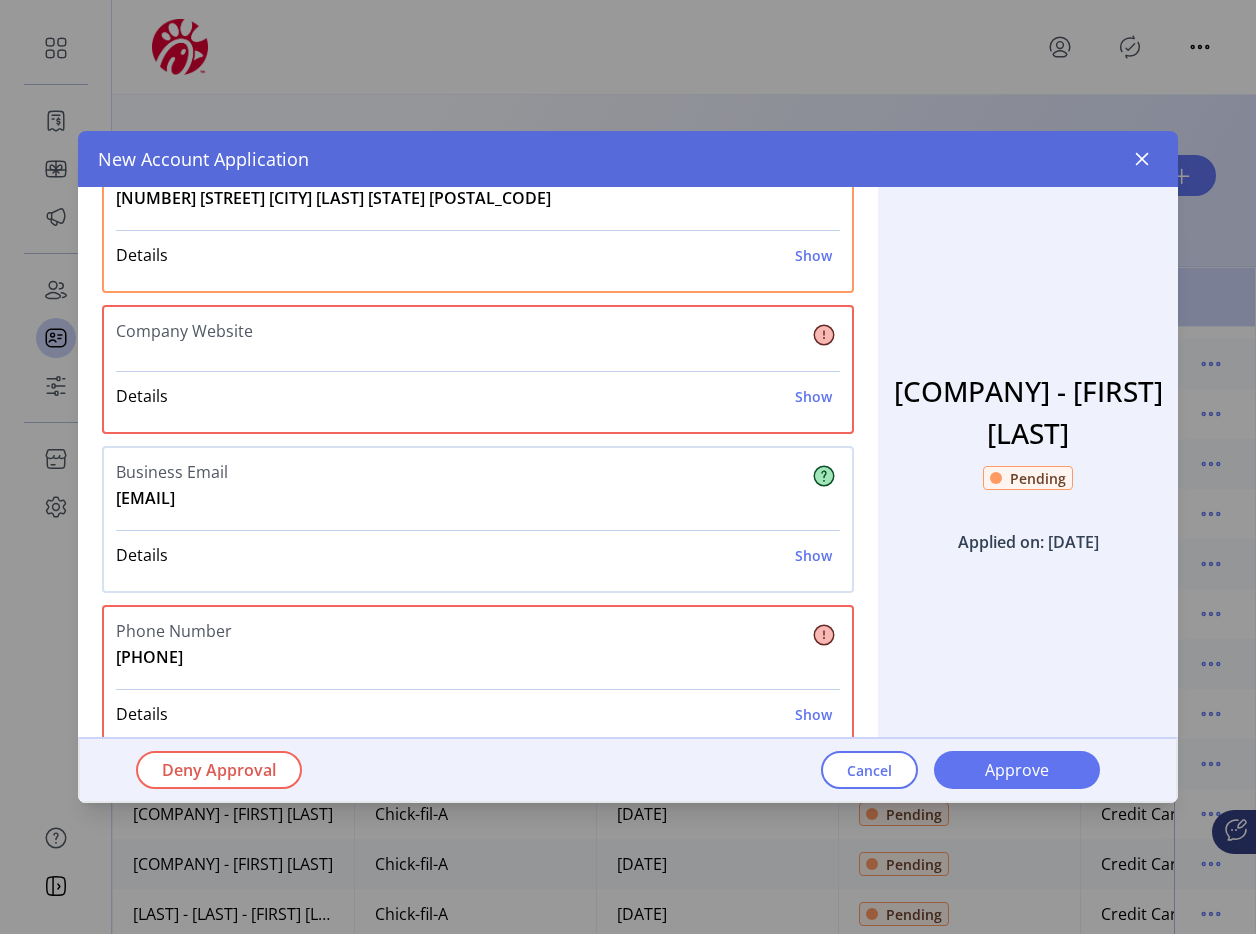 scroll, scrollTop: 289, scrollLeft: 0, axis: vertical 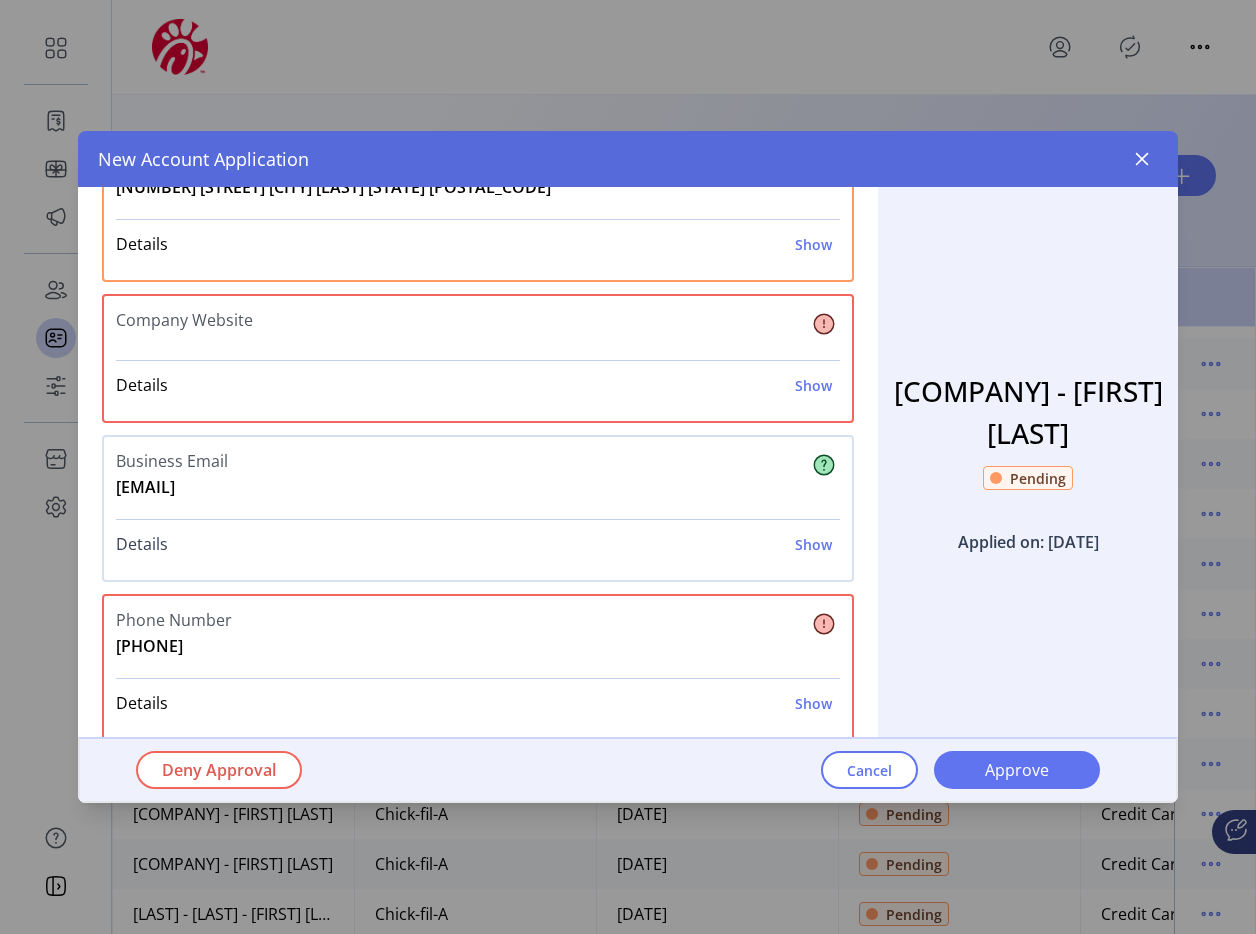 click on "Show" at bounding box center (813, 544) 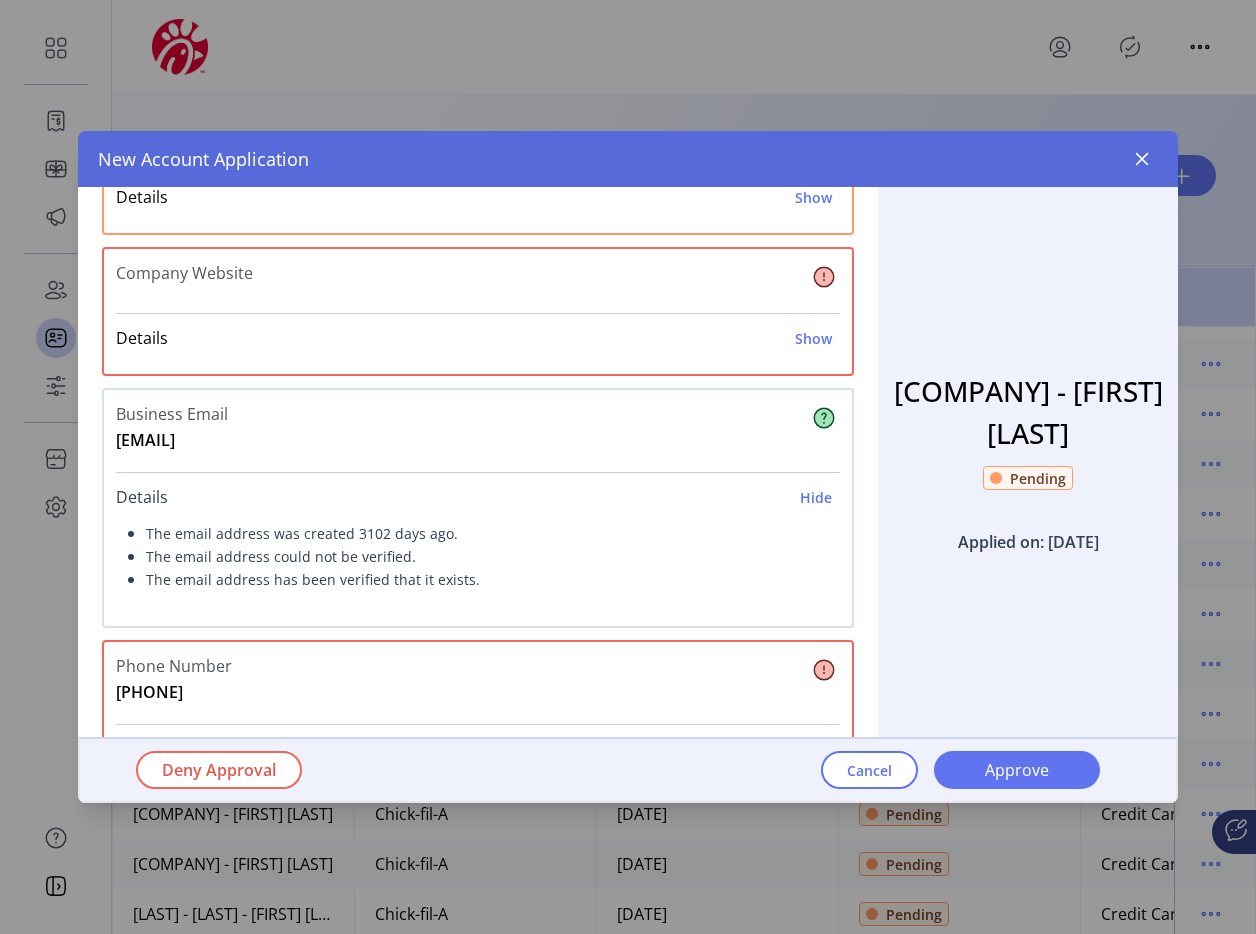 scroll, scrollTop: 337, scrollLeft: 0, axis: vertical 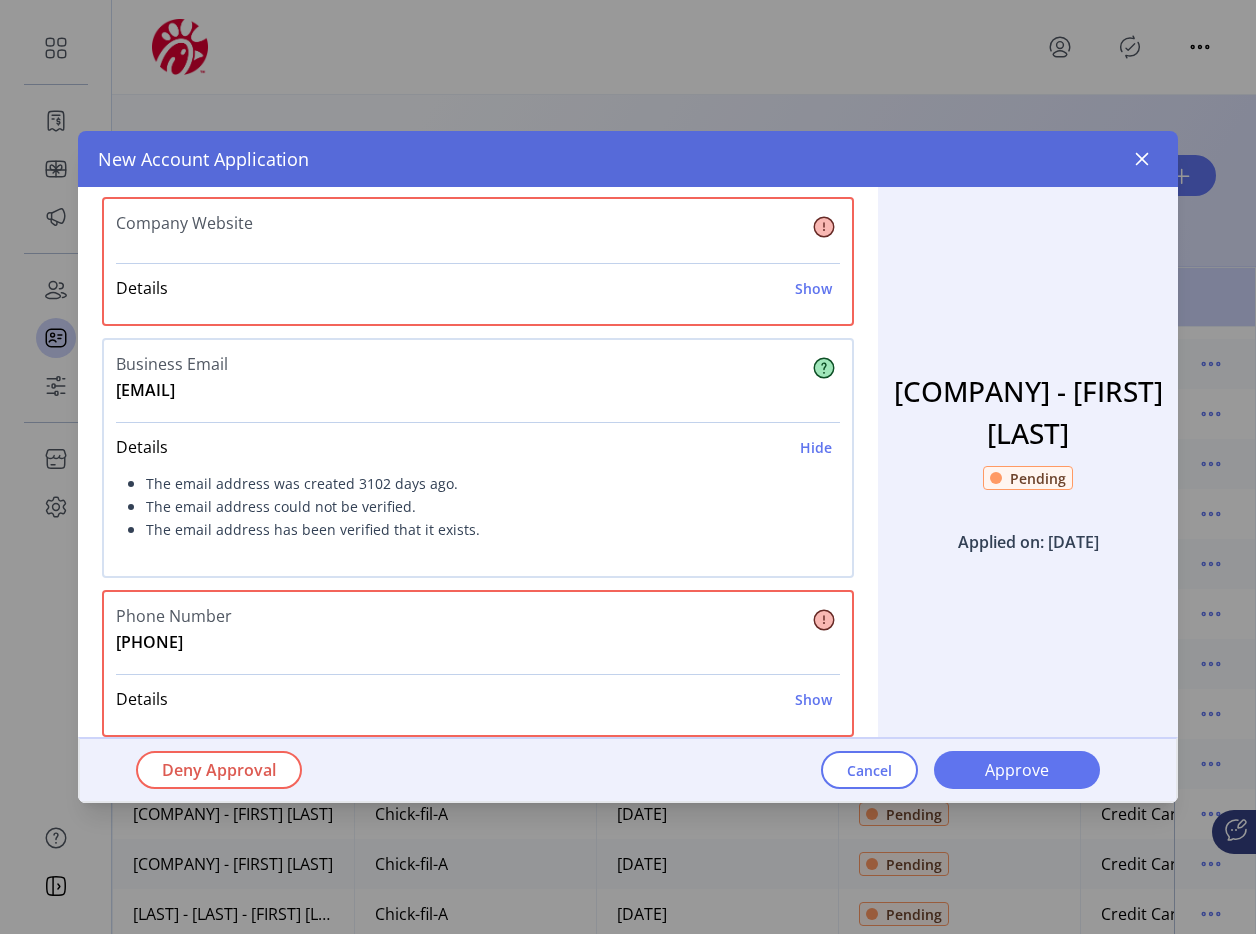 click on "[COMPANY] - [FIRST] [LAST] Pending Applied on: [DATE]" 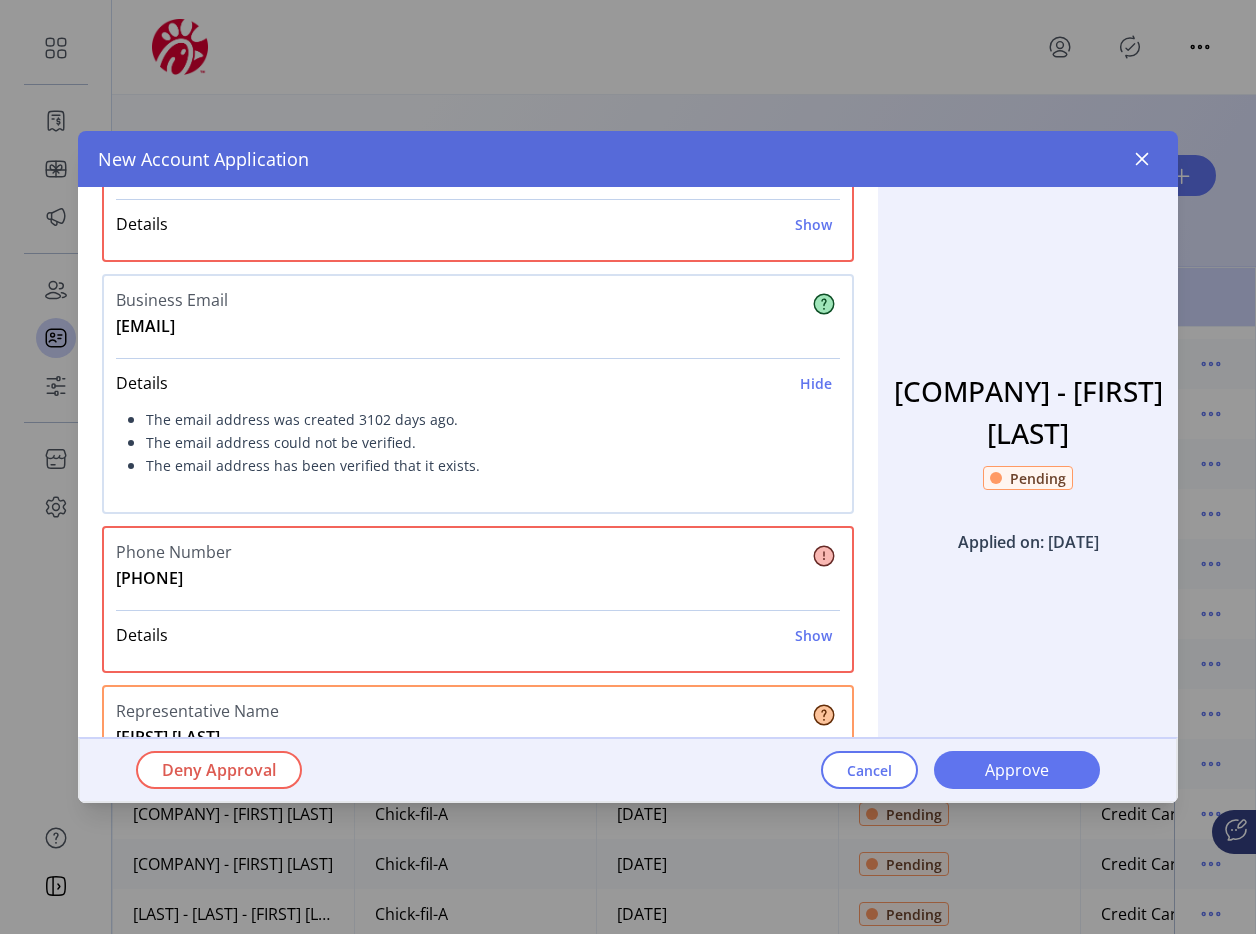 scroll, scrollTop: 451, scrollLeft: 0, axis: vertical 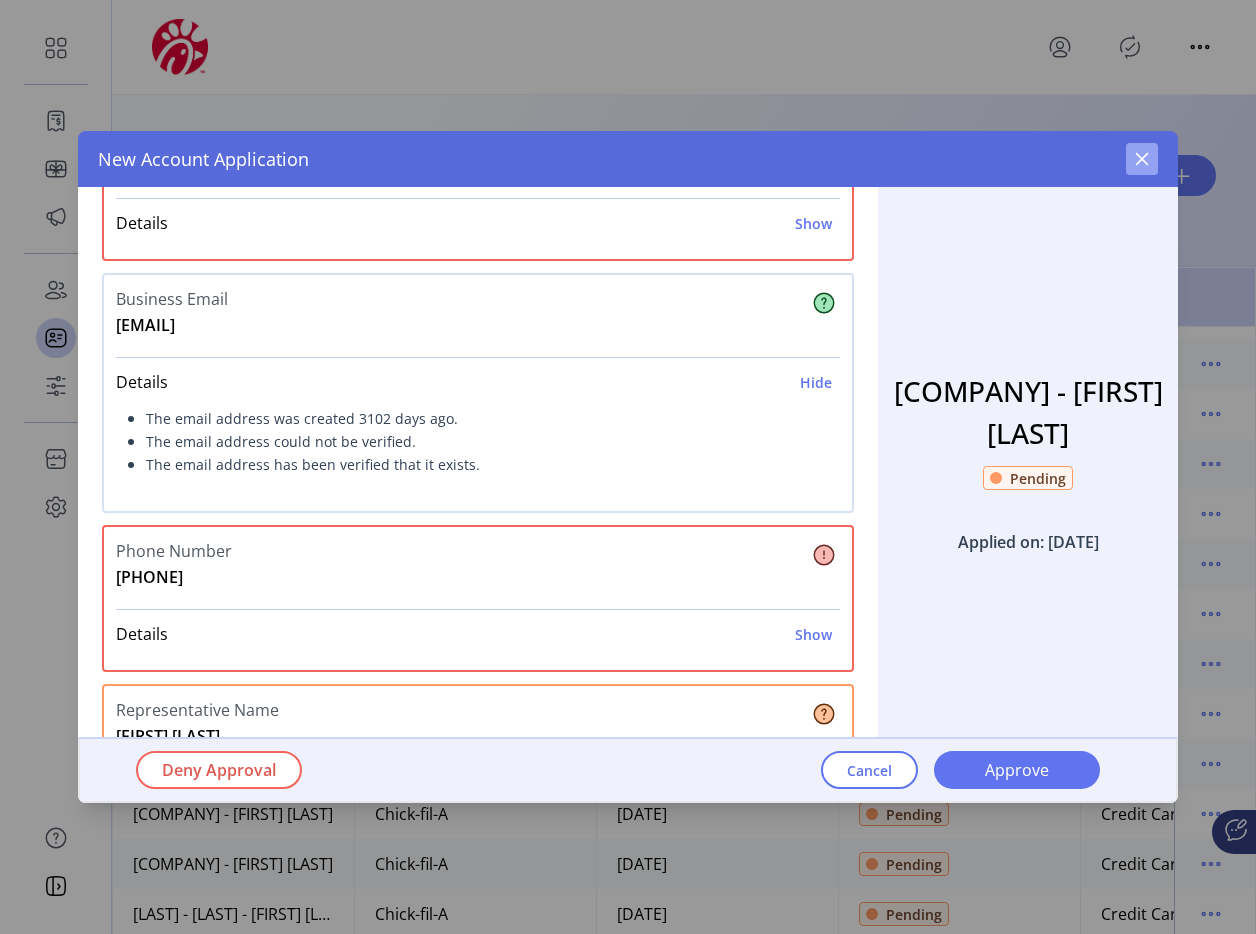 click 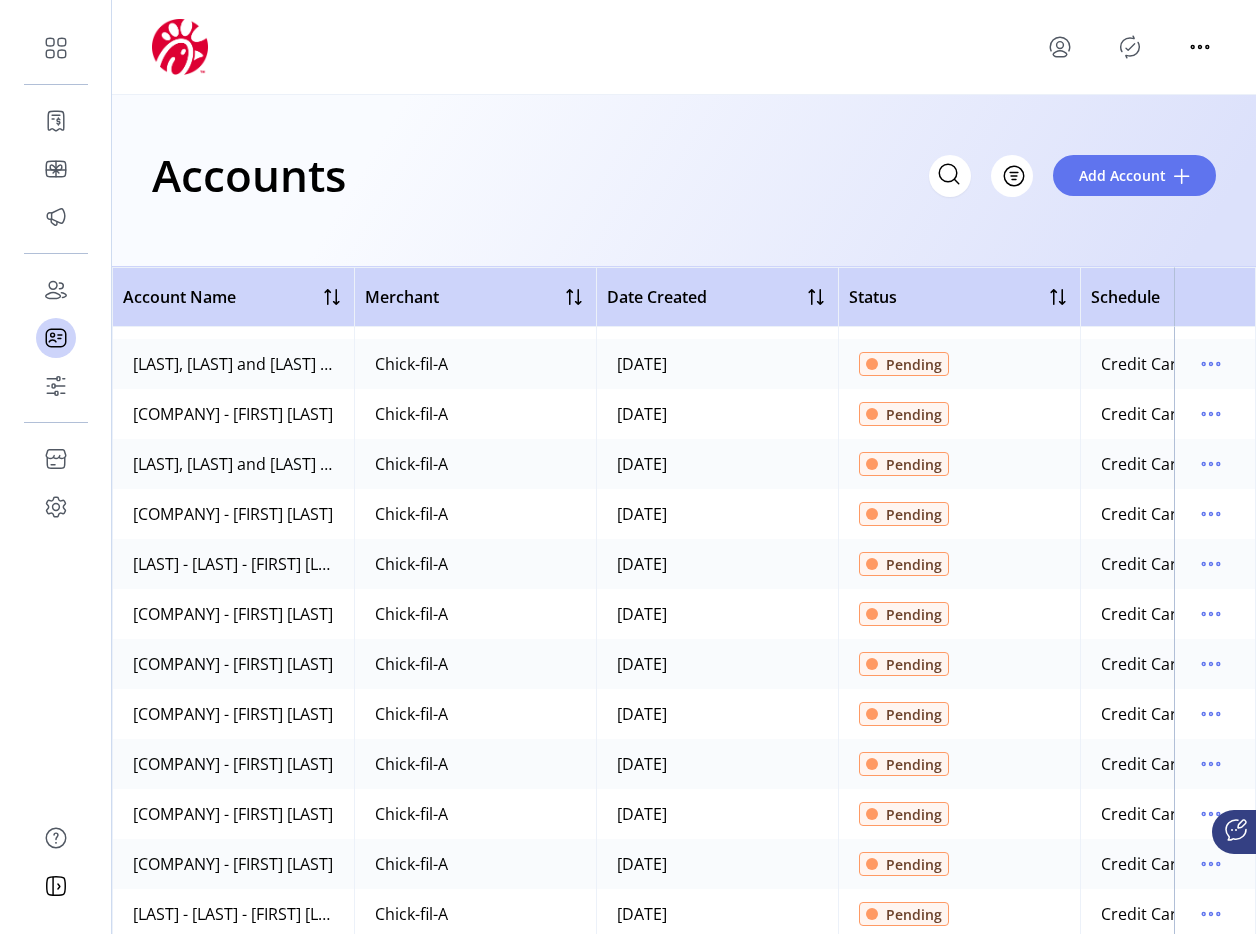 scroll, scrollTop: 625, scrollLeft: 0, axis: vertical 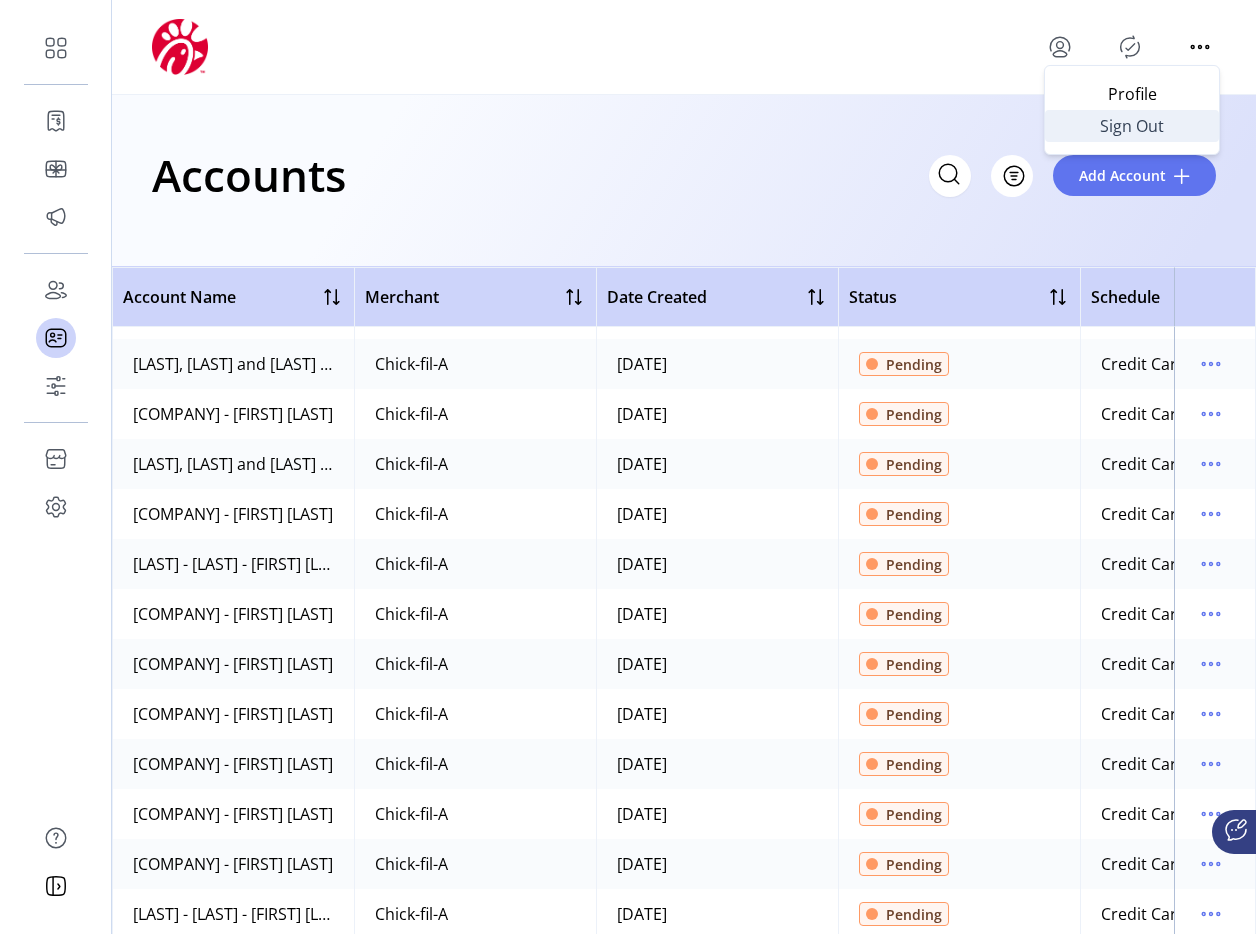 click on "Sign Out" at bounding box center [1132, 126] 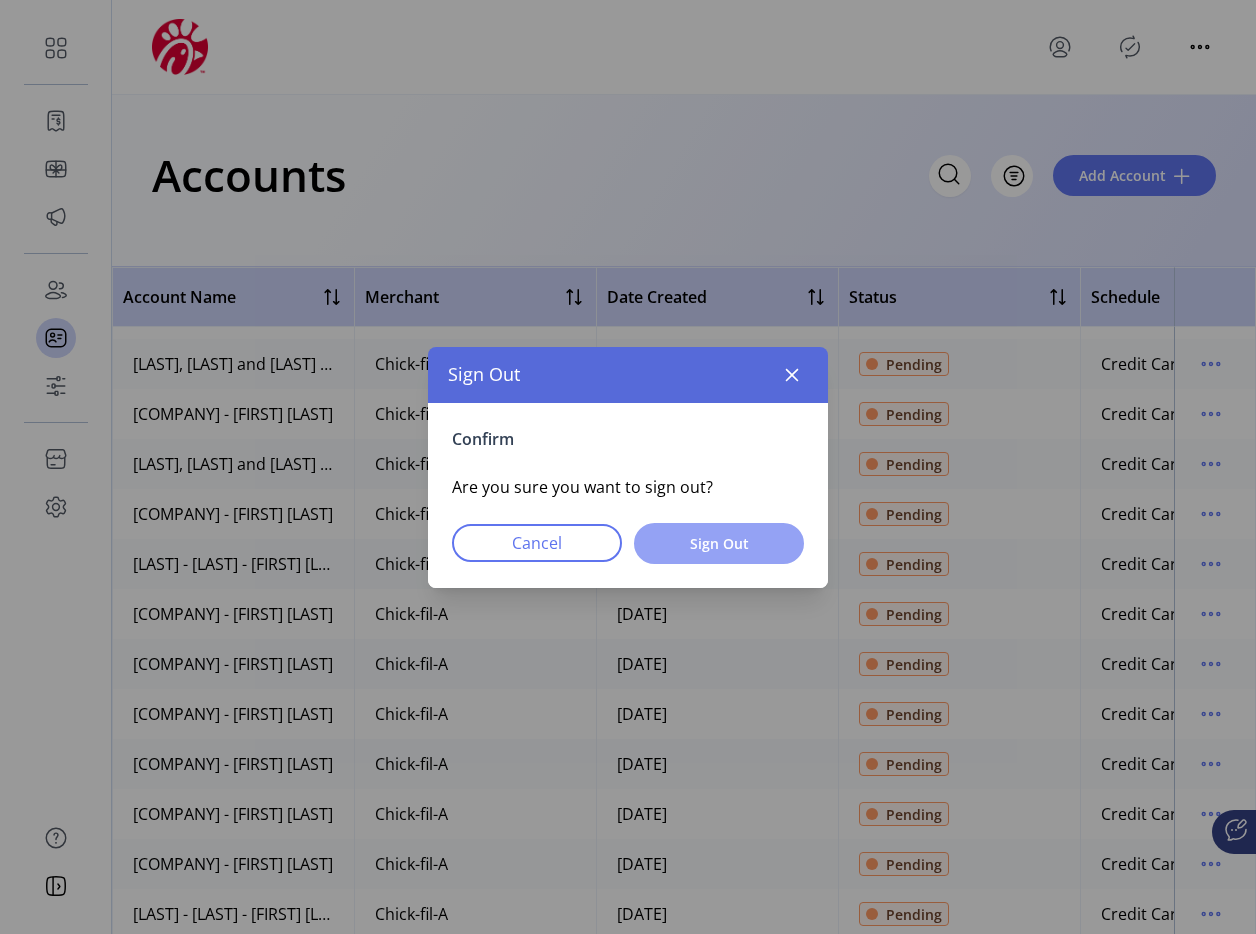 click on "Sign Out" at bounding box center (719, 543) 